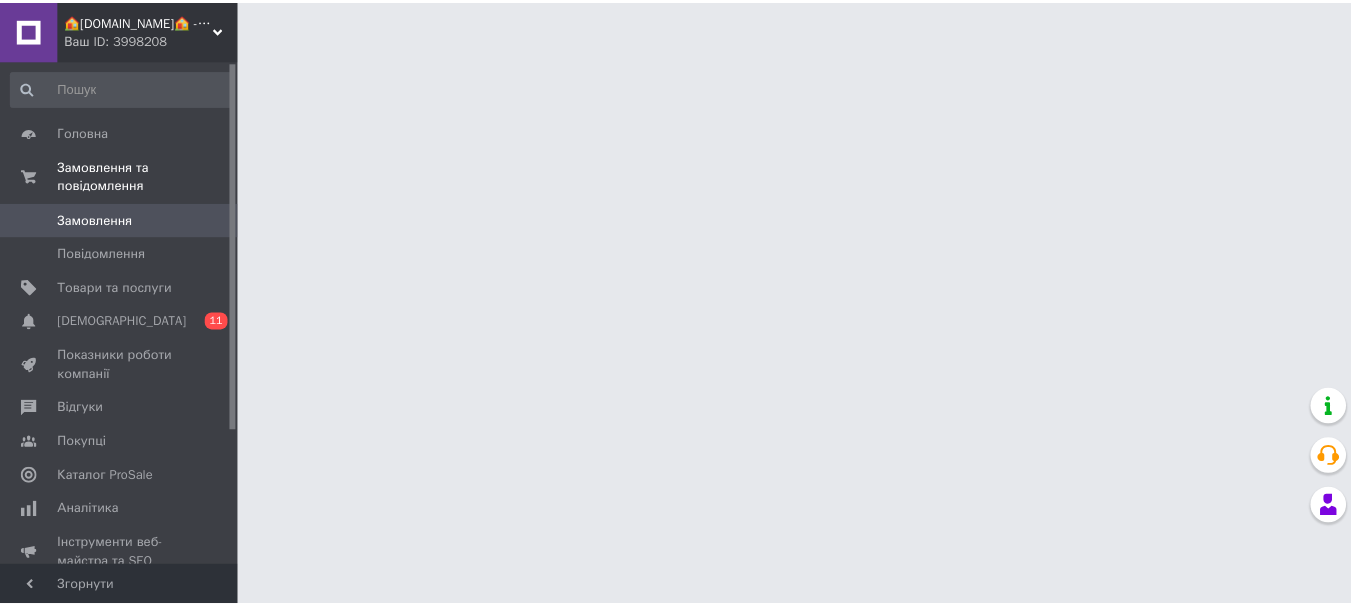 scroll, scrollTop: 0, scrollLeft: 0, axis: both 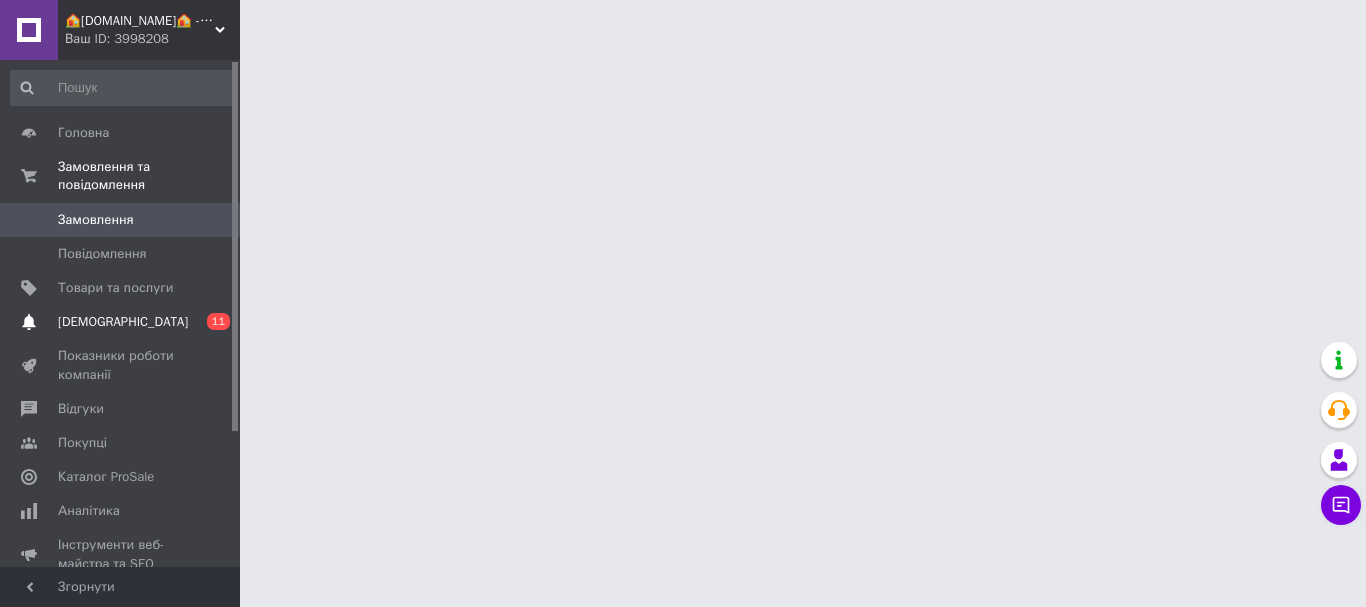 click on "Сповіщення 0 11" at bounding box center [123, 322] 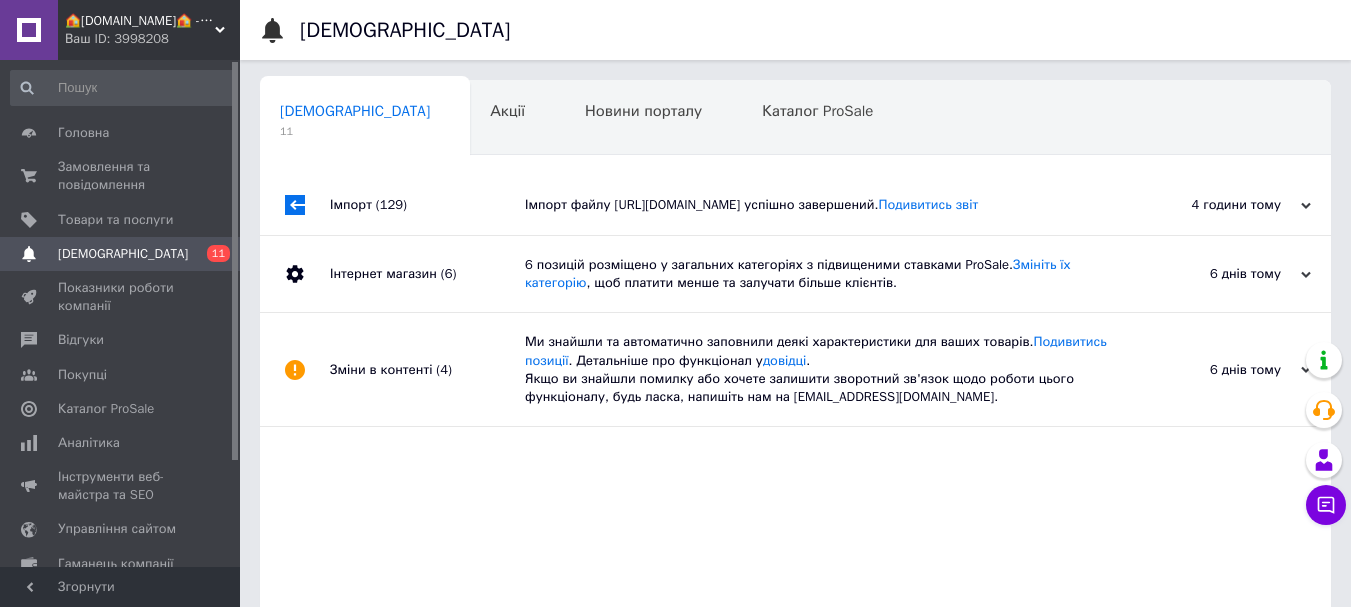 click on "Імпорт файлу [URL][DOMAIN_NAME] успішно завершений.  Подивитись звіт" at bounding box center (818, 205) 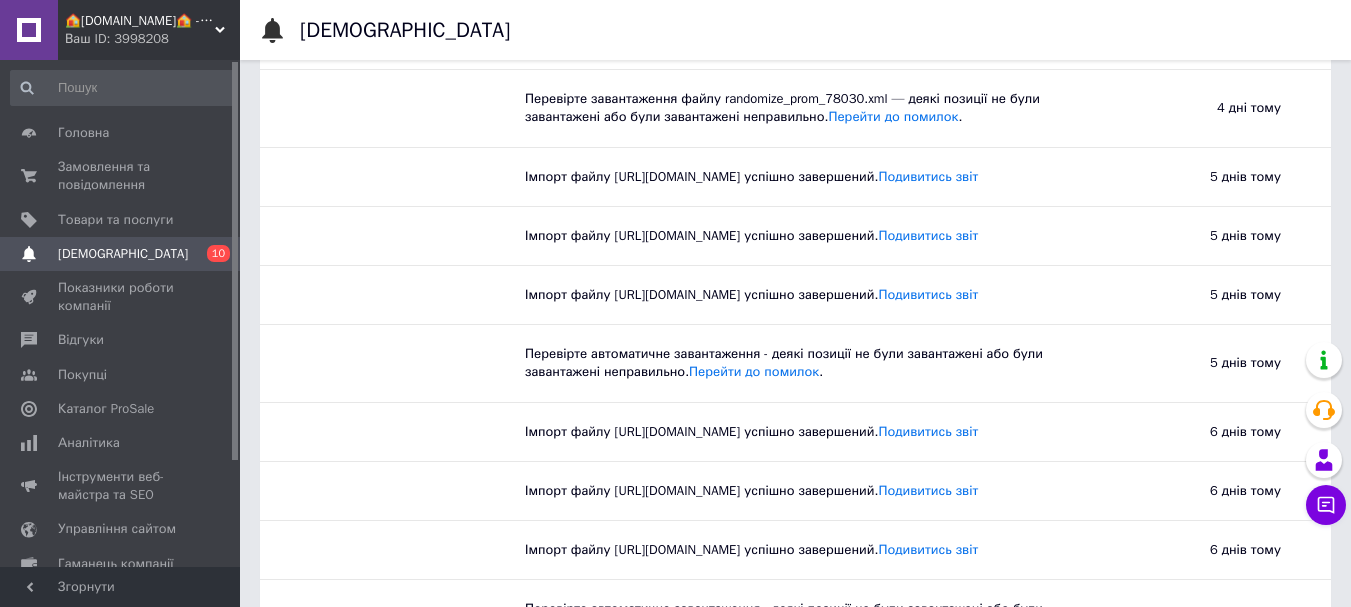 scroll, scrollTop: 1900, scrollLeft: 0, axis: vertical 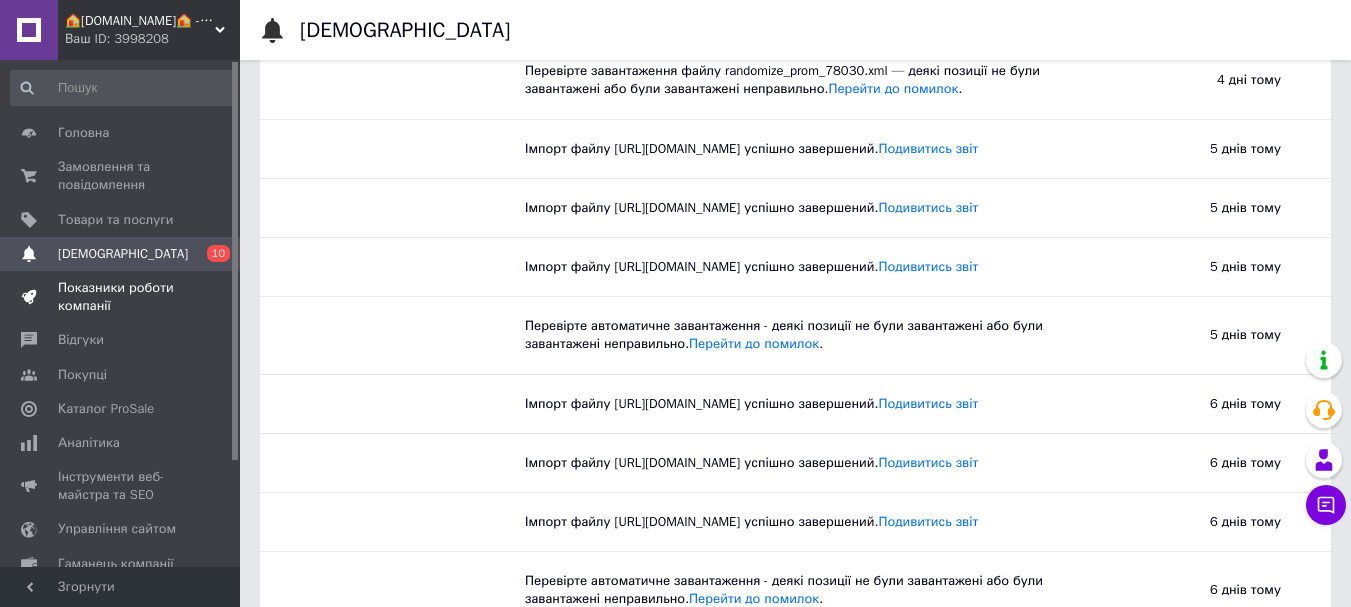 click on "Показники роботи компанії" at bounding box center (121, 297) 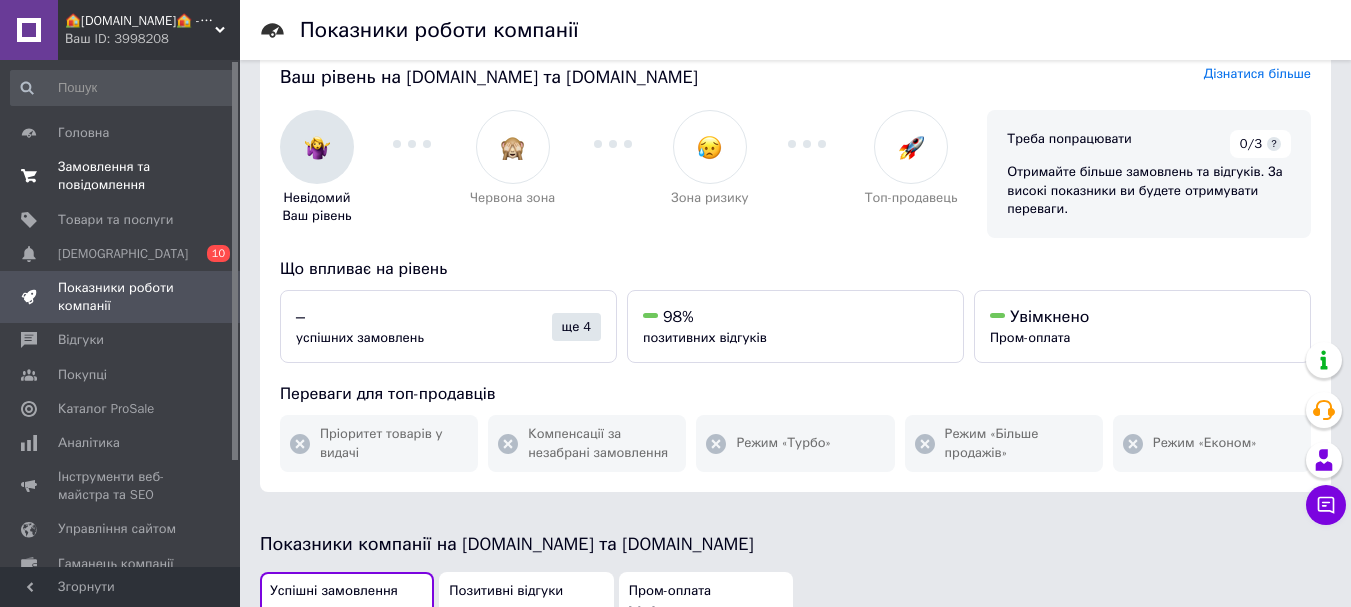 scroll, scrollTop: 32, scrollLeft: 0, axis: vertical 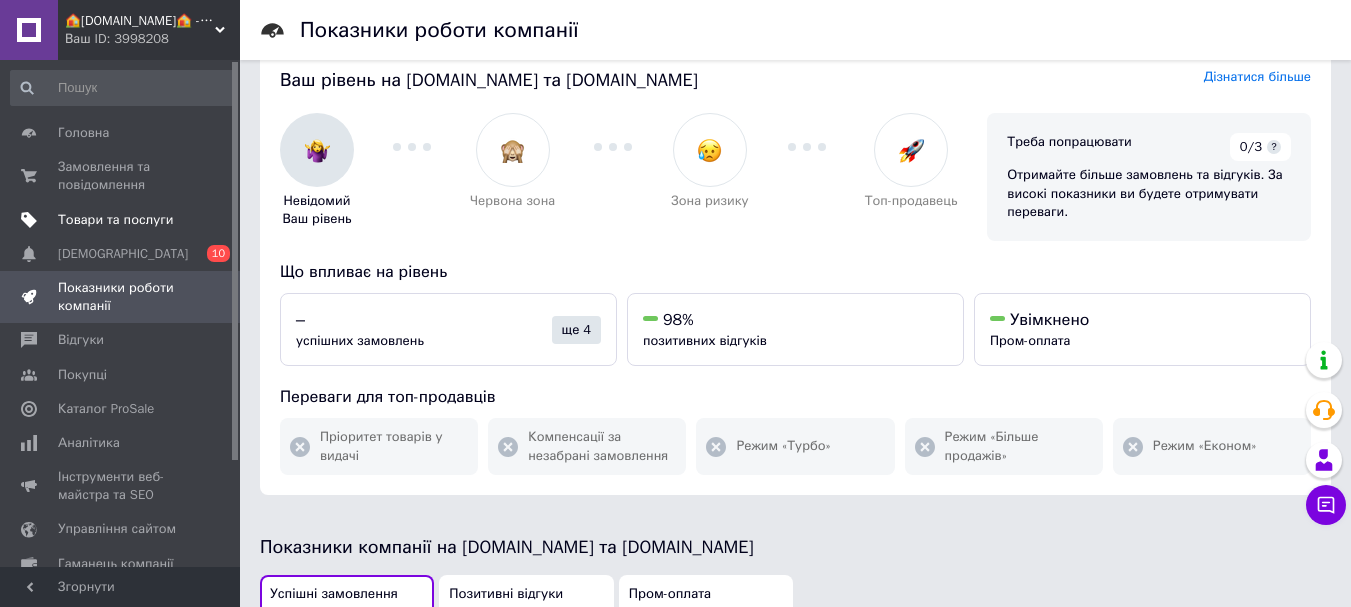 click on "Товари та послуги" at bounding box center (115, 220) 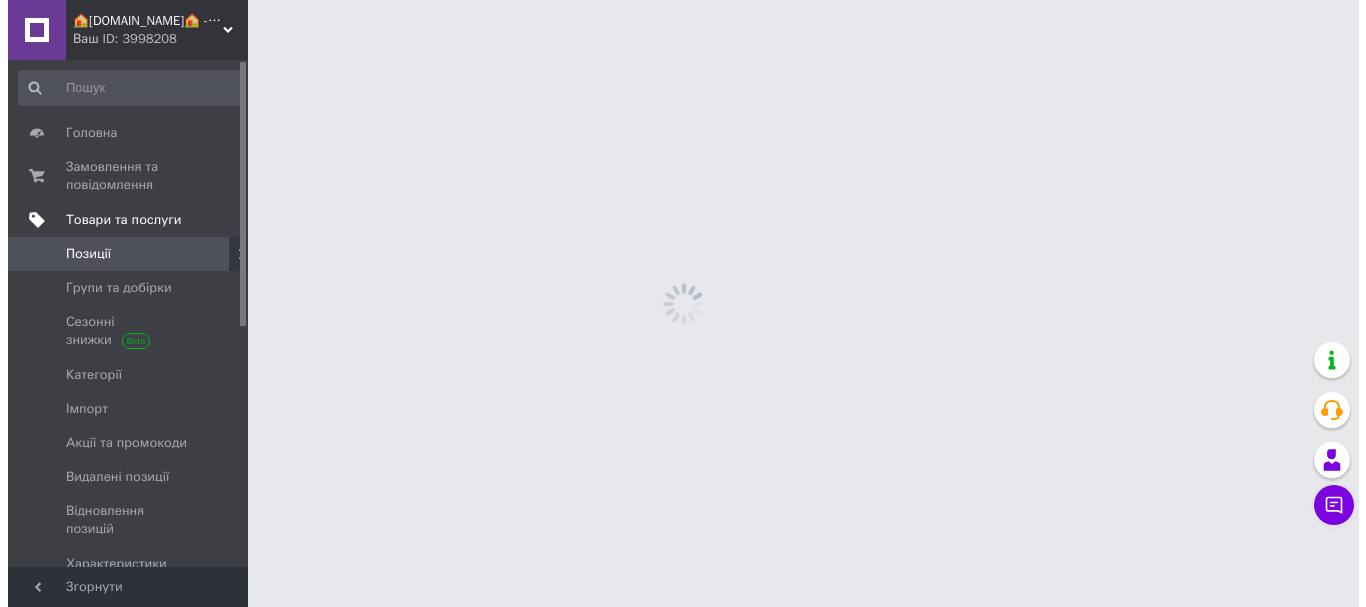 scroll, scrollTop: 0, scrollLeft: 0, axis: both 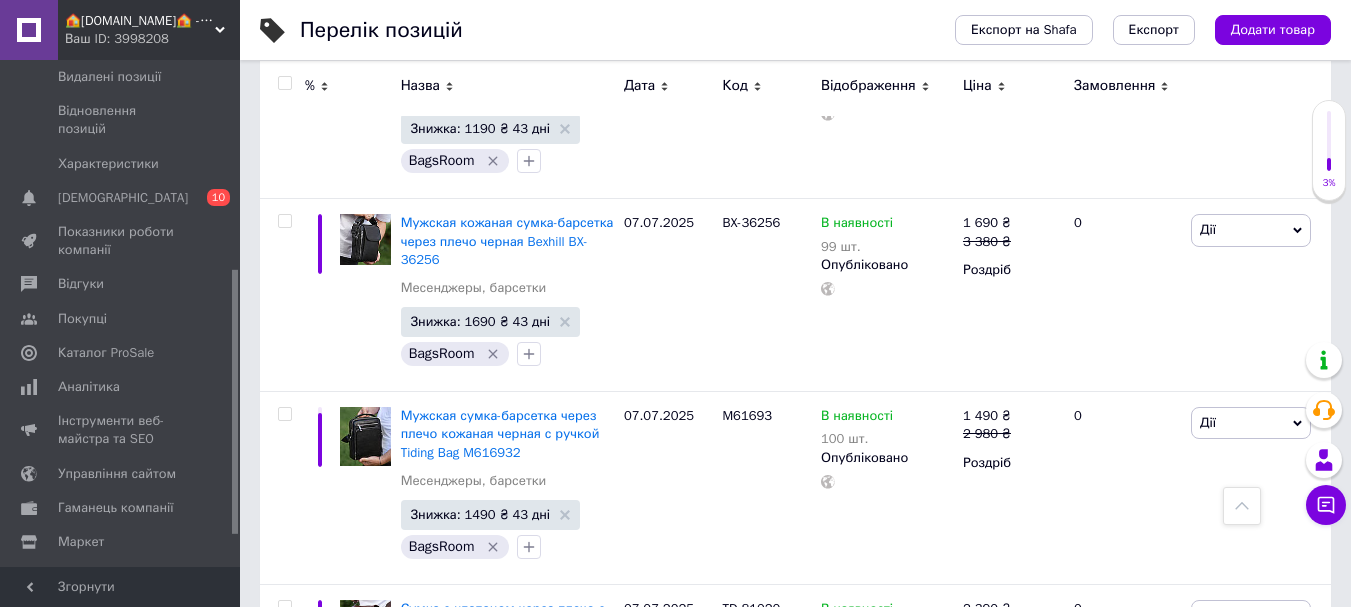 click on "Аналітика" at bounding box center [89, 387] 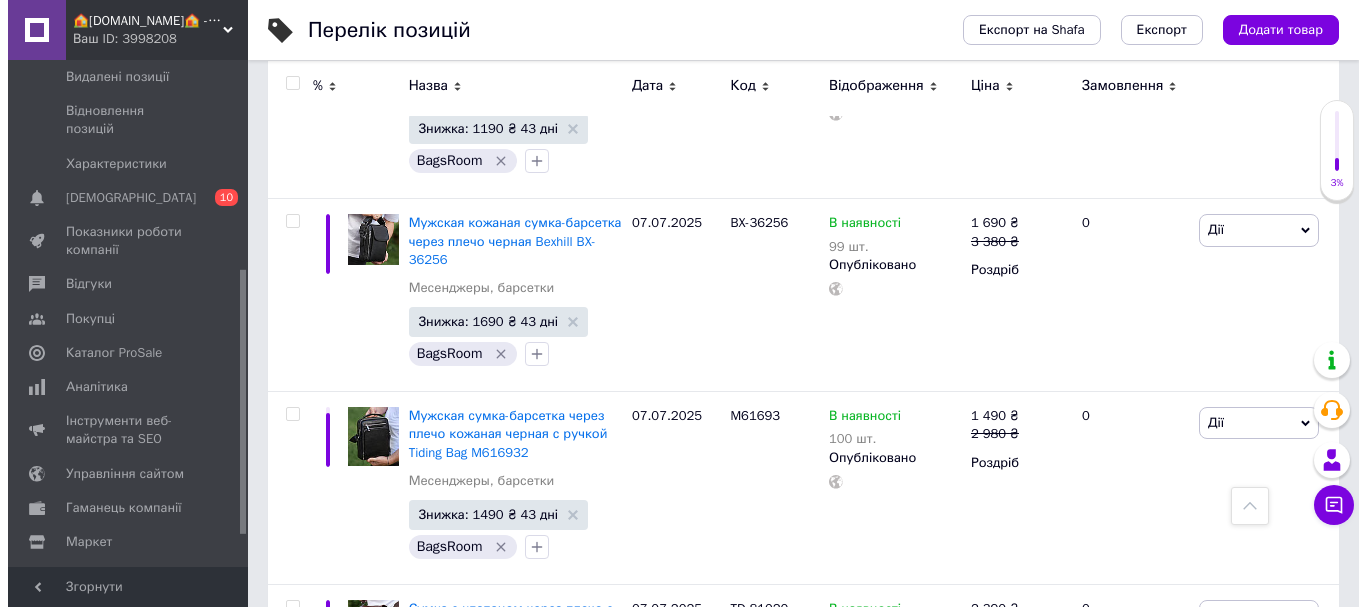 scroll, scrollTop: 0, scrollLeft: 0, axis: both 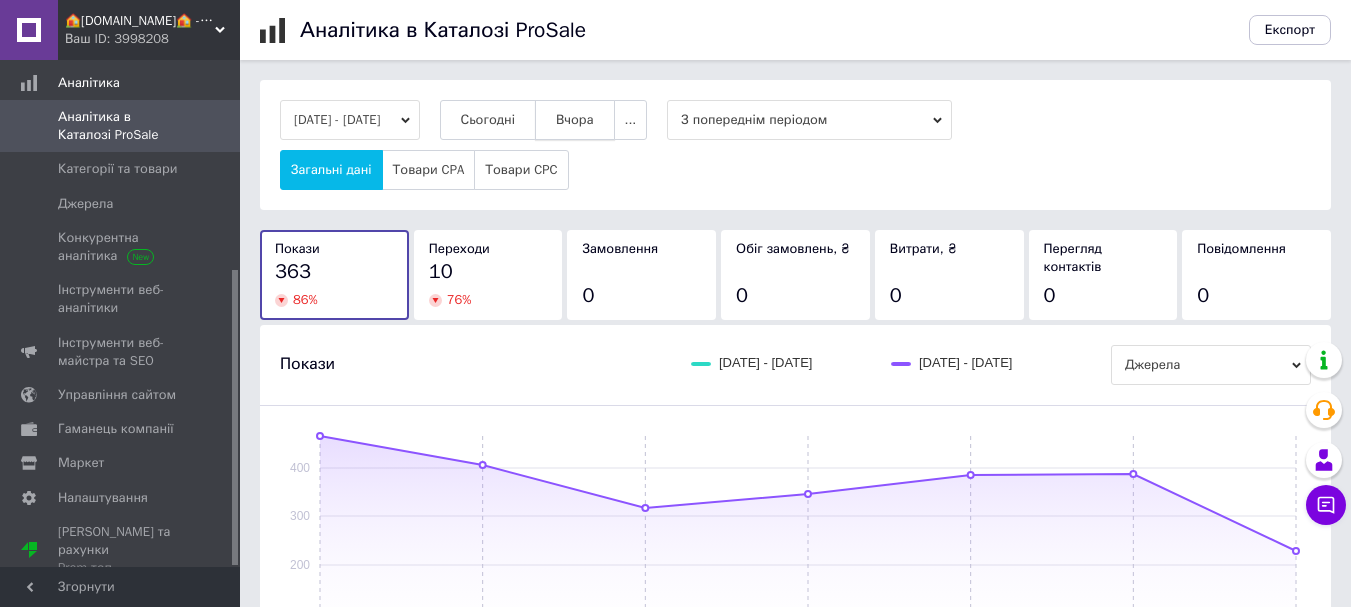click on "Вчора" at bounding box center [575, 120] 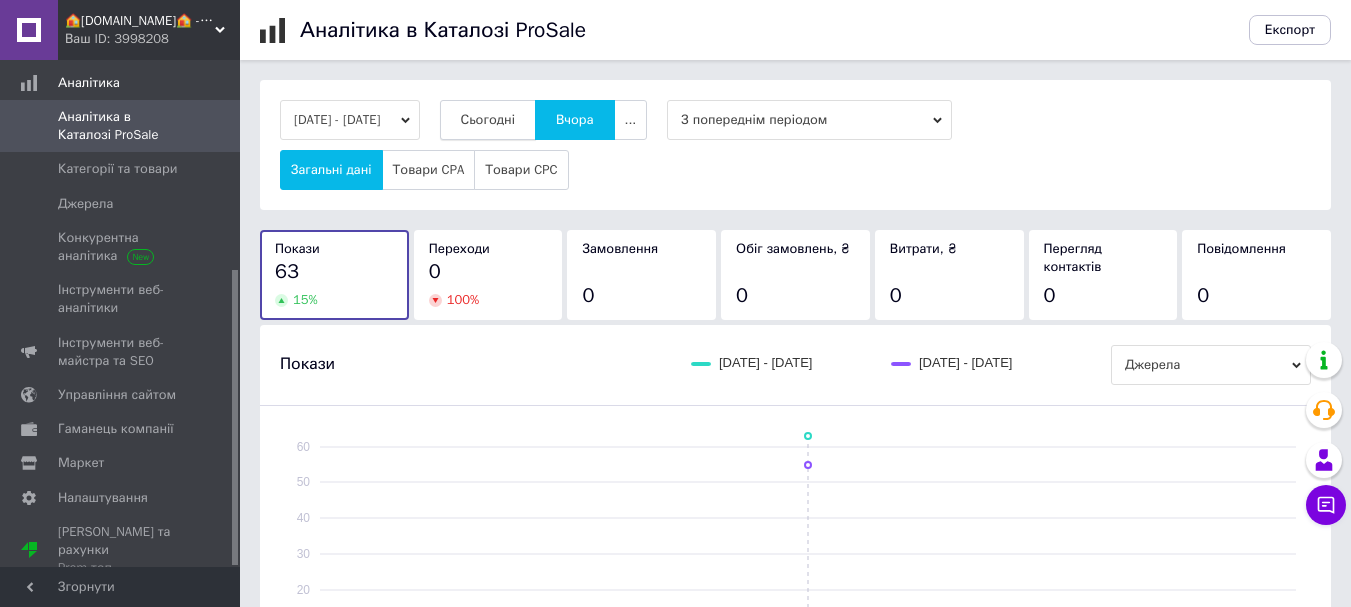 click on "Сьогодні" at bounding box center (488, 120) 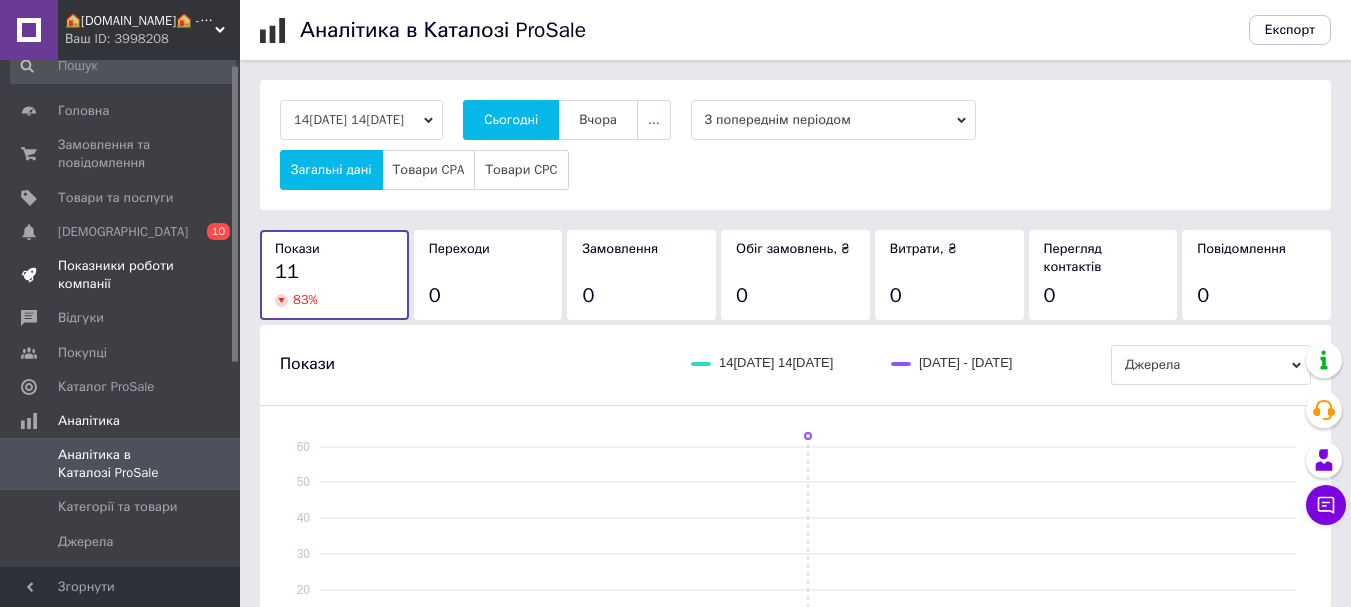 scroll, scrollTop: 0, scrollLeft: 0, axis: both 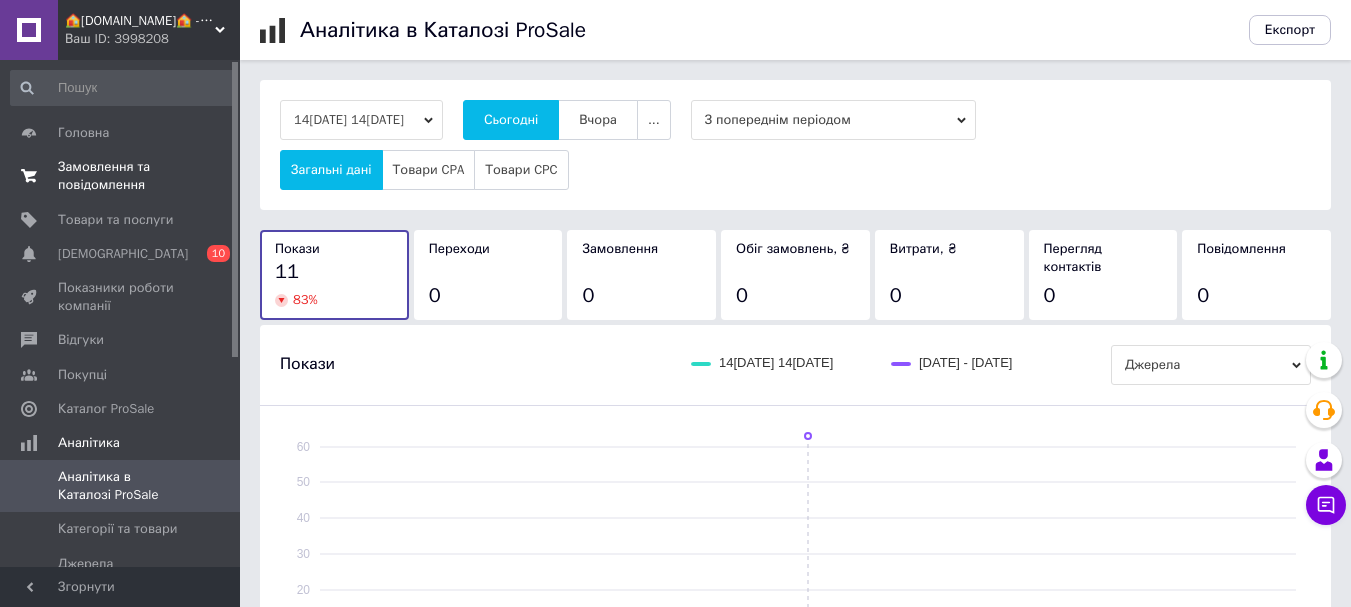 click on "Замовлення та повідомлення" at bounding box center [121, 176] 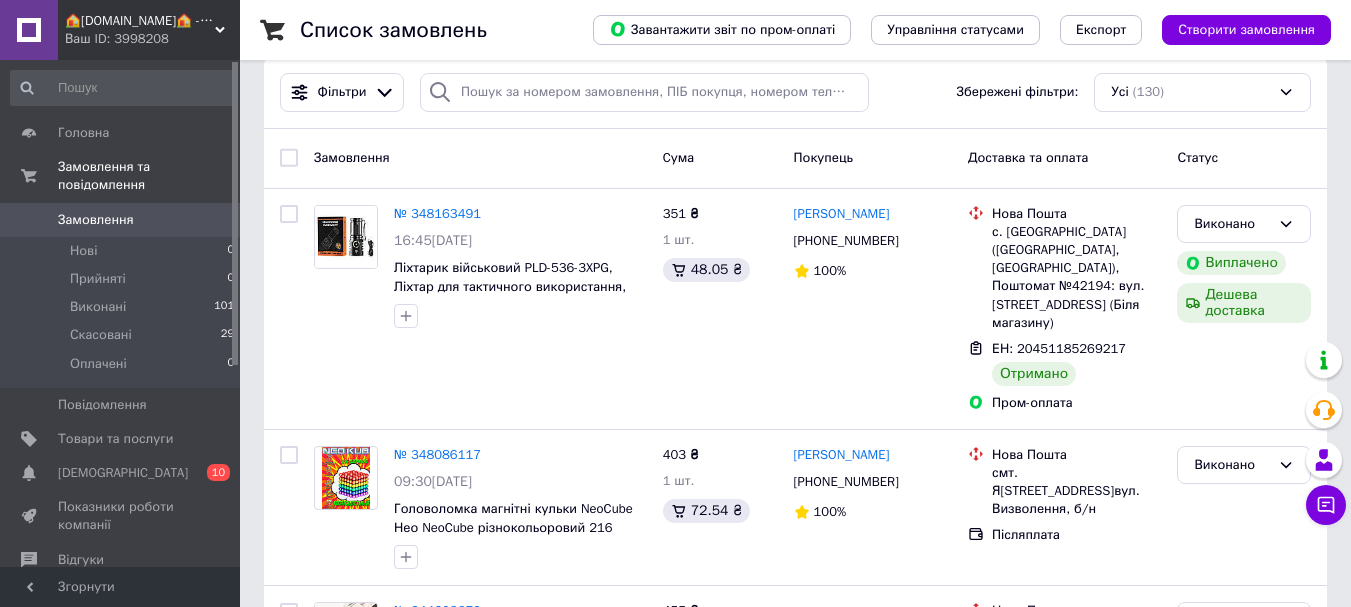 scroll, scrollTop: 0, scrollLeft: 0, axis: both 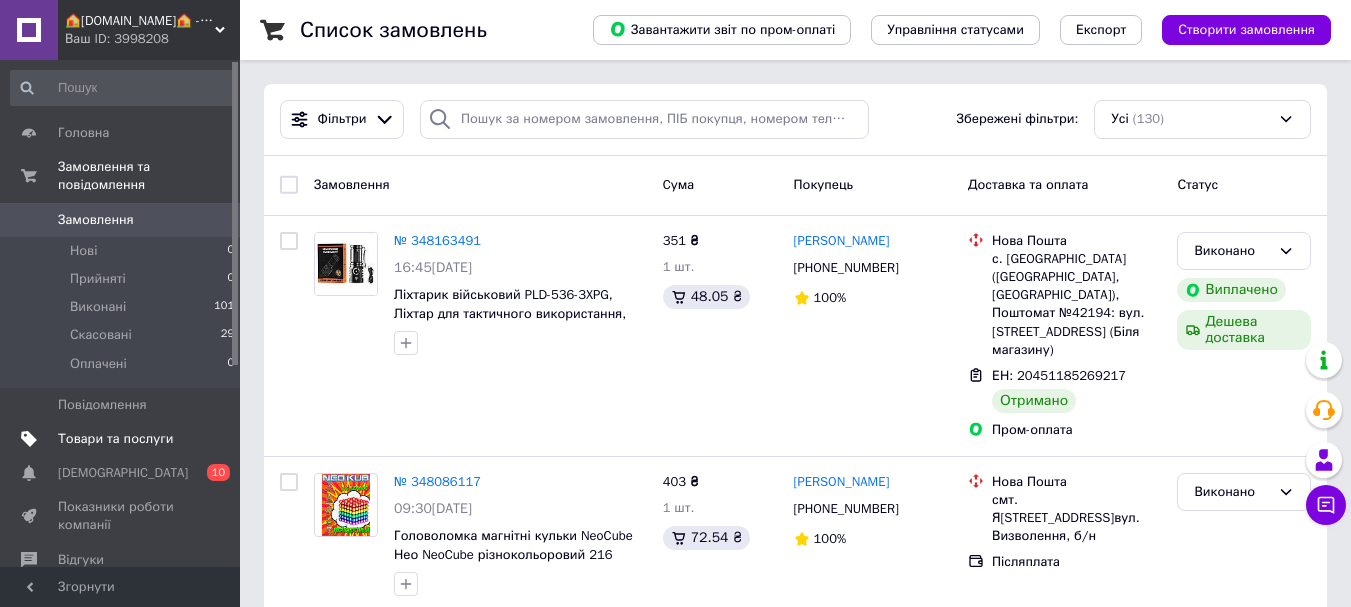 click on "Товари та послуги" at bounding box center [115, 439] 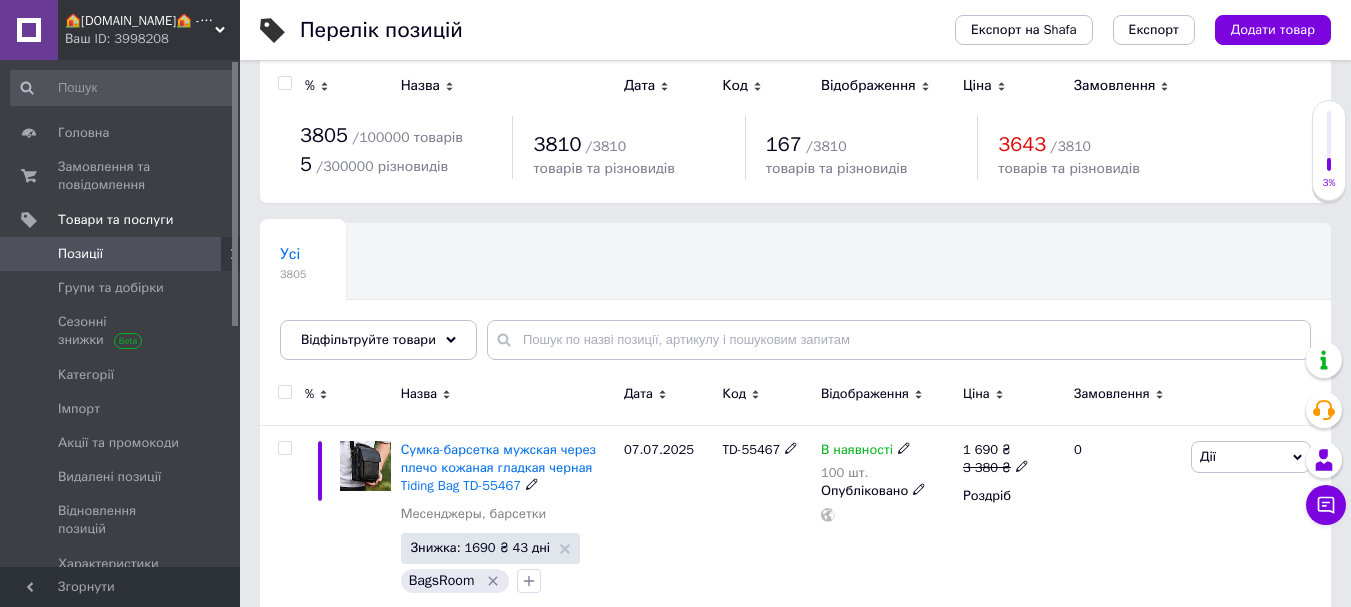 scroll, scrollTop: 0, scrollLeft: 0, axis: both 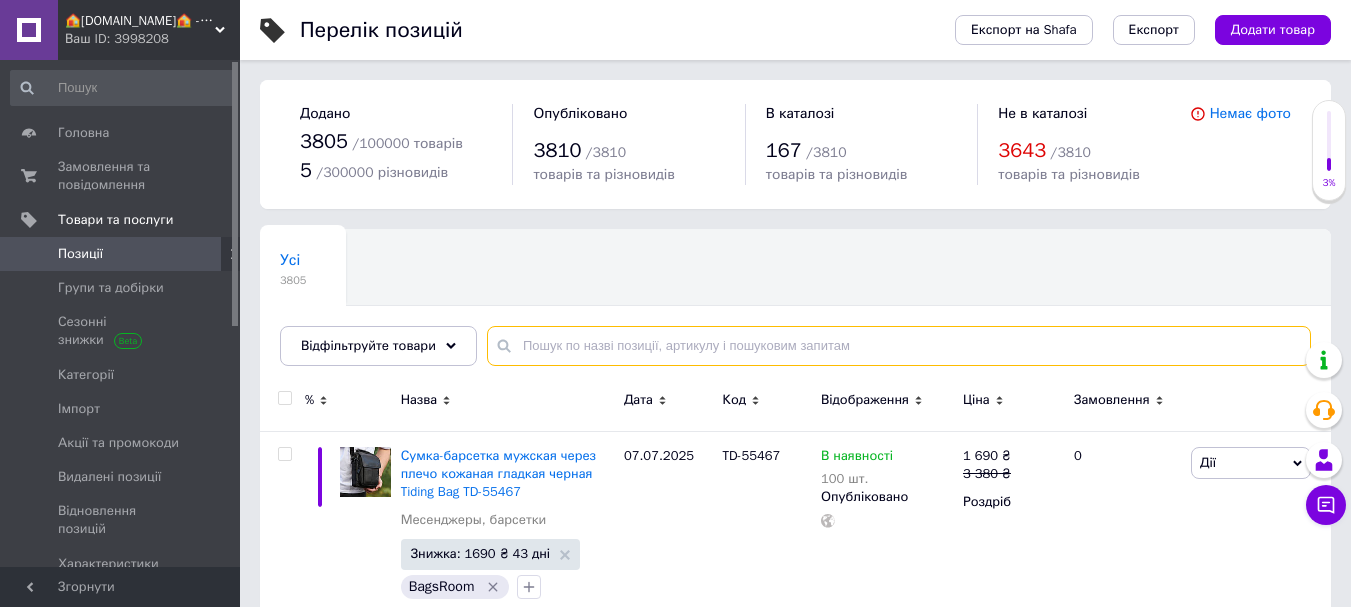 click at bounding box center [899, 346] 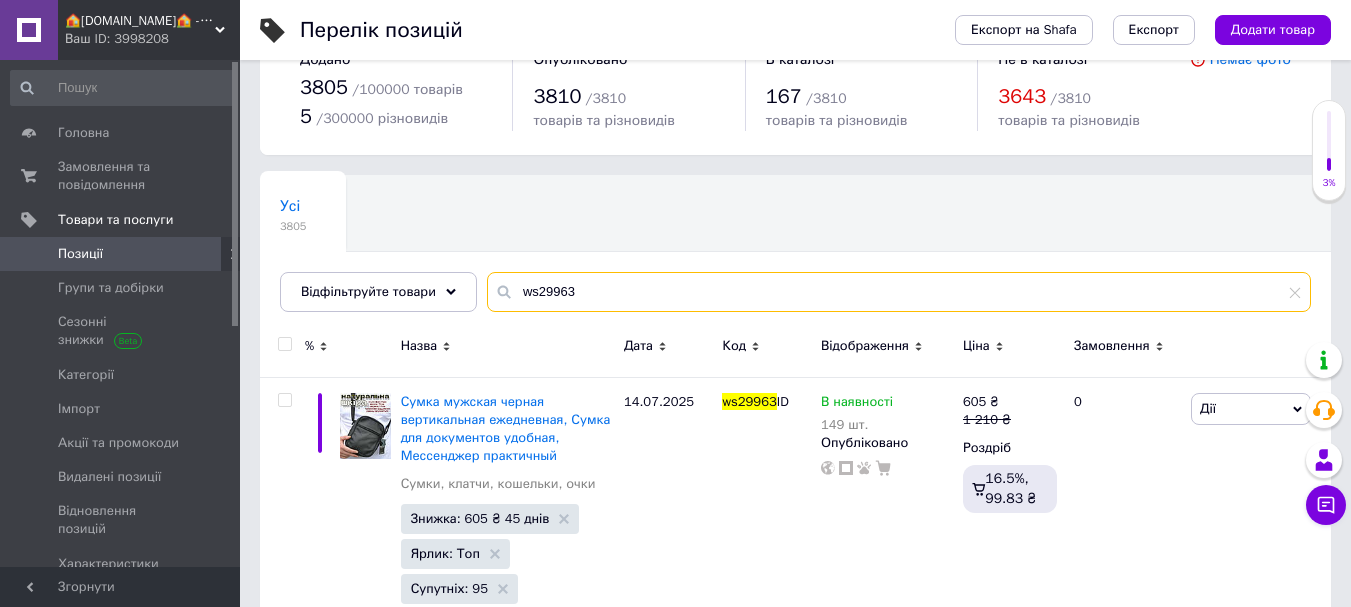 scroll, scrollTop: 125, scrollLeft: 0, axis: vertical 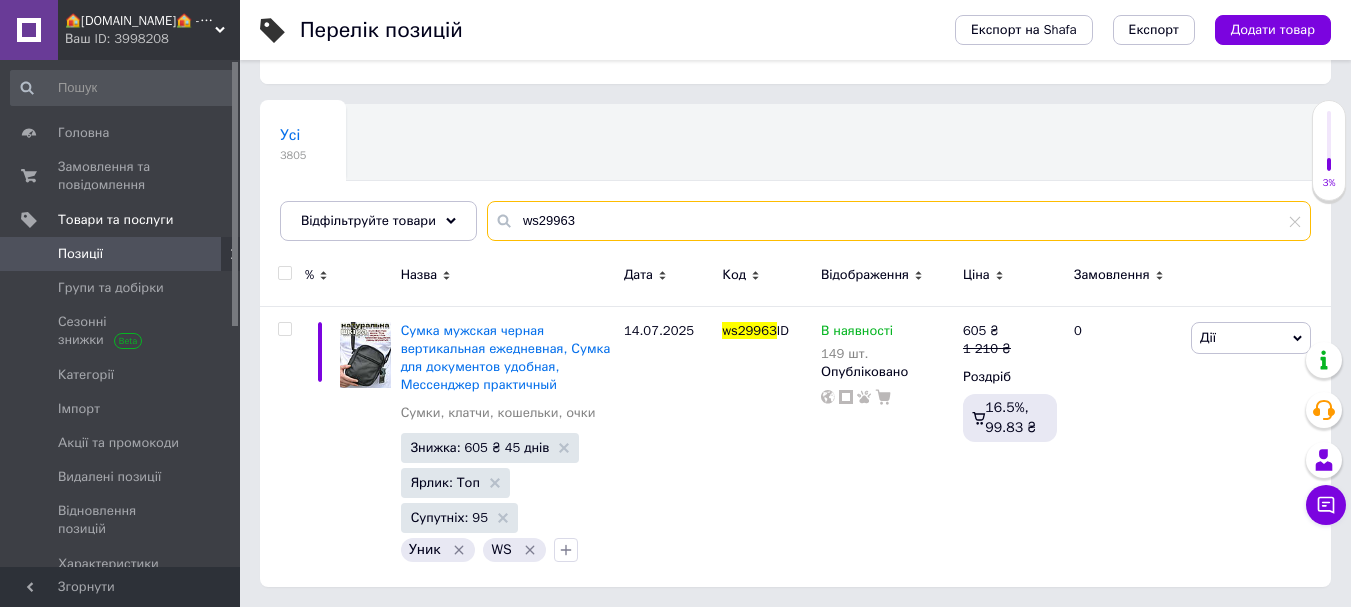 drag, startPoint x: 493, startPoint y: 207, endPoint x: 470, endPoint y: 207, distance: 23 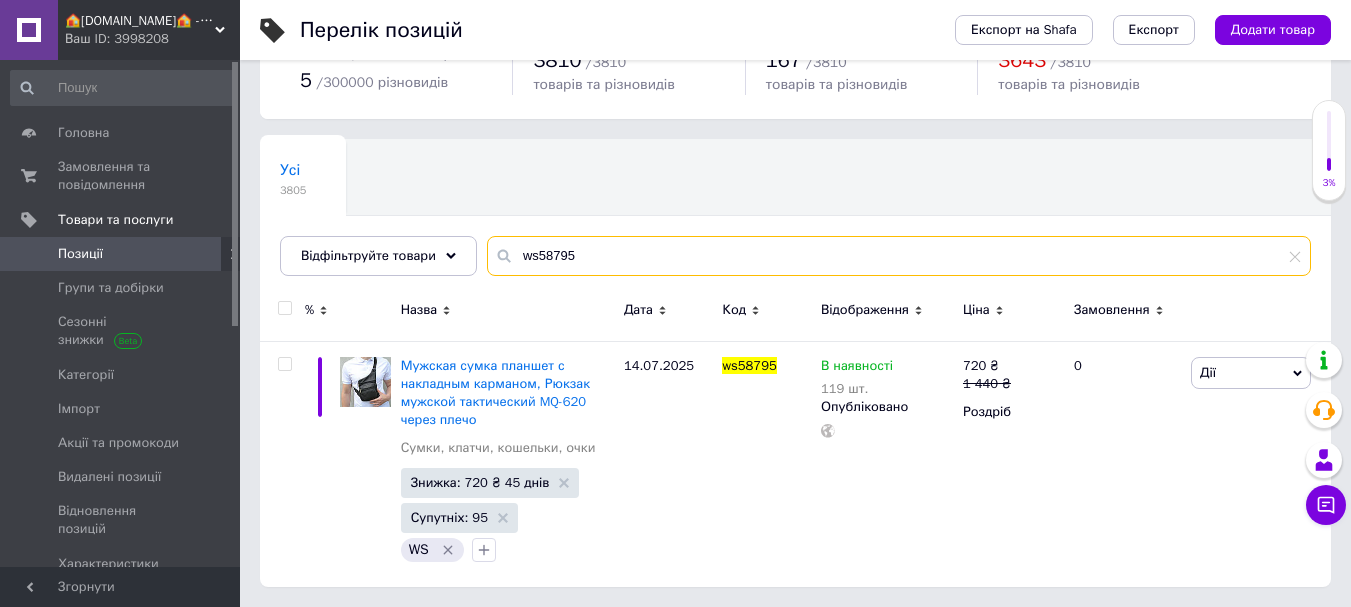 scroll, scrollTop: 90, scrollLeft: 0, axis: vertical 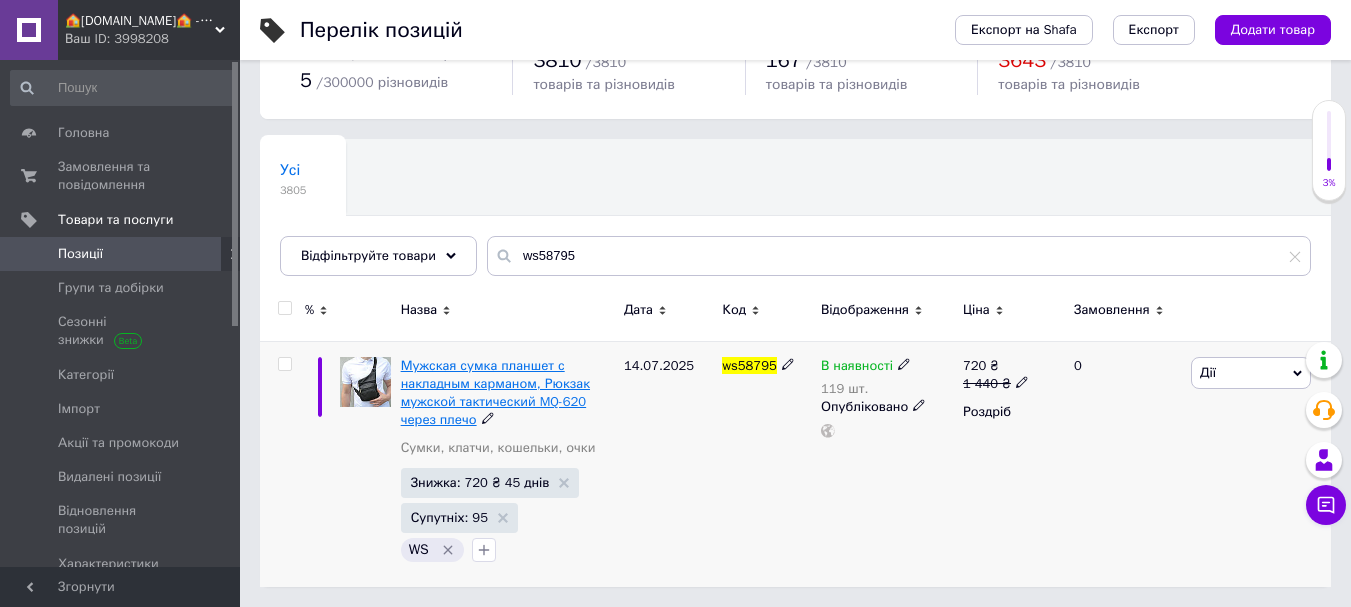 click on "Мужская сумка планшет с накладным карманом, Рюкзак мужской тактический MQ-620 через плечо" at bounding box center [495, 393] 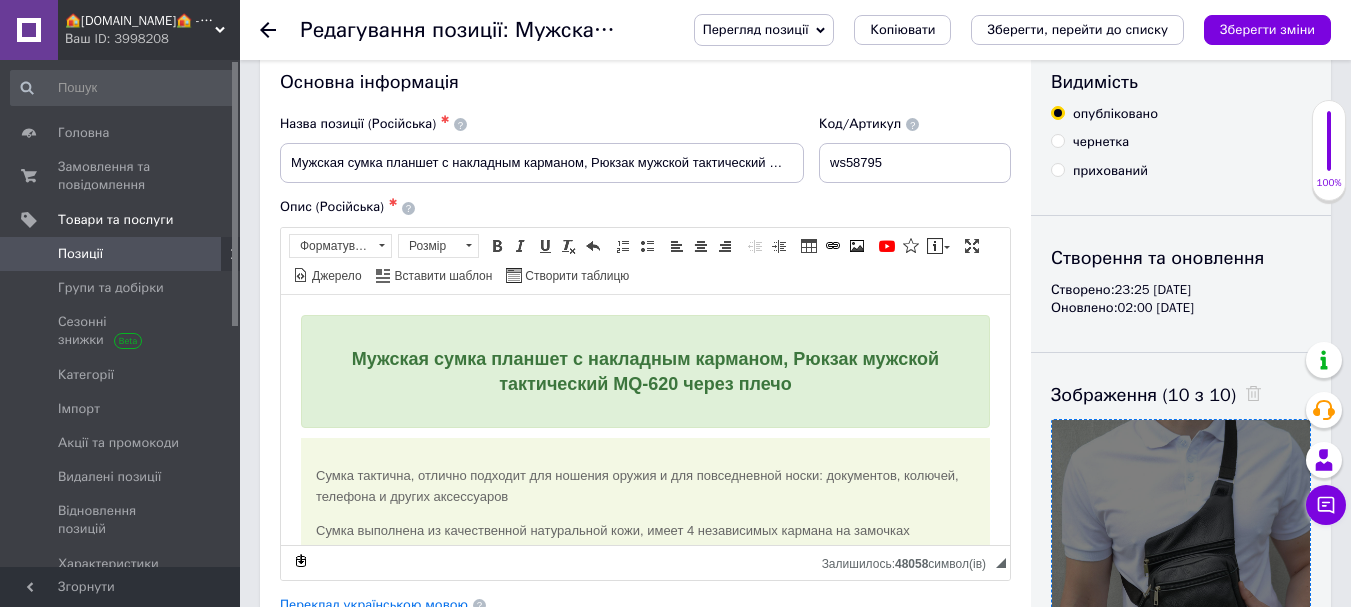 scroll, scrollTop: 0, scrollLeft: 0, axis: both 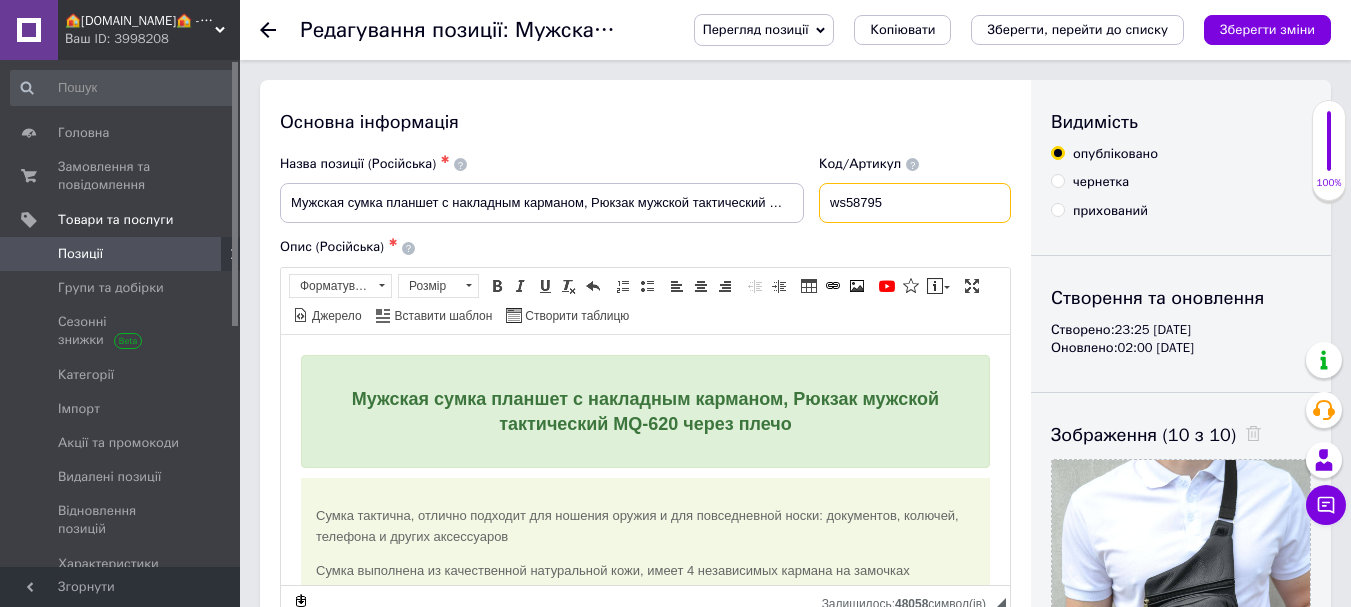 click on "ws58795" at bounding box center (915, 203) 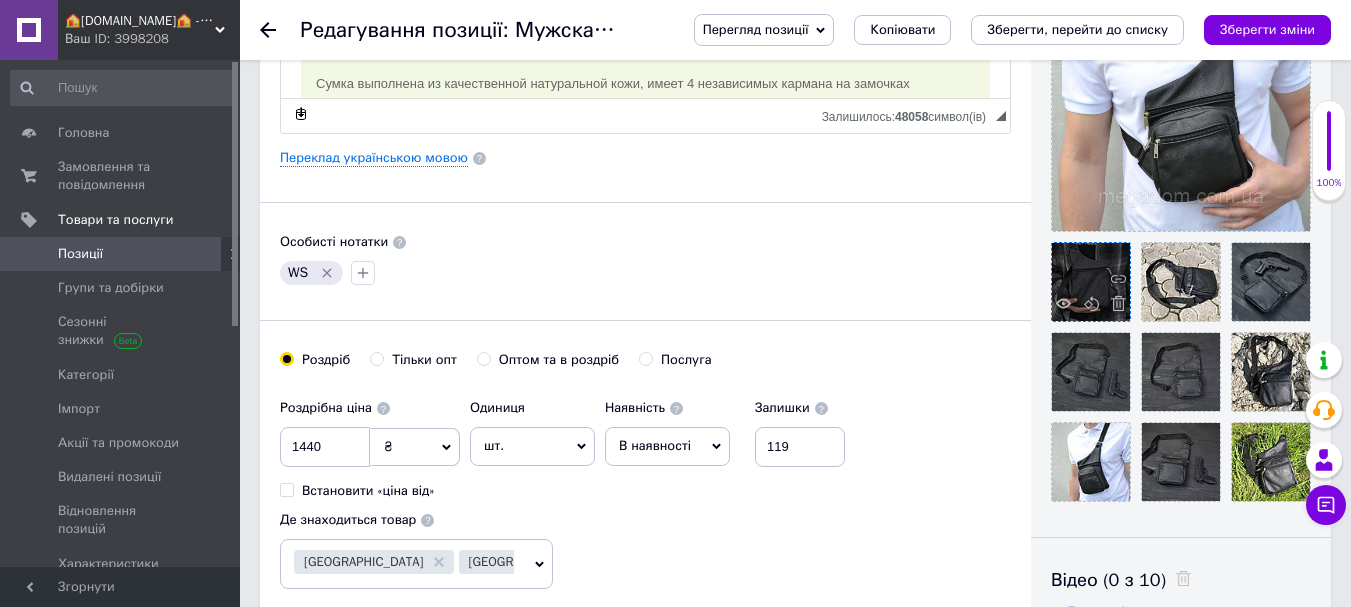 scroll, scrollTop: 500, scrollLeft: 0, axis: vertical 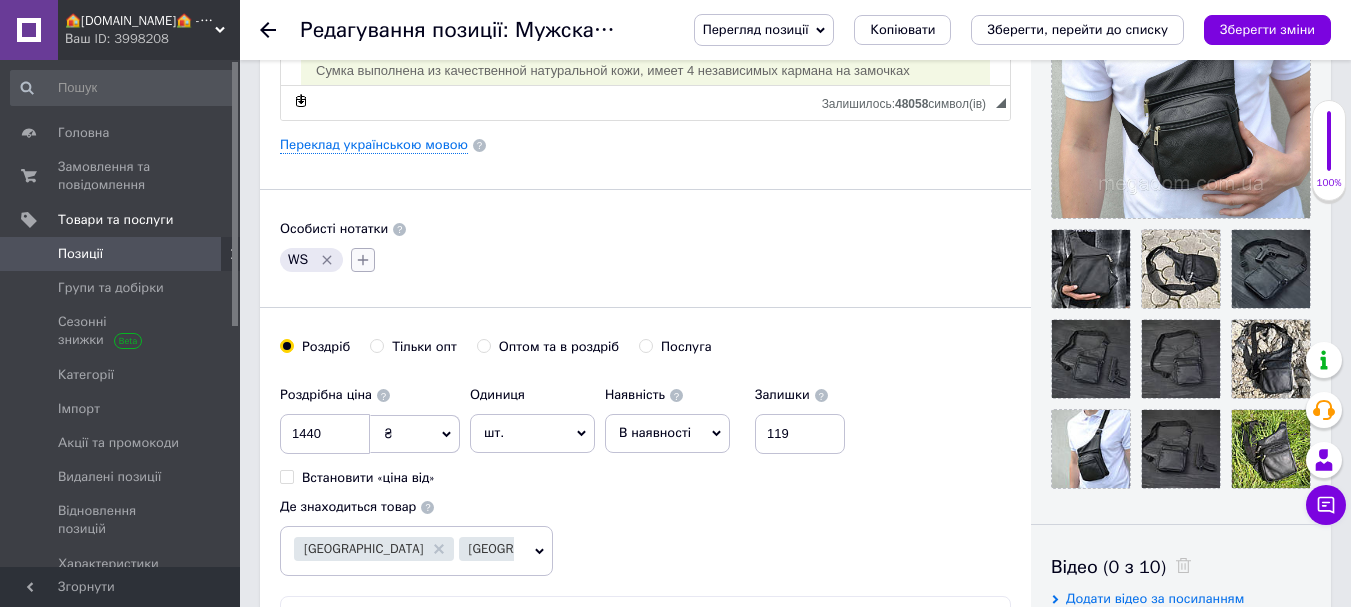 type on "ws58795 MD" 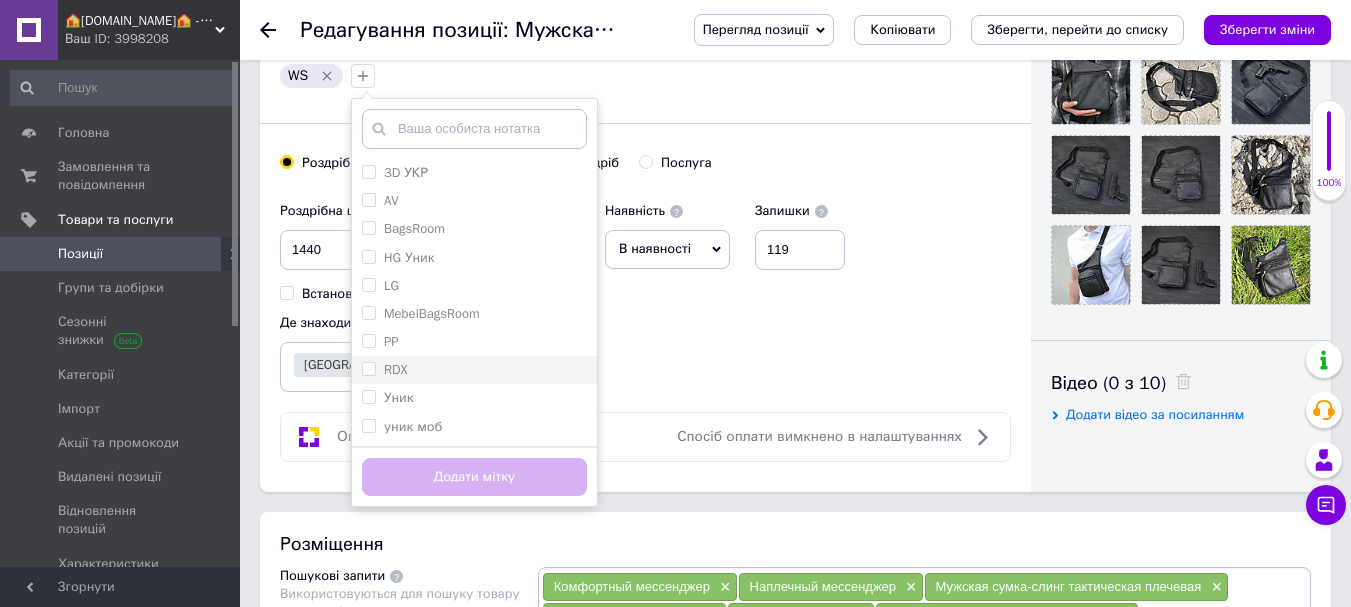 scroll, scrollTop: 700, scrollLeft: 0, axis: vertical 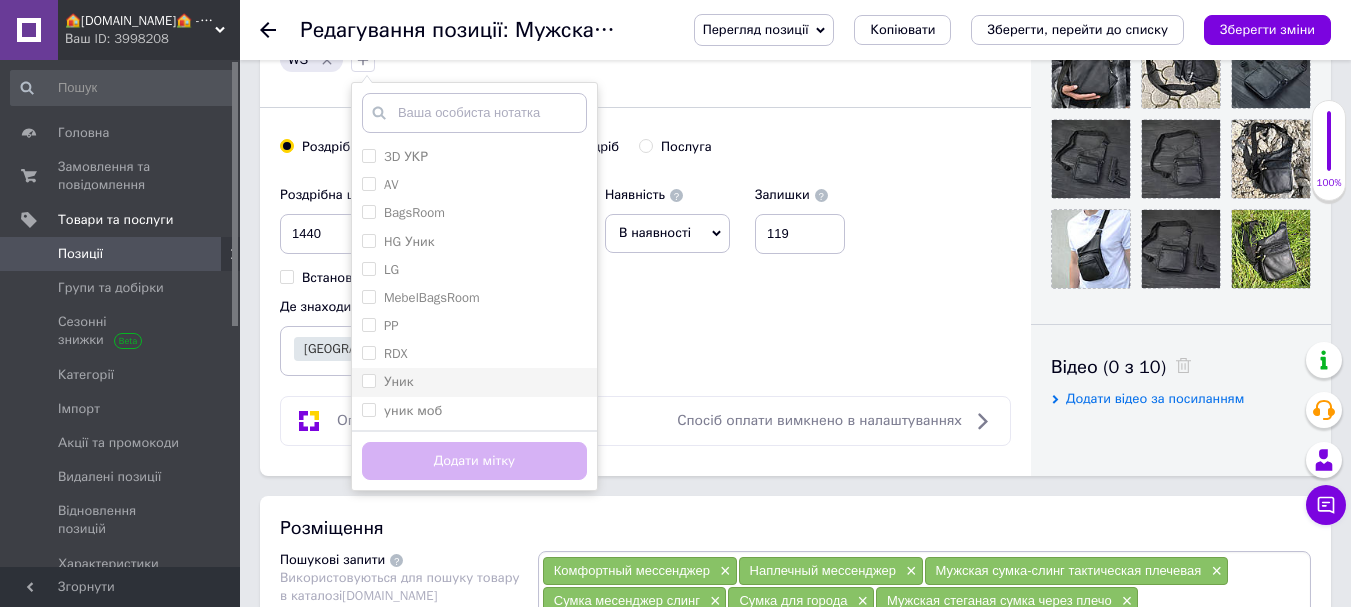 click on "Уник" at bounding box center [474, 382] 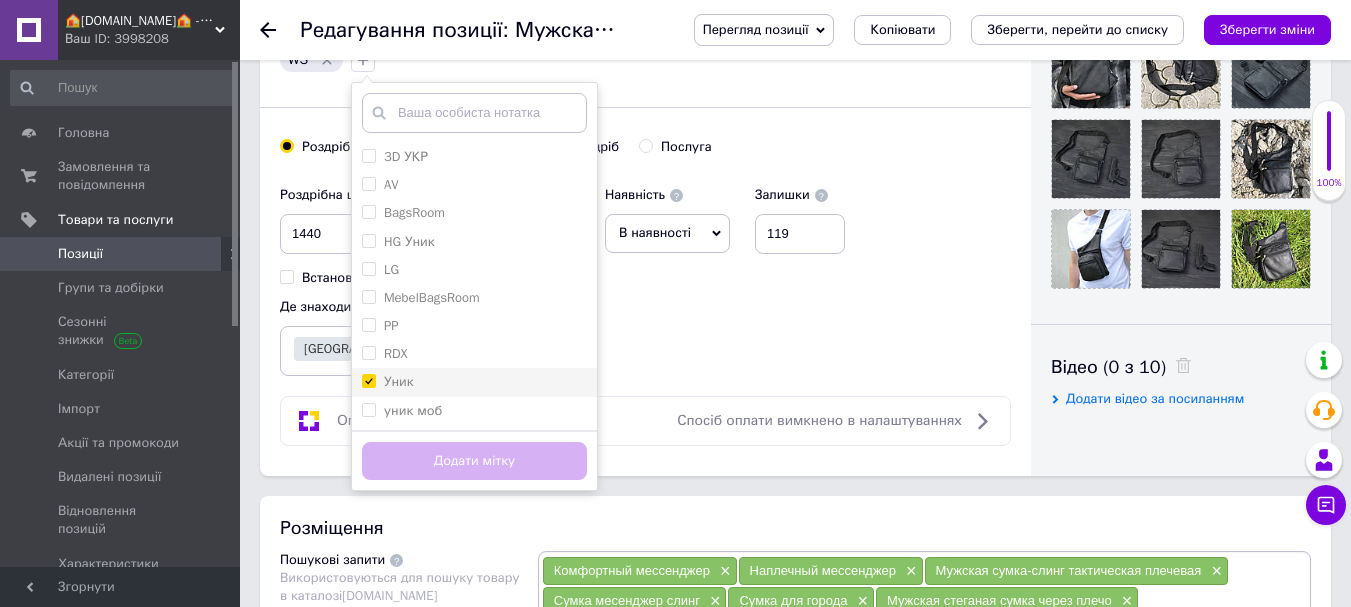 checkbox on "true" 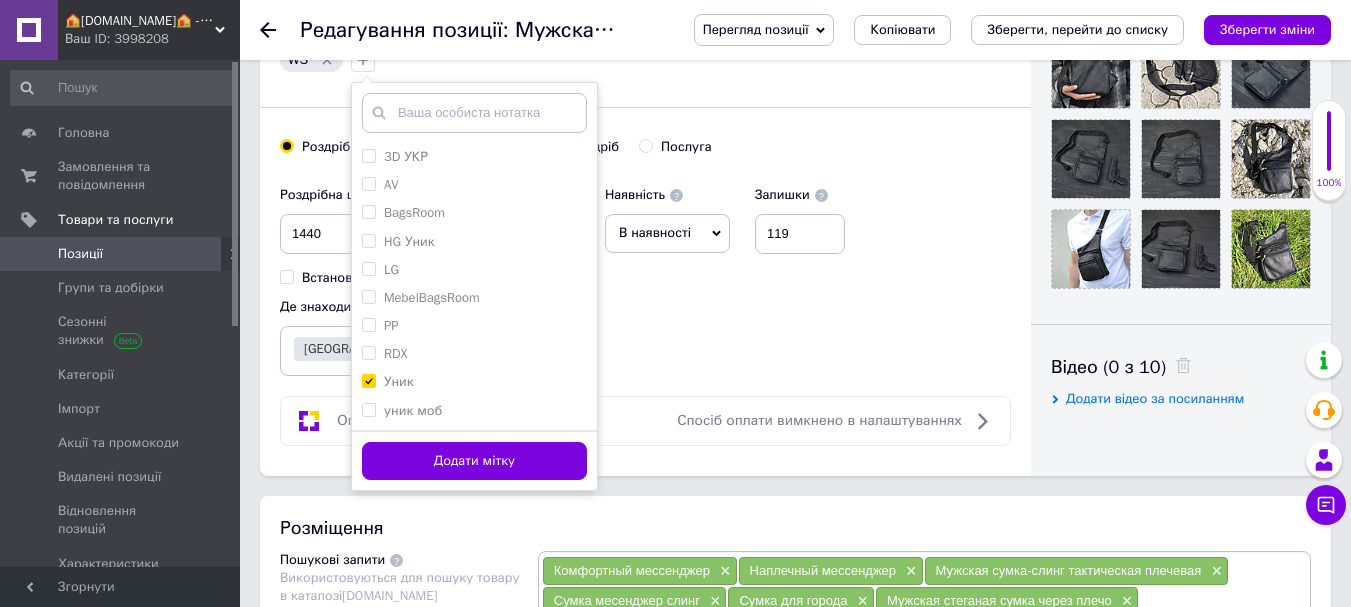 drag, startPoint x: 431, startPoint y: 457, endPoint x: 425, endPoint y: 433, distance: 24.738634 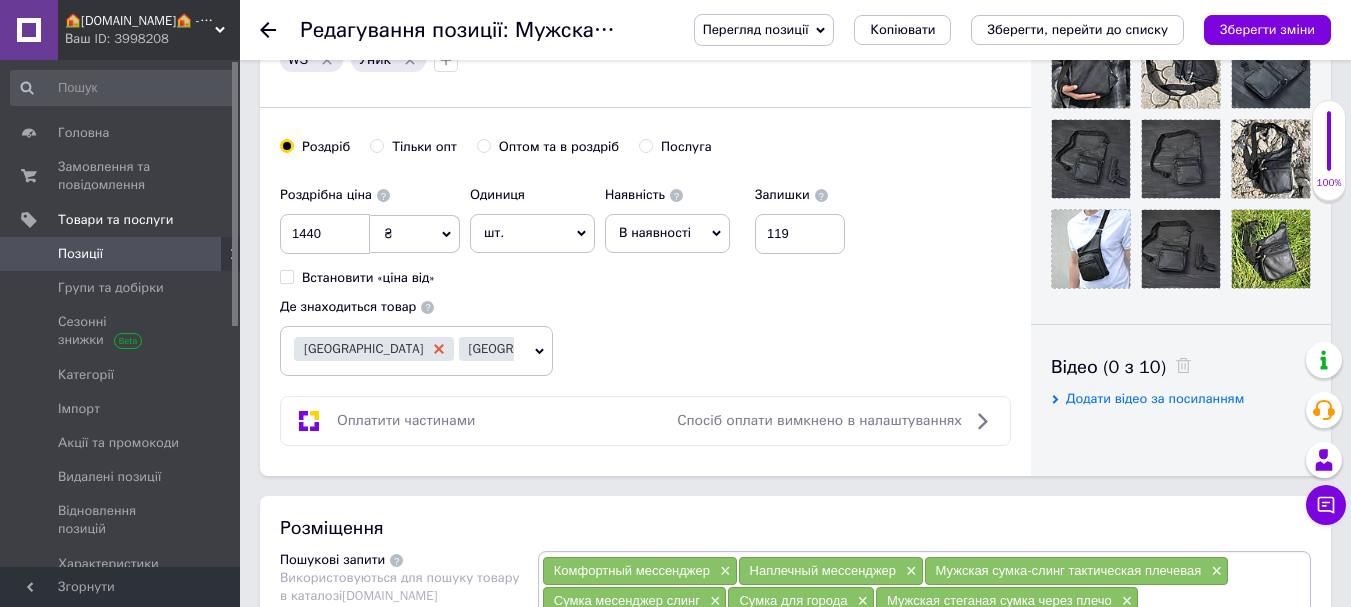 click 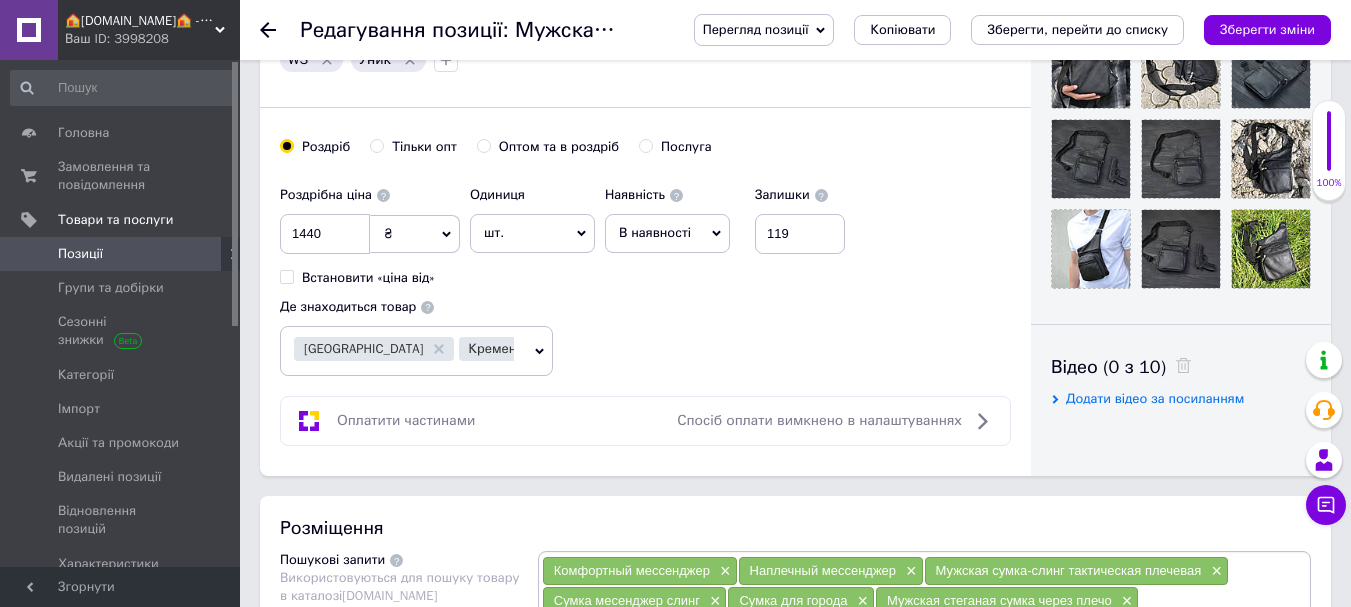 click on "[GEOGRAPHIC_DATA]" at bounding box center (374, 348) 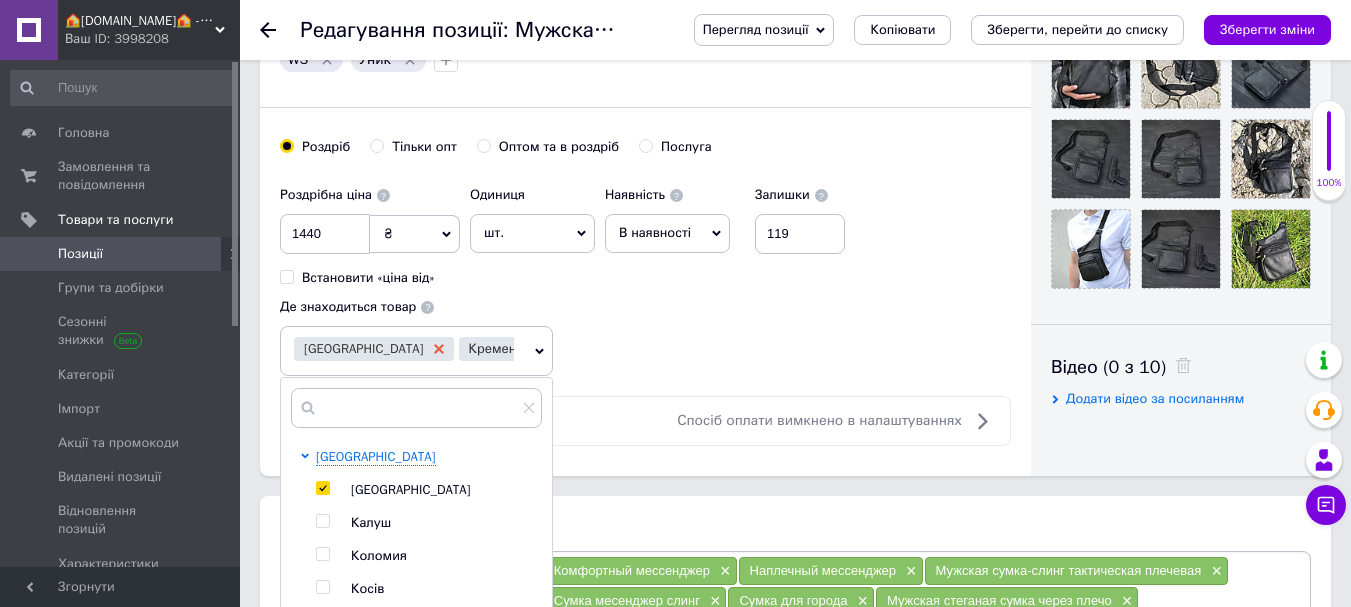 click 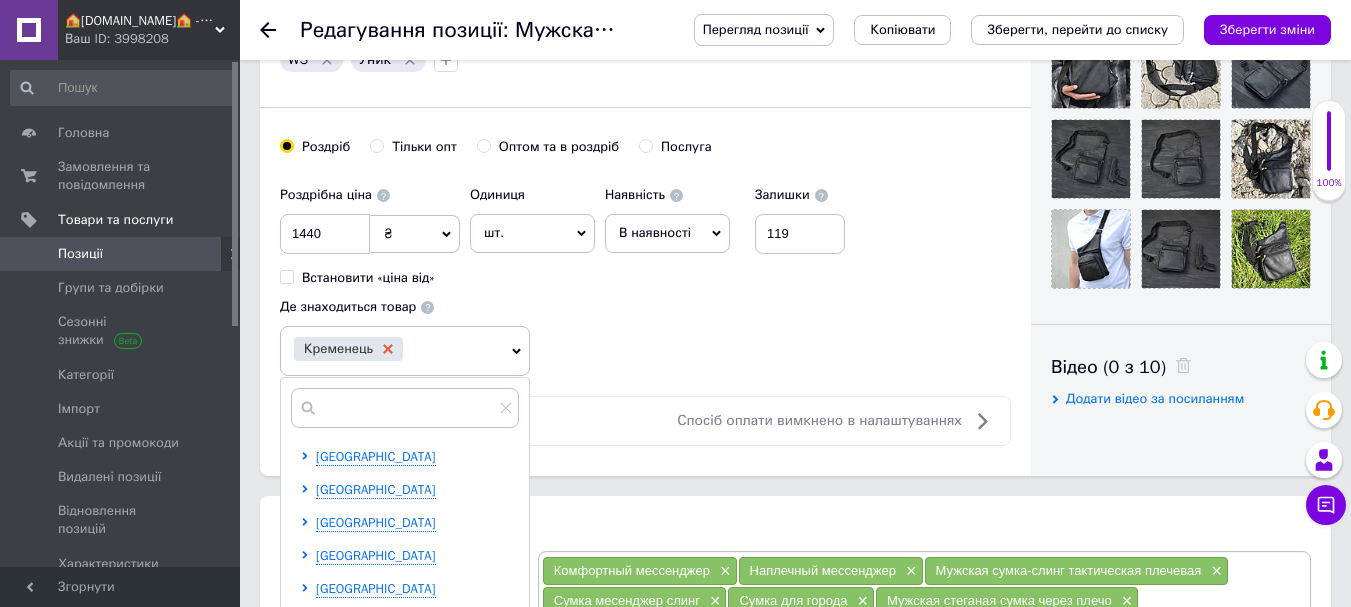 click 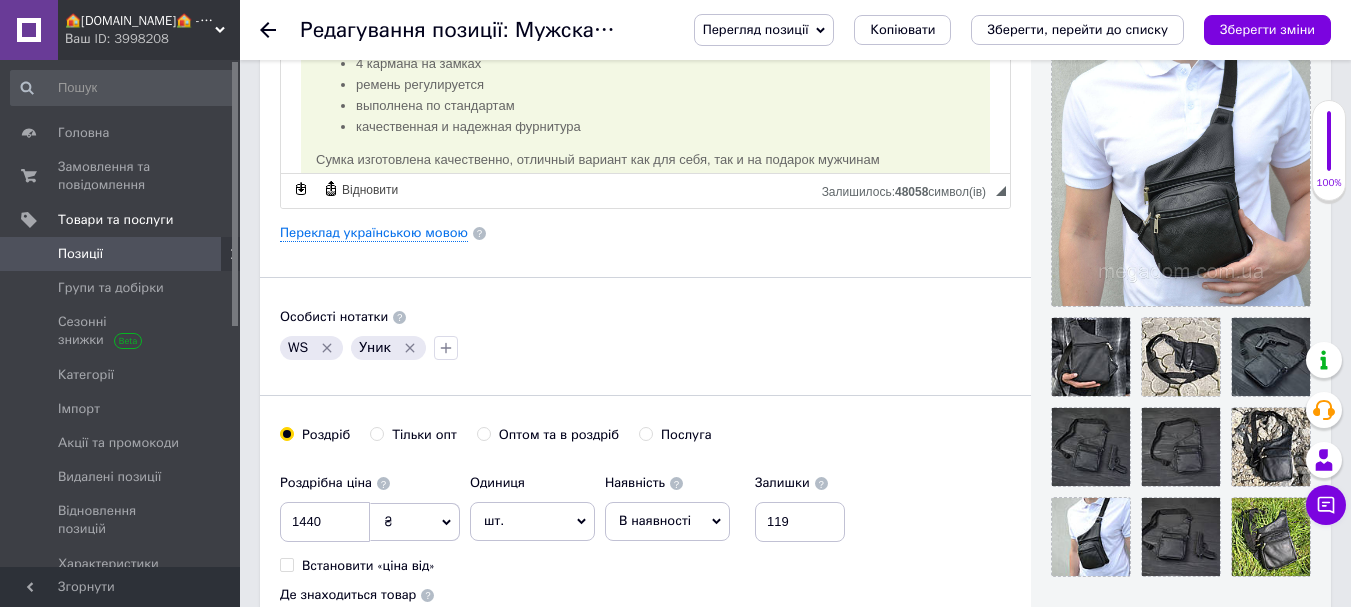 scroll, scrollTop: 400, scrollLeft: 0, axis: vertical 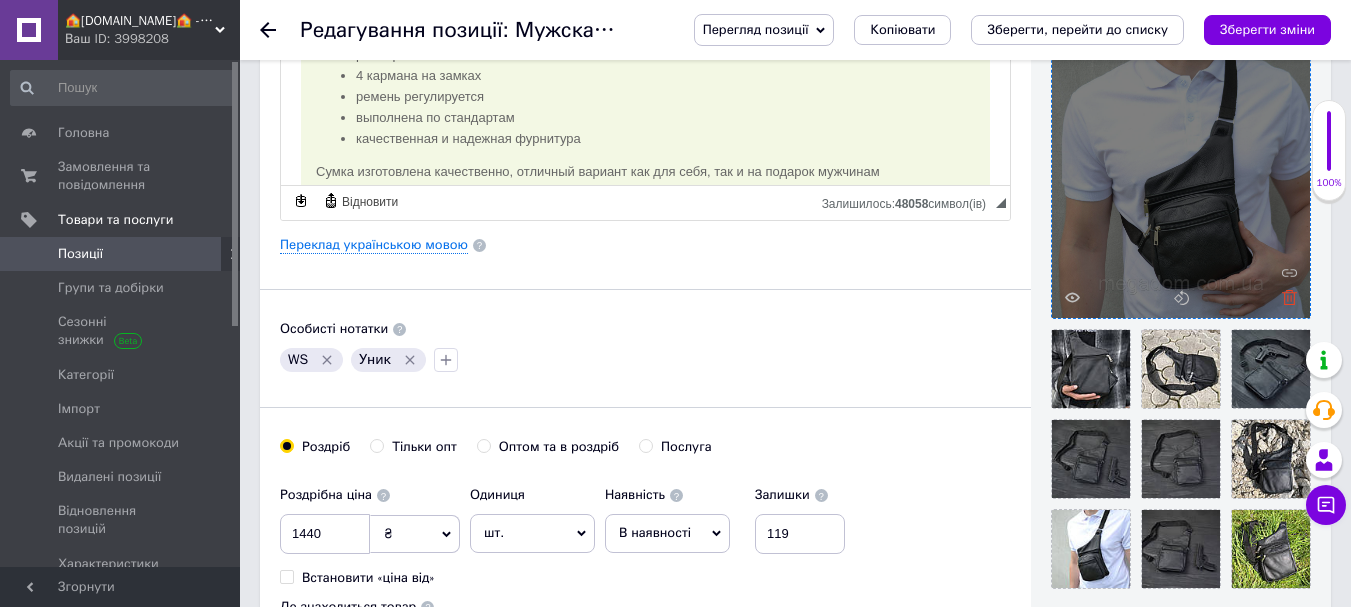 click 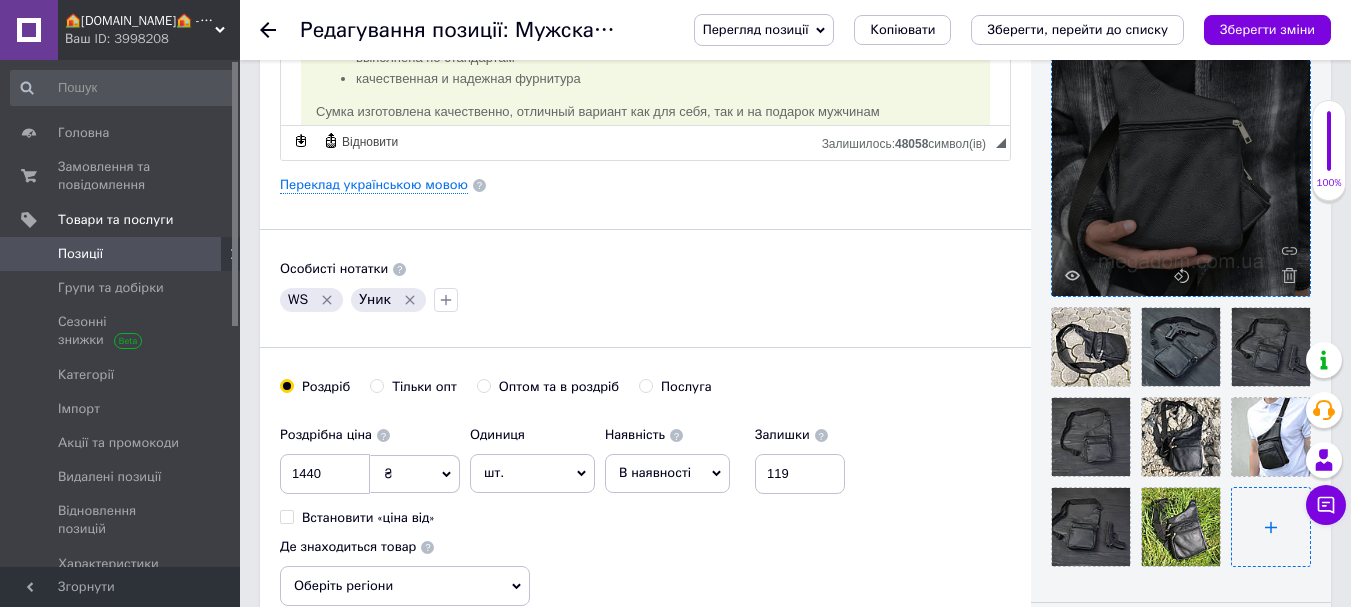 scroll, scrollTop: 500, scrollLeft: 0, axis: vertical 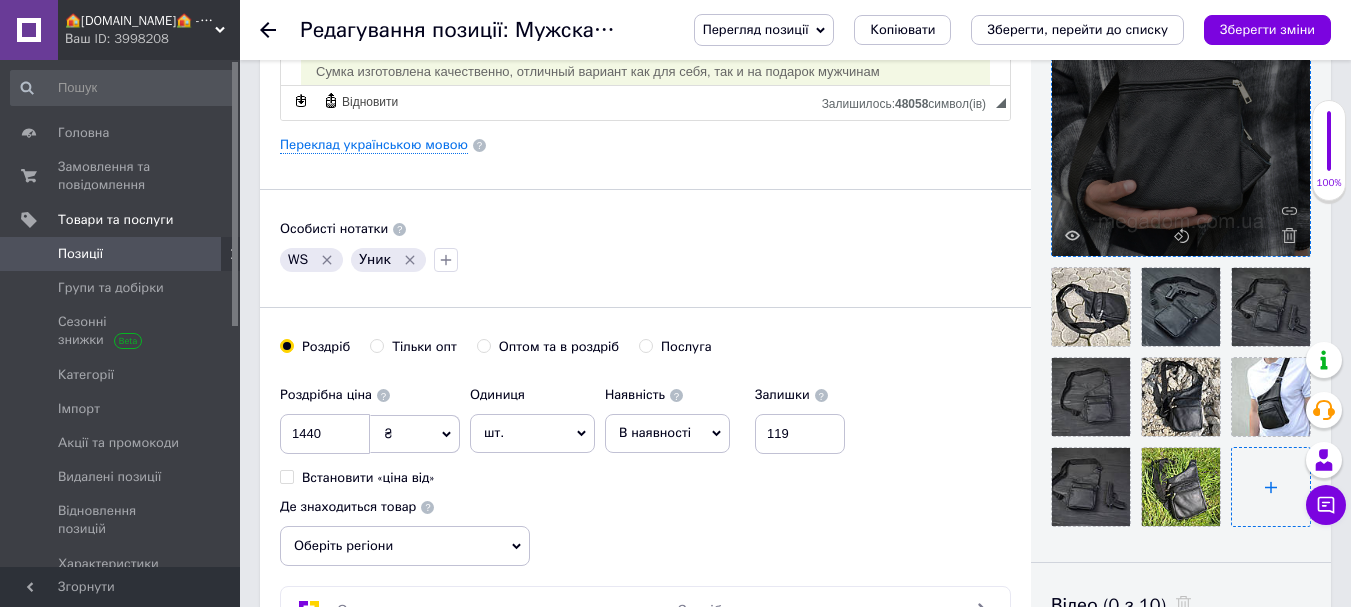 click at bounding box center (1271, 487) 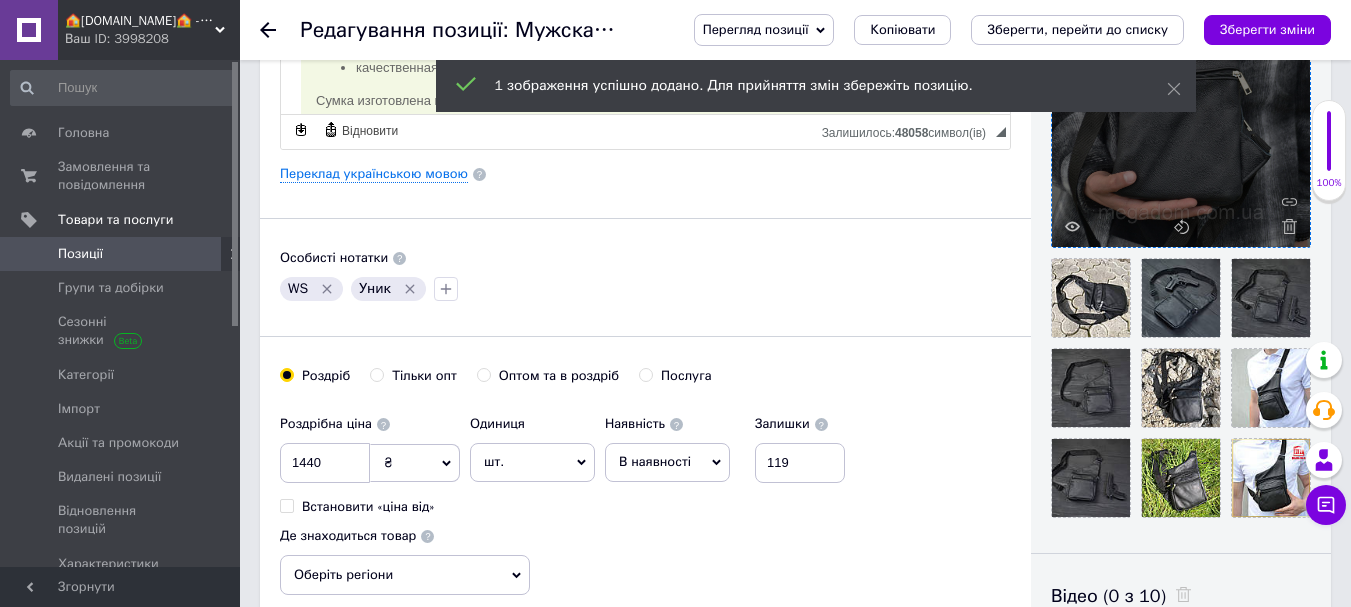 scroll, scrollTop: 500, scrollLeft: 0, axis: vertical 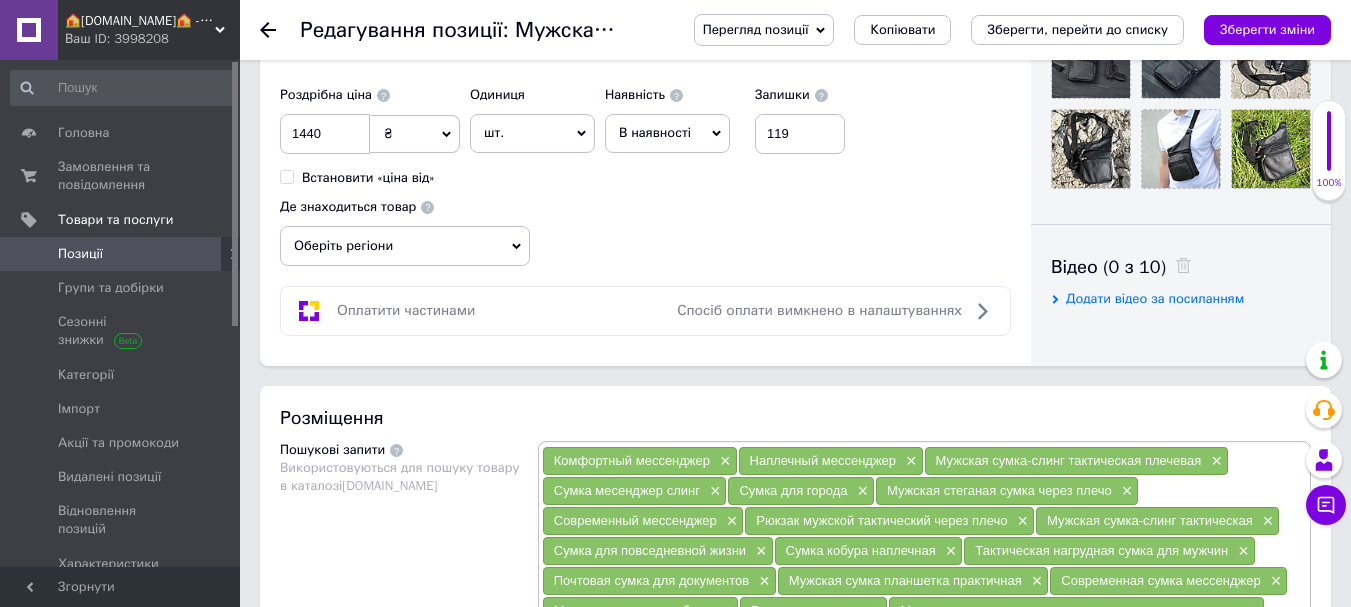click on "Додати відео за посиланням" at bounding box center [1155, 298] 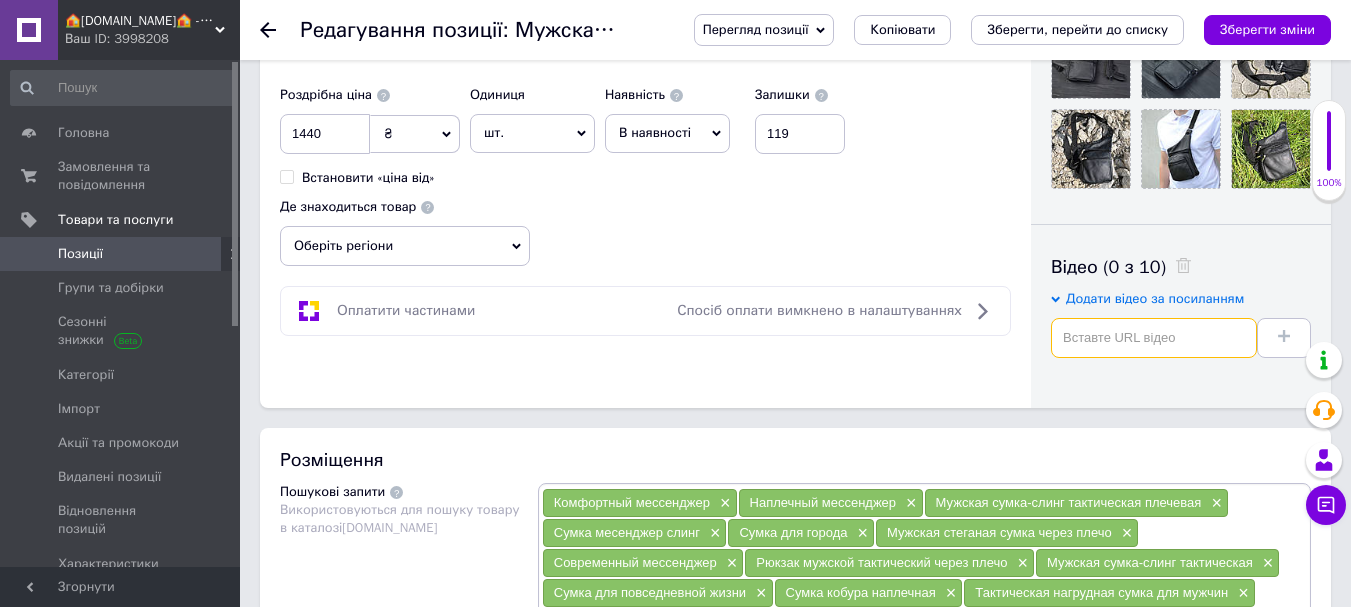 paste on "[URL][DOMAIN_NAME]" 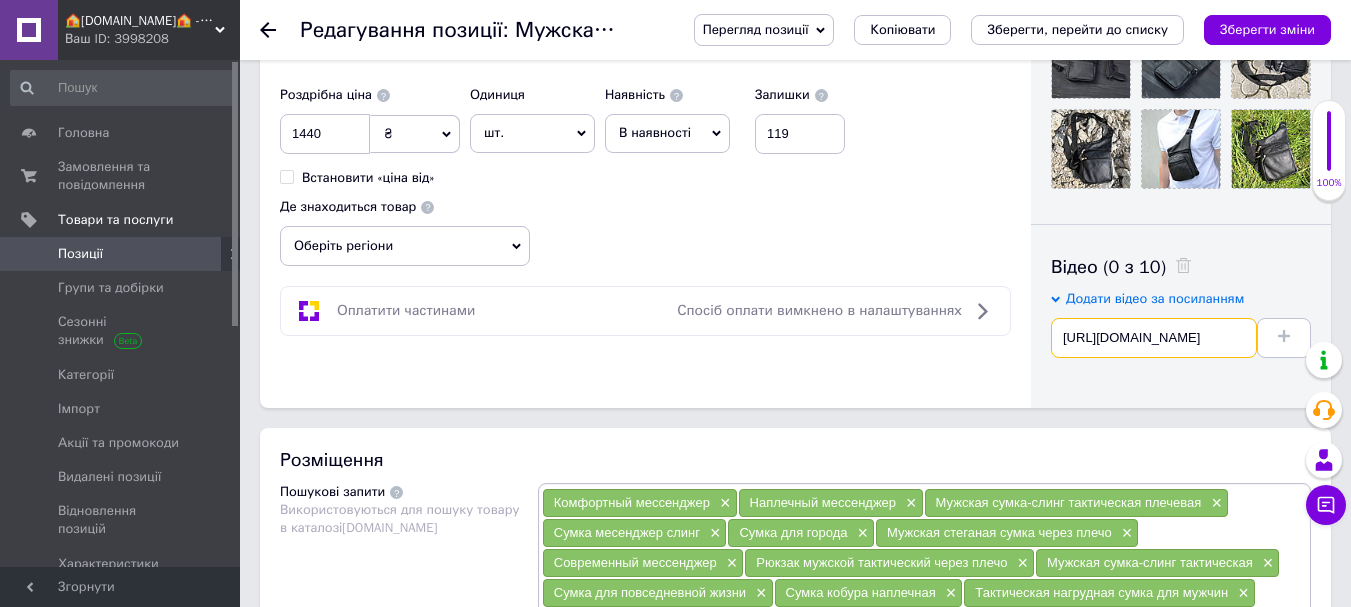 scroll, scrollTop: 0, scrollLeft: 105, axis: horizontal 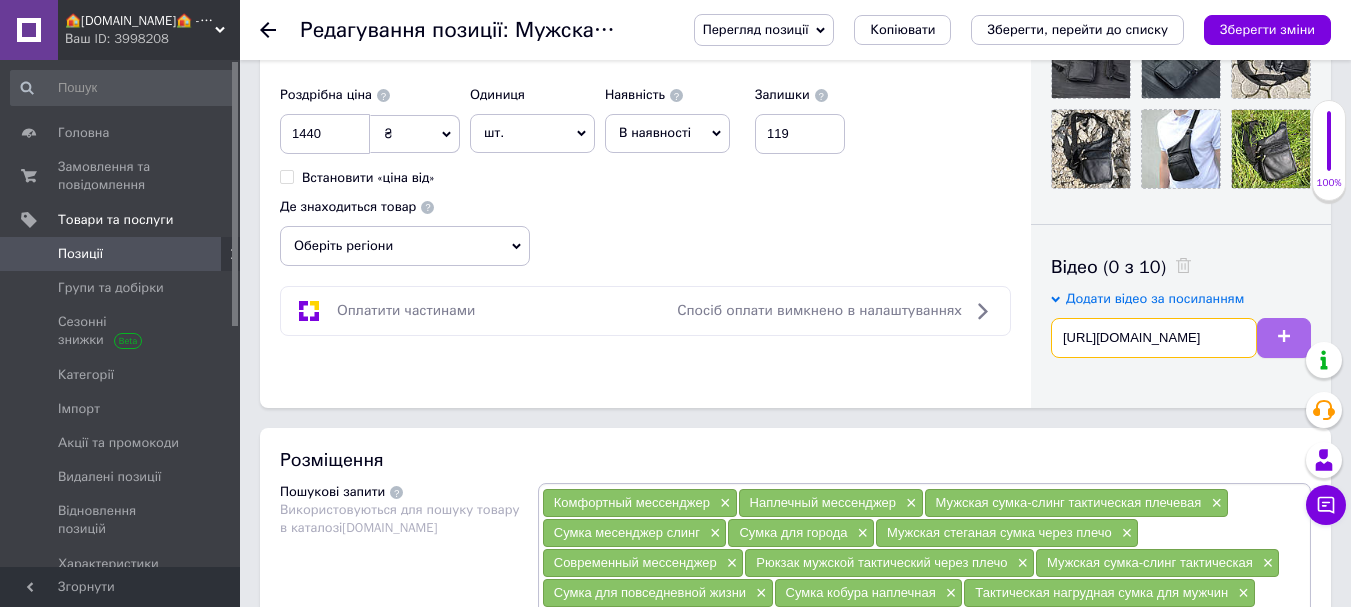type on "[URL][DOMAIN_NAME]" 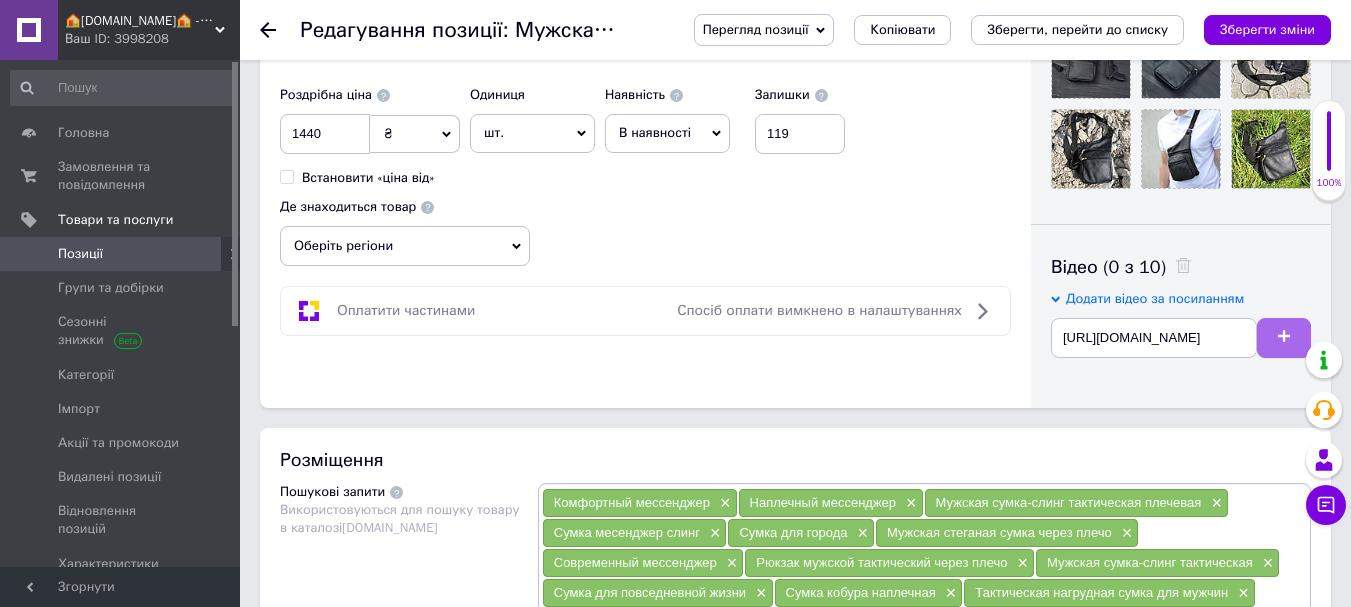 click at bounding box center (1284, 338) 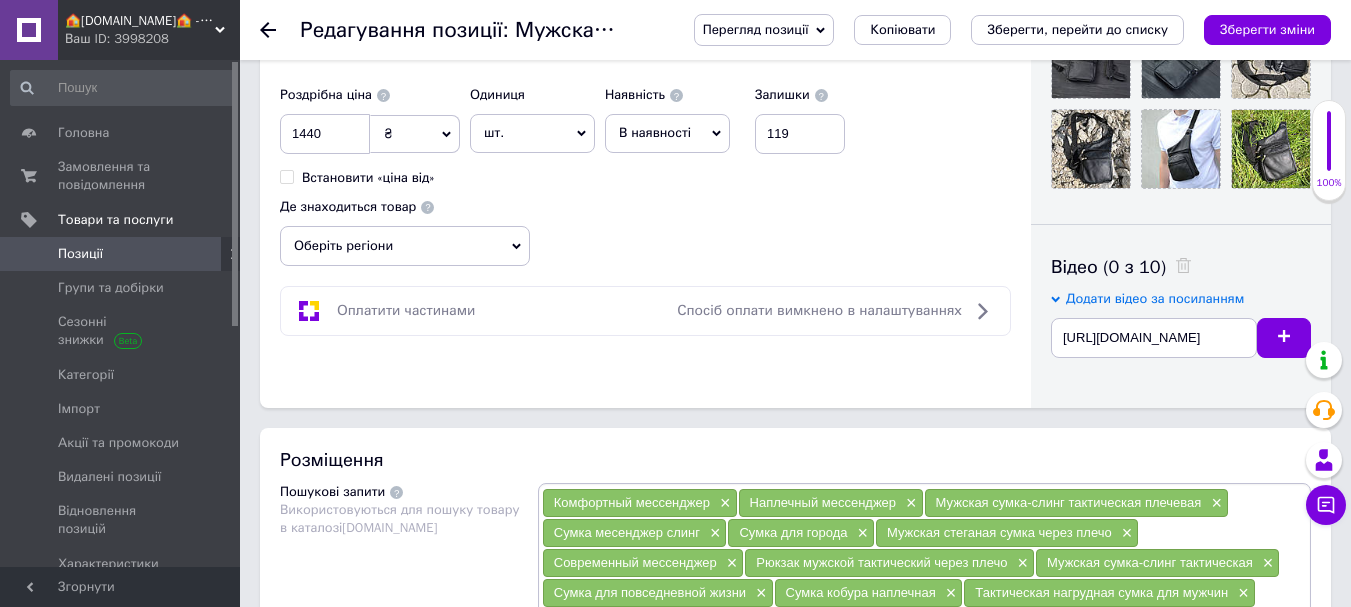 type 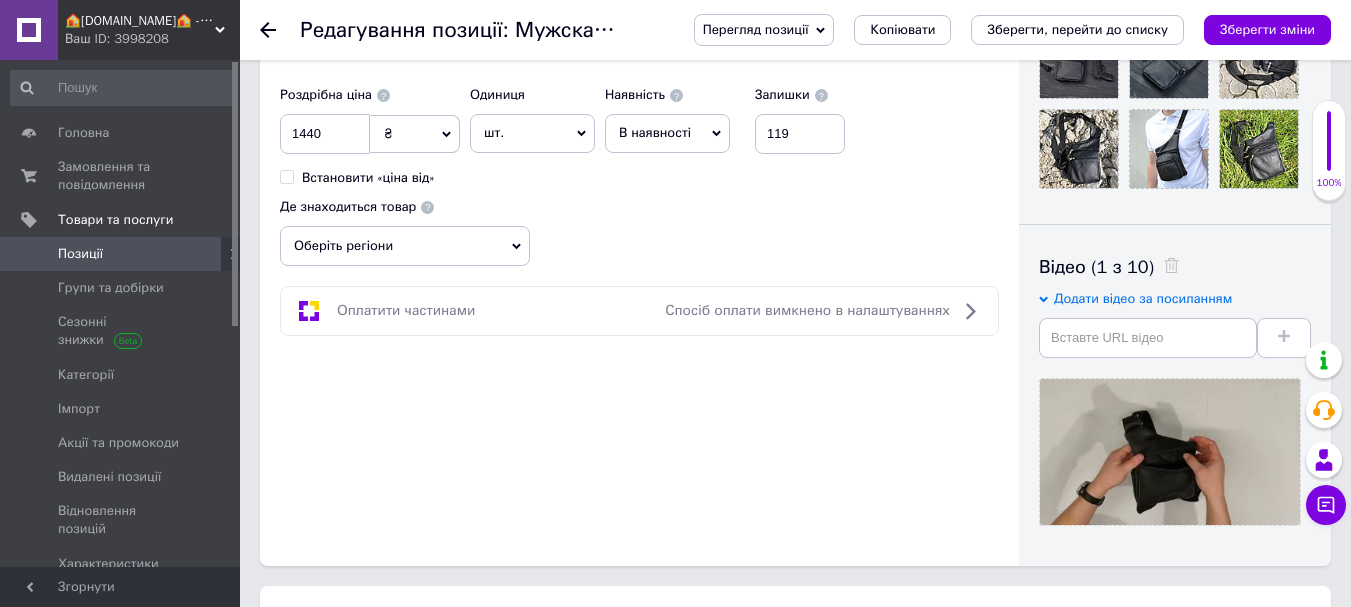 scroll, scrollTop: 0, scrollLeft: 0, axis: both 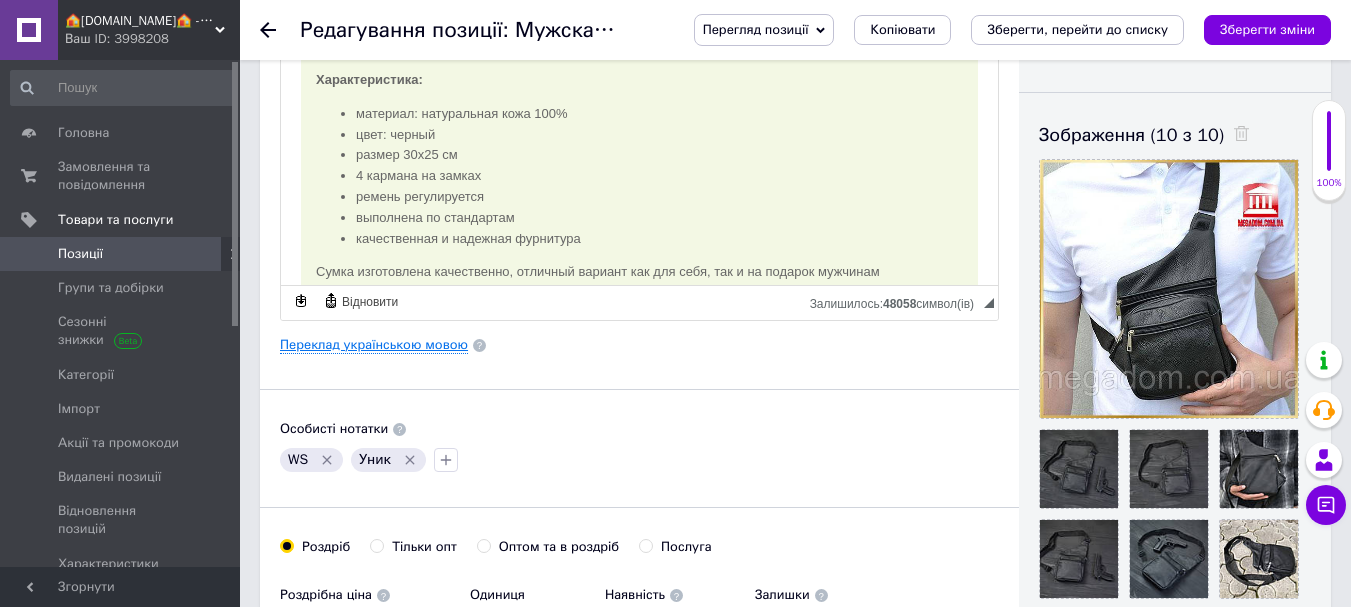 click on "Переклад українською мовою" at bounding box center [374, 345] 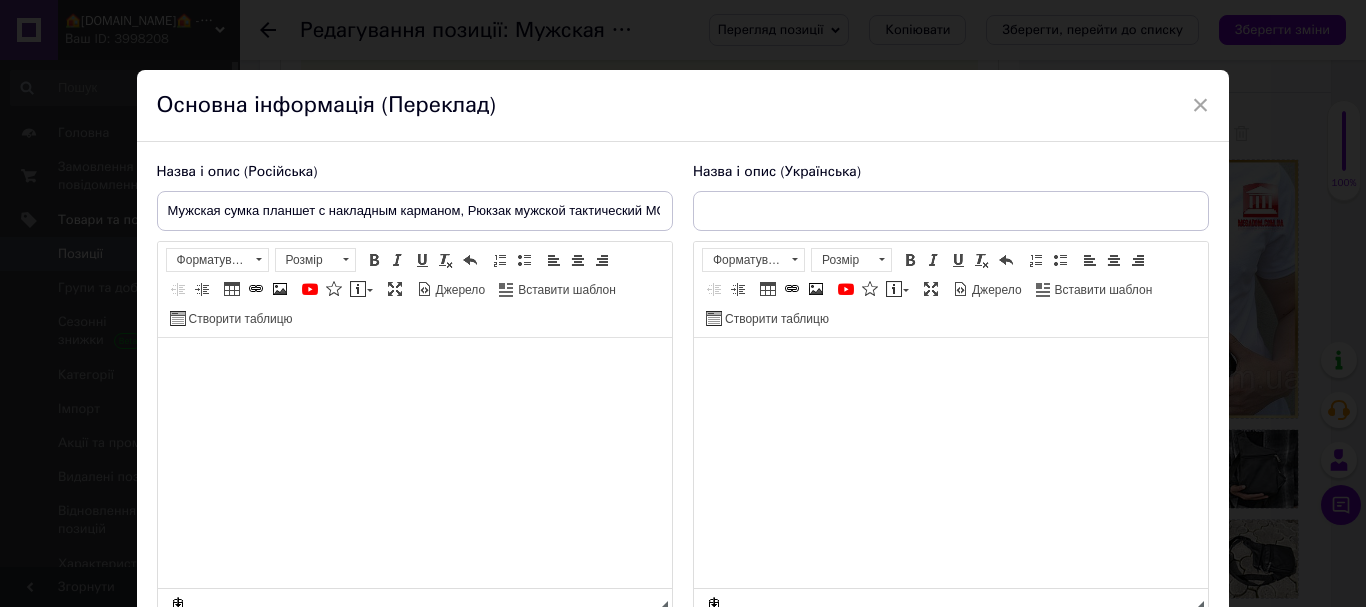 type on "Чоловіча стьобана сумка, Наплічний месенджер, Месенджер повсякденний MQ-620 сумка месенджер" 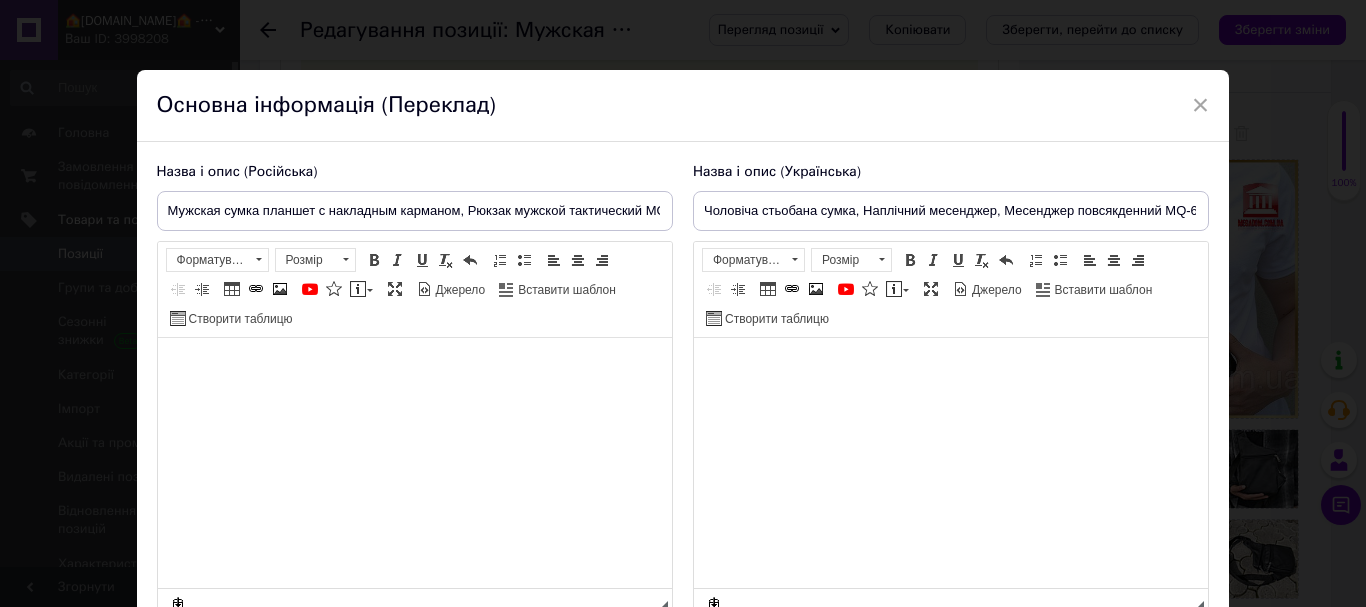 scroll, scrollTop: 100, scrollLeft: 0, axis: vertical 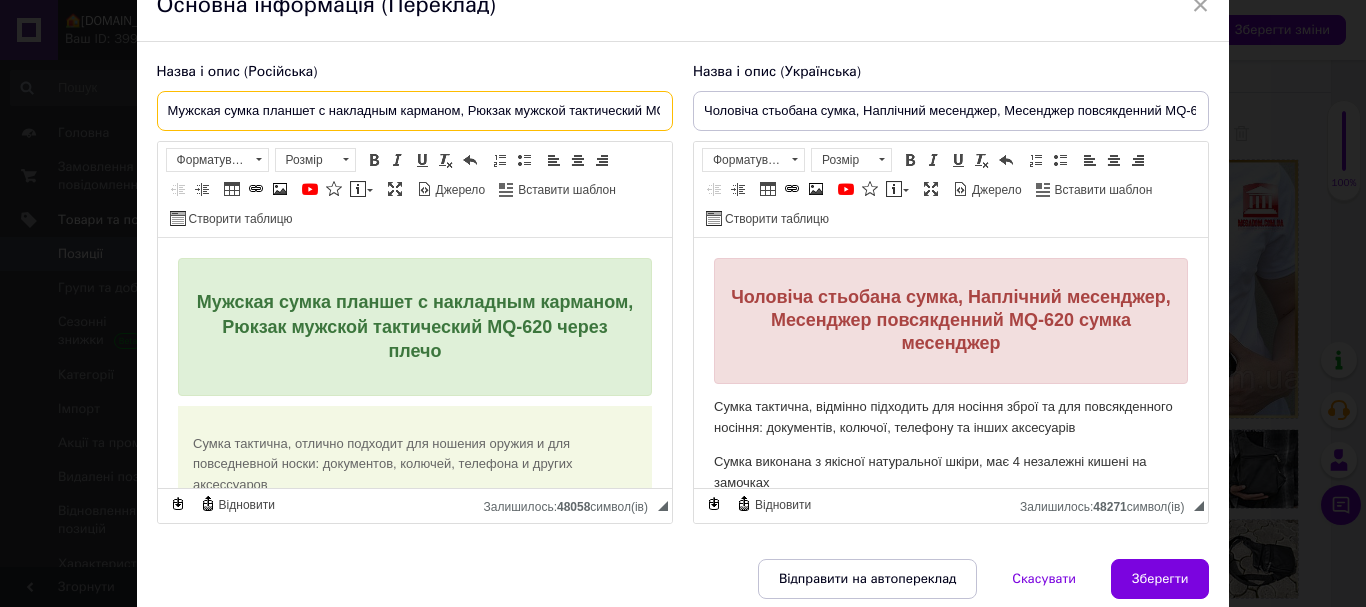 click on "Мужская сумка планшет с накладным карманом, Рюкзак мужской тактический MQ-620 через плечо" at bounding box center (415, 111) 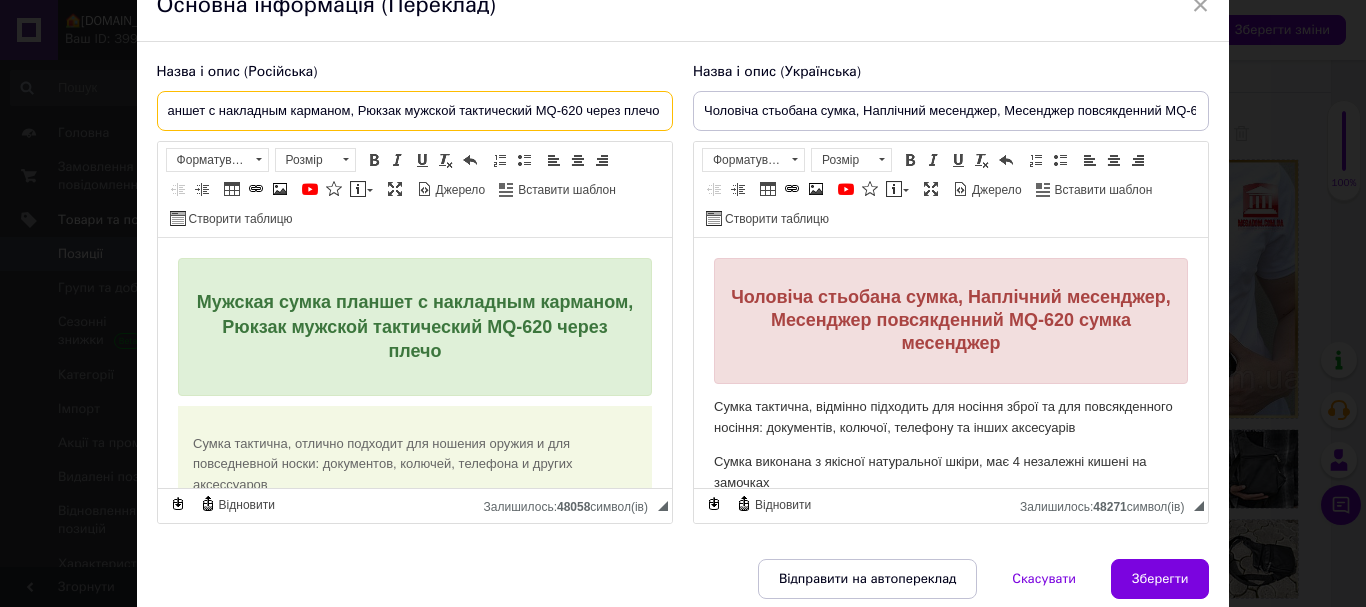 drag, startPoint x: 165, startPoint y: 107, endPoint x: 800, endPoint y: 118, distance: 635.0953 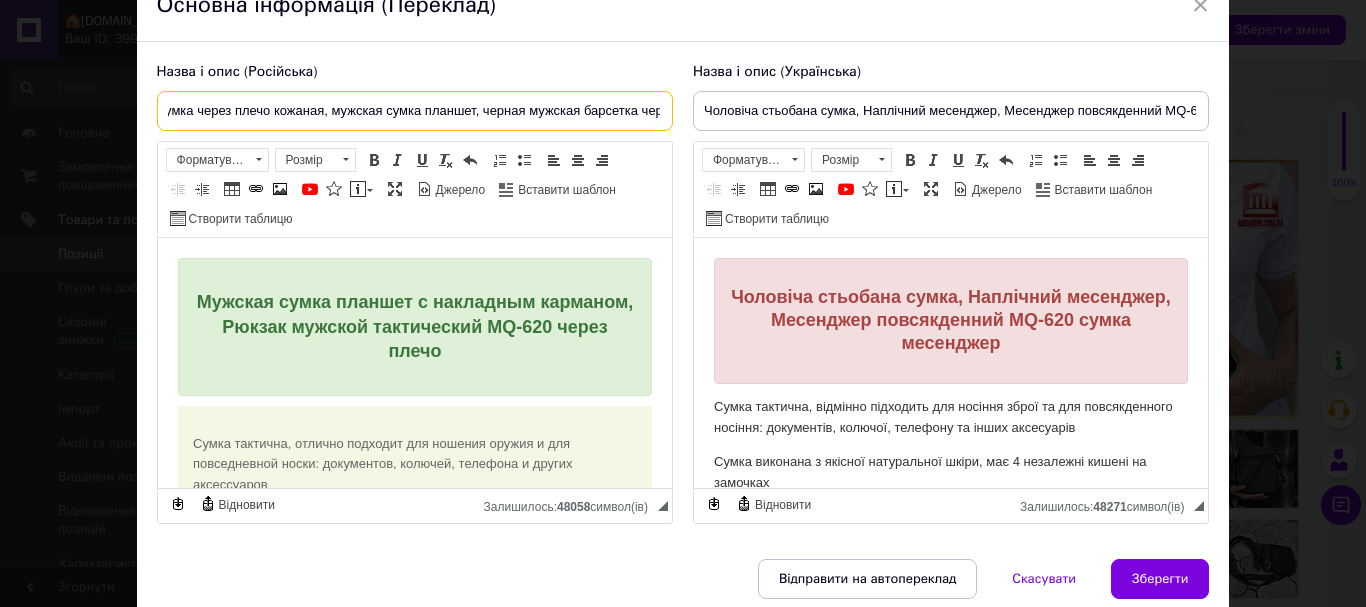 scroll, scrollTop: 0, scrollLeft: 169, axis: horizontal 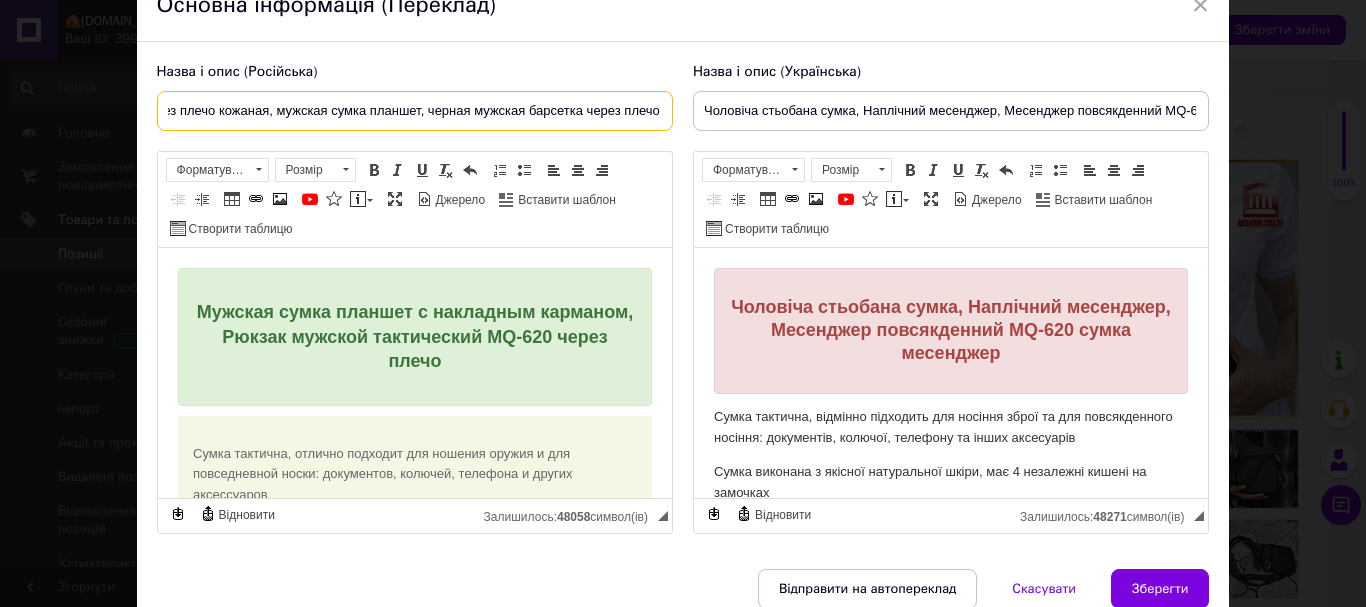 type on "Мужская черная сумка через плечо кожаная, мужская сумка планшет, черная мужская барсетка через плечо" 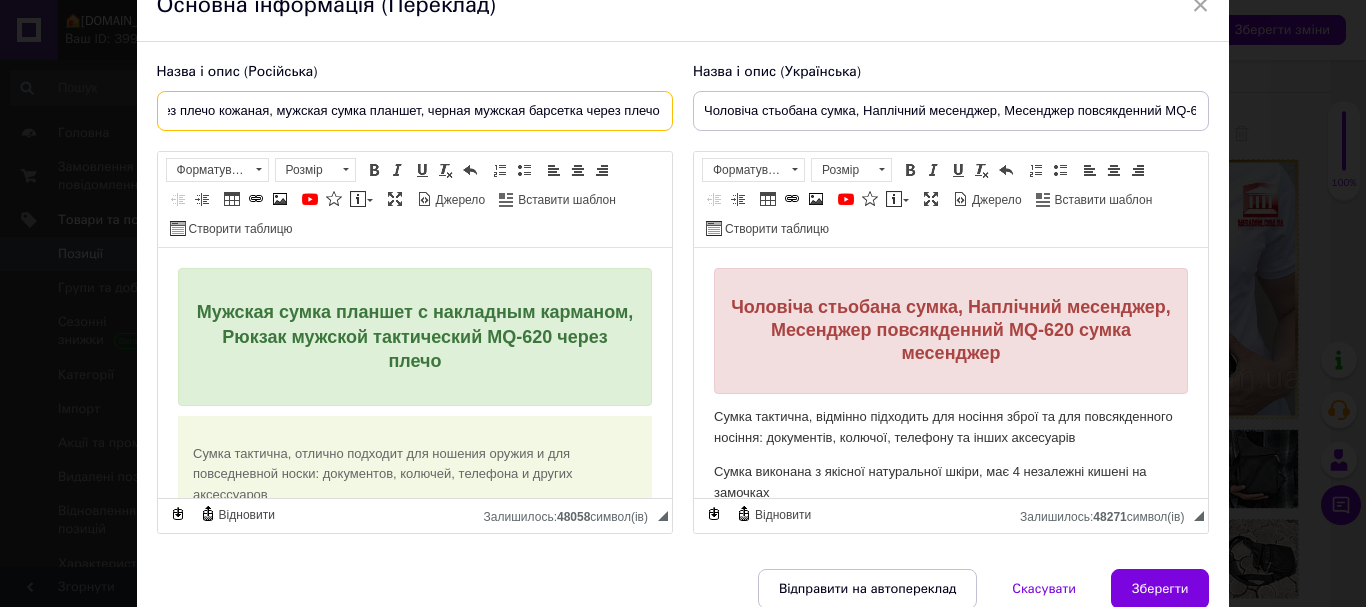 scroll, scrollTop: 0, scrollLeft: 0, axis: both 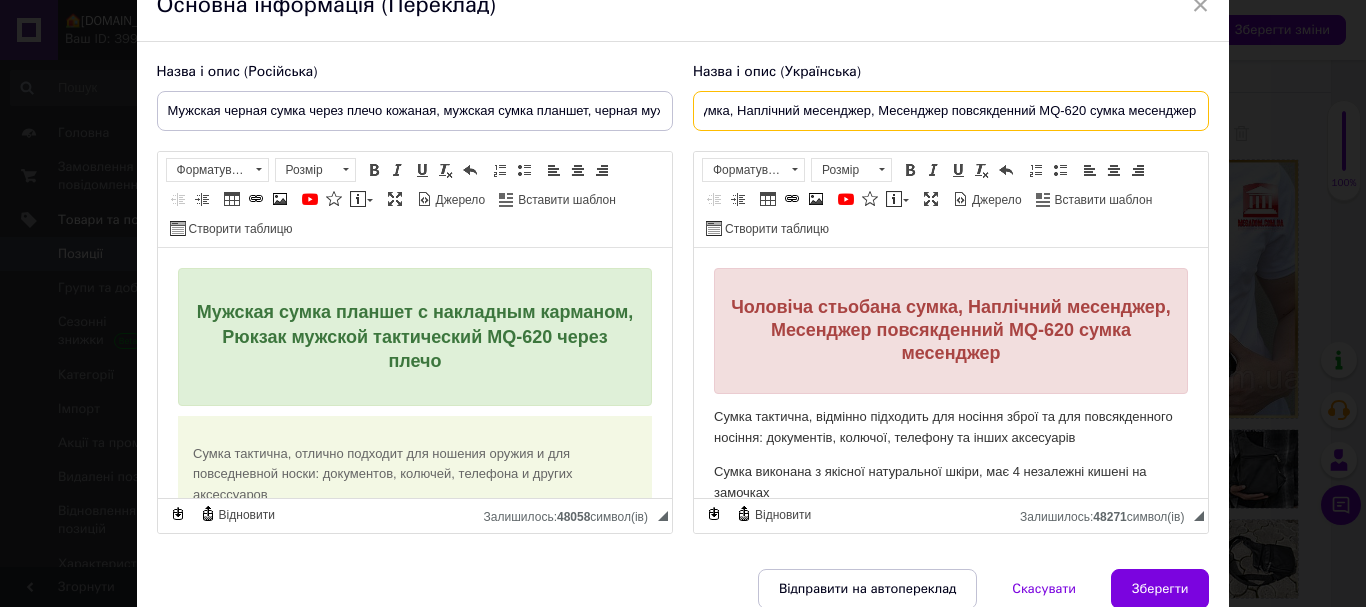 drag, startPoint x: 698, startPoint y: 114, endPoint x: 1284, endPoint y: 112, distance: 586.0034 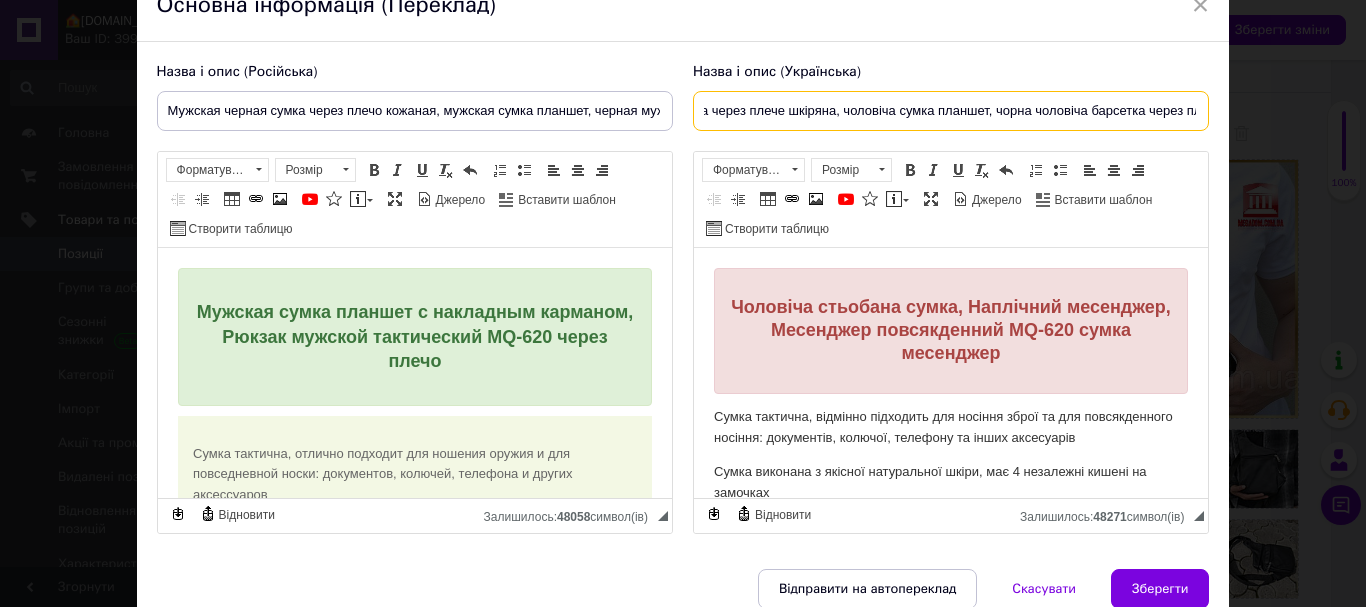 scroll, scrollTop: 0, scrollLeft: 156, axis: horizontal 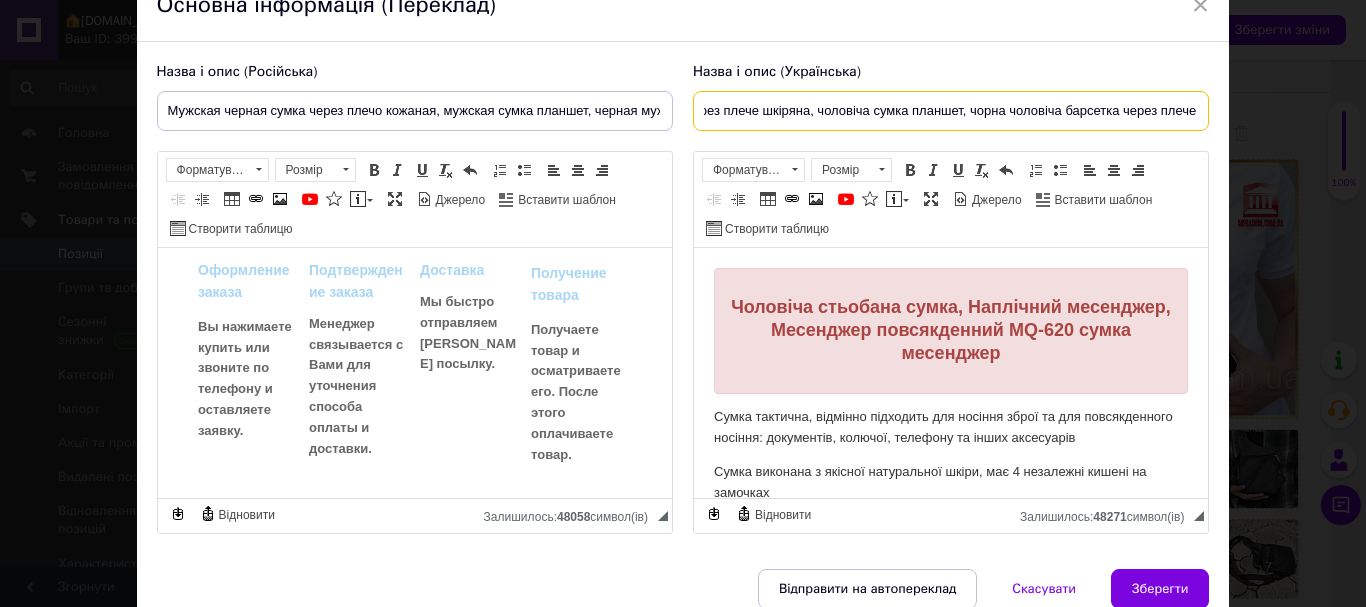 type on "Чоловіча чорна сумка через плече шкіряна, чоловіча сумка планшет, чорна чоловіча барсетка через плече" 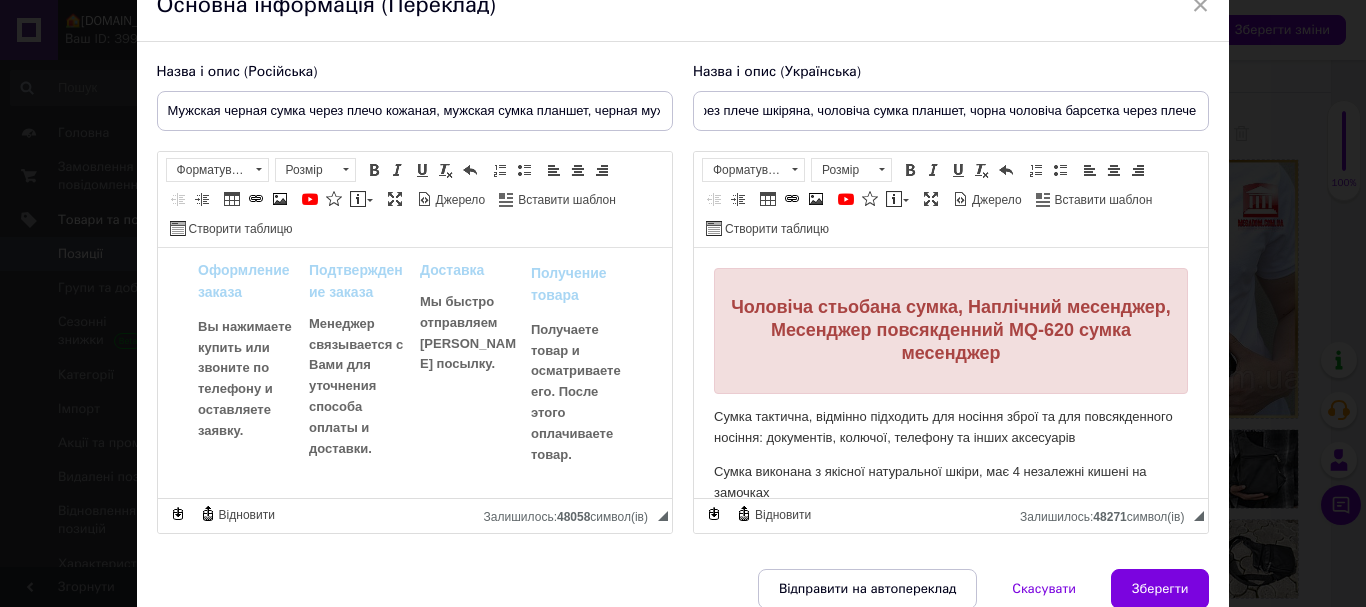 click on "Доставка Мы быстро отправляем [PERSON_NAME] посылку." at bounding box center (469, 308) 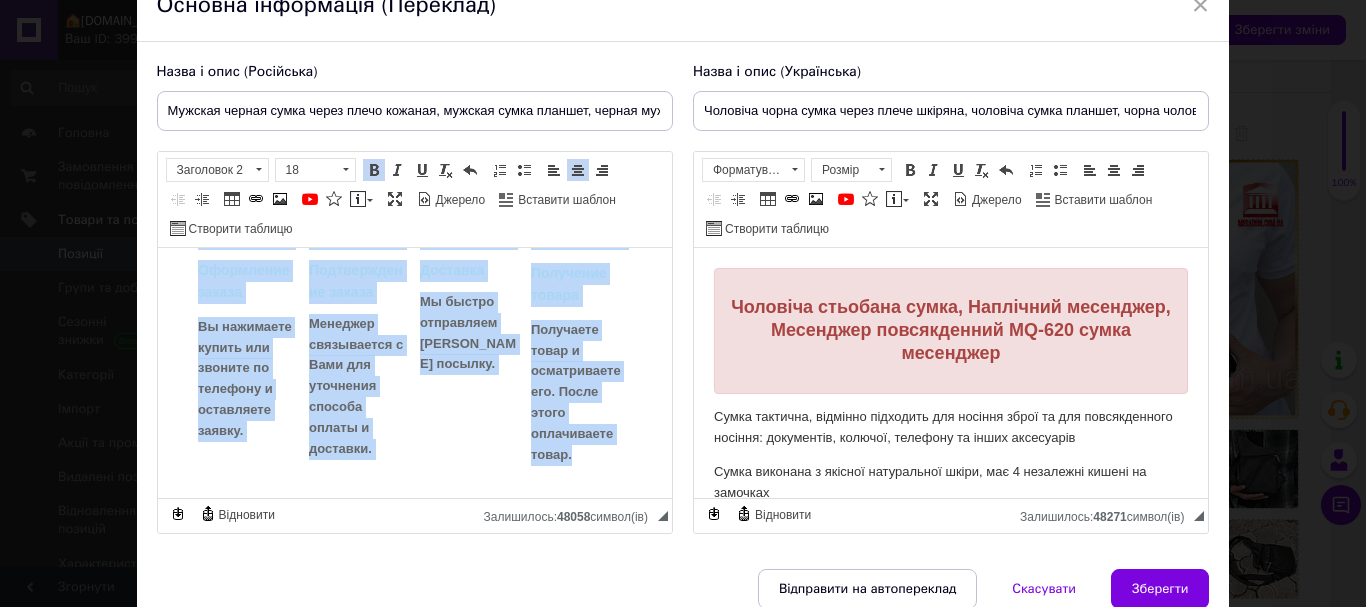 click at bounding box center (578, 170) 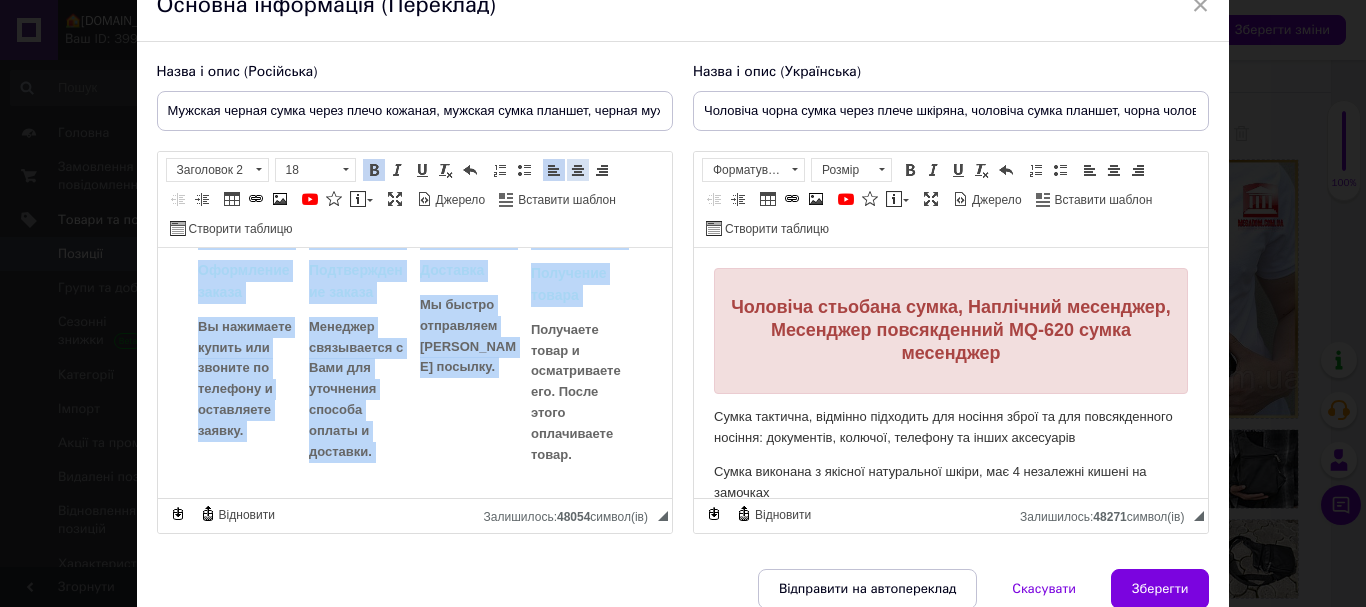 click at bounding box center [578, 170] 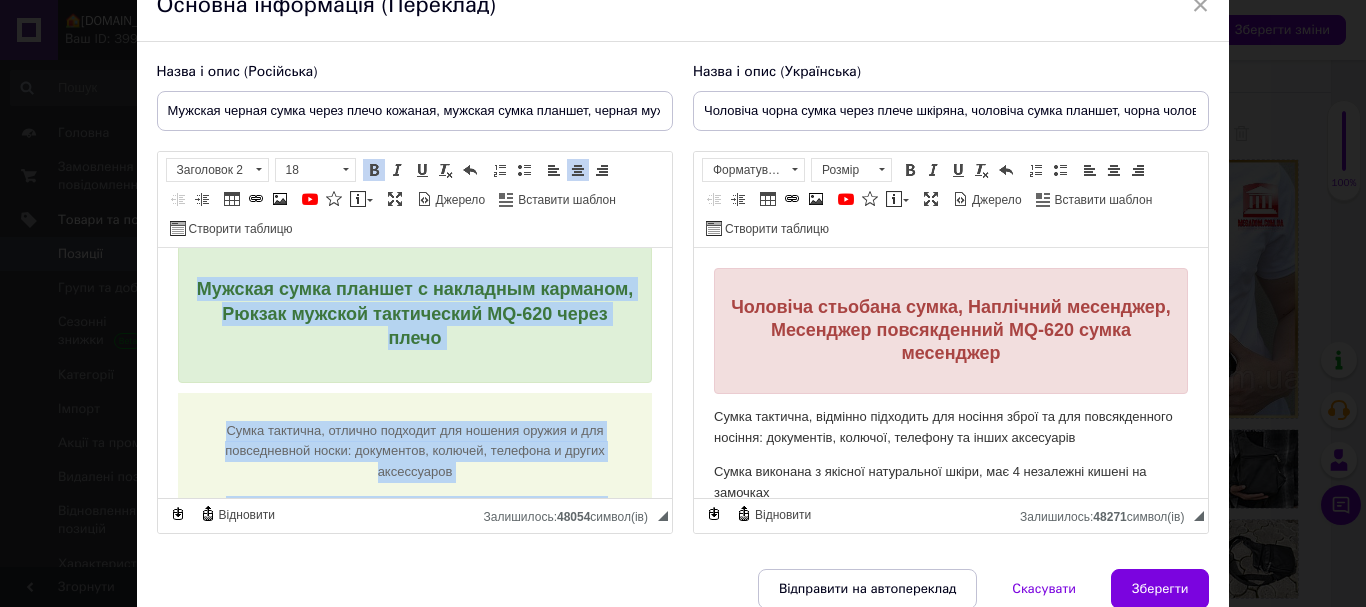 scroll, scrollTop: 0, scrollLeft: 0, axis: both 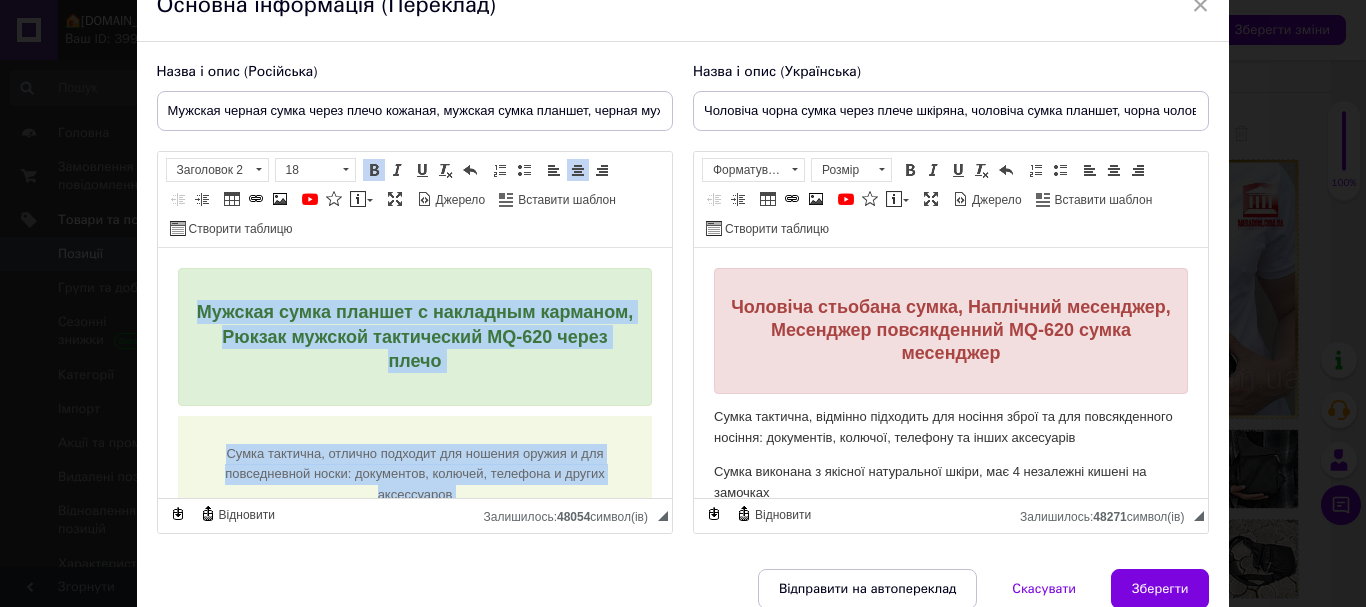 click on "Мужская сумка планшет с накладным карманом, Рюкзак мужской тактический MQ-620 через плечо" at bounding box center (414, 336) 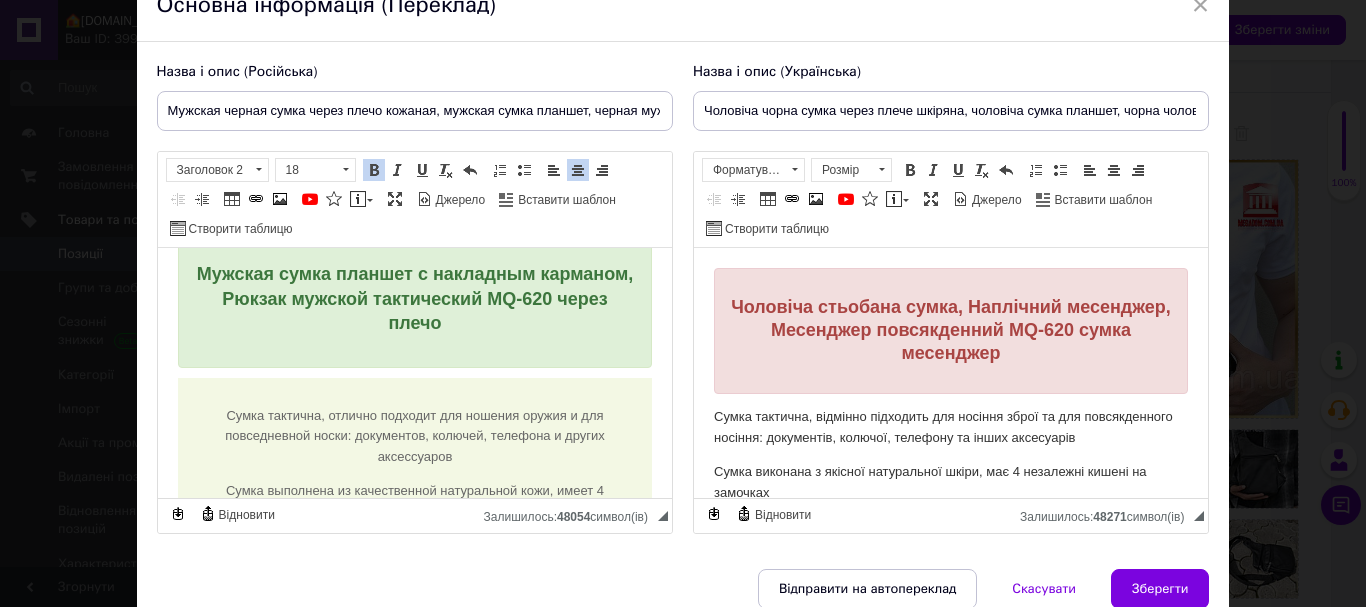 scroll, scrollTop: 0, scrollLeft: 0, axis: both 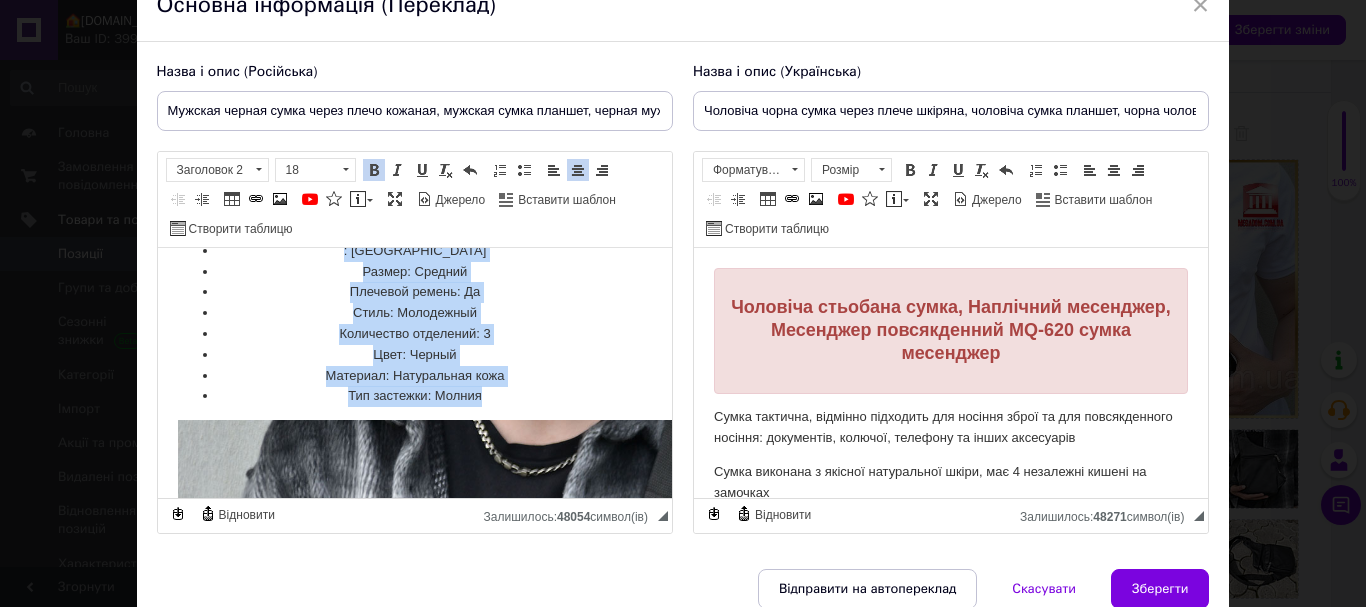drag, startPoint x: 160, startPoint y: 294, endPoint x: 574, endPoint y: 389, distance: 424.75992 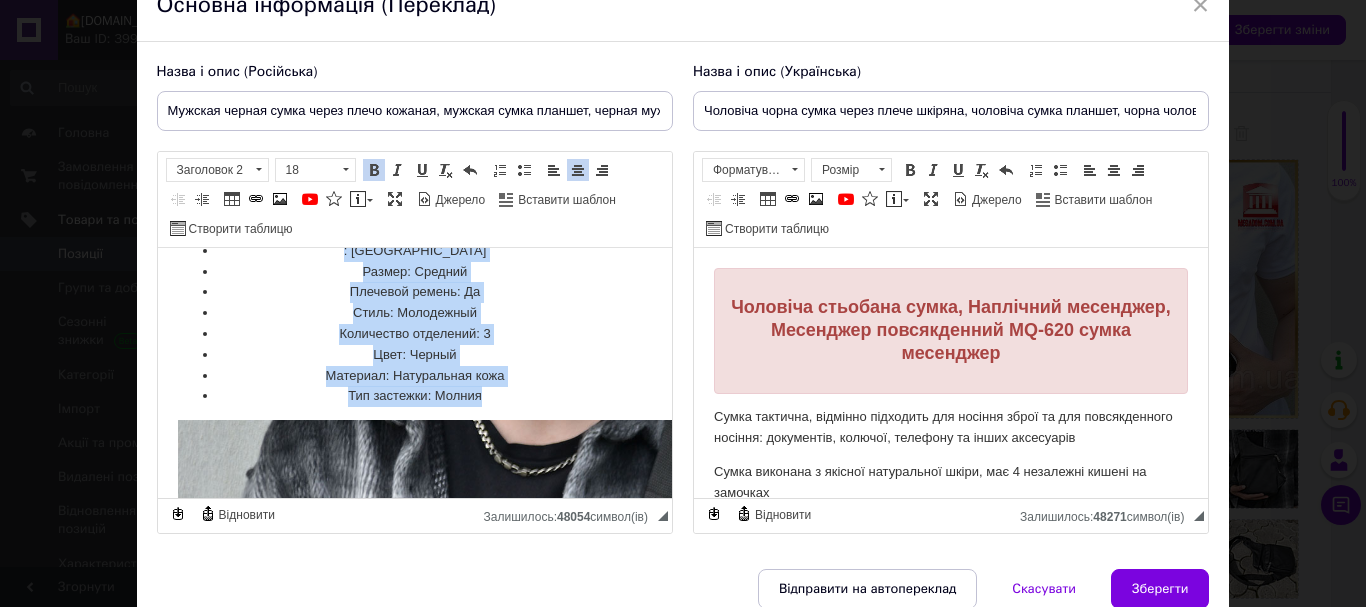 click on "Мужская сумка планшет с накладным карманом, Рюкзак мужской тактический MQ-620 через плечо Сумка тактична, отлично подходит для ношения оружия и для повседневной носки: документов, колючей, телефона и других аксессуаров Сумка выполнена из качественной натуральной кожи, имеет 4 независимых кармана на замочках Сумка надежная и долговечная, отлично подойдет как для ношения оружия, так и для обычного пользования Четыре основных кармана, три с передней стороны и один карман с тыльной стороны Характеристика: материал: натуральная кожа 100% цвет: черный : [GEOGRAPHIC_DATA]" at bounding box center [414, 2182] 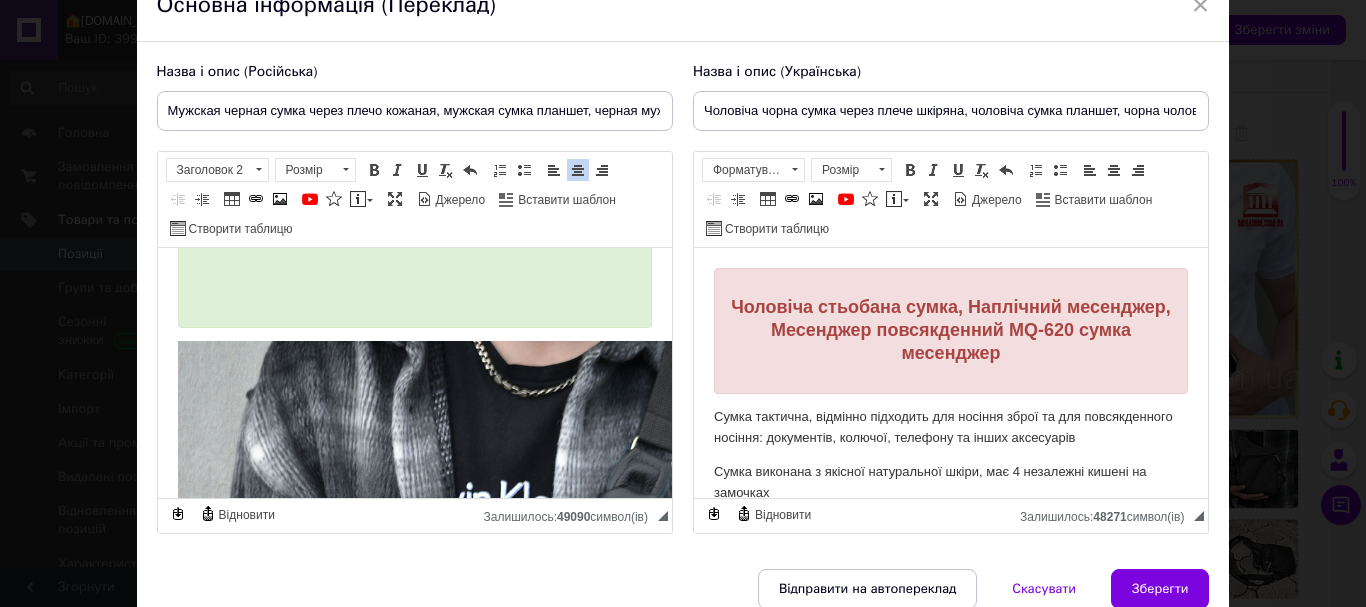 scroll, scrollTop: 0, scrollLeft: 0, axis: both 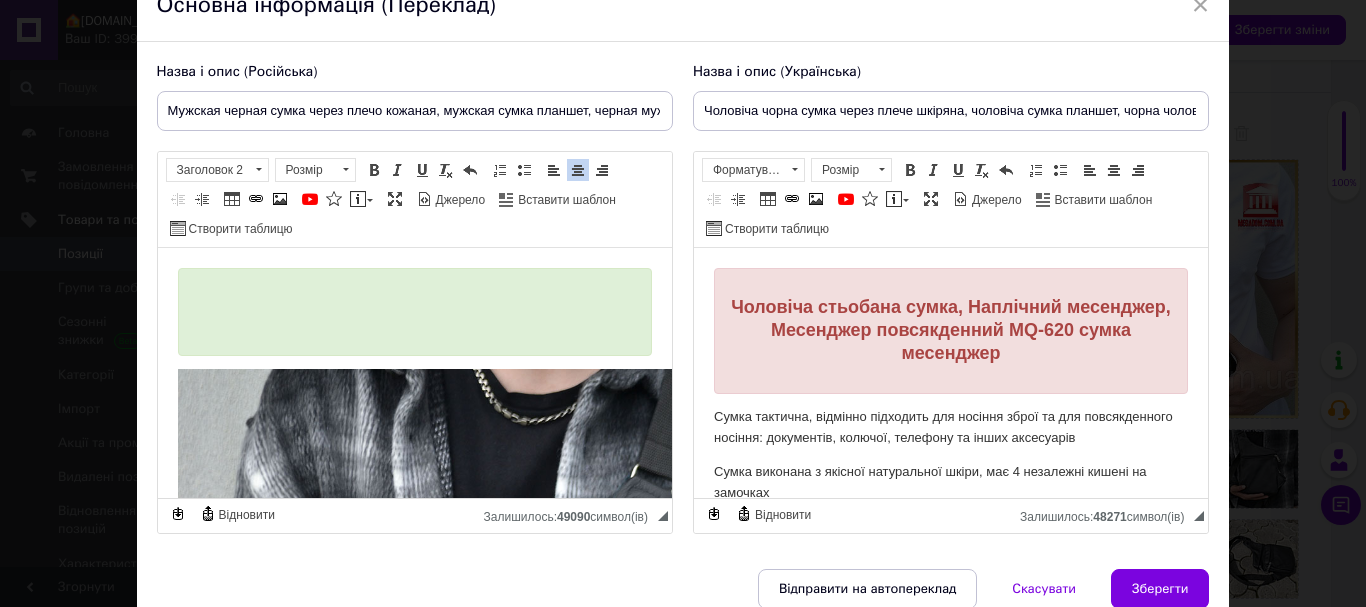 type 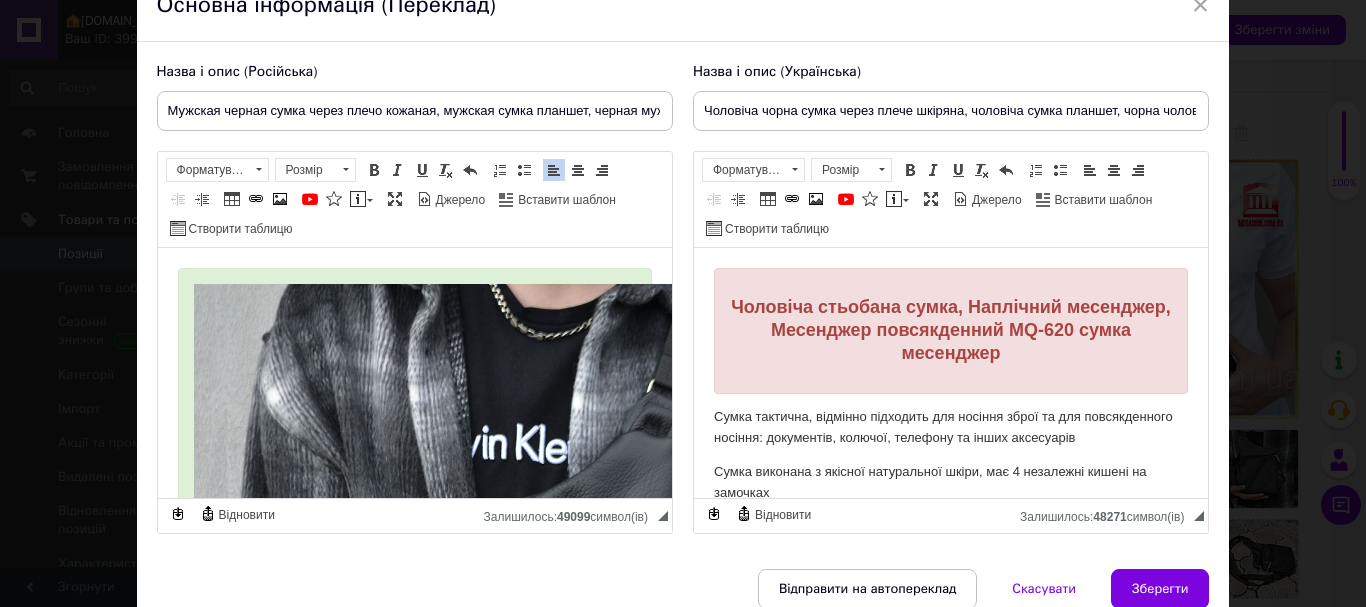 scroll, scrollTop: 36, scrollLeft: 0, axis: vertical 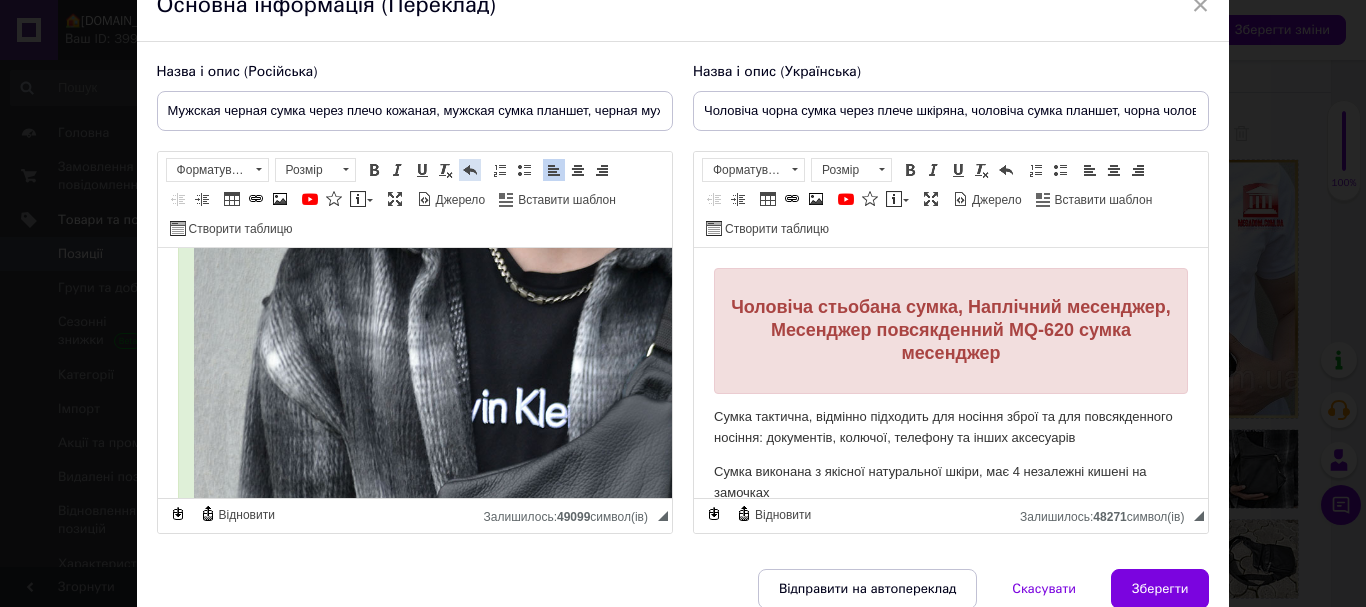 click at bounding box center (470, 170) 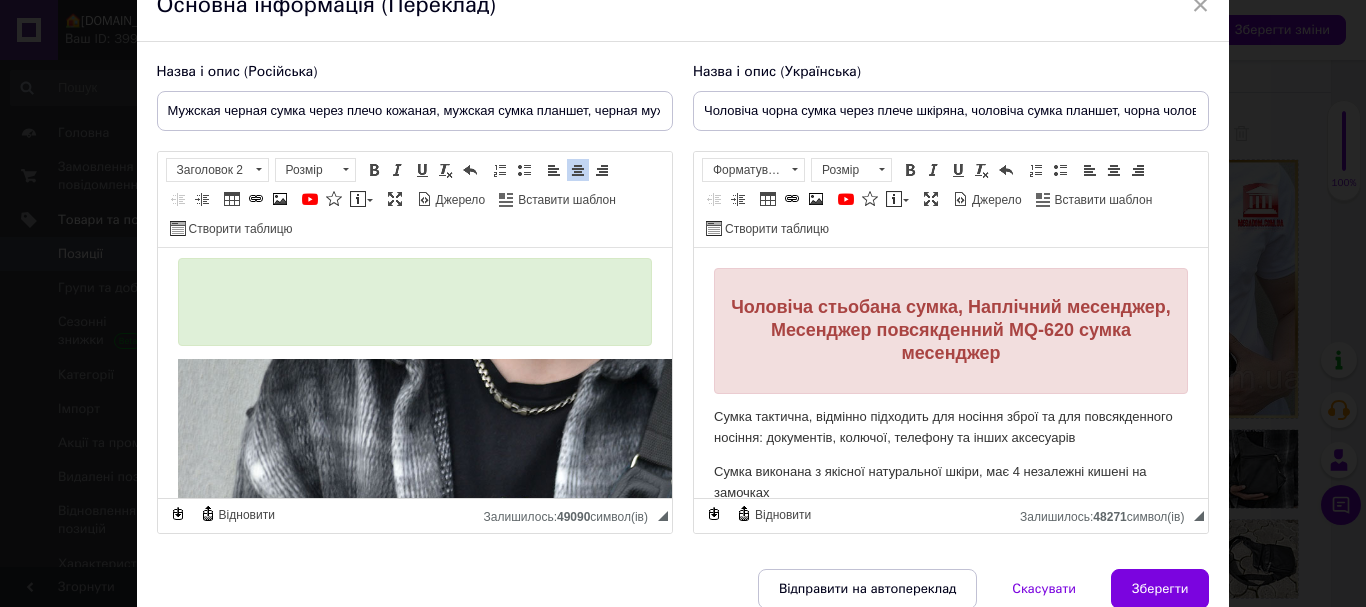 scroll, scrollTop: 0, scrollLeft: 0, axis: both 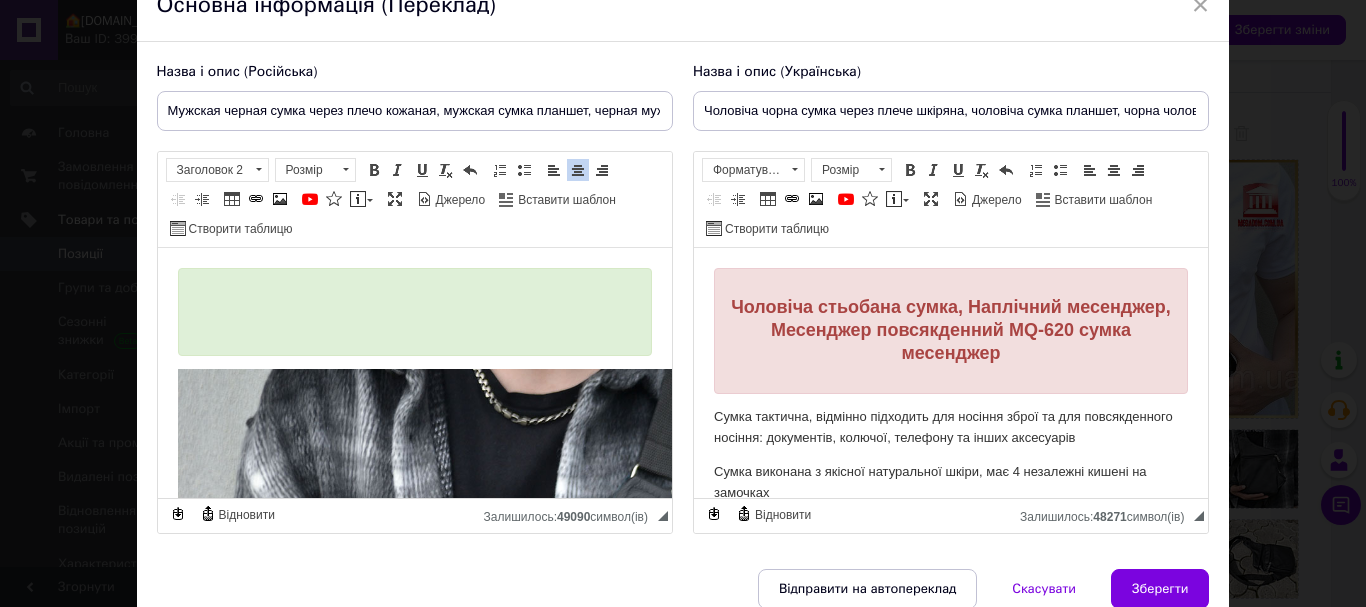 click on "​​​​​​​" at bounding box center (414, 311) 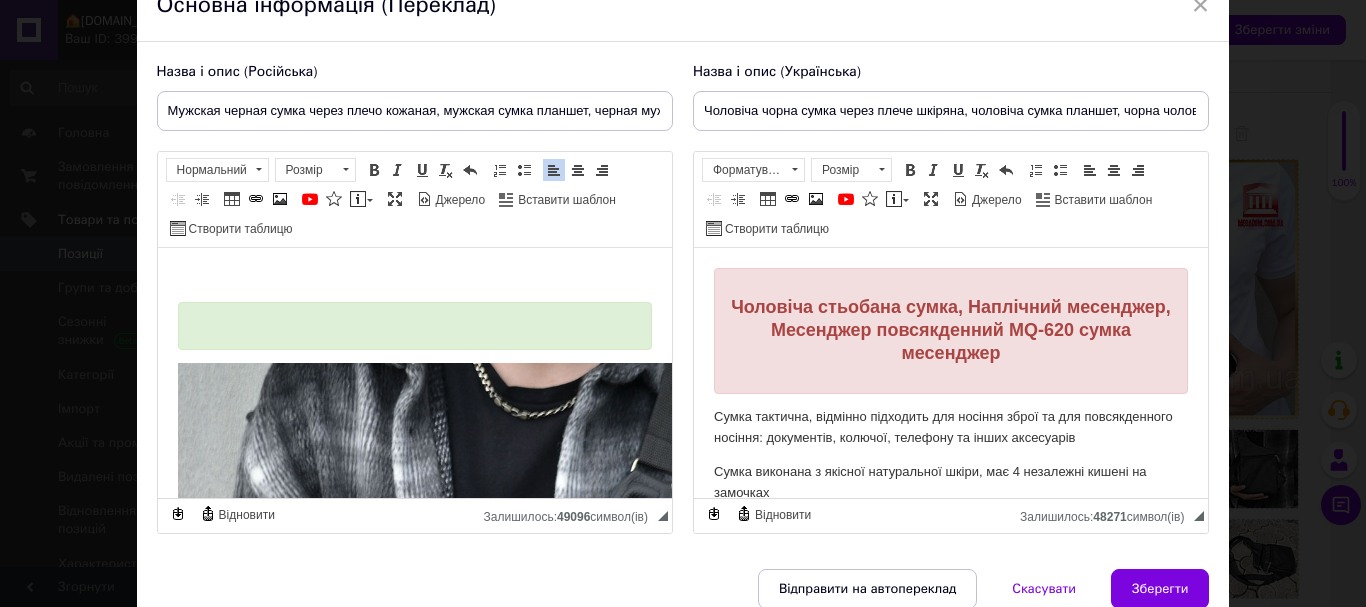 click at bounding box center (414, 326) 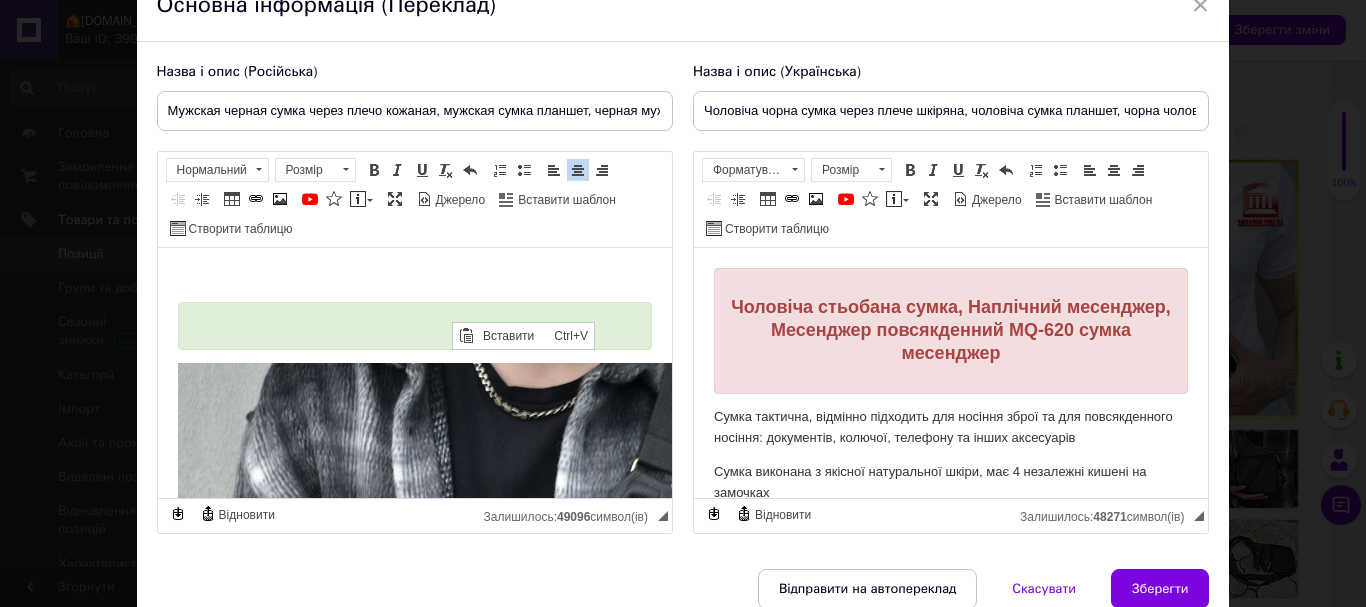 scroll, scrollTop: 0, scrollLeft: 0, axis: both 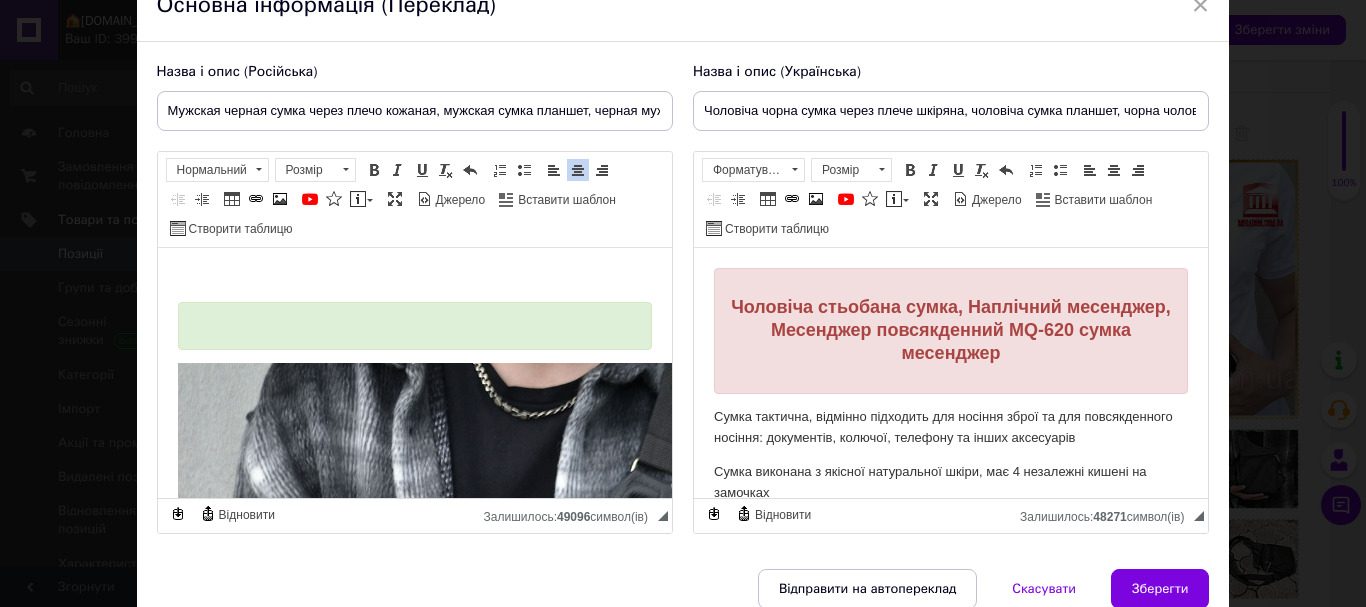click at bounding box center (414, 326) 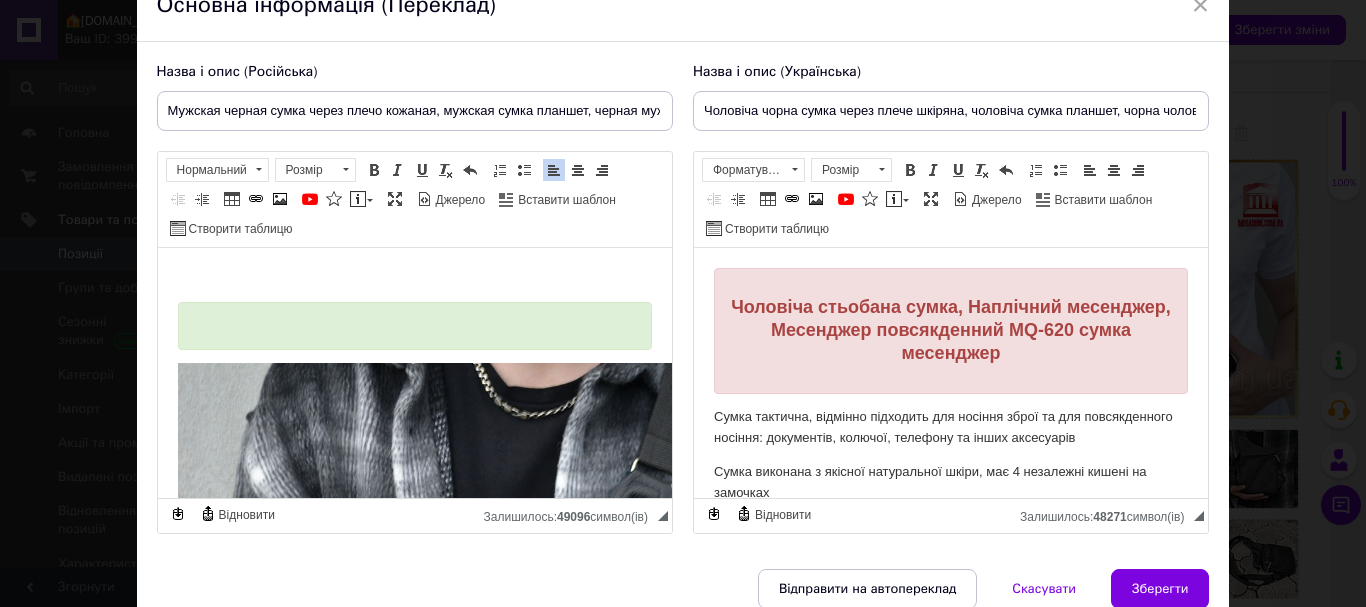 click at bounding box center [414, 326] 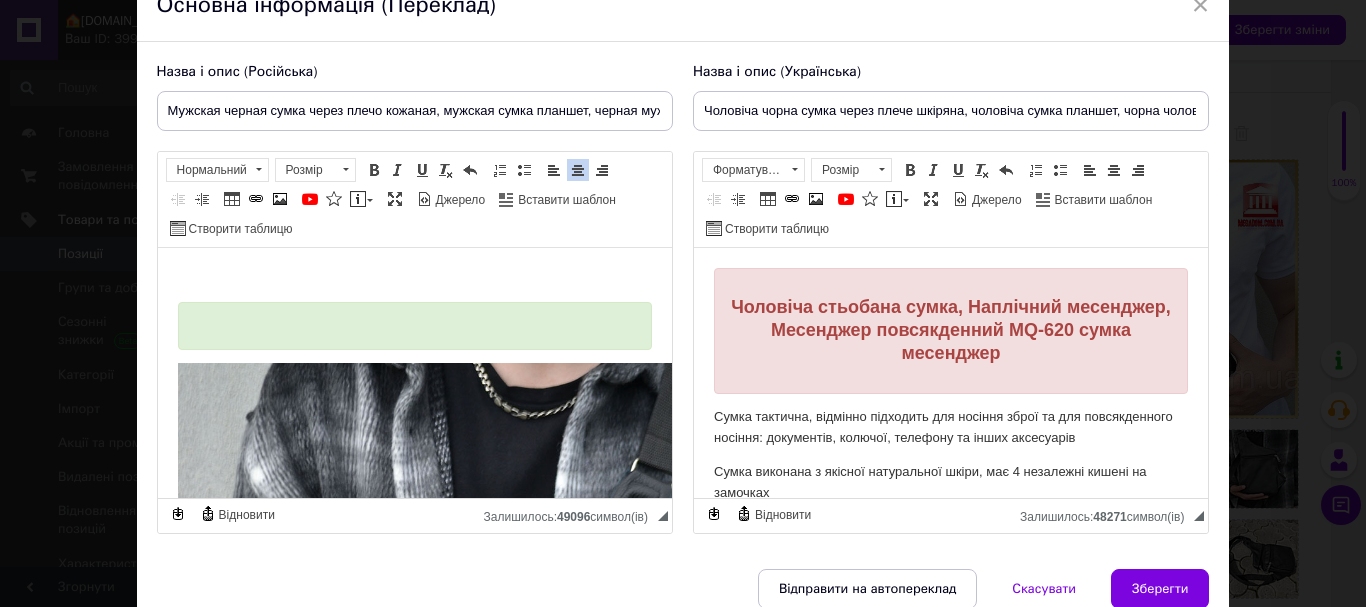 click at bounding box center (414, 278) 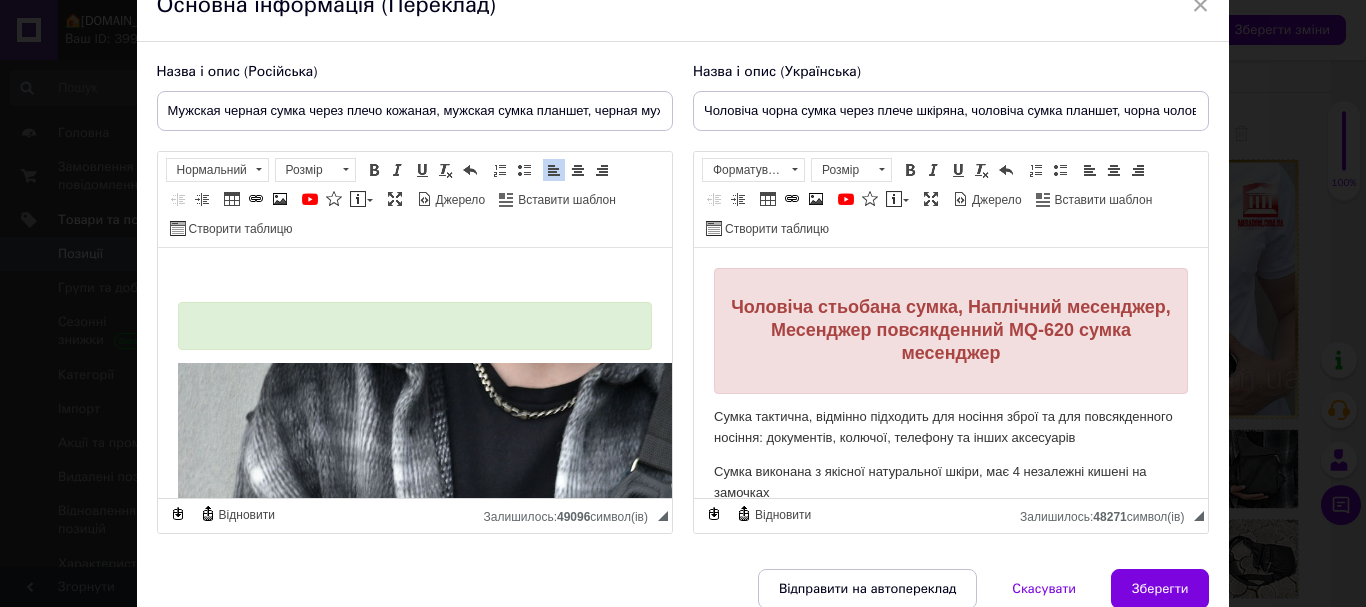 click at bounding box center [414, 326] 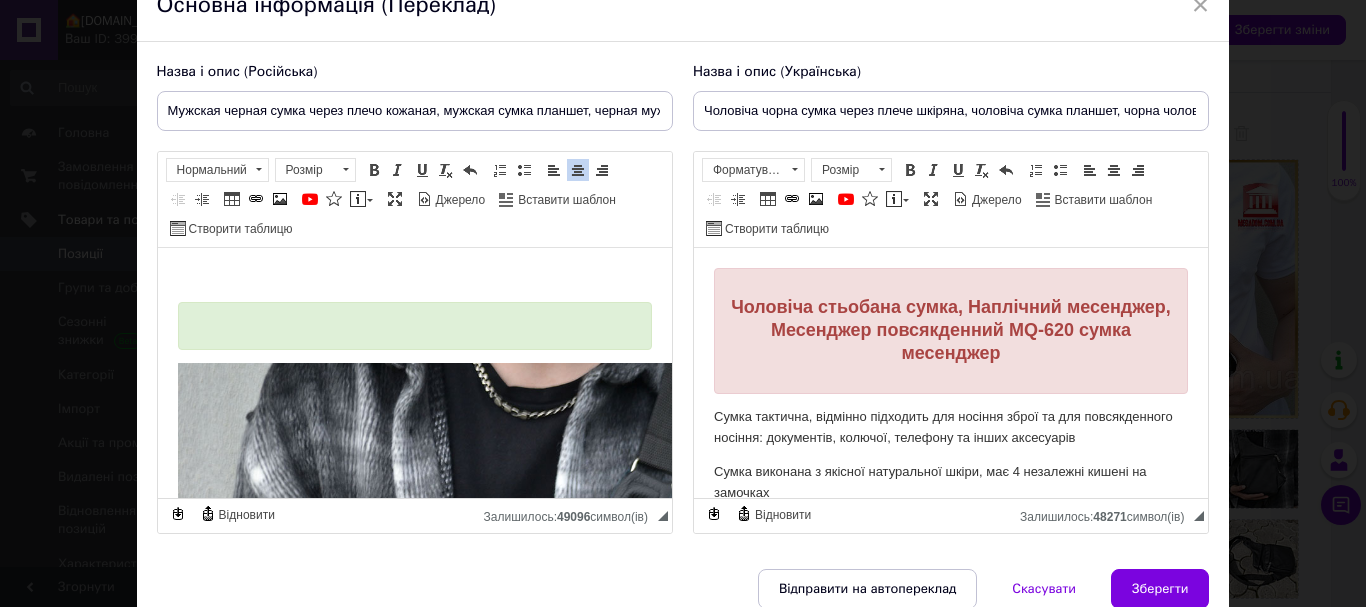 click at bounding box center [414, 278] 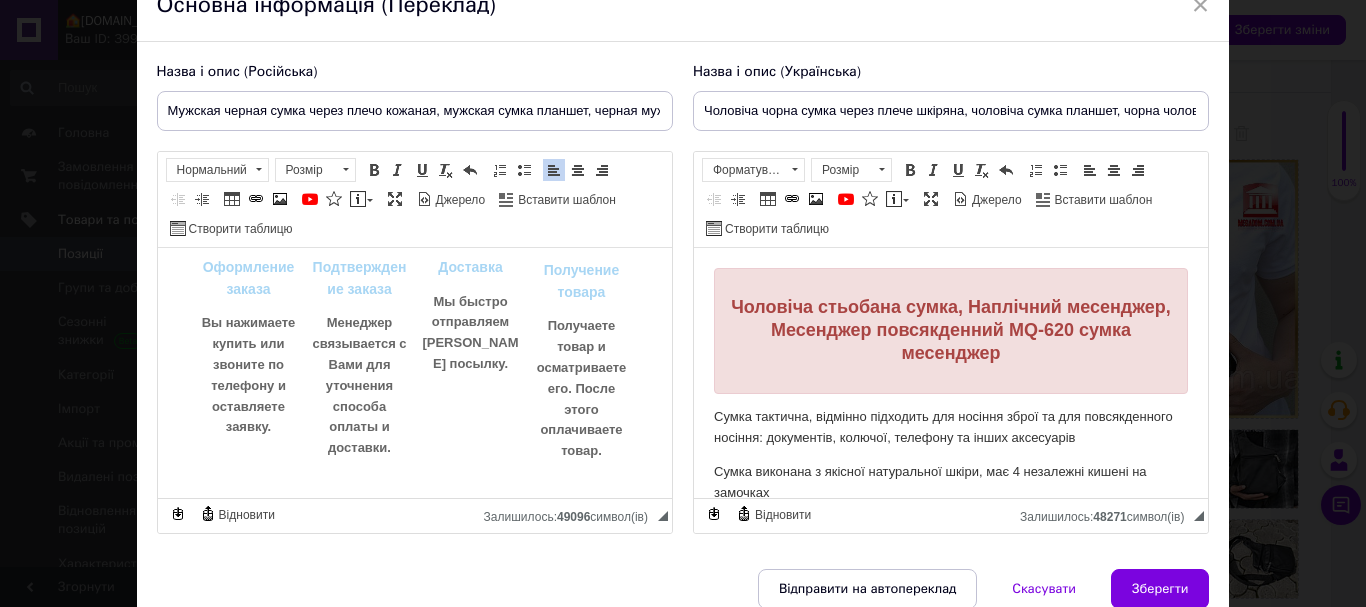 scroll, scrollTop: 4353, scrollLeft: 0, axis: vertical 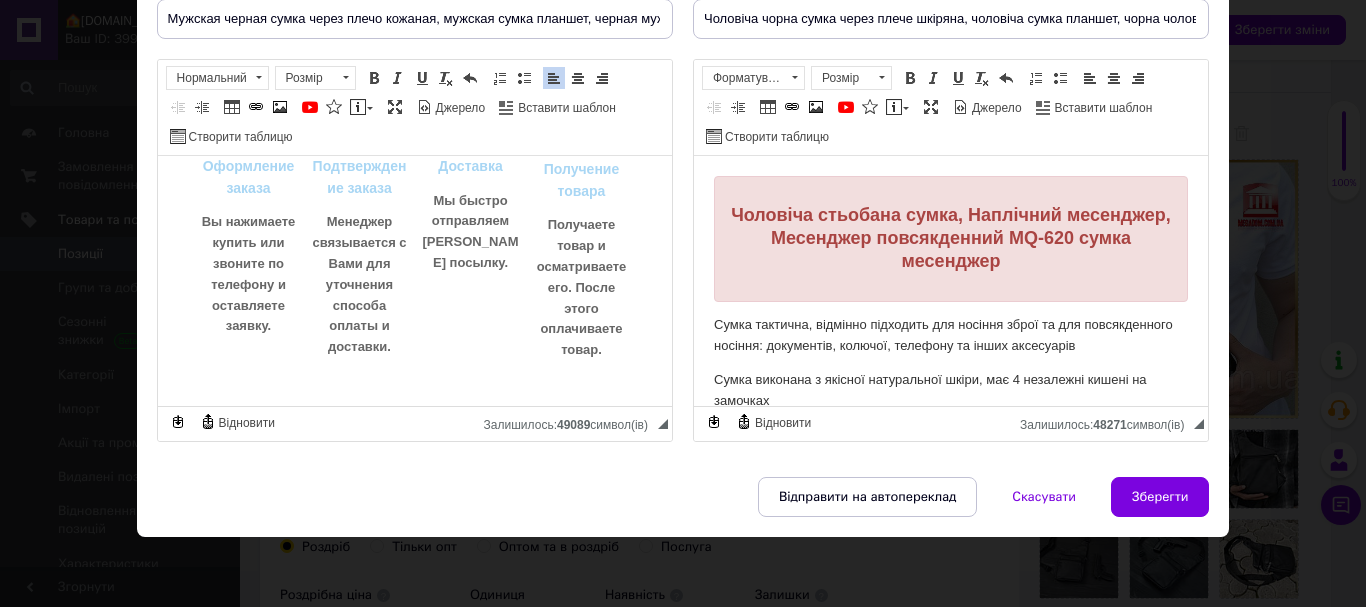click on "Менеджер связывается с Вами для уточнения способа оплаты и доставки." at bounding box center (358, 284) 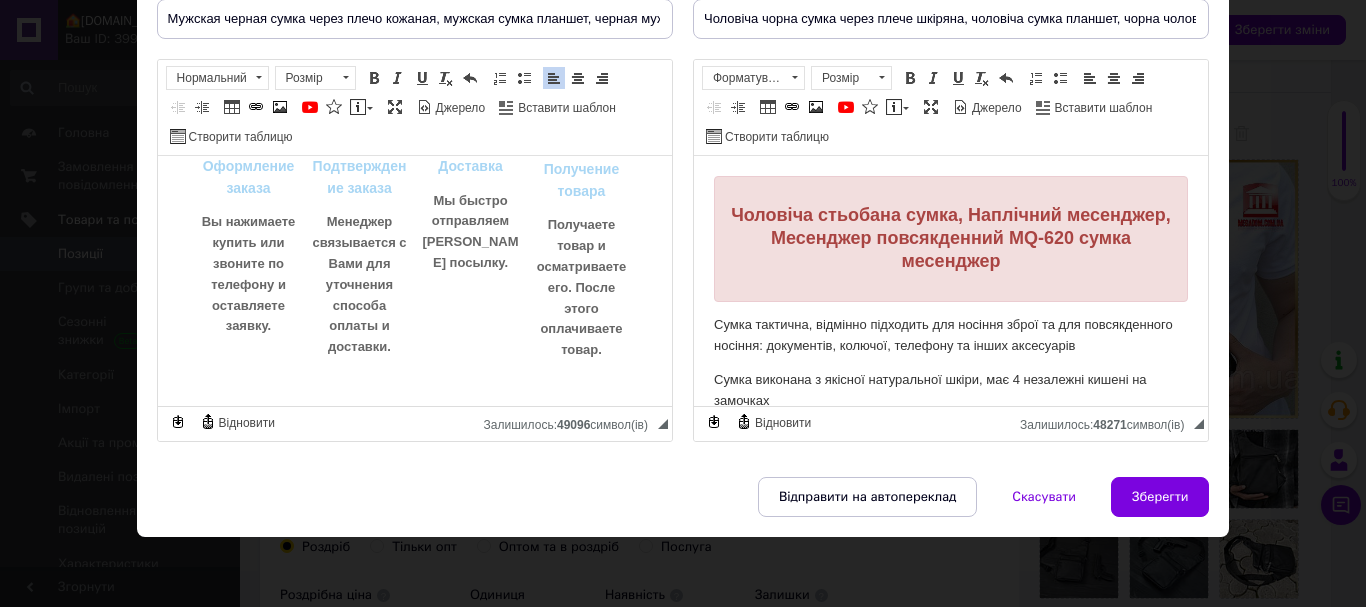 scroll, scrollTop: 0, scrollLeft: 0, axis: both 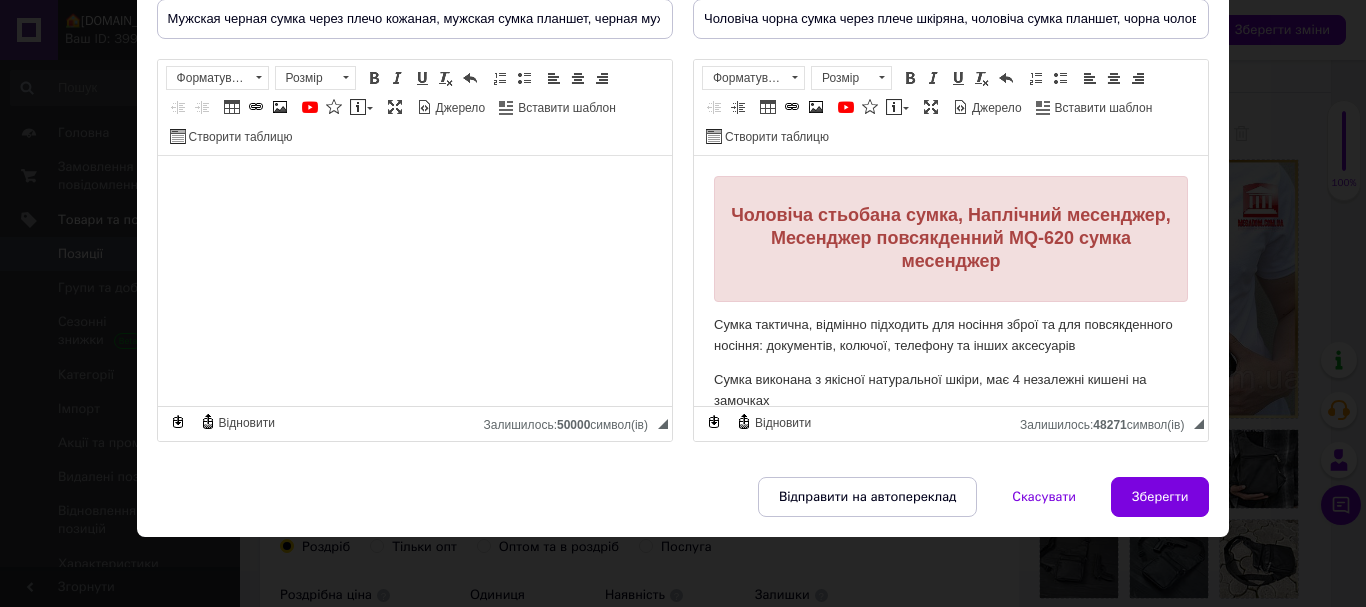 click on "Чоловіча стьобана сумка, Наплічний месенджер, Месенджер повсякденний MQ-620 сумка месенджер Сумка тактична, відмінно підходить для носіння зброї та для повсякденного носіння: документів, колючої, телефону та інших аксесуарів Сумка виконана з якісної натуральної шкіри, має 4 незалежні кишені на замочках Сумка надійна і довговічна, відмінно підійде як для носіння зброї, так і для звичайного користування Чотири основні кишені, три з передньої сторони і одна кишеня з тильного боку Характеристика: матеріал: натуральна шкіра 100% колір: чорний розмір 30х25 см" at bounding box center (950, 2720) 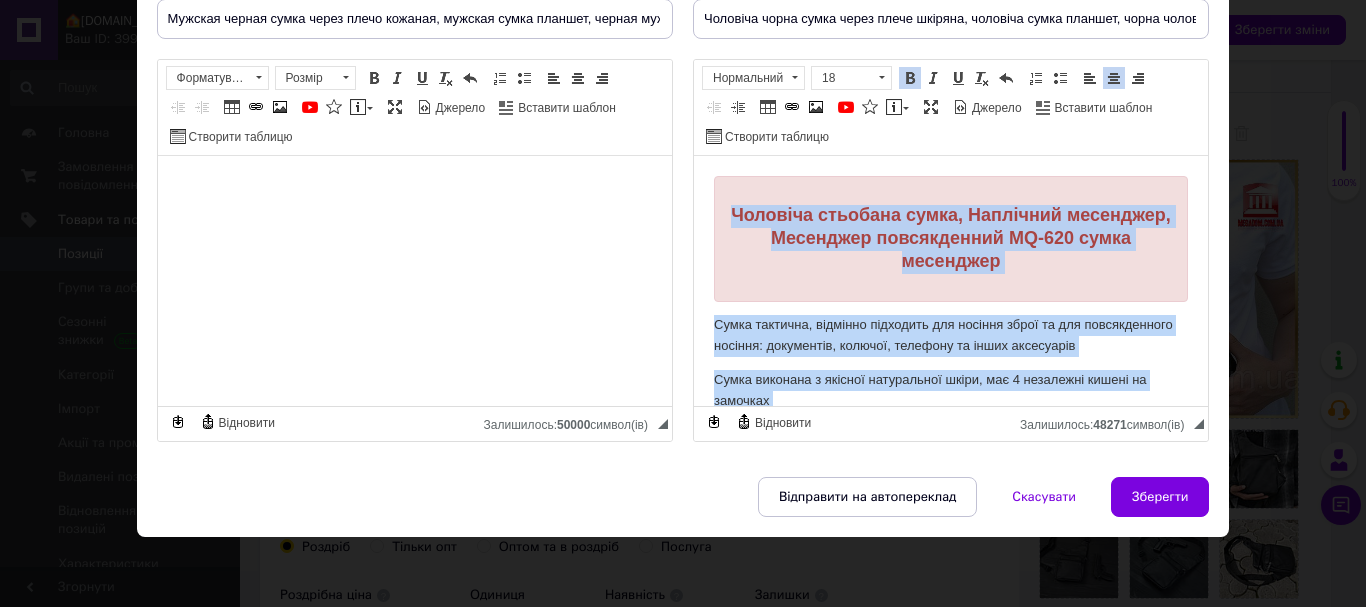 type 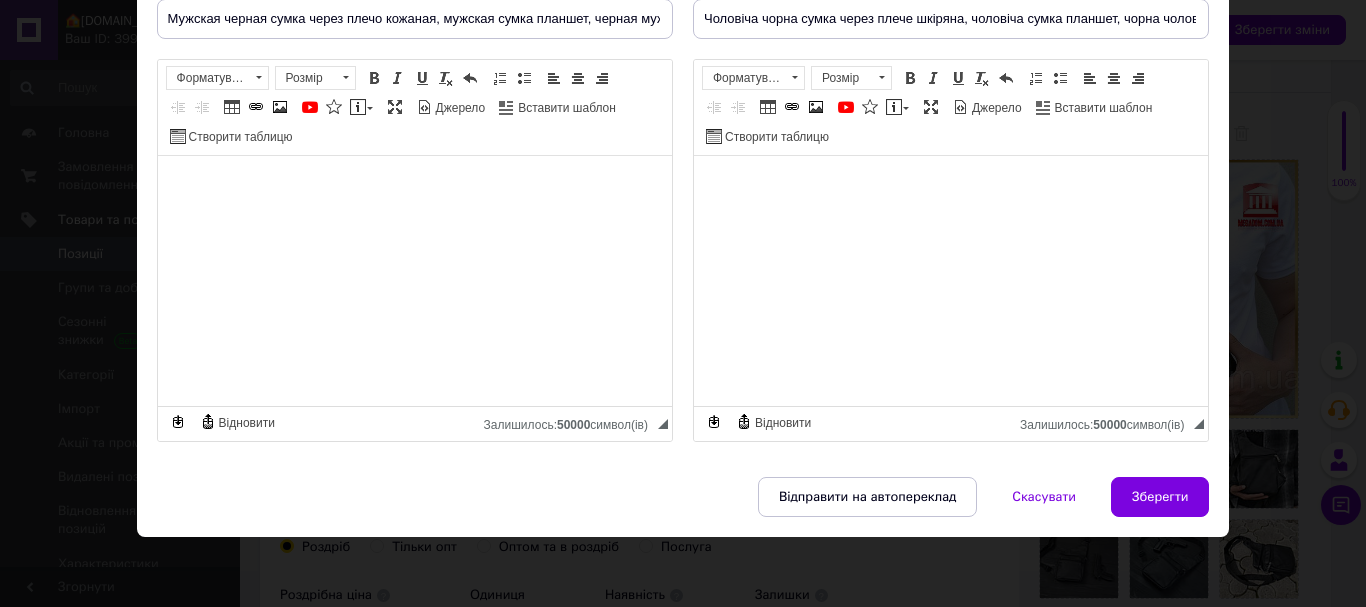 click at bounding box center (414, 186) 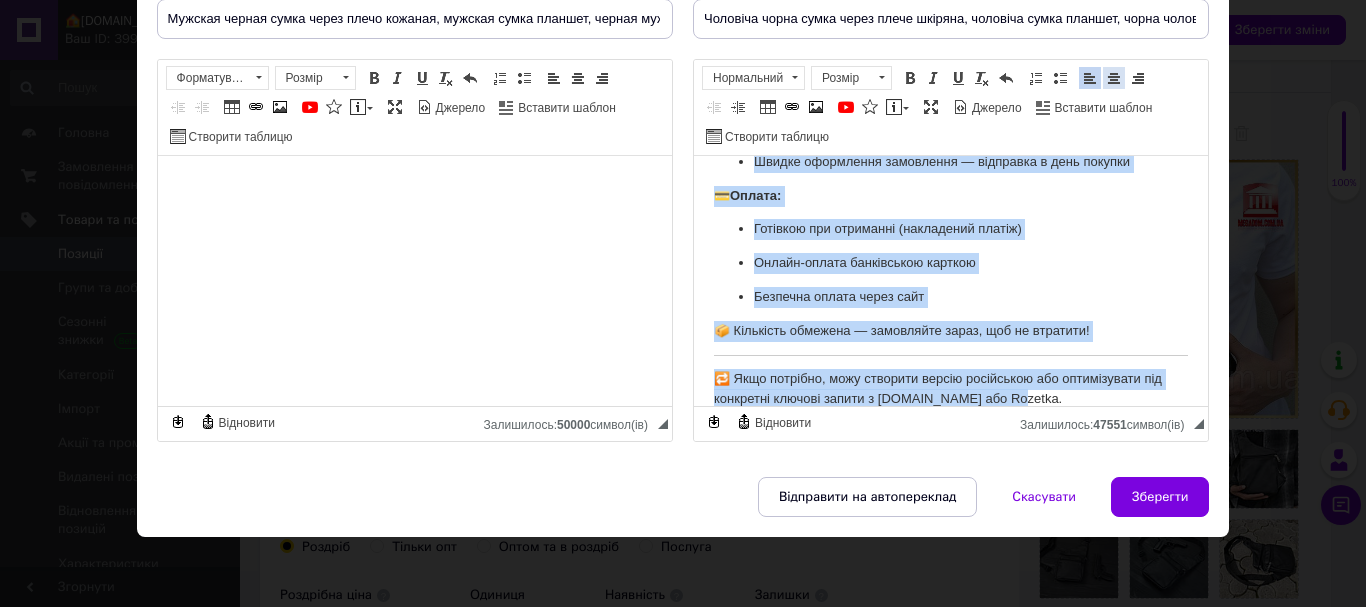 click at bounding box center (1114, 78) 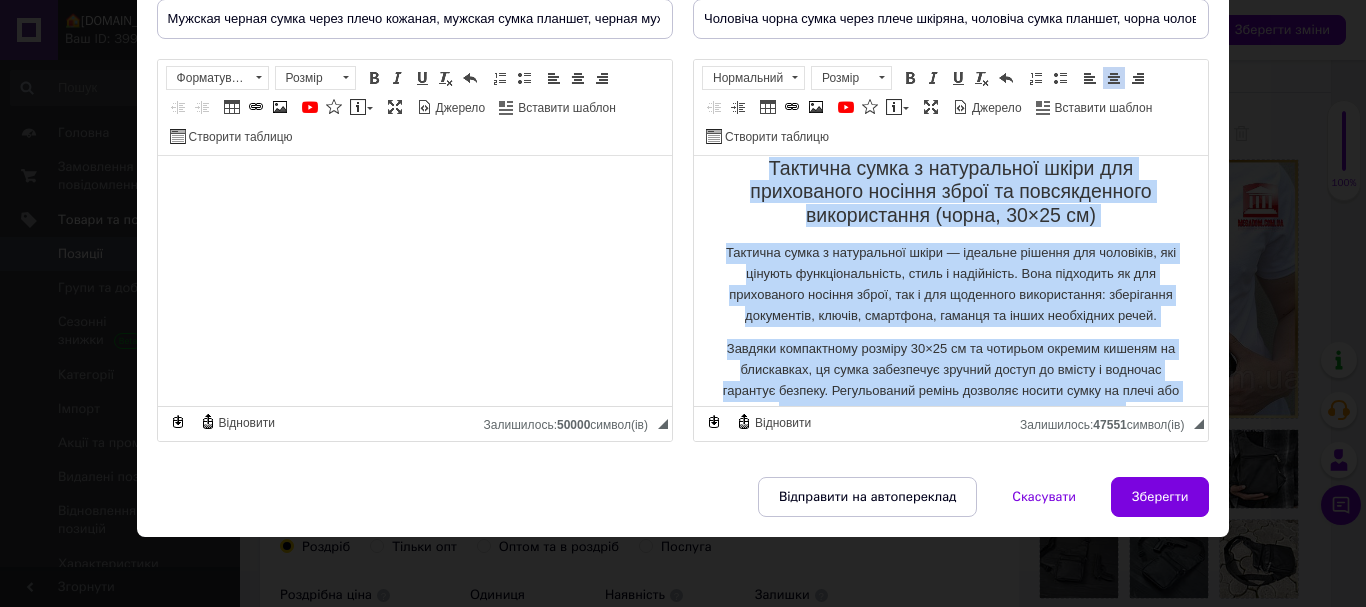 scroll, scrollTop: 0, scrollLeft: 0, axis: both 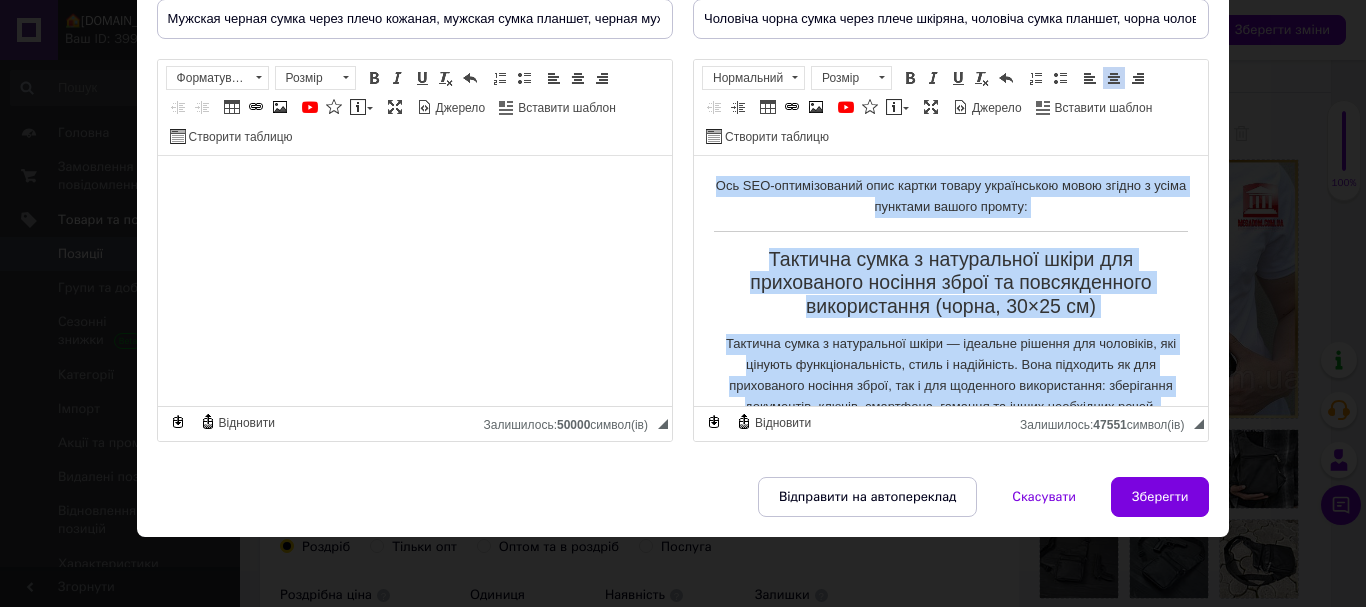 click on "Ось SEO-оптимізований опис картки товару українською мовою згідно з усіма пунктами вашого промту:" at bounding box center [950, 197] 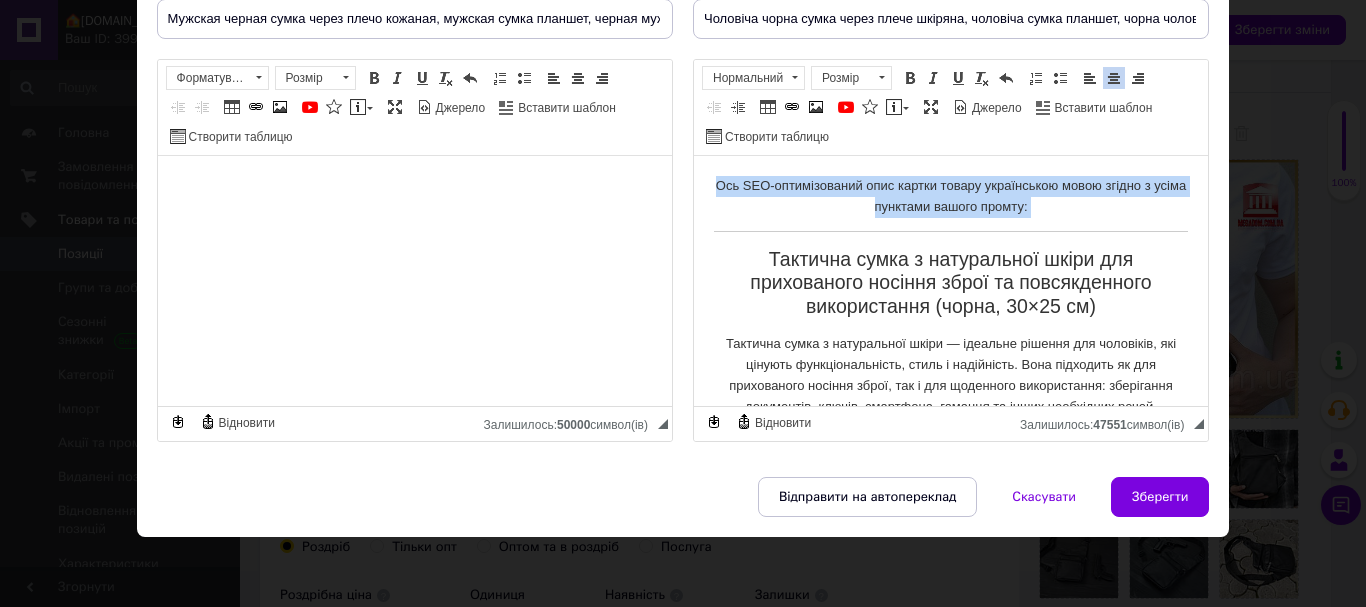 drag, startPoint x: 724, startPoint y: 178, endPoint x: 759, endPoint y: 255, distance: 84.58132 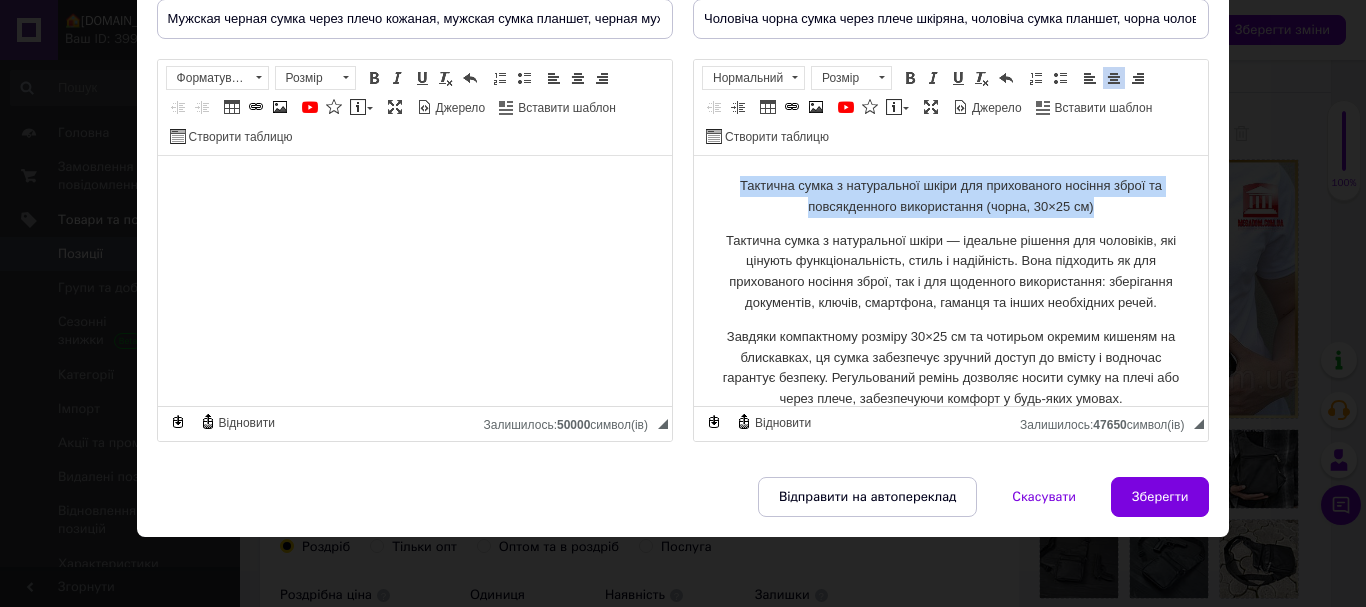drag, startPoint x: 730, startPoint y: 183, endPoint x: 1128, endPoint y: 211, distance: 398.9837 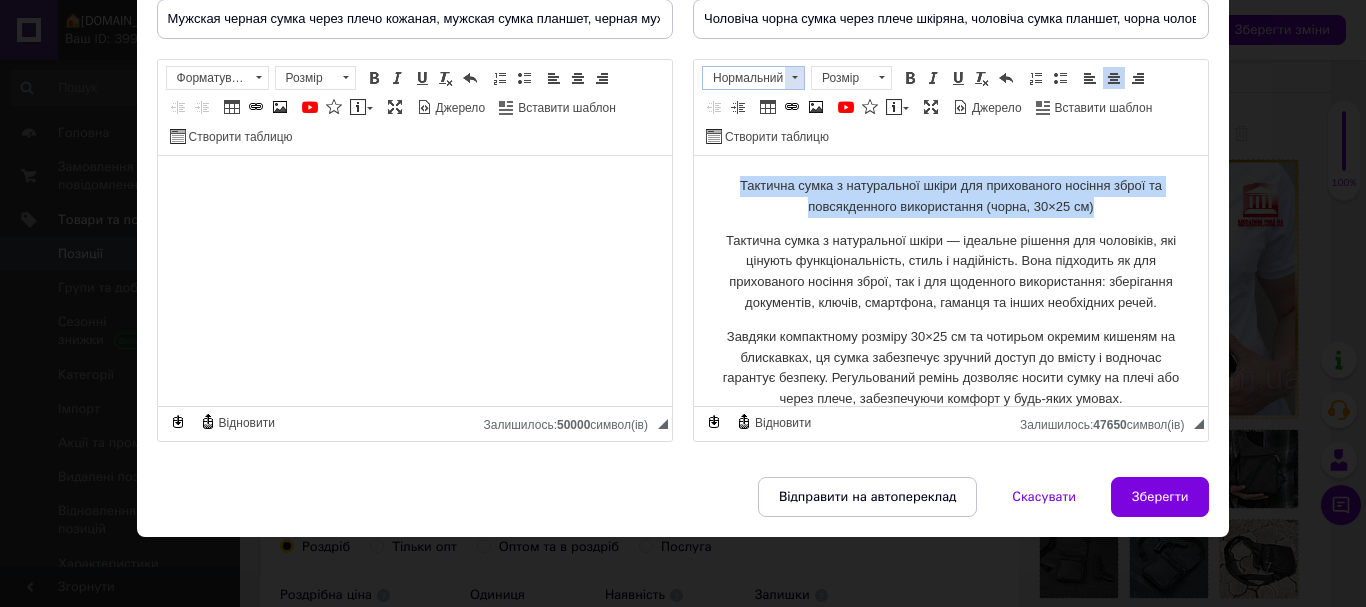 click at bounding box center (795, 77) 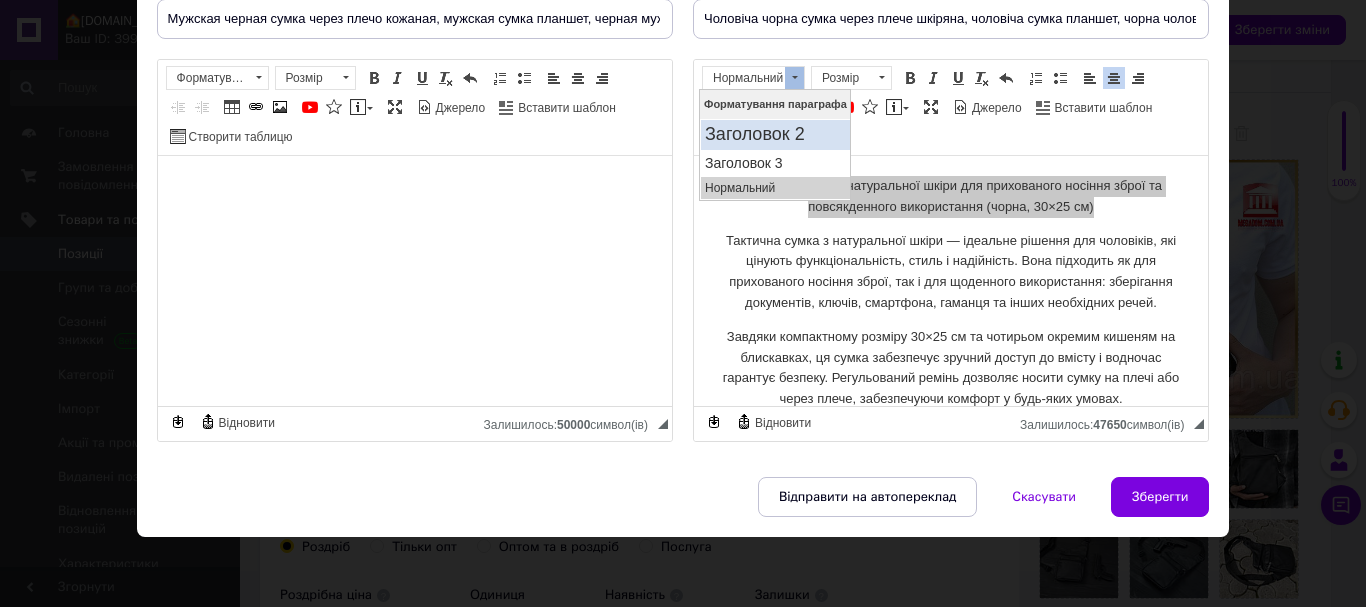 scroll, scrollTop: 0, scrollLeft: 0, axis: both 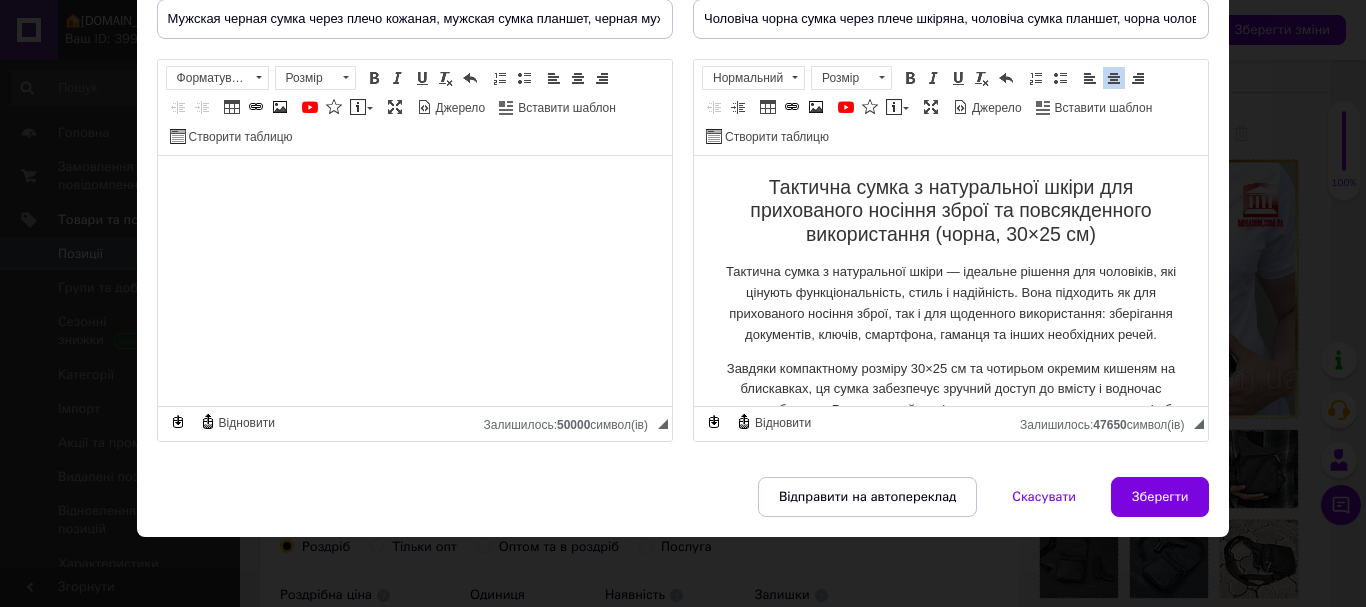 click on "Тактична сумка з натуральної шкіри для прихованого носіння зброї та повсякденного використання (чорна, 30×25 см) Тактична сумка з натуральної шкіри — ідеальне рішення для чоловіків, які цінують функціональність, стиль і надійність. Вона підходить як для прихованого носіння зброї, так і для щоденного використання: зберігання документів, ключів, смартфона, гаманця та інших необхідних речей. Особливості тактичної сумки Виготовлена зі 100% натуральної шкіри — міцної, зносостійкої та приємної на дотик. Відповідає сучасним стандартам якості. Матеріал: Колір:" at bounding box center (950, 1004) 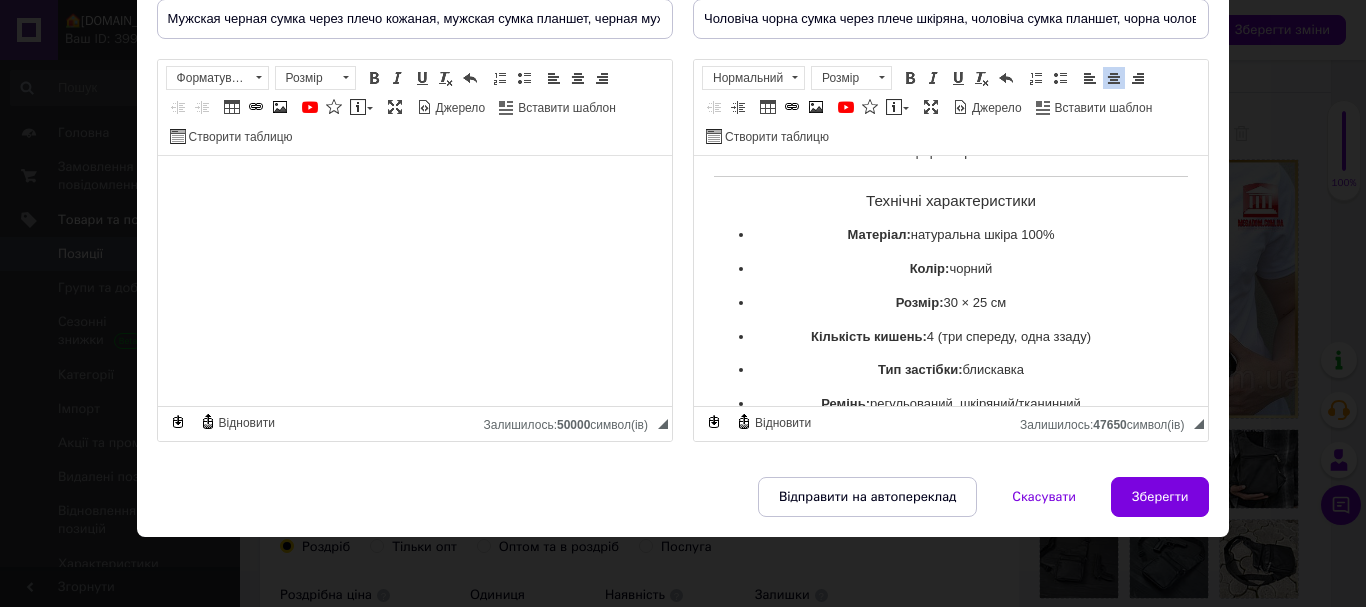 scroll, scrollTop: 1446, scrollLeft: 0, axis: vertical 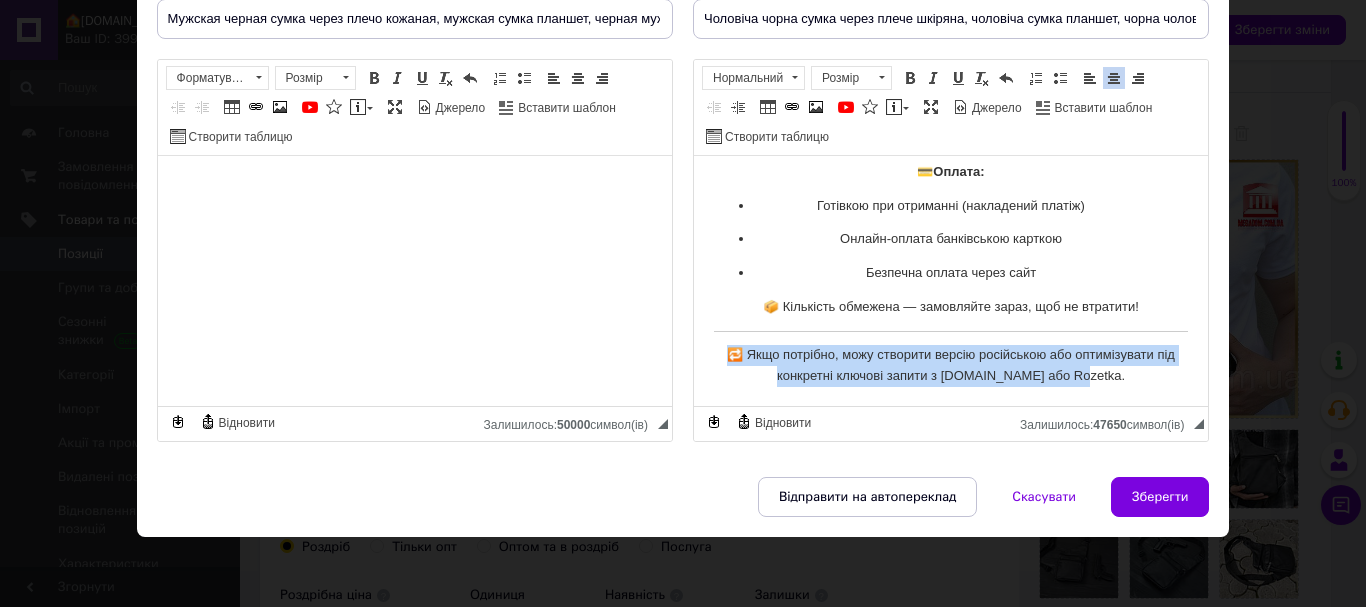 drag, startPoint x: 724, startPoint y: 355, endPoint x: 1107, endPoint y: 373, distance: 383.42273 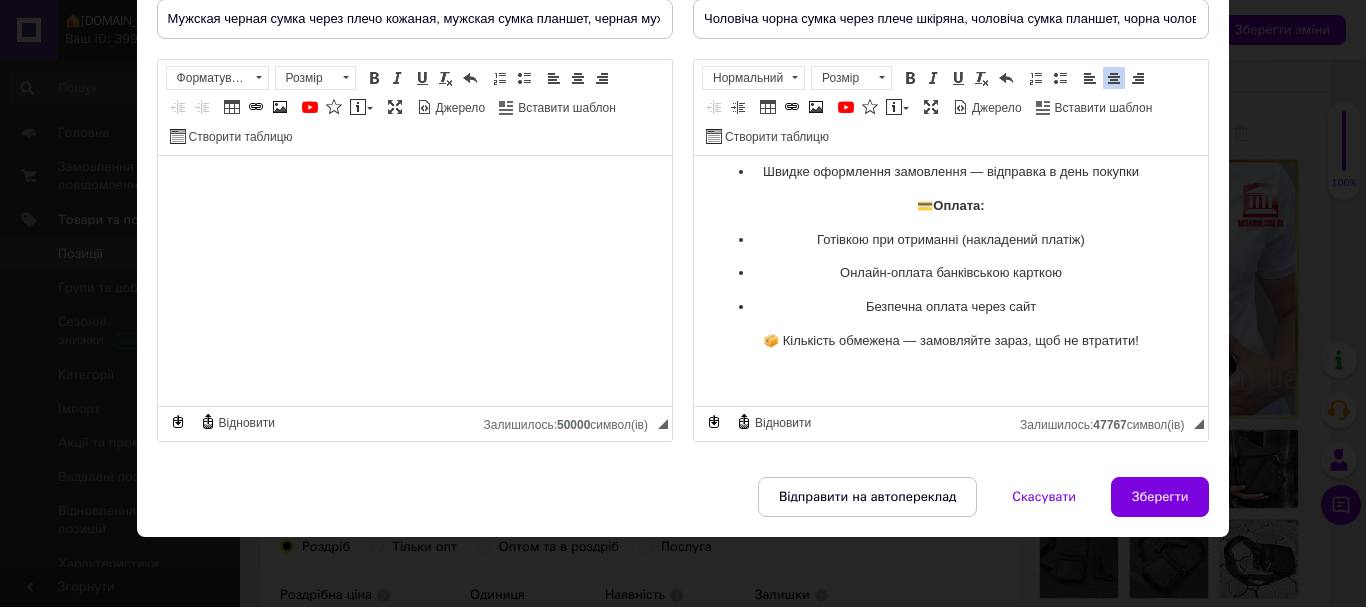 scroll, scrollTop: 1412, scrollLeft: 0, axis: vertical 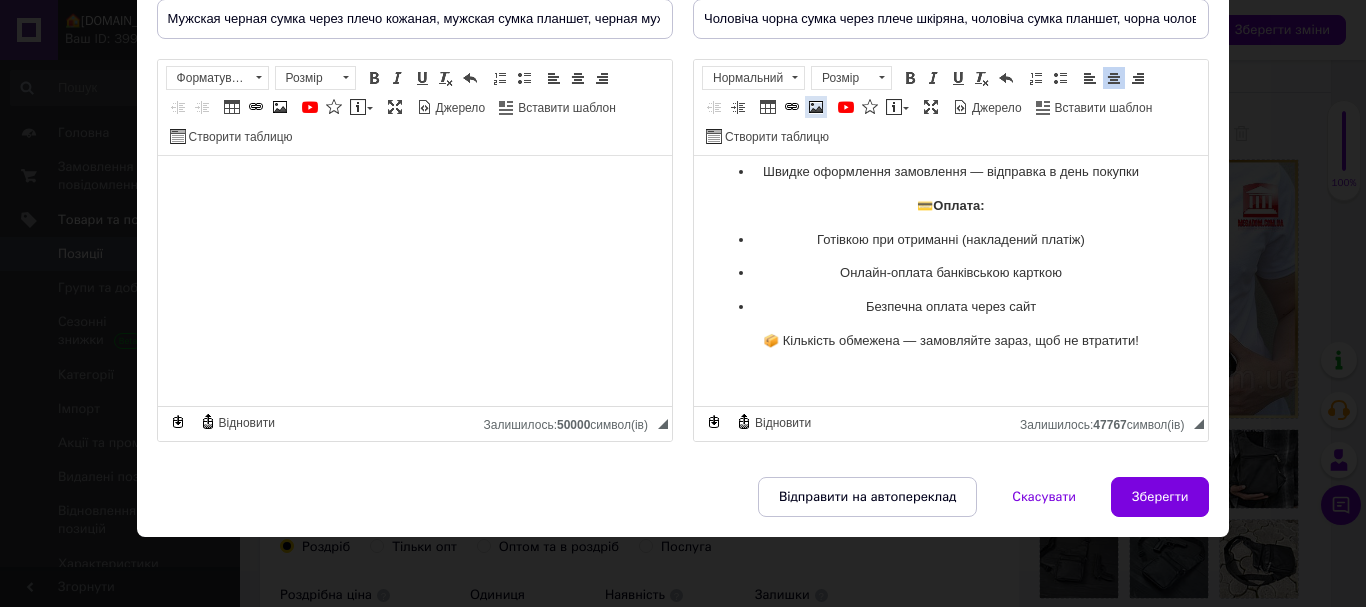 click at bounding box center [816, 107] 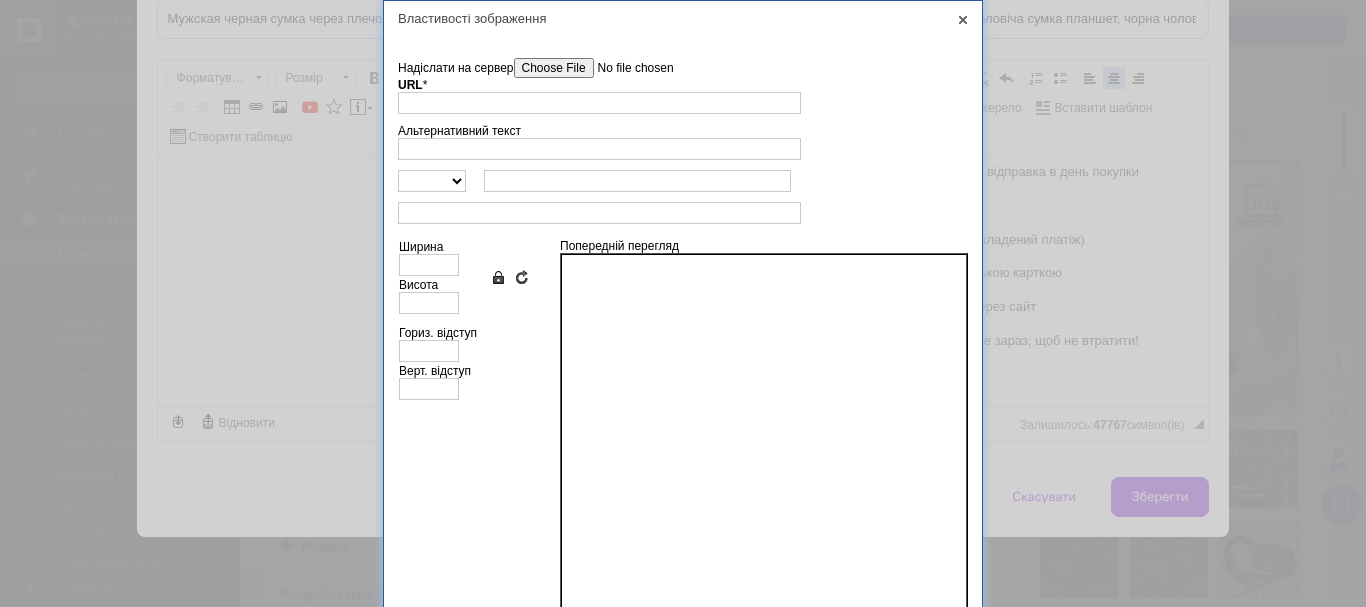 click on "Надіслати на сервер" at bounding box center [627, 68] 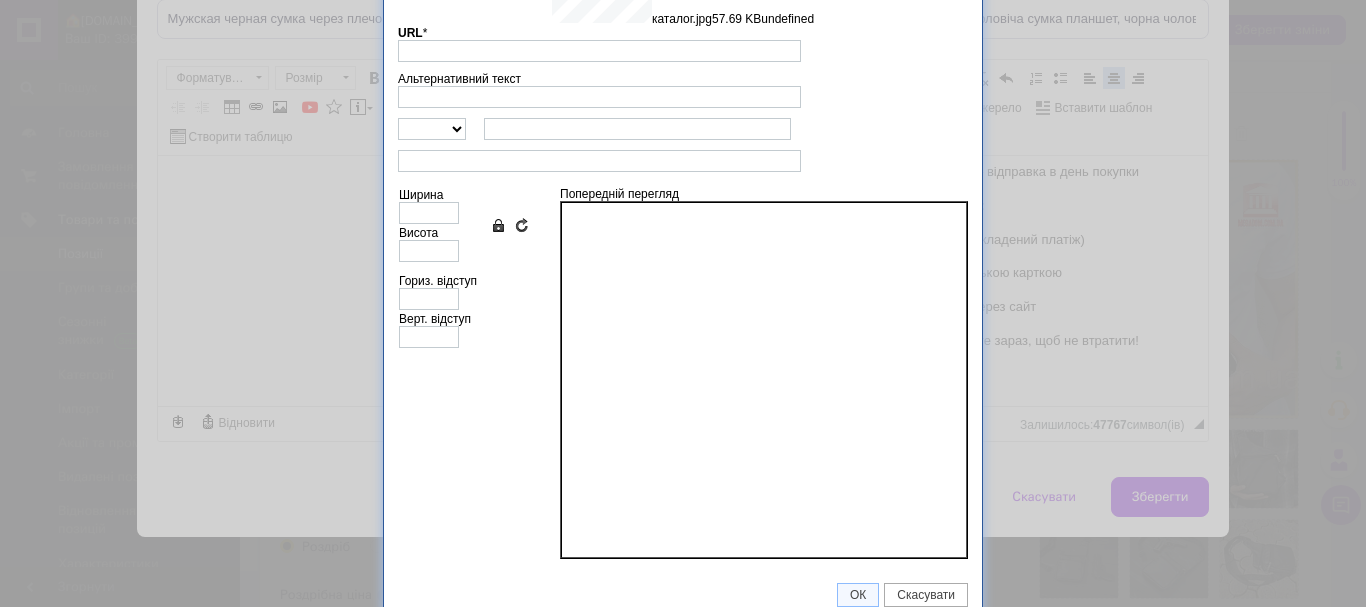 type on "[URL][DOMAIN_NAME]" 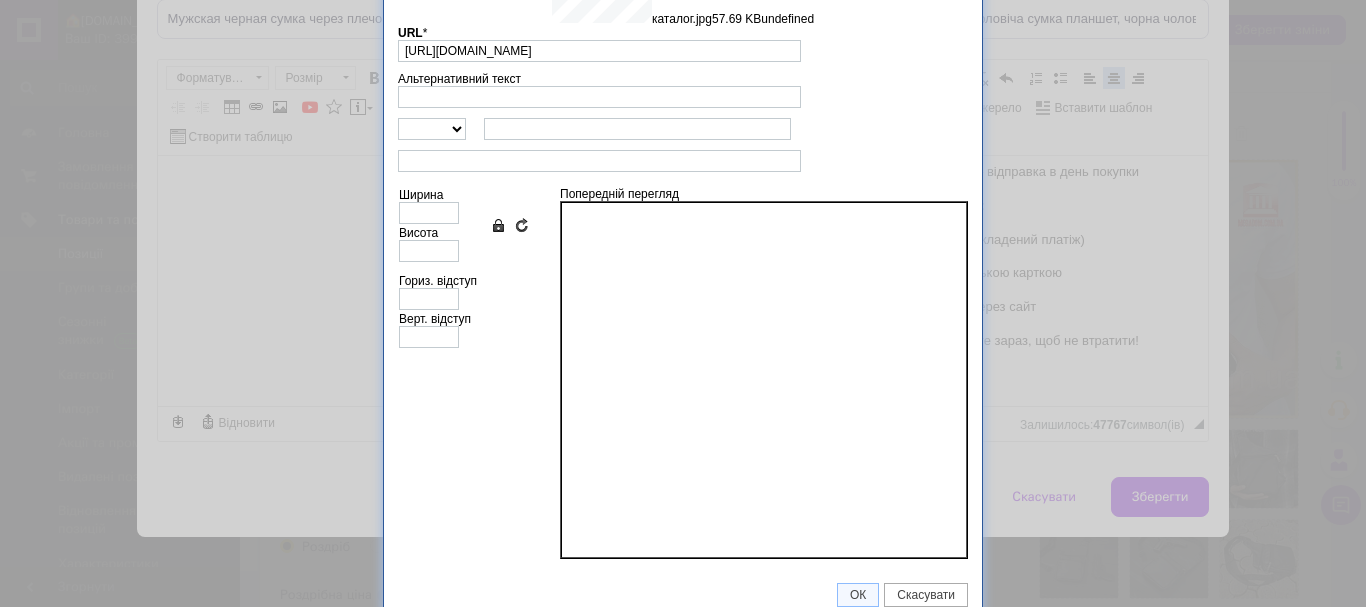 scroll, scrollTop: 67, scrollLeft: 0, axis: vertical 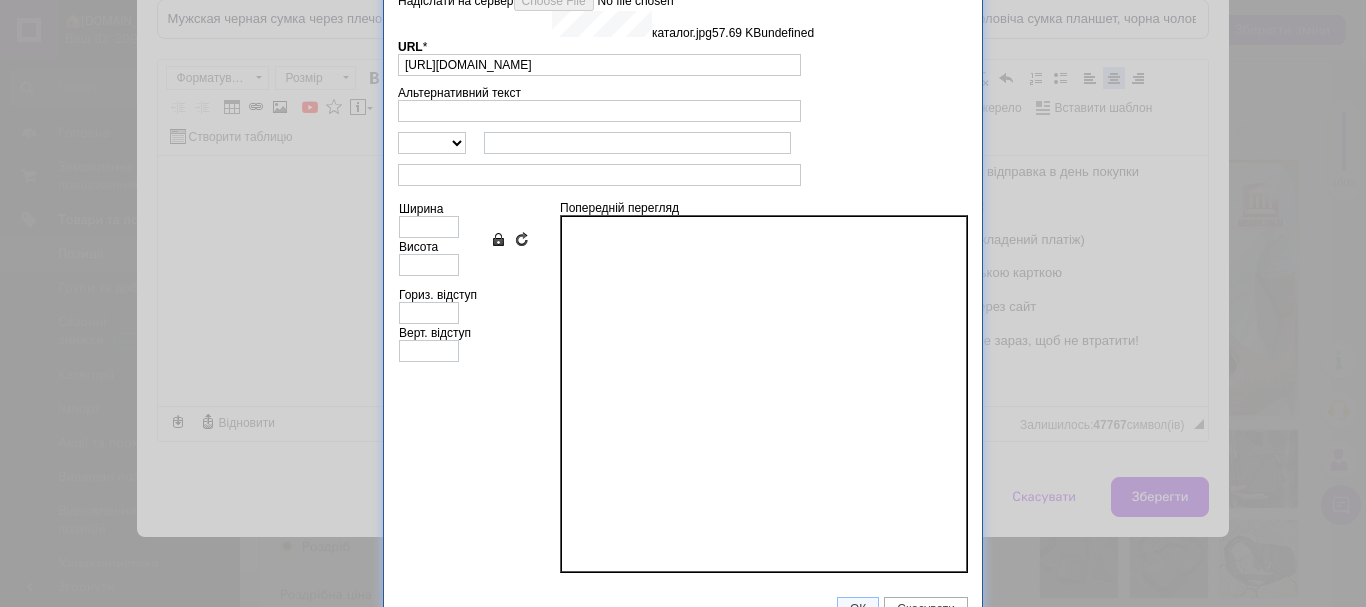 type on "436" 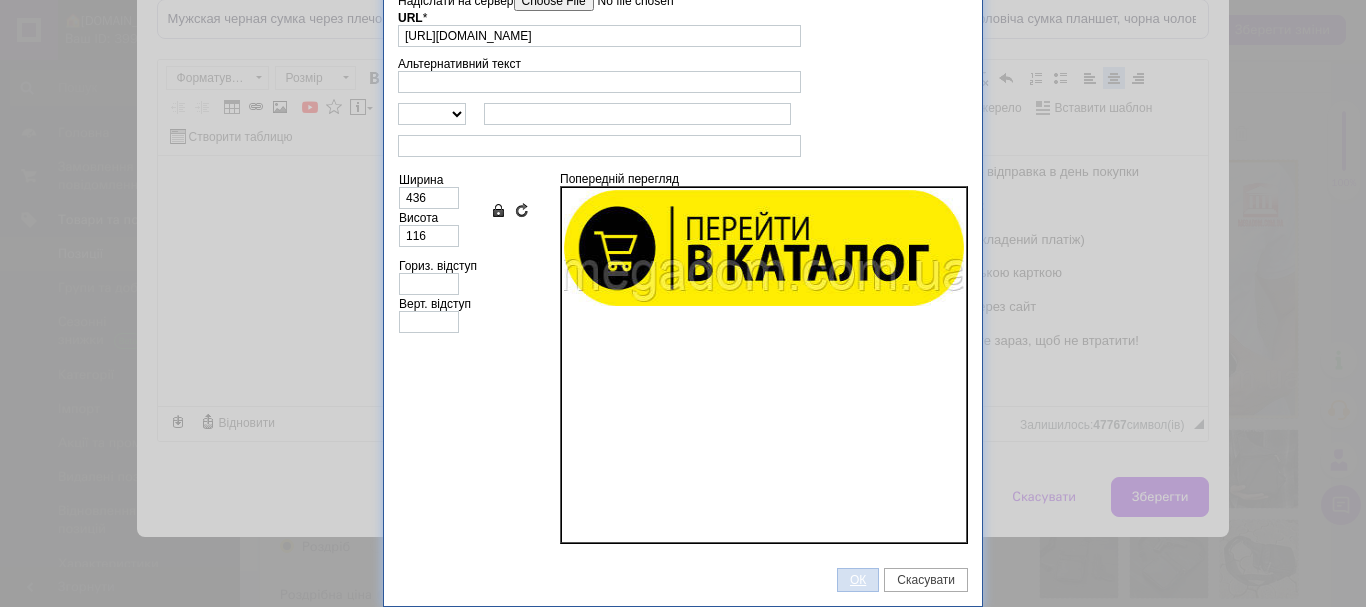 click on "ОК" at bounding box center [858, 580] 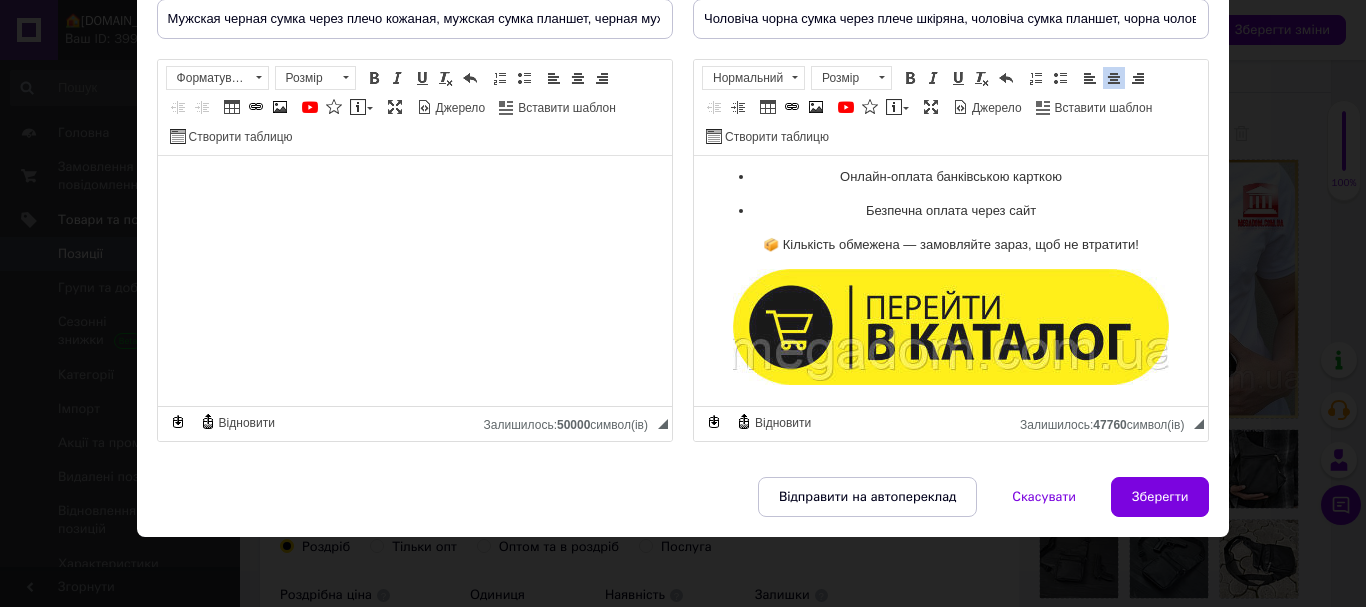 scroll, scrollTop: 1514, scrollLeft: 0, axis: vertical 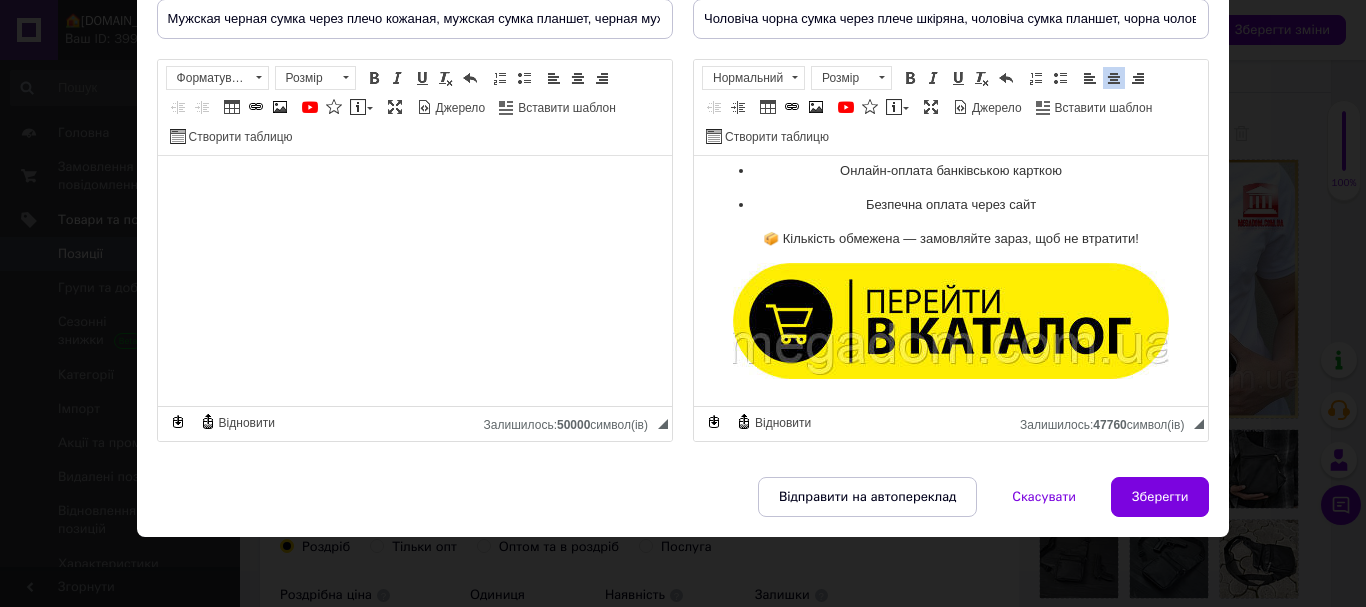 click at bounding box center [414, 186] 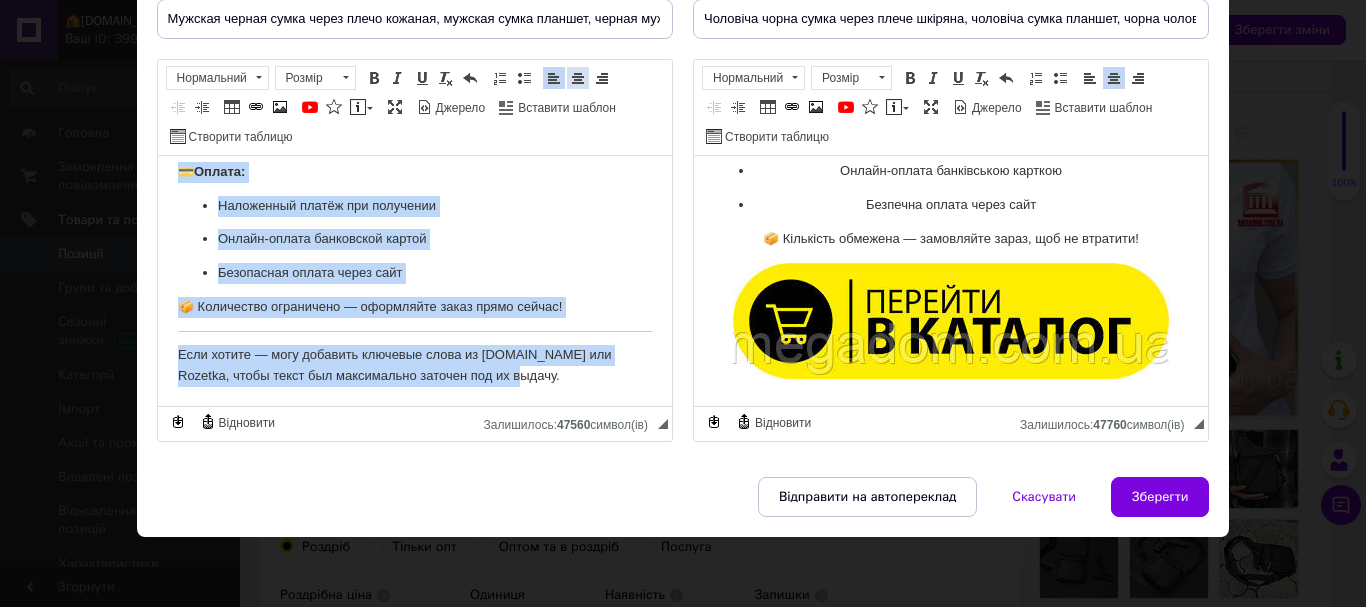 click at bounding box center (578, 78) 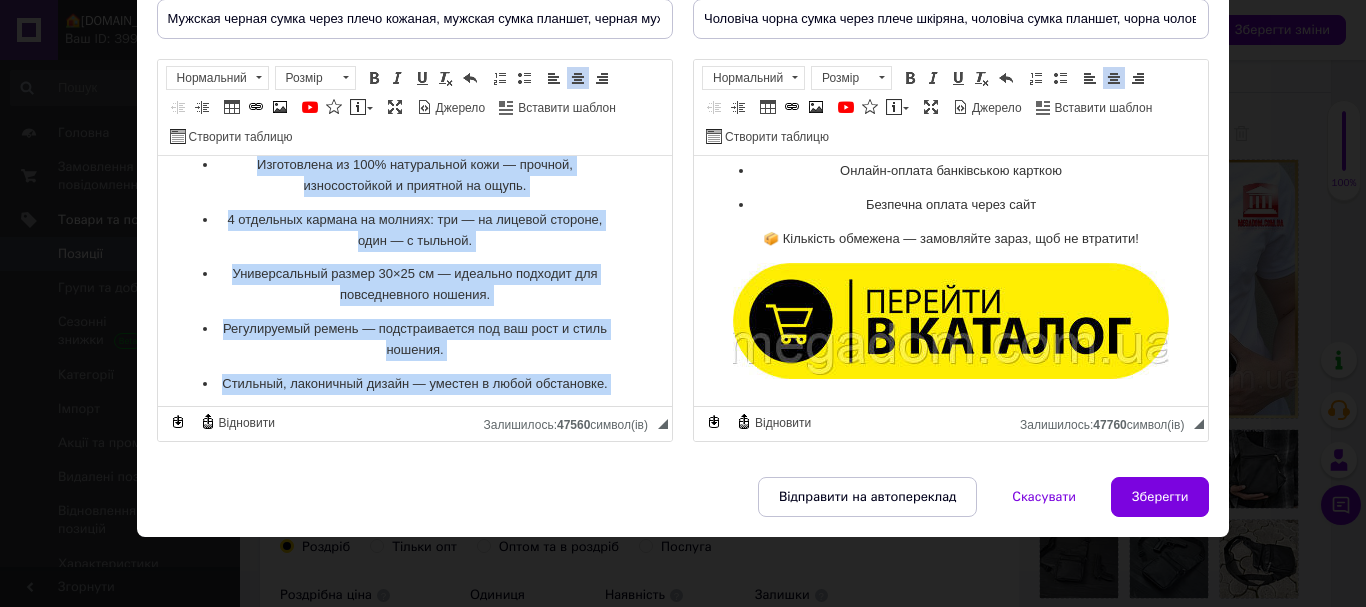 scroll, scrollTop: 0, scrollLeft: 0, axis: both 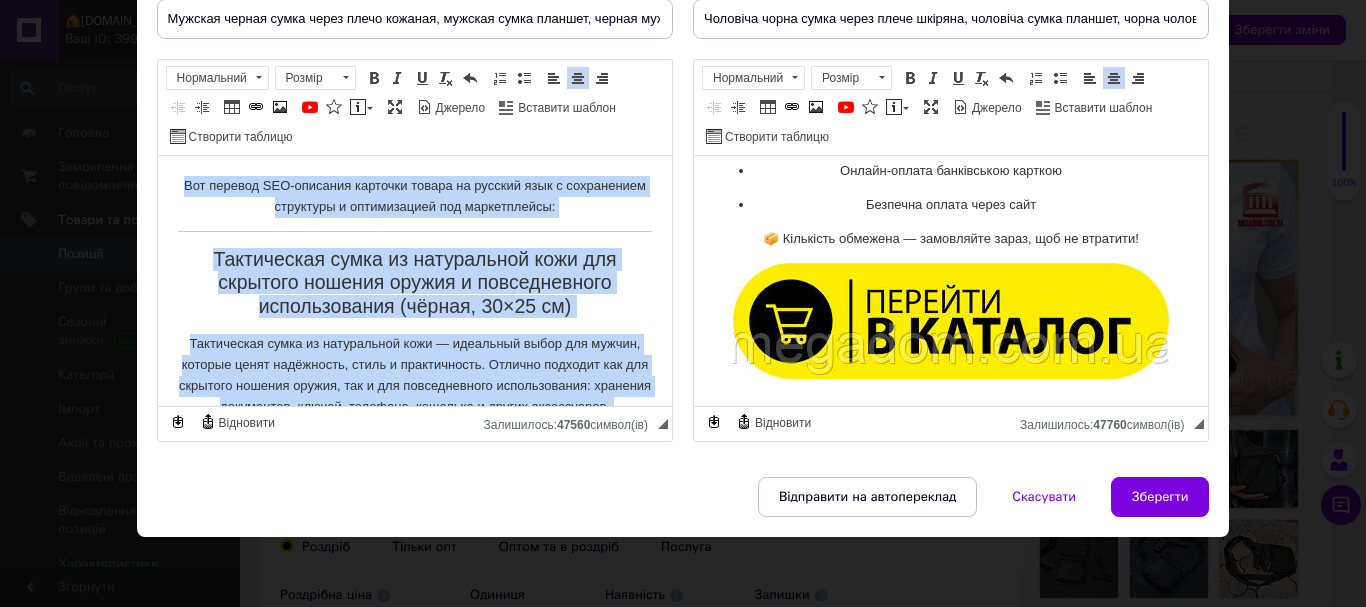 click on "Вот перевод SEO-описания карточки товара на русский язык с сохранением структуры и оптимизацией под маркетплейсы: Тактическая сумка из натуральной кожи для скрытого ношения оружия и повседневного использования (чёрная, 30×25 см) Тактическая сумка из натуральной кожи — идеальный выбор для мужчин, которые ценят надёжность, стиль и практичность. Отлично подходит как для скрытого ношения оружия, так и для повседневного использования: хранения документов, ключей, телефона, кошелька и других аксессуаров. Особенности тактической сумки Дополнительное описание" at bounding box center [414, 1029] 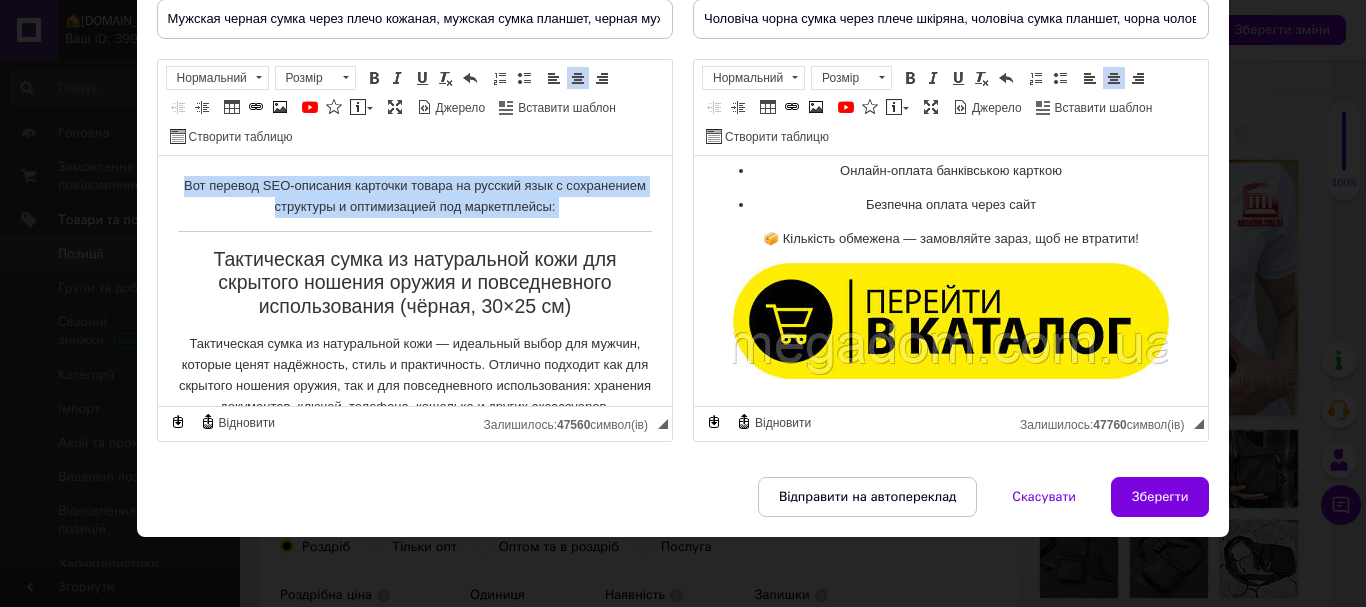 drag, startPoint x: 208, startPoint y: 183, endPoint x: 202, endPoint y: 258, distance: 75.23962 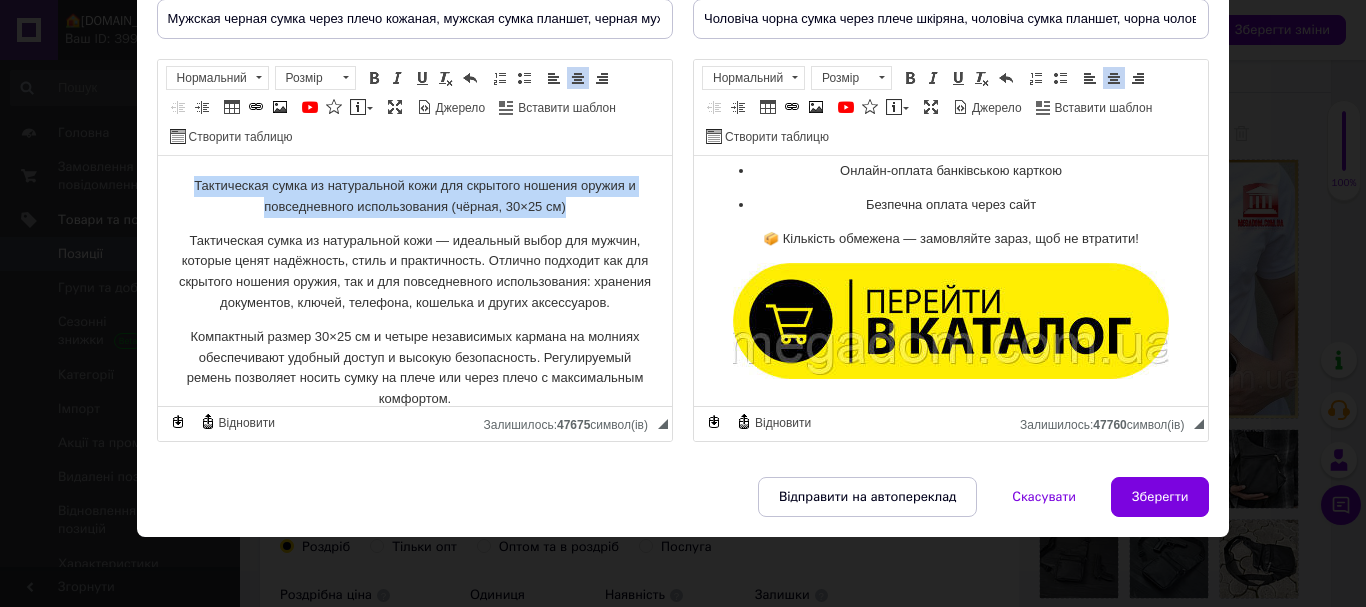 drag, startPoint x: 182, startPoint y: 183, endPoint x: 582, endPoint y: 206, distance: 400.6607 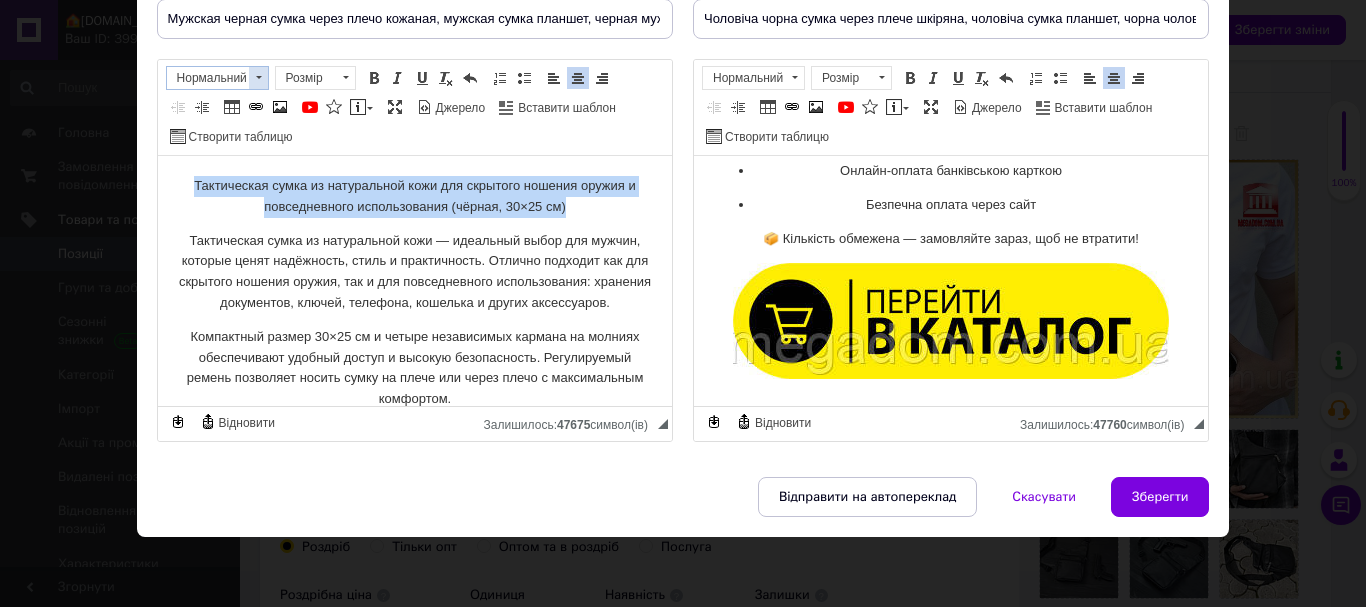 click at bounding box center [258, 78] 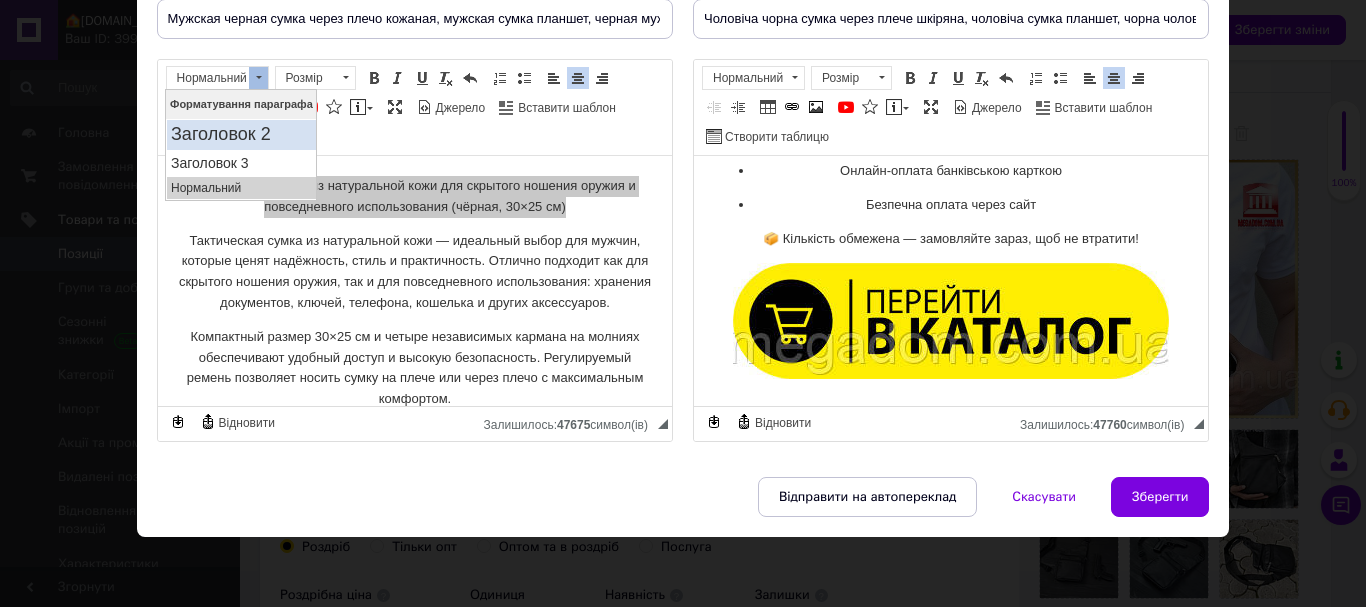 drag, startPoint x: 256, startPoint y: 137, endPoint x: 299, endPoint y: 94, distance: 60.811184 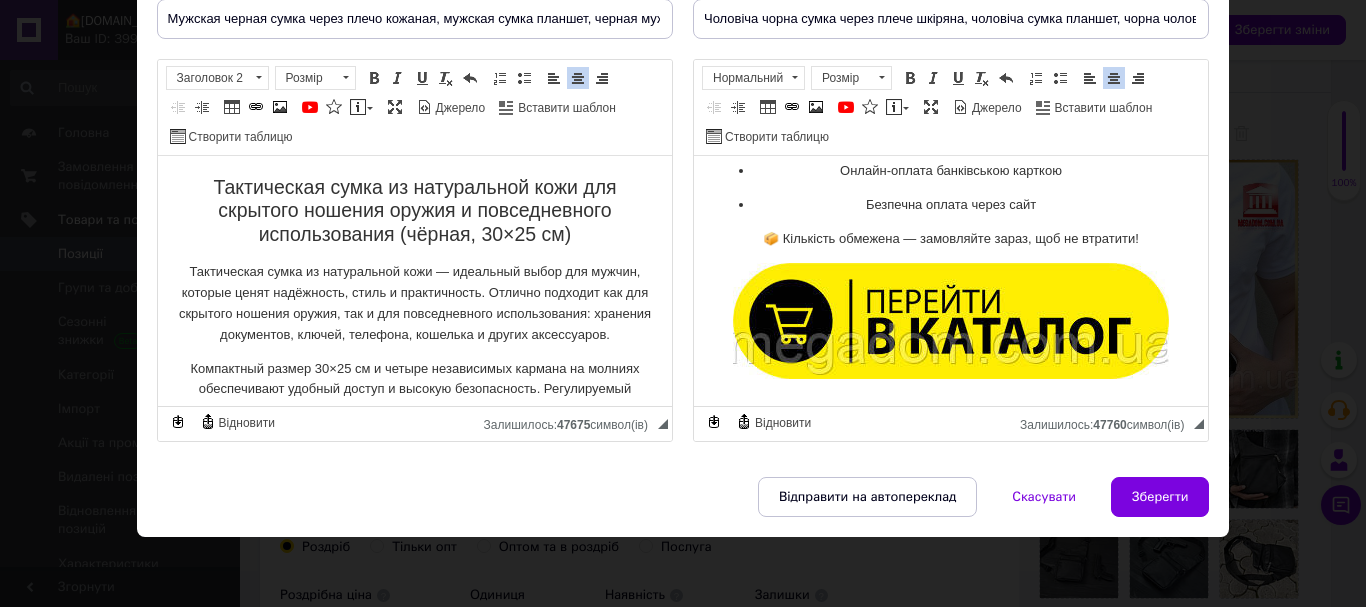 click on "Тактическая сумка из натуральной кожи — идеальный выбор для мужчин, которые ценят надёжность, стиль и практичность. Отлично подходит как для скрытого ношения оружия, так и для повседневного использования: хранения документов, ключей, телефона, кошелька и других аксессуаров." at bounding box center [414, 303] 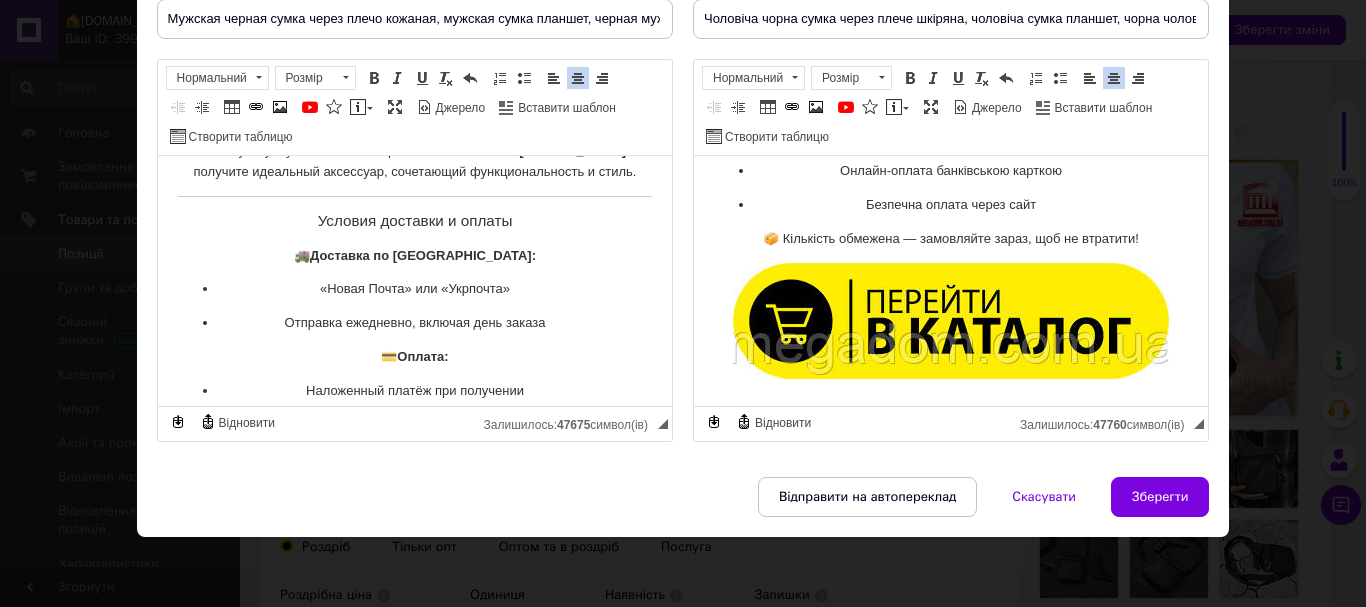 scroll, scrollTop: 1467, scrollLeft: 0, axis: vertical 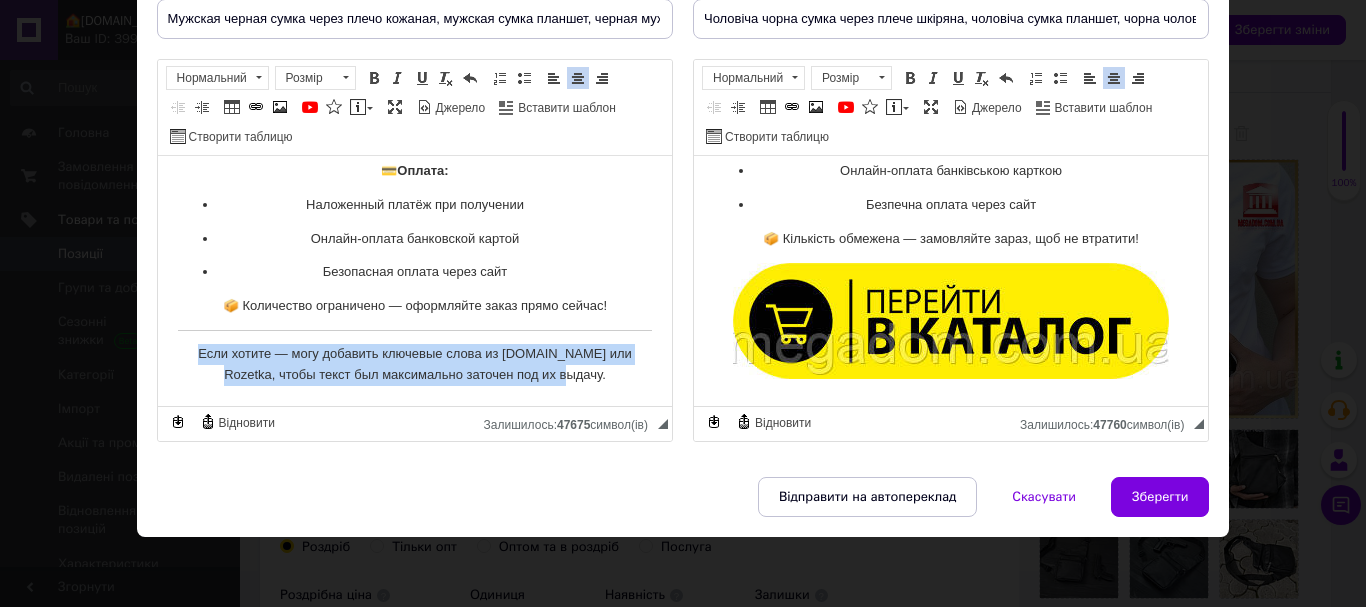 drag, startPoint x: 218, startPoint y: 355, endPoint x: 588, endPoint y: 394, distance: 372.0497 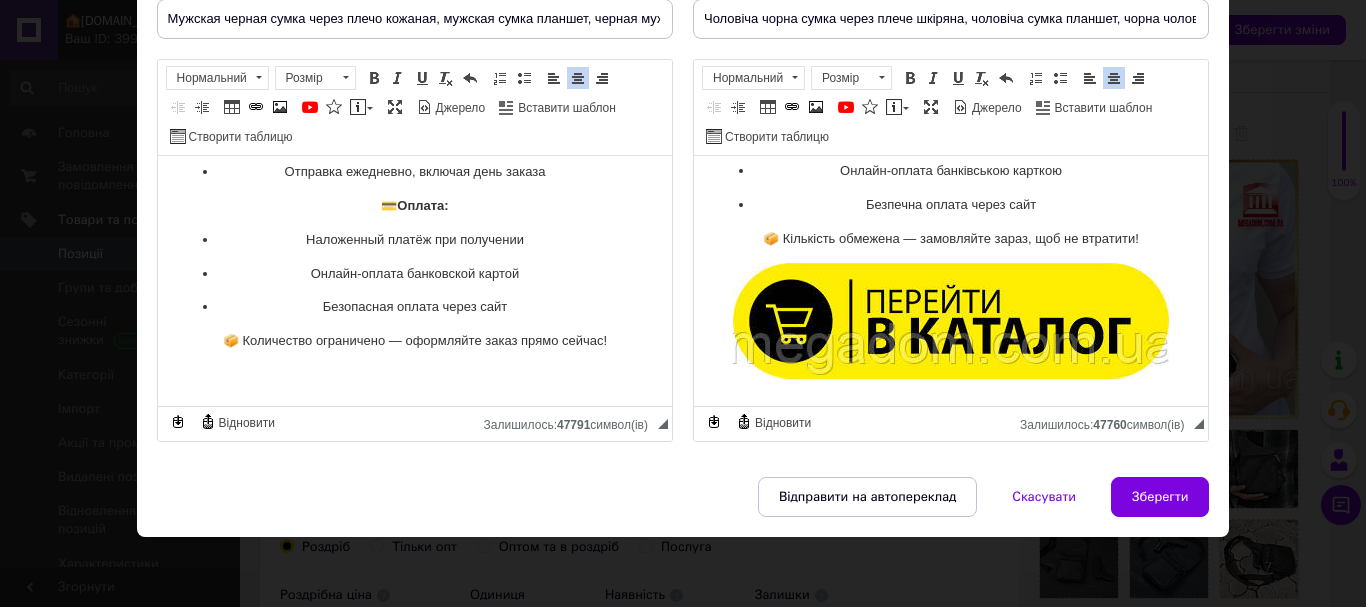 scroll, scrollTop: 1432, scrollLeft: 0, axis: vertical 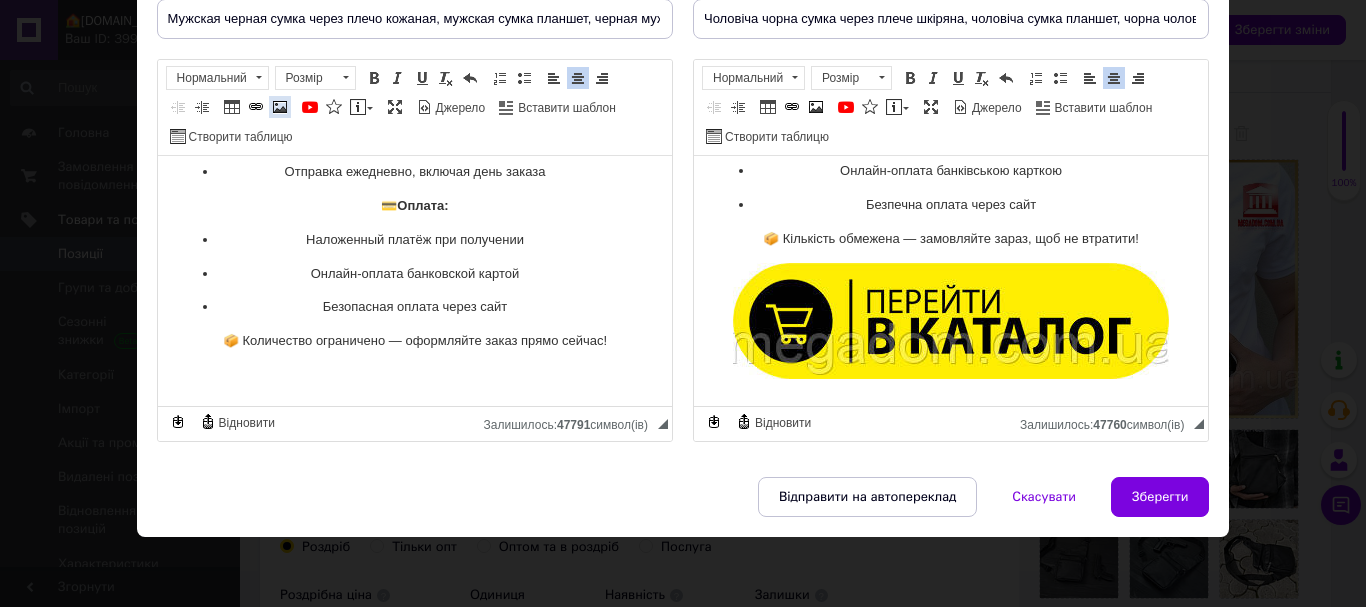 click at bounding box center [280, 107] 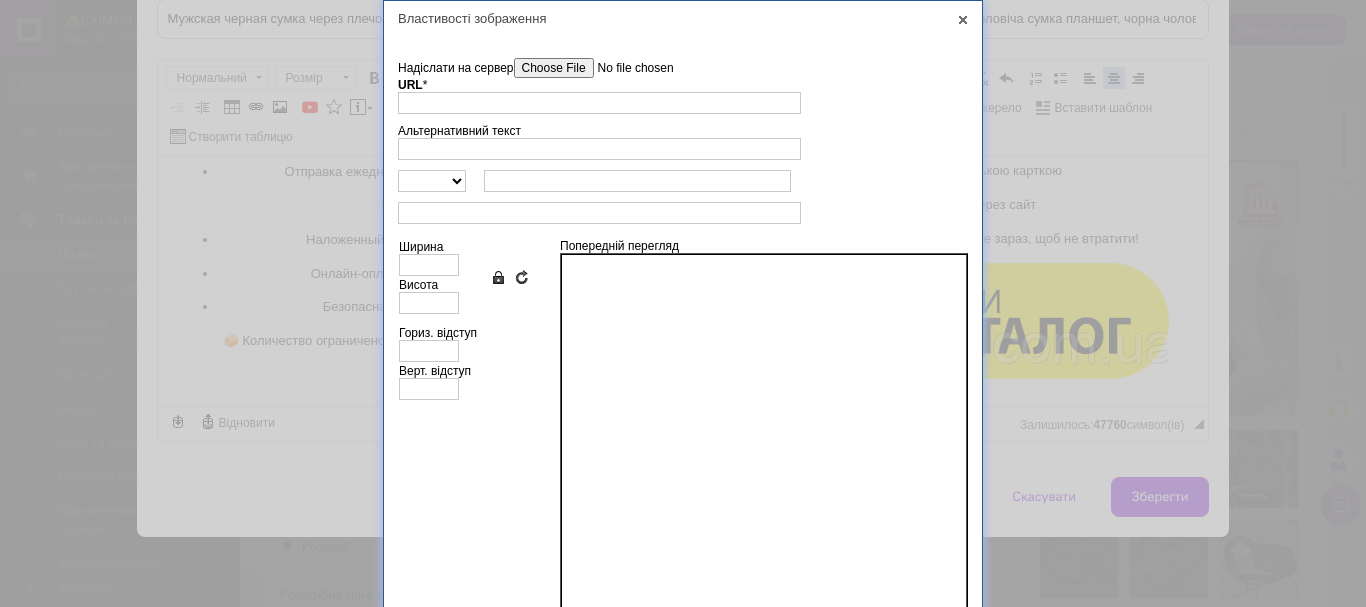 click on "Надіслати на сервер" at bounding box center [627, 68] 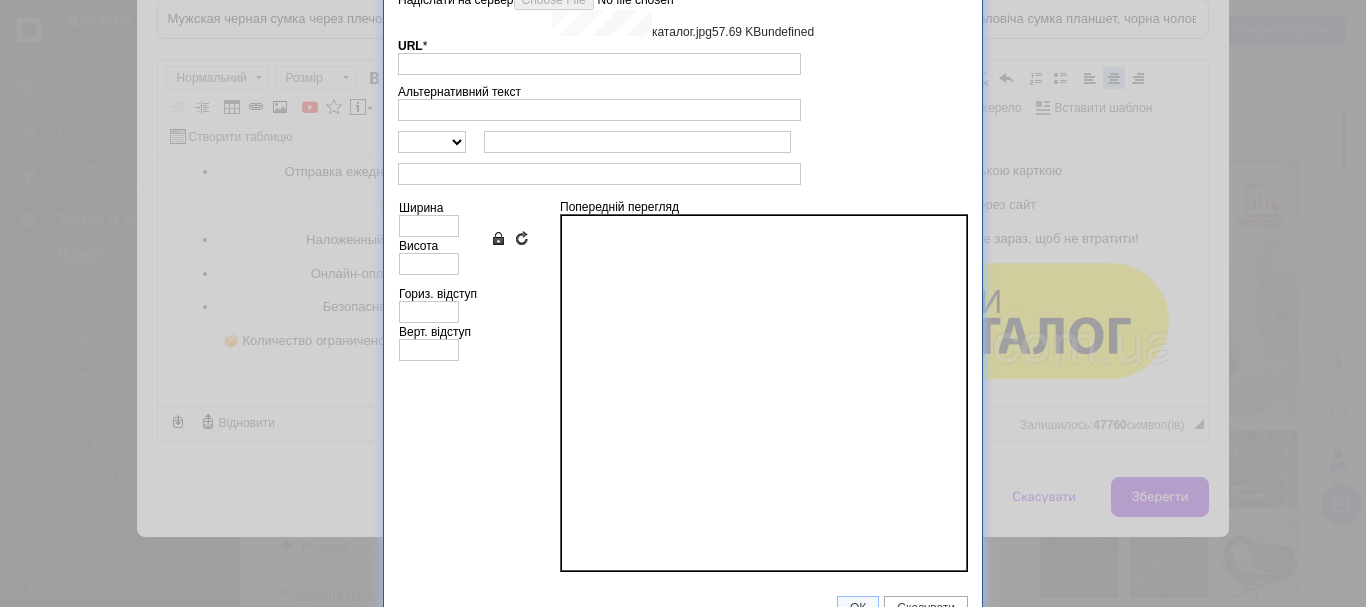 type on "[URL][DOMAIN_NAME]" 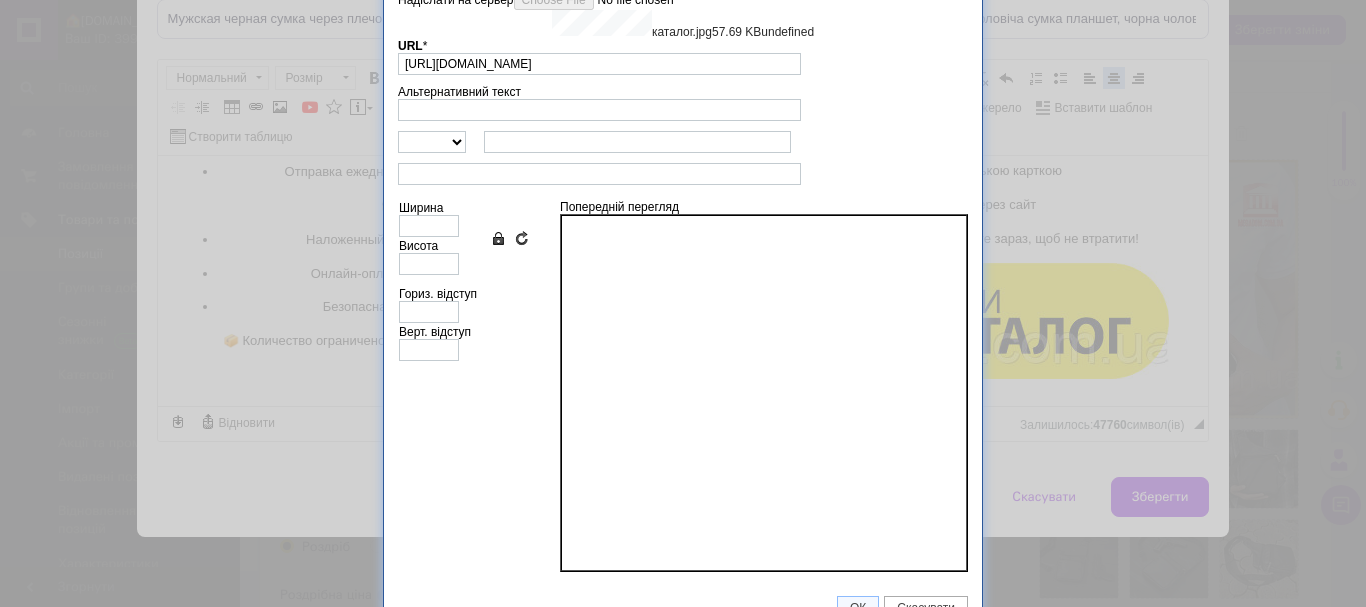 type on "436" 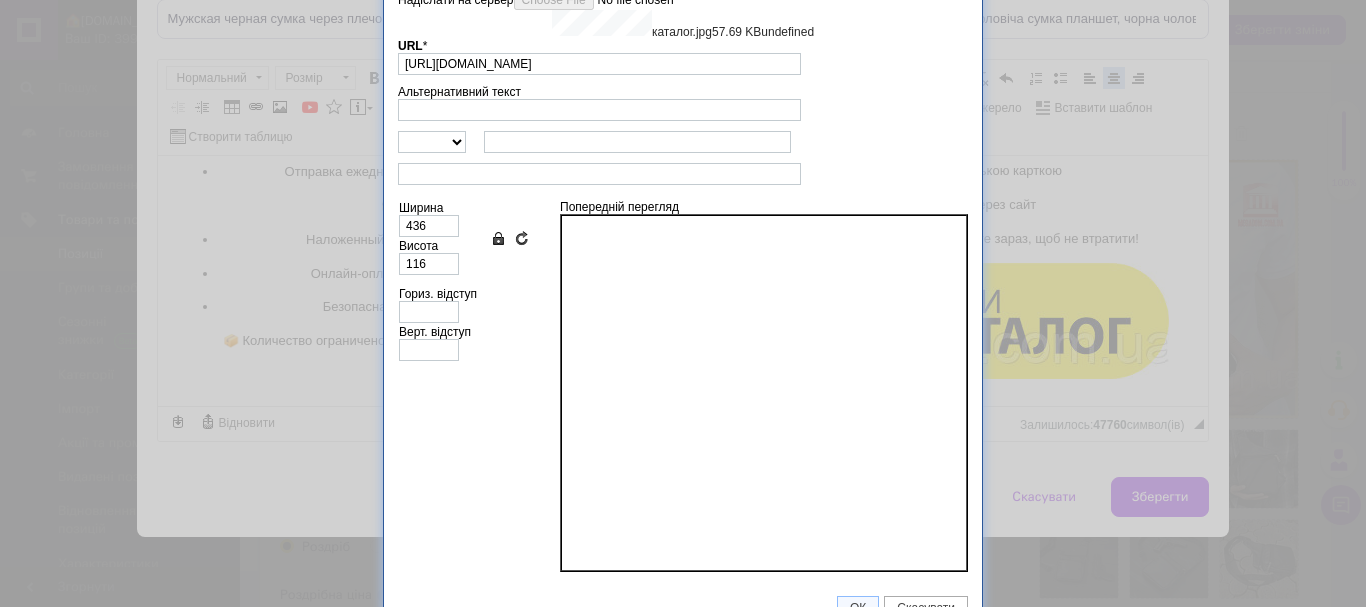 scroll, scrollTop: 67, scrollLeft: 0, axis: vertical 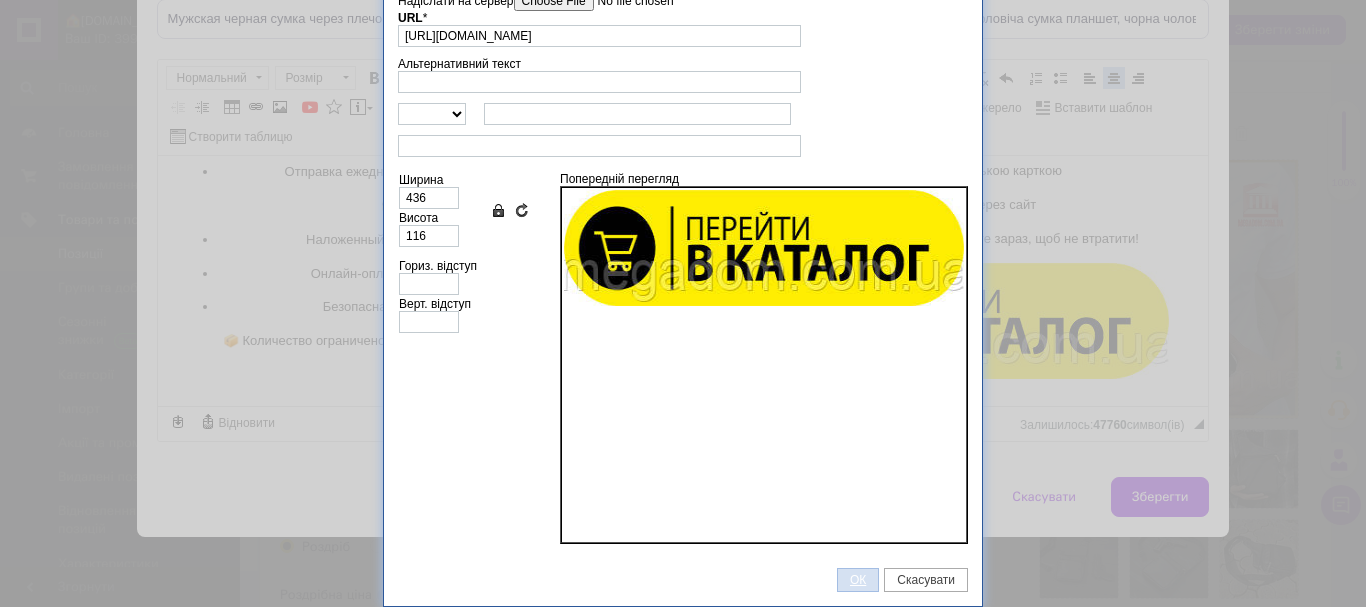click on "ОК" at bounding box center [858, 580] 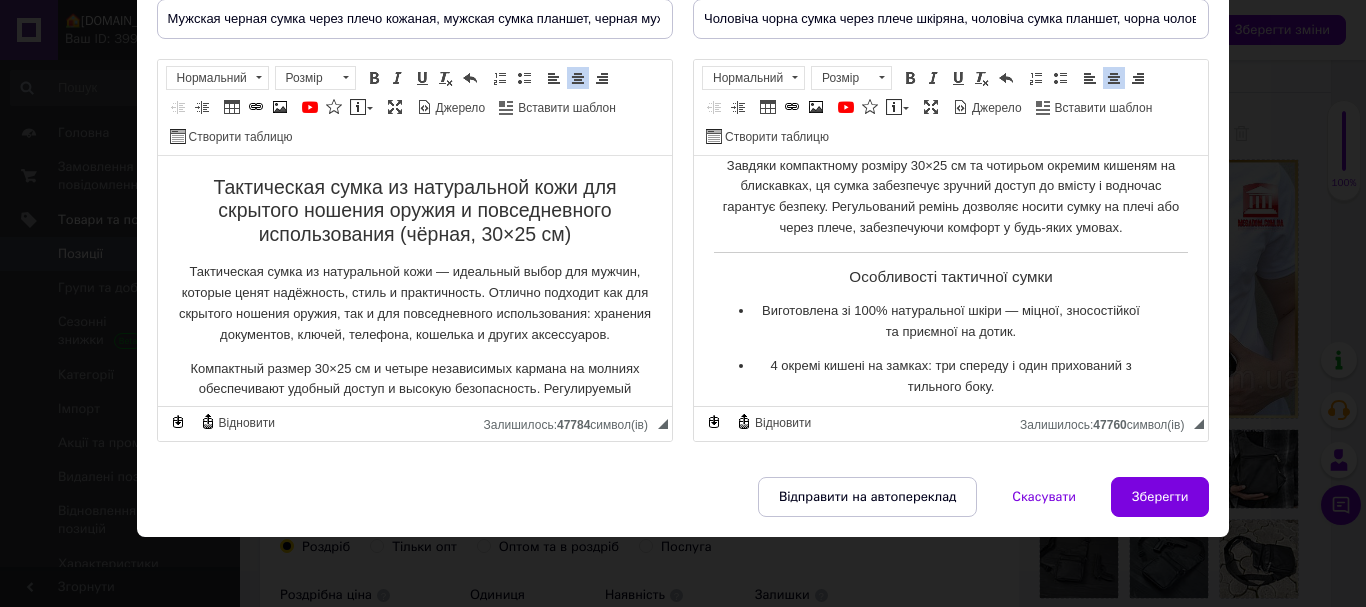 scroll, scrollTop: 0, scrollLeft: 0, axis: both 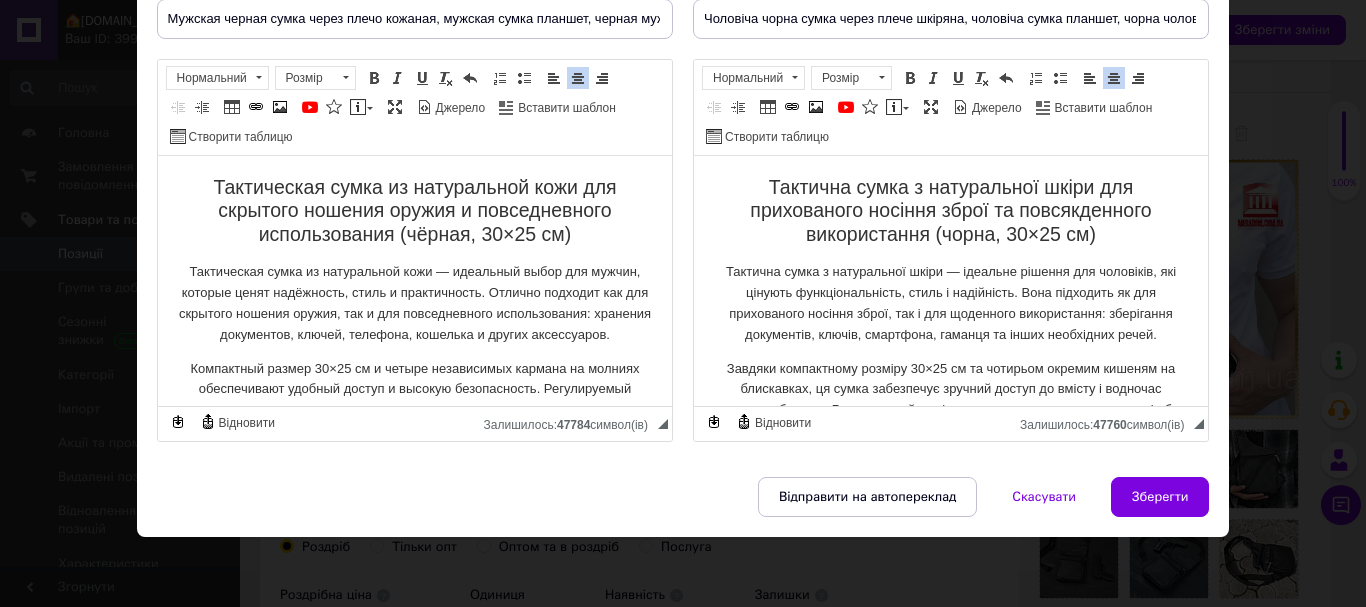 click on "Тактическая сумка из натуральной кожи для скрытого ношения оружия и повседневного использования (чёрная, 30×25 см) Тактическая сумка из натуральной кожи — идеальный выбор для мужчин, которые ценят надёжность, стиль и практичность. Отлично подходит как для скрытого ношения оружия, так и для повседневного использования: хранения документов, ключей, телефона, кошелька и других аксессуаров. Особенности тактической сумки Изготовлена из 100% натуральной кожи — прочной, износостойкой и приятной на ощупь. Изготовлена по современным стандартам качества. Цвет:" at bounding box center [414, 1027] 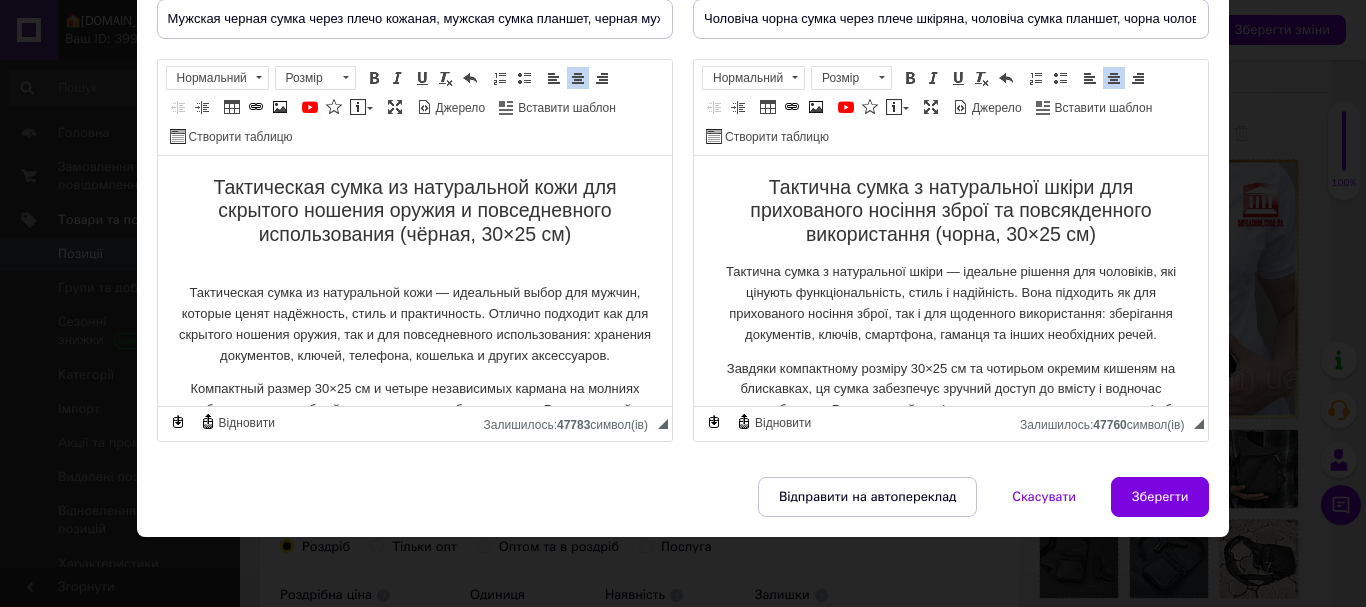click on "​​​​​​​ Тактическая сумка из натуральной кожи — идеальный выбор для мужчин, которые ценят надёжность, стиль и практичность. Отлично подходит как для скрытого ношения оружия, так и для повседневного использования: хранения документов, ключей, телефона, кошелька и других аксессуаров." at bounding box center (414, 314) 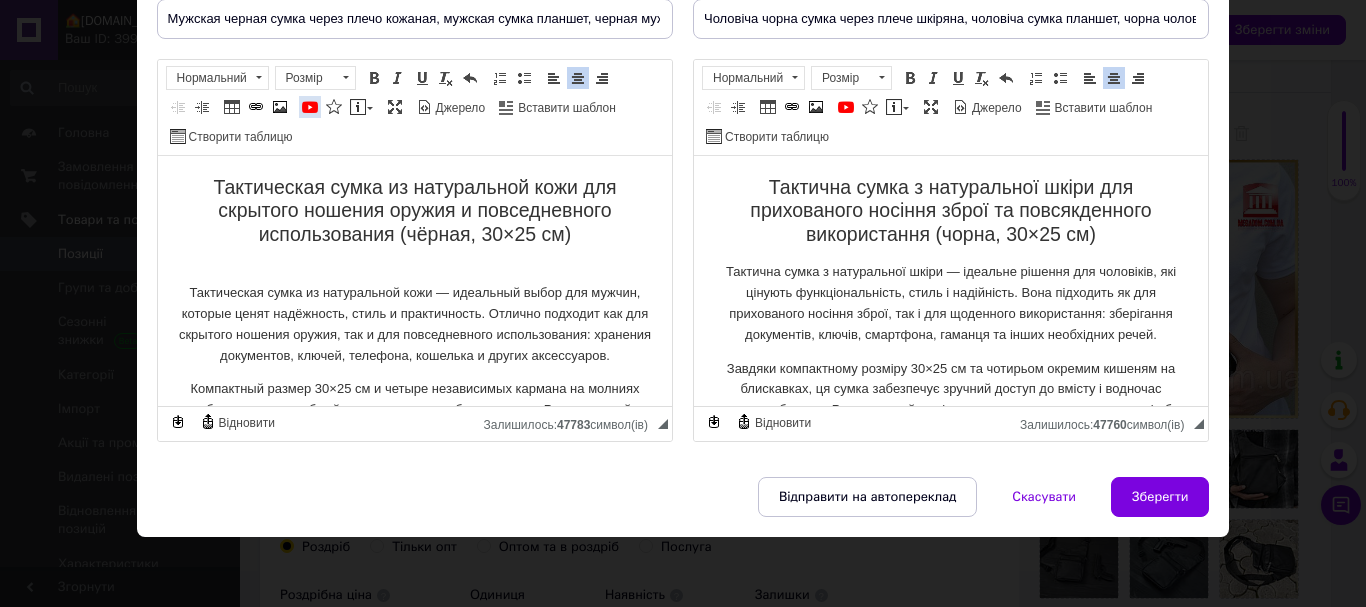 click at bounding box center [310, 107] 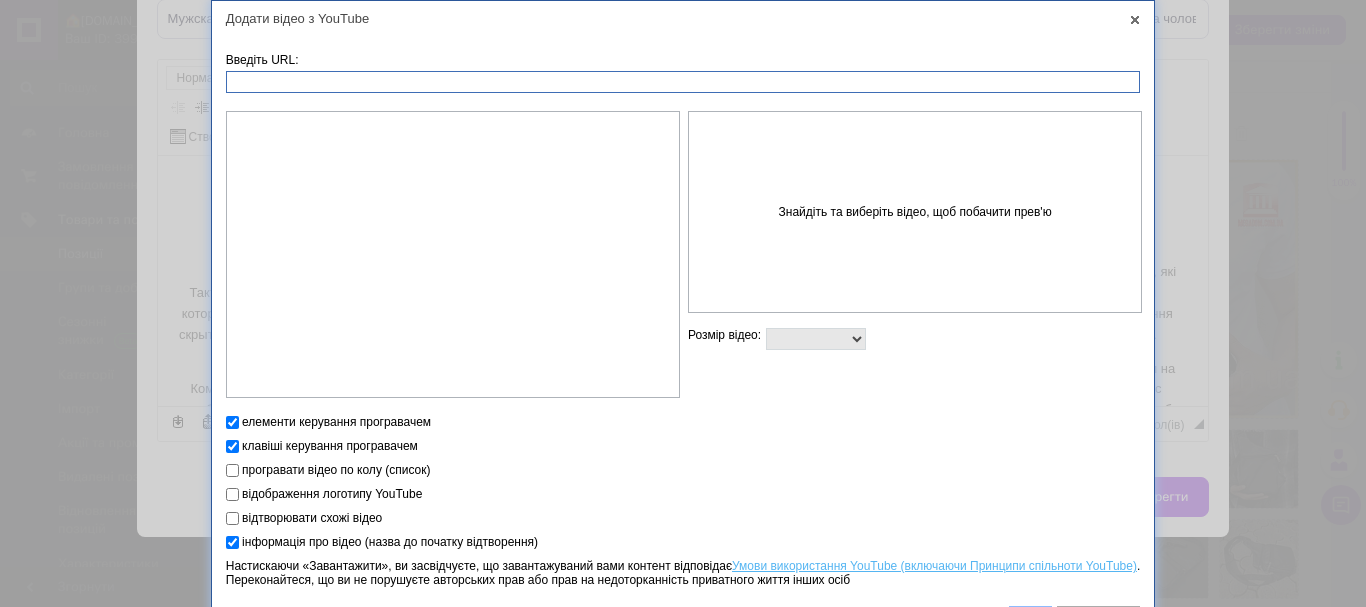 paste on "[URL][DOMAIN_NAME]" 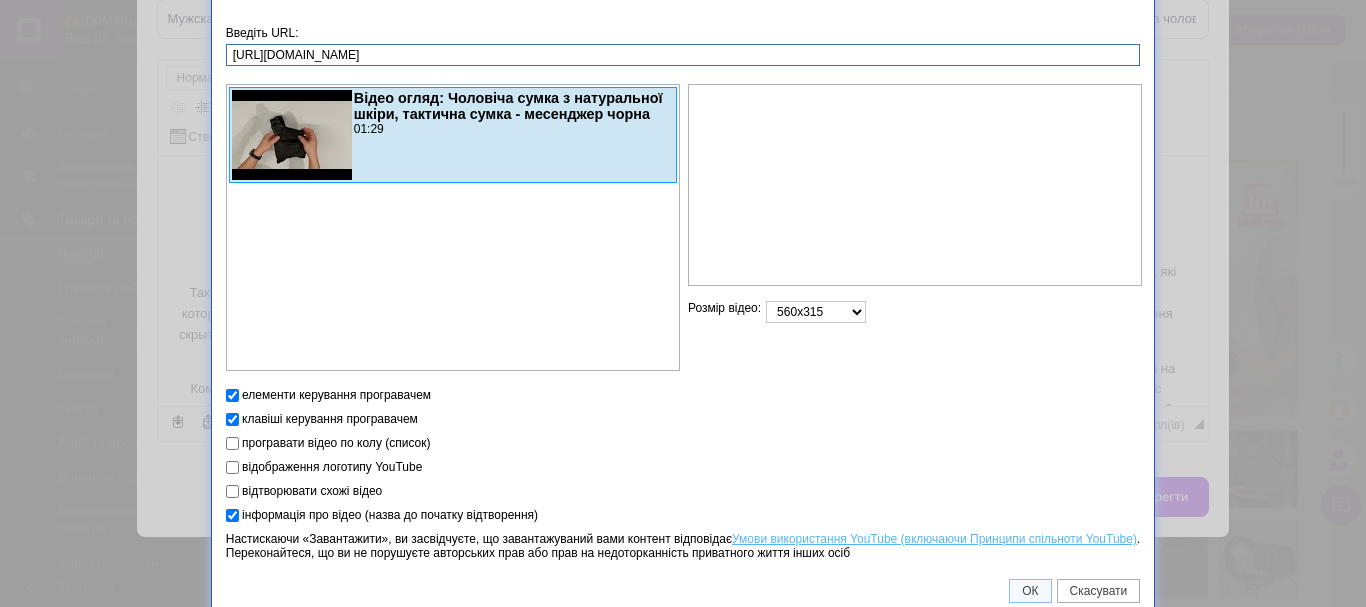 scroll, scrollTop: 38, scrollLeft: 0, axis: vertical 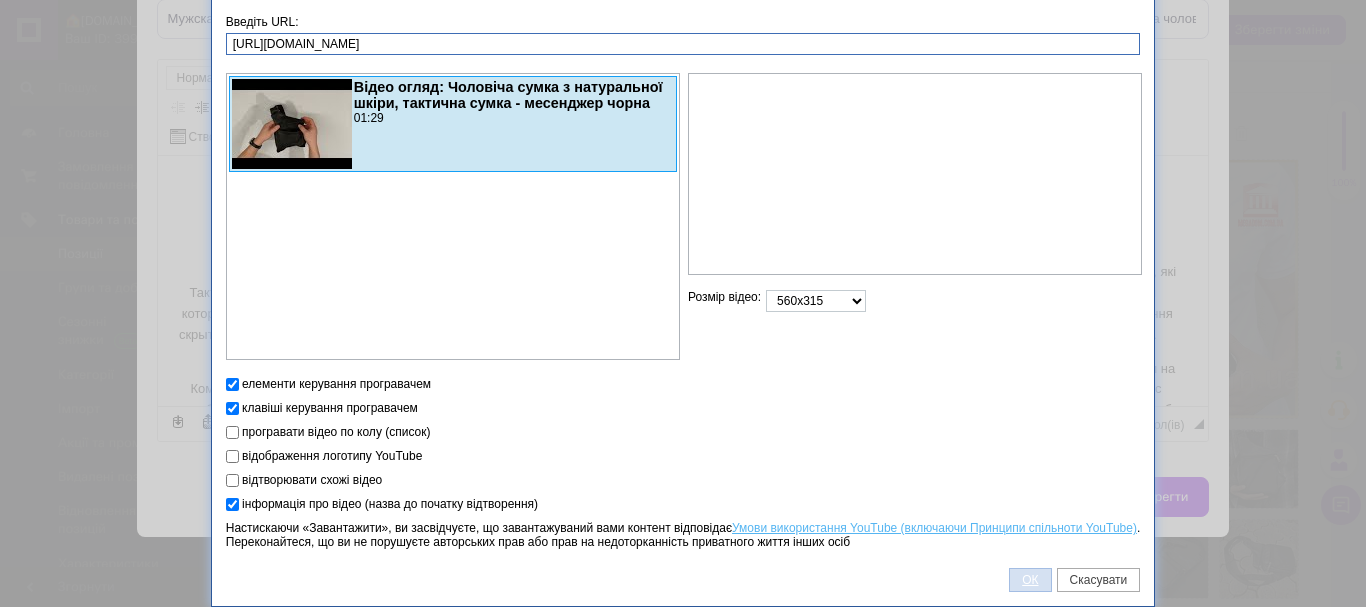 type on "[URL][DOMAIN_NAME]" 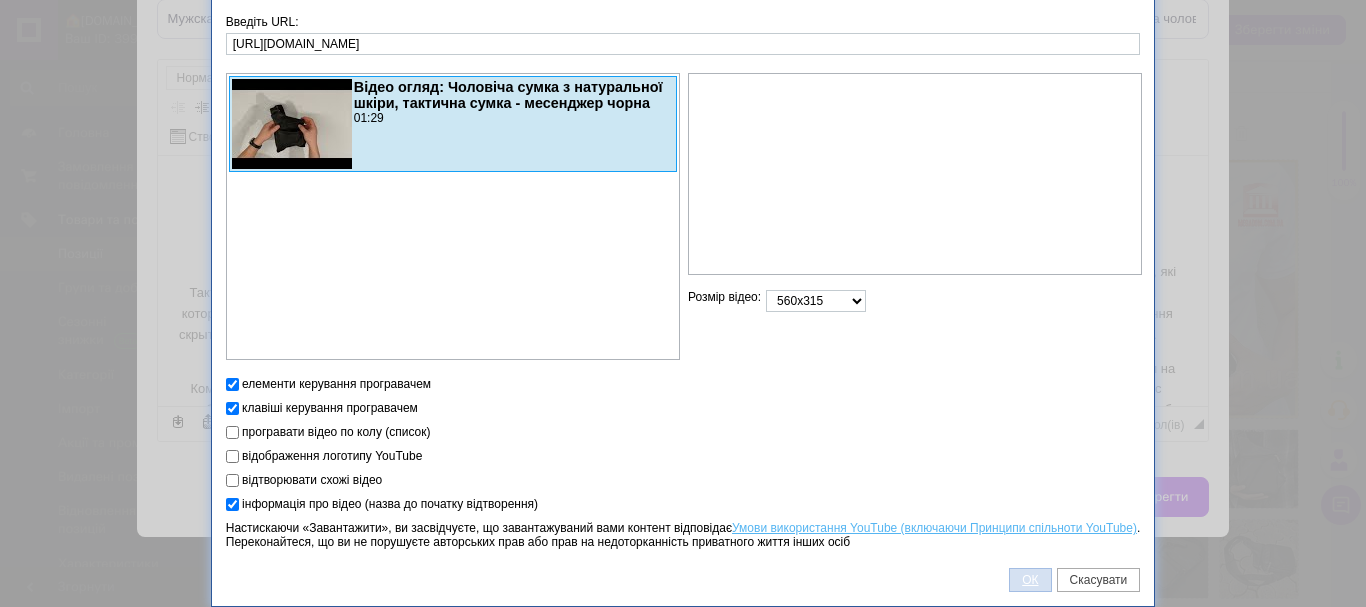 click on "ОК" at bounding box center [1030, 580] 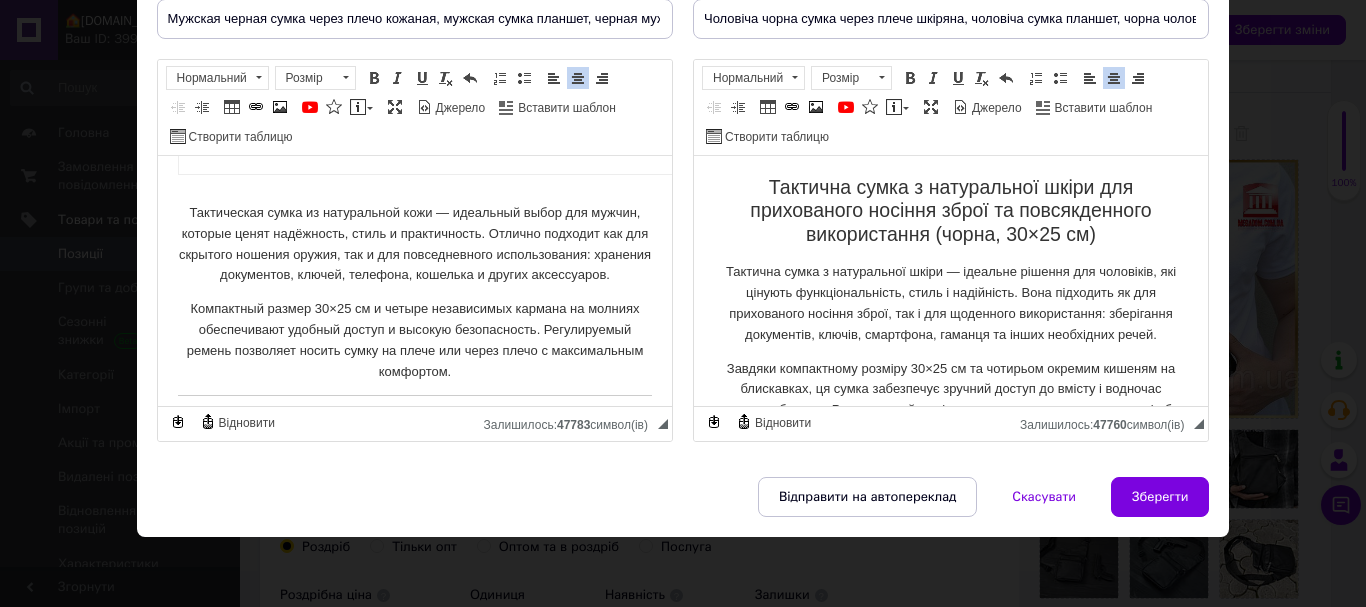 scroll, scrollTop: 412, scrollLeft: 0, axis: vertical 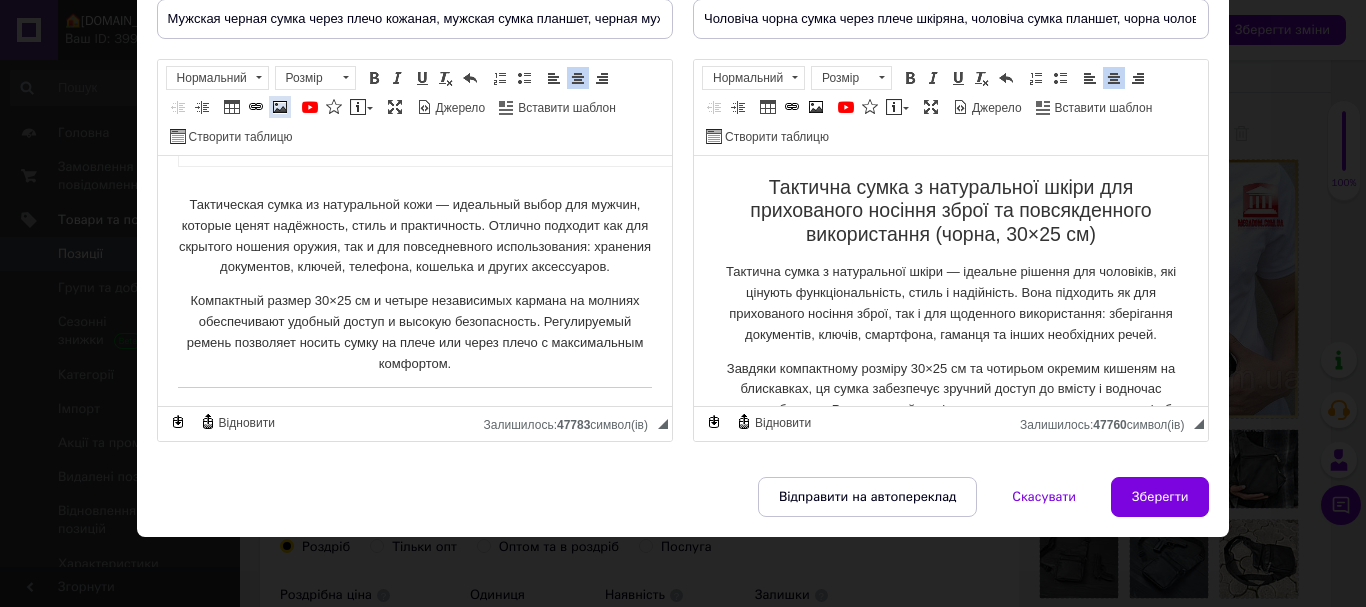 click at bounding box center [280, 107] 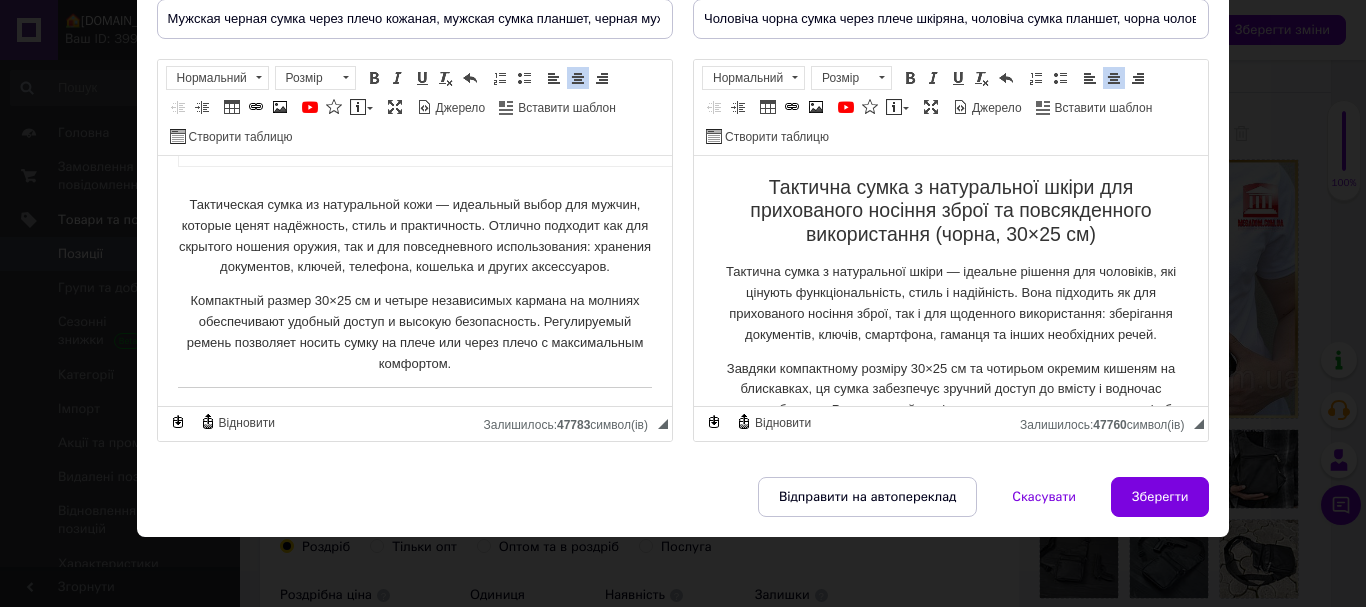 type 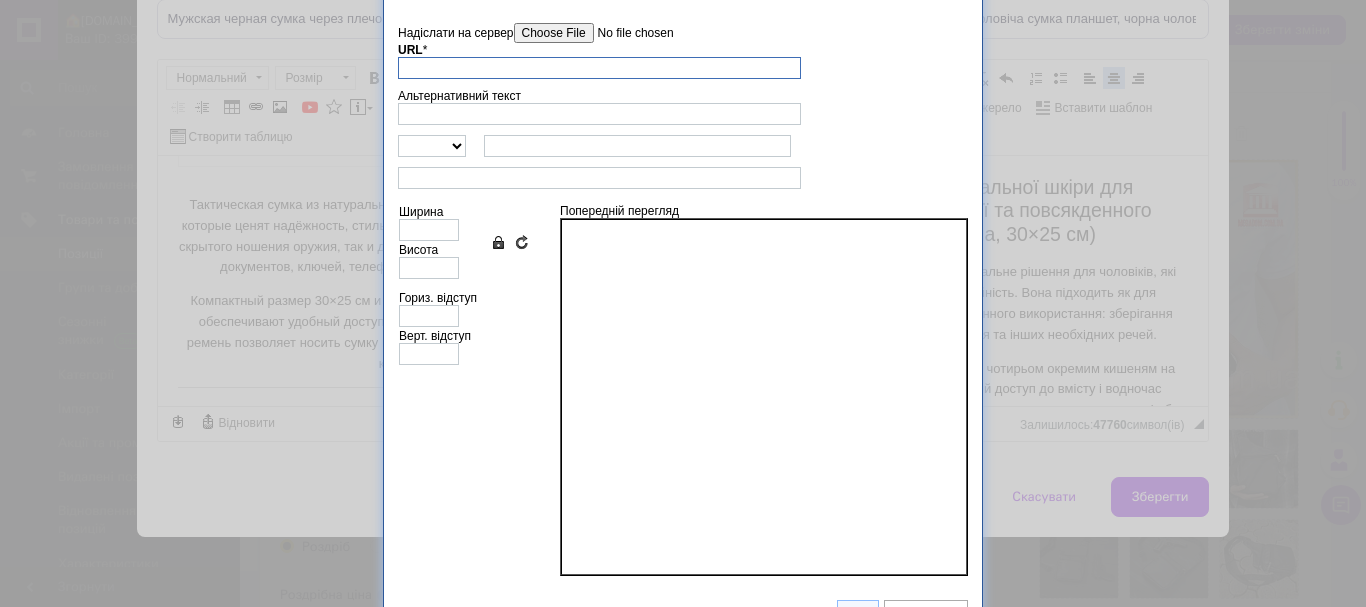 scroll, scrollTop: 0, scrollLeft: 0, axis: both 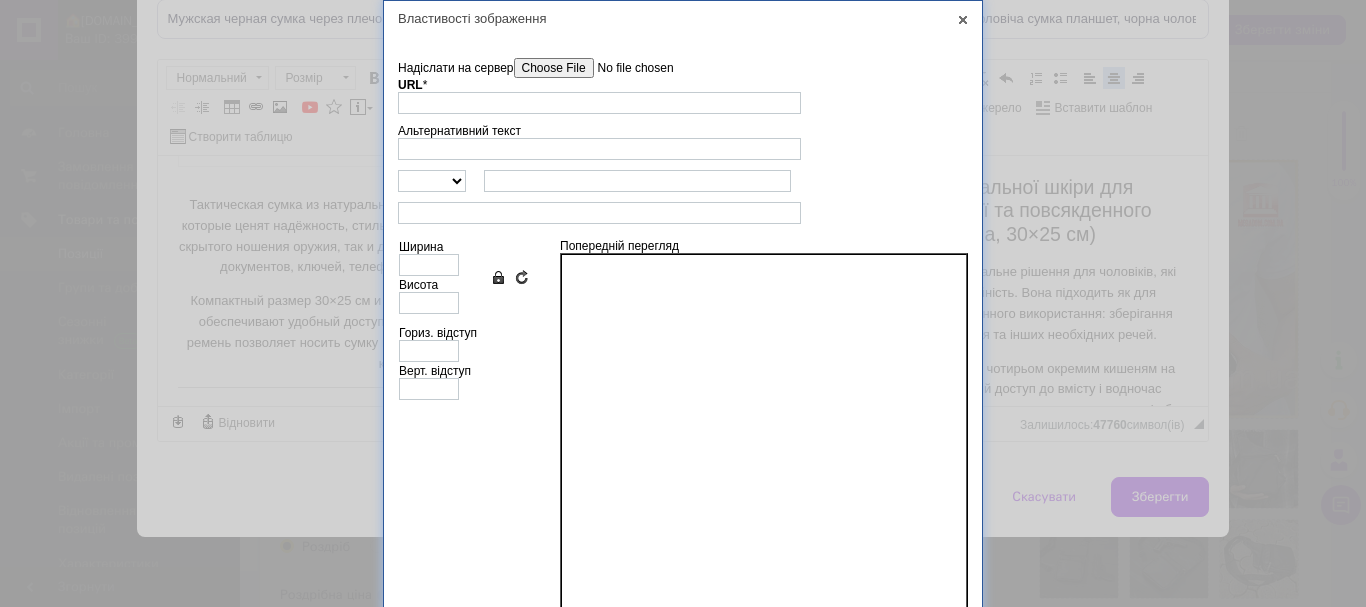 click on "Надіслати на сервер" at bounding box center [627, 68] 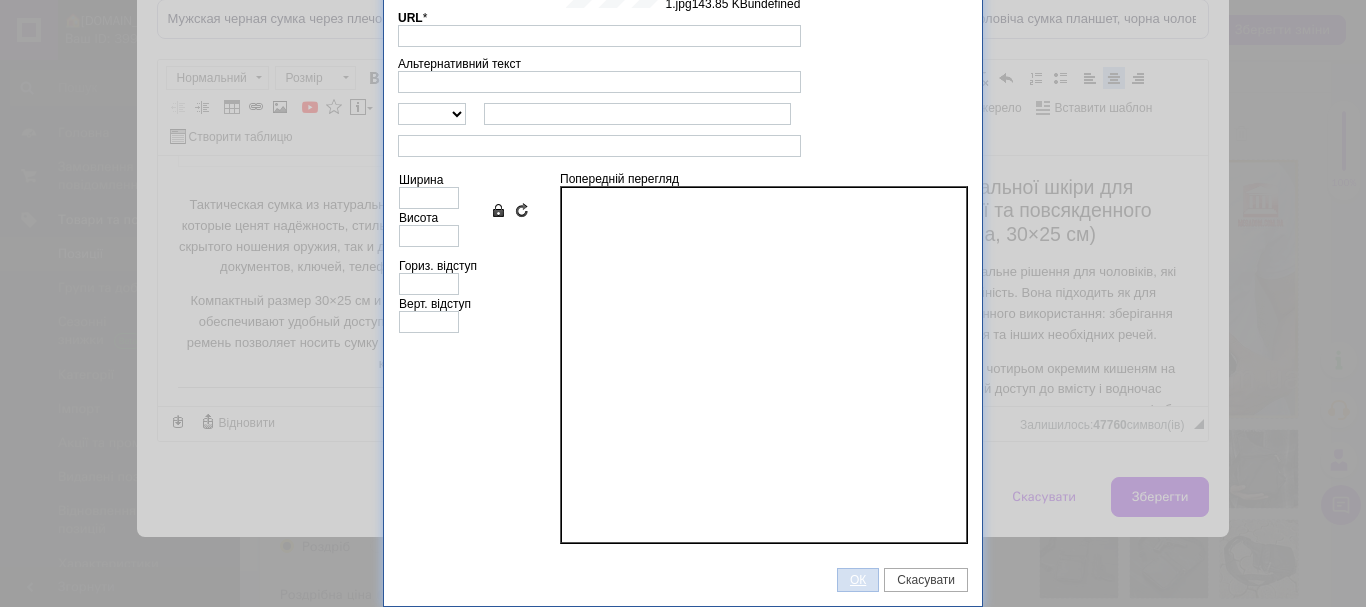 type on "[URL][DOMAIN_NAME]" 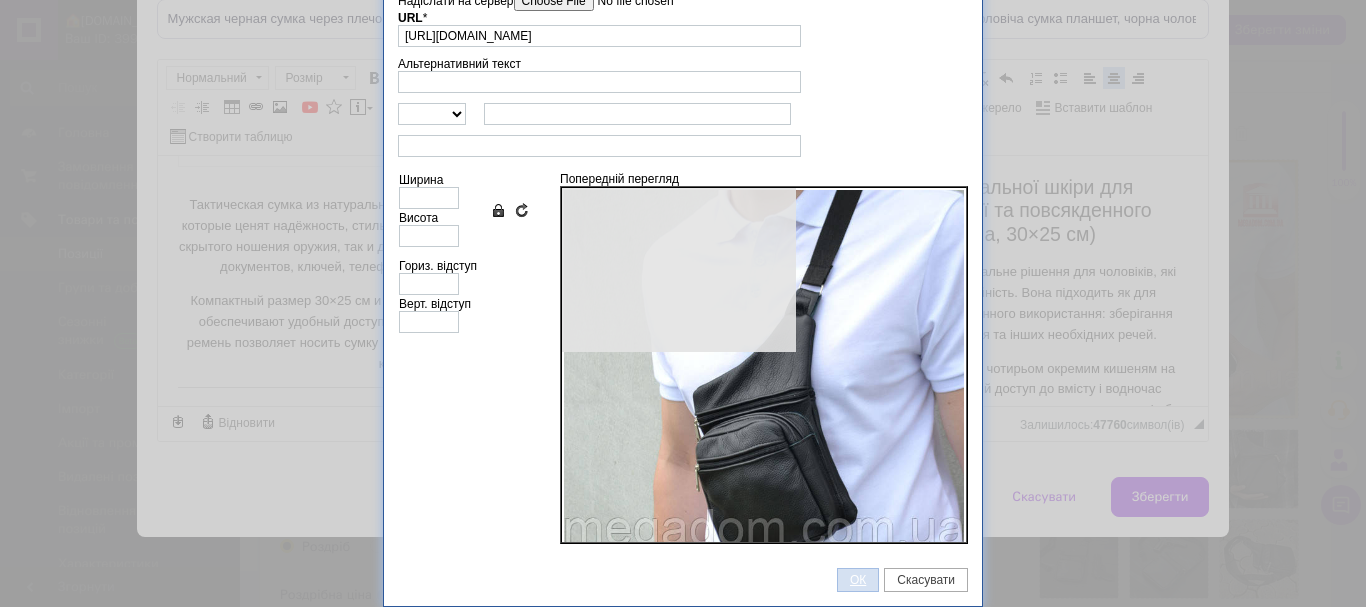 scroll, scrollTop: 67, scrollLeft: 0, axis: vertical 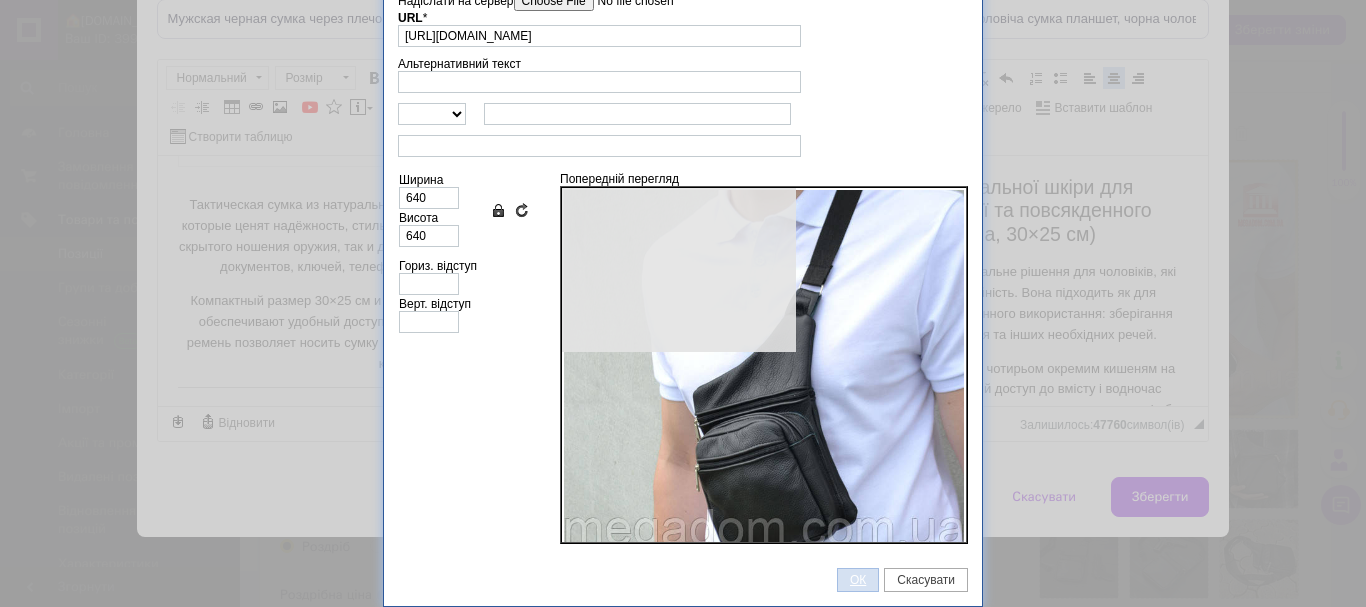 click on "ОК" at bounding box center [858, 580] 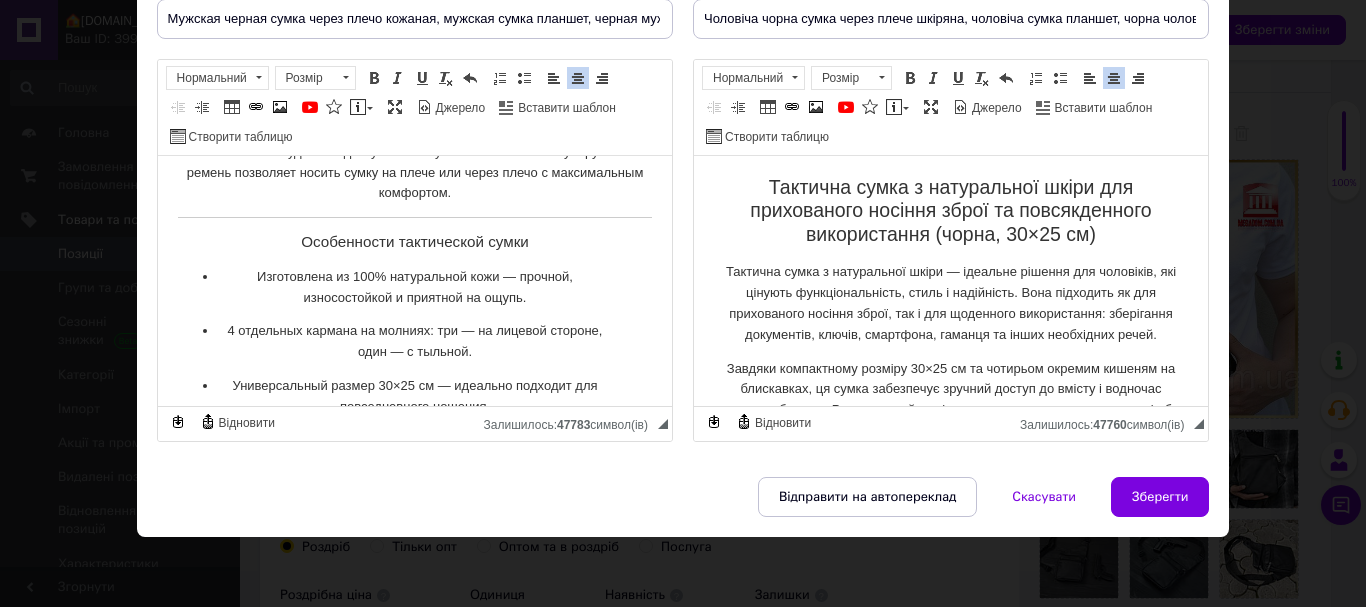 scroll, scrollTop: 1259, scrollLeft: 0, axis: vertical 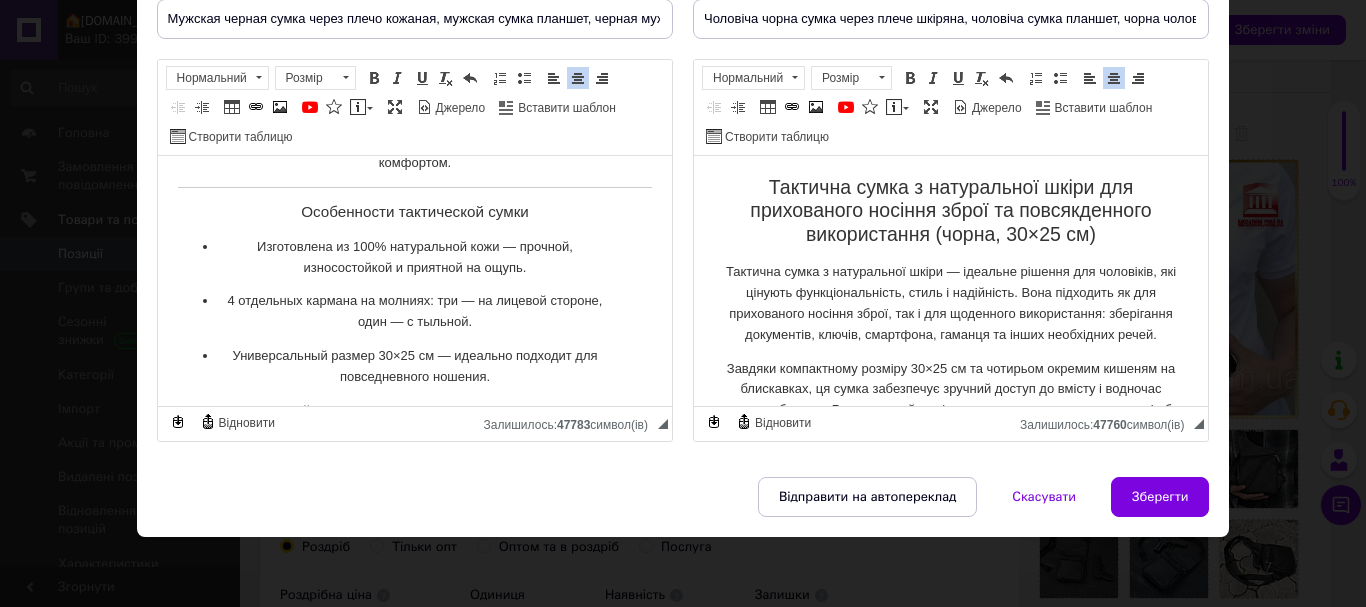 click on "Особенности тактической сумки" at bounding box center (414, 212) 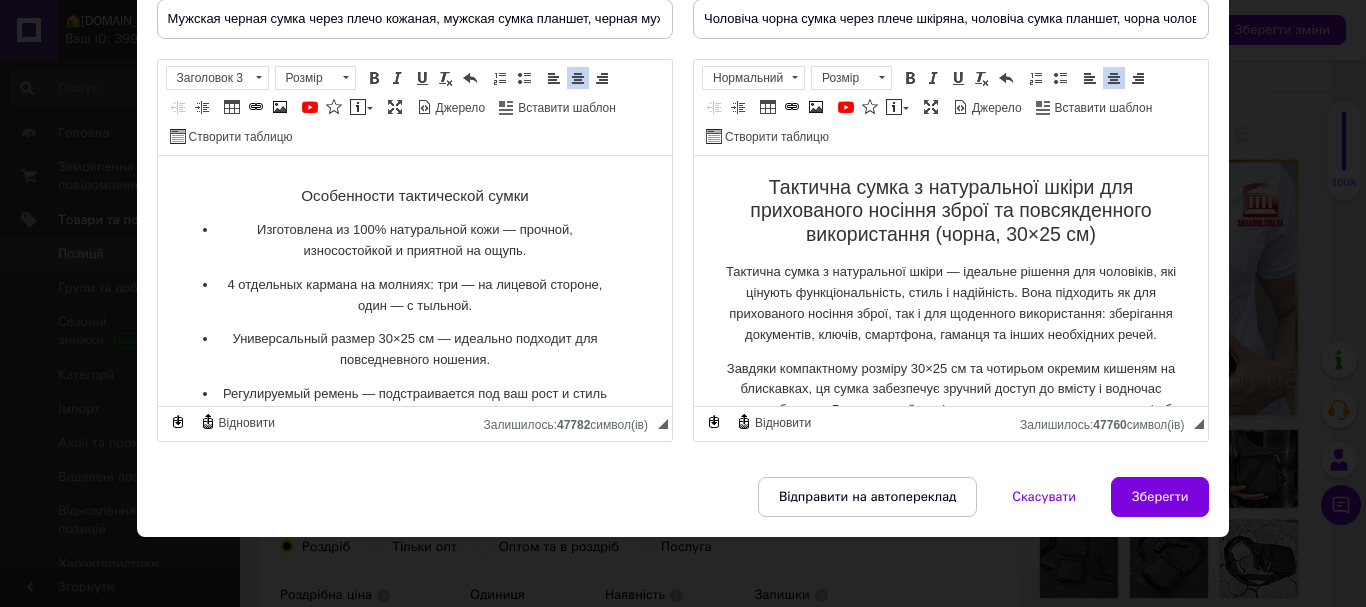 click on "​​​​​​​ Особенности тактической сумки" at bounding box center (414, 187) 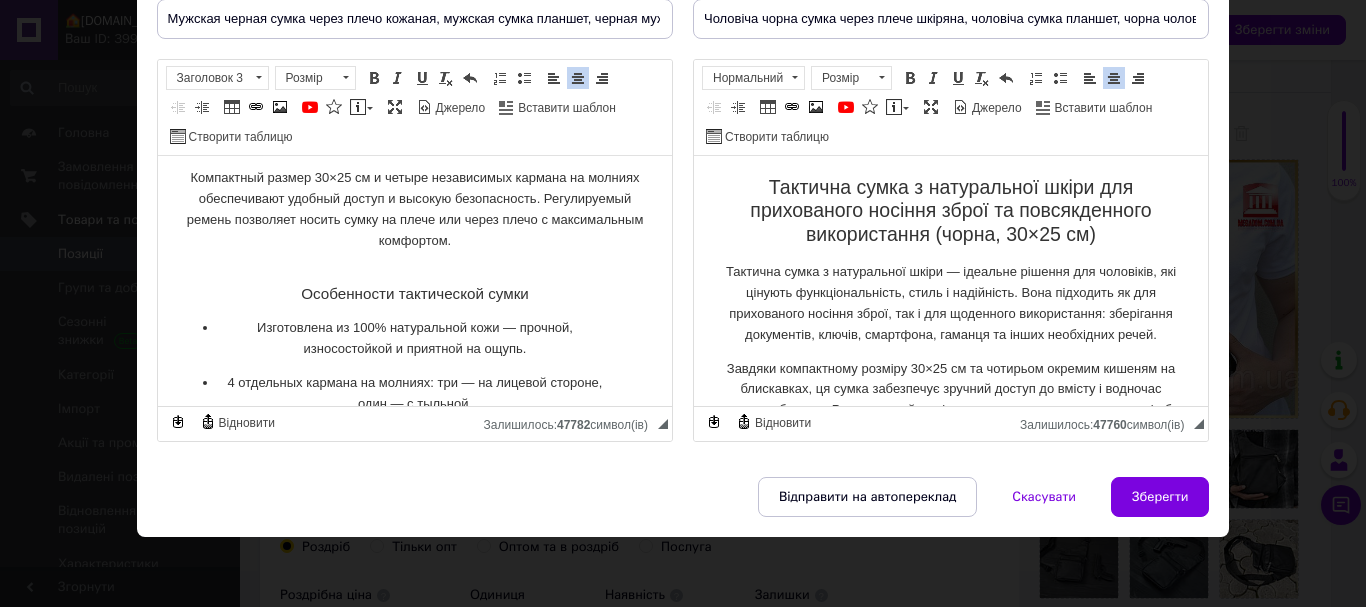 scroll, scrollTop: 1159, scrollLeft: 0, axis: vertical 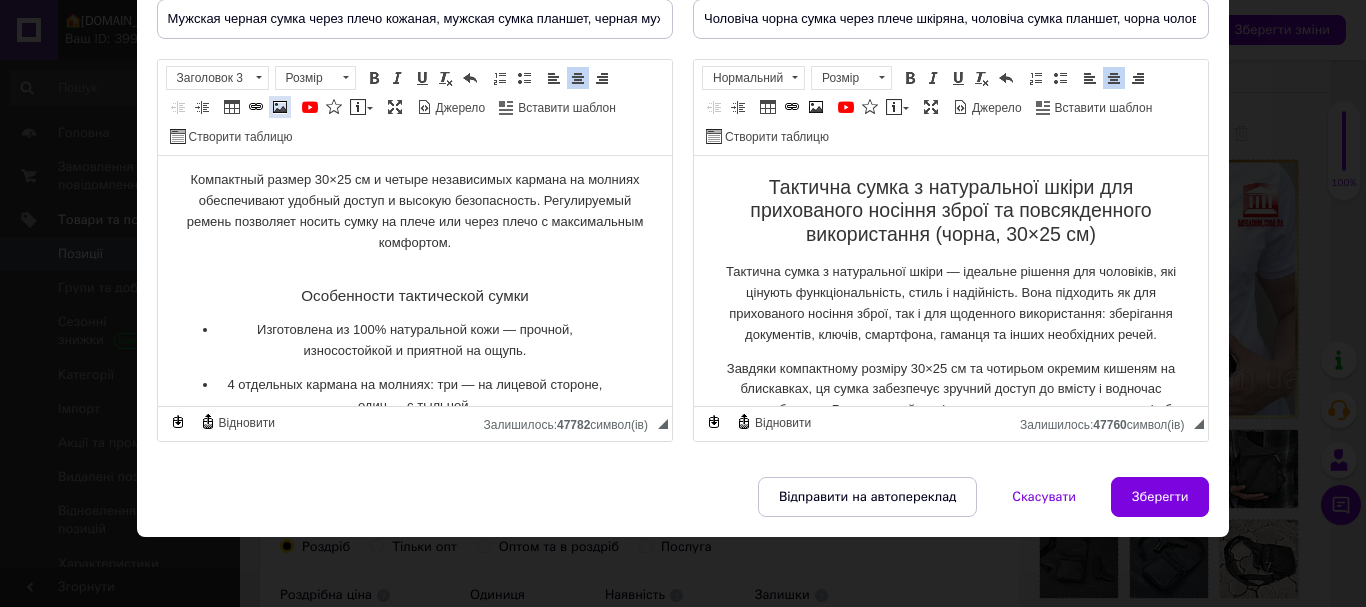click at bounding box center (280, 107) 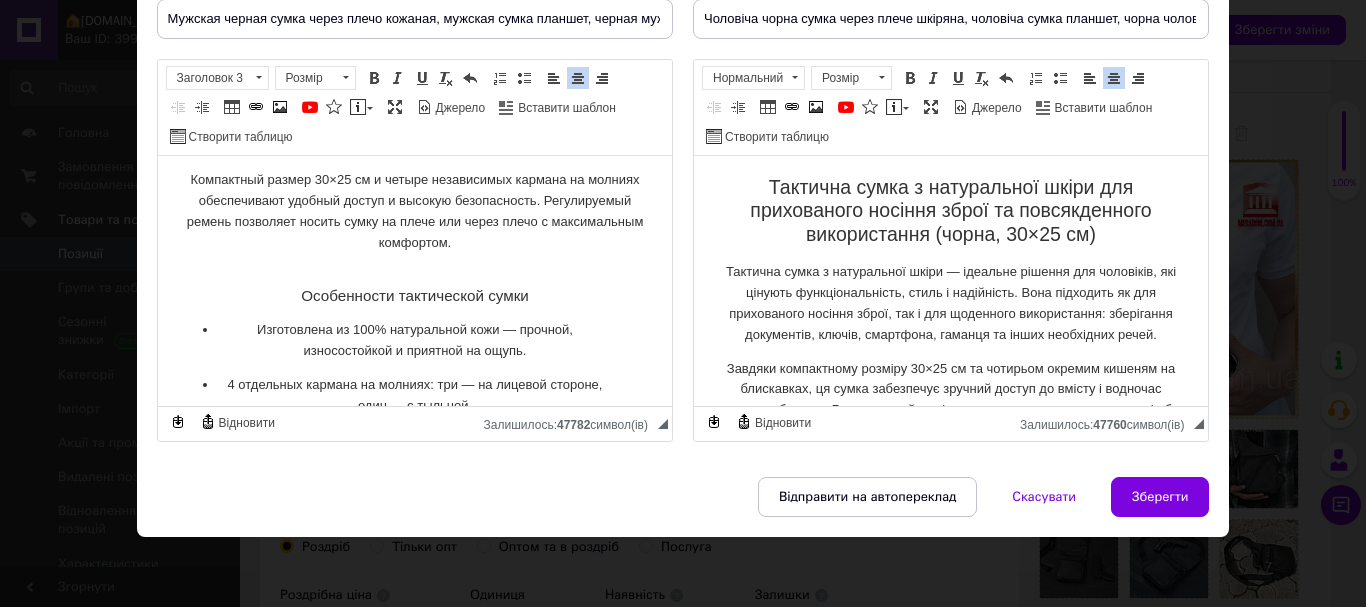 type 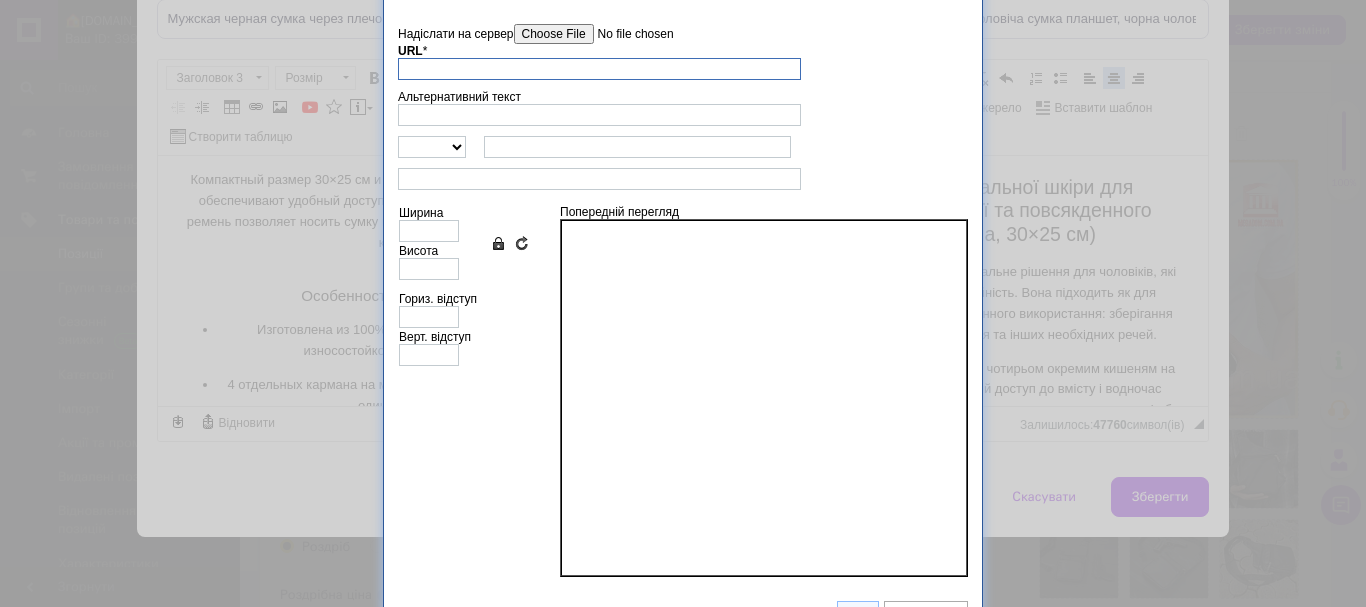 scroll, scrollTop: 0, scrollLeft: 0, axis: both 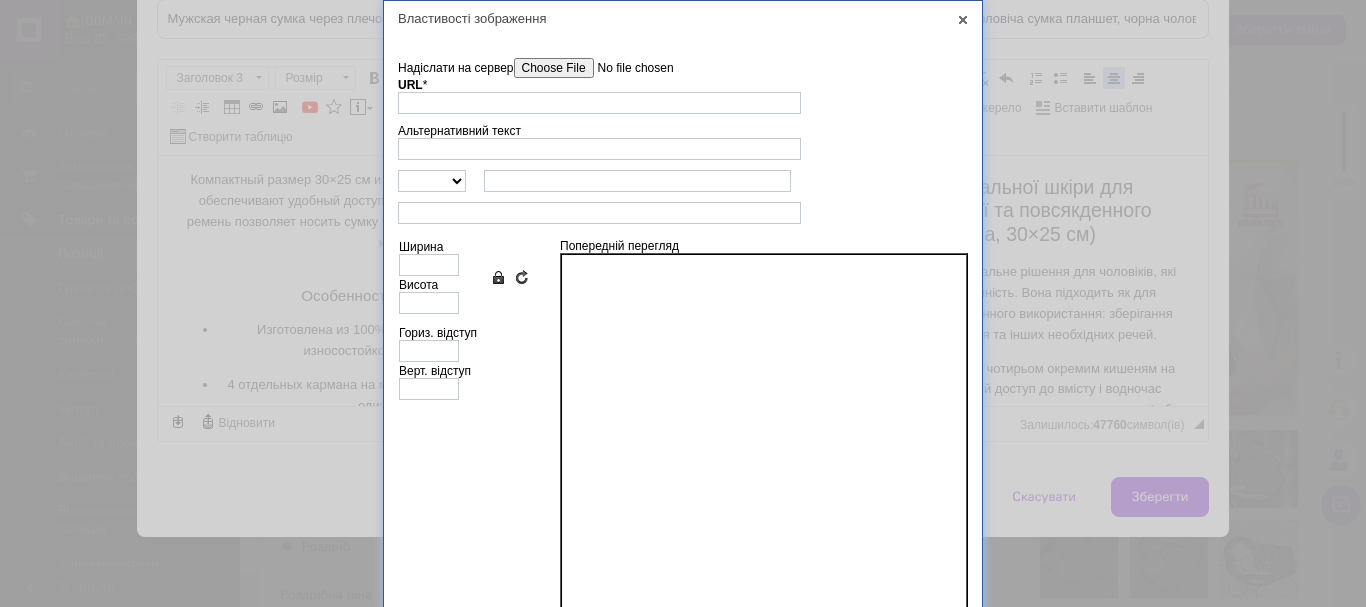 click on "Надіслати на сервер undefined URL * Огляд Сервера" at bounding box center (683, 86) 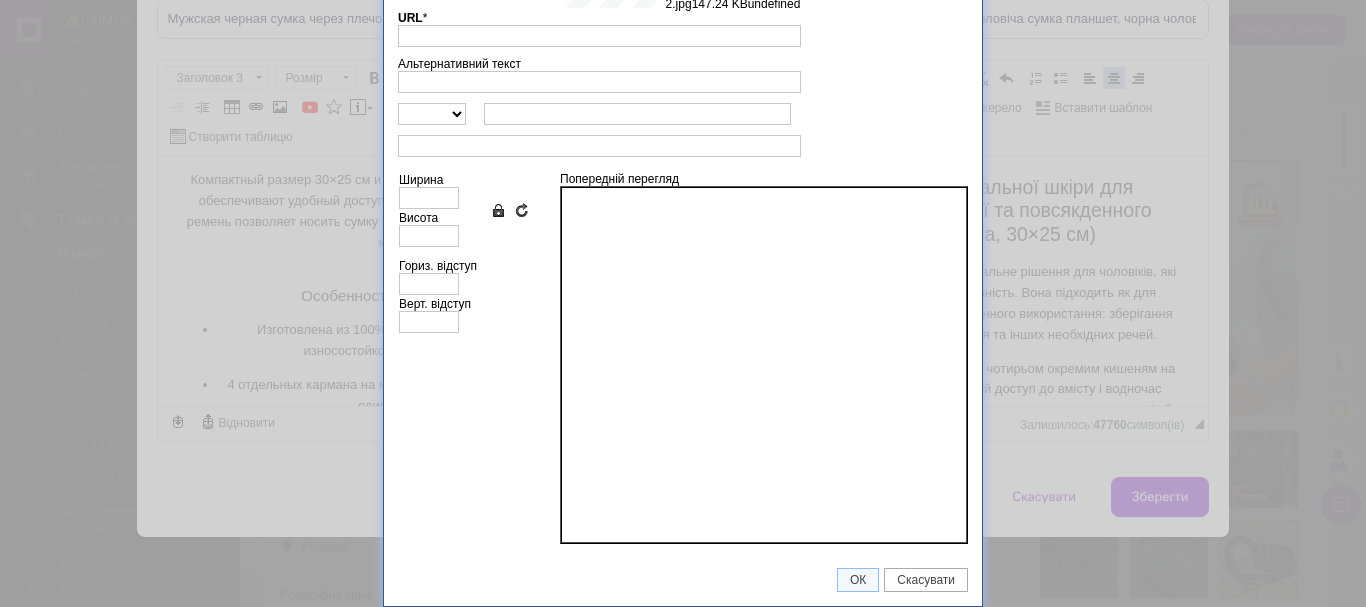 type on "[URL][DOMAIN_NAME]" 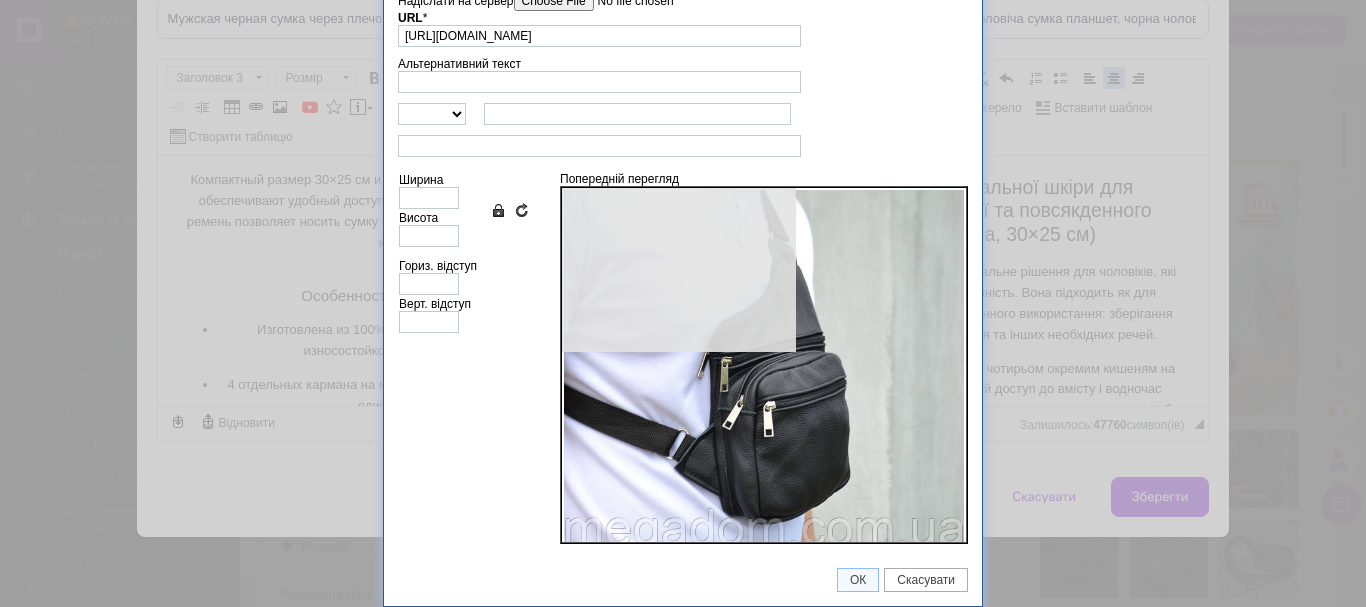 scroll, scrollTop: 67, scrollLeft: 0, axis: vertical 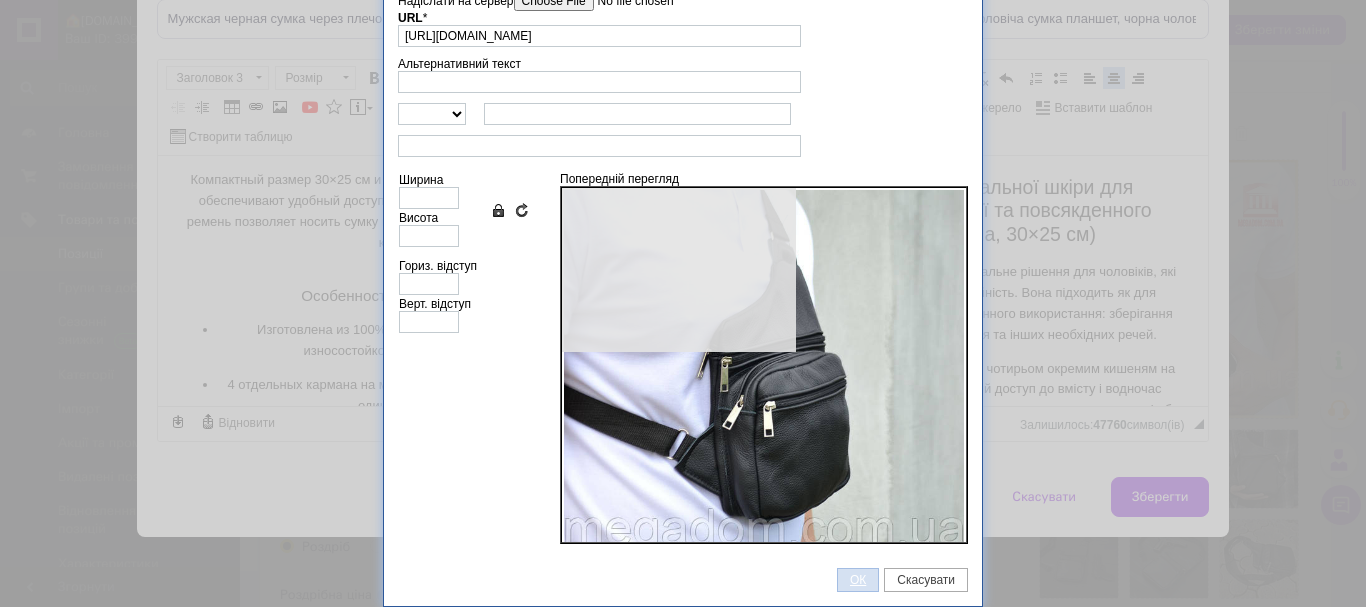 type on "640" 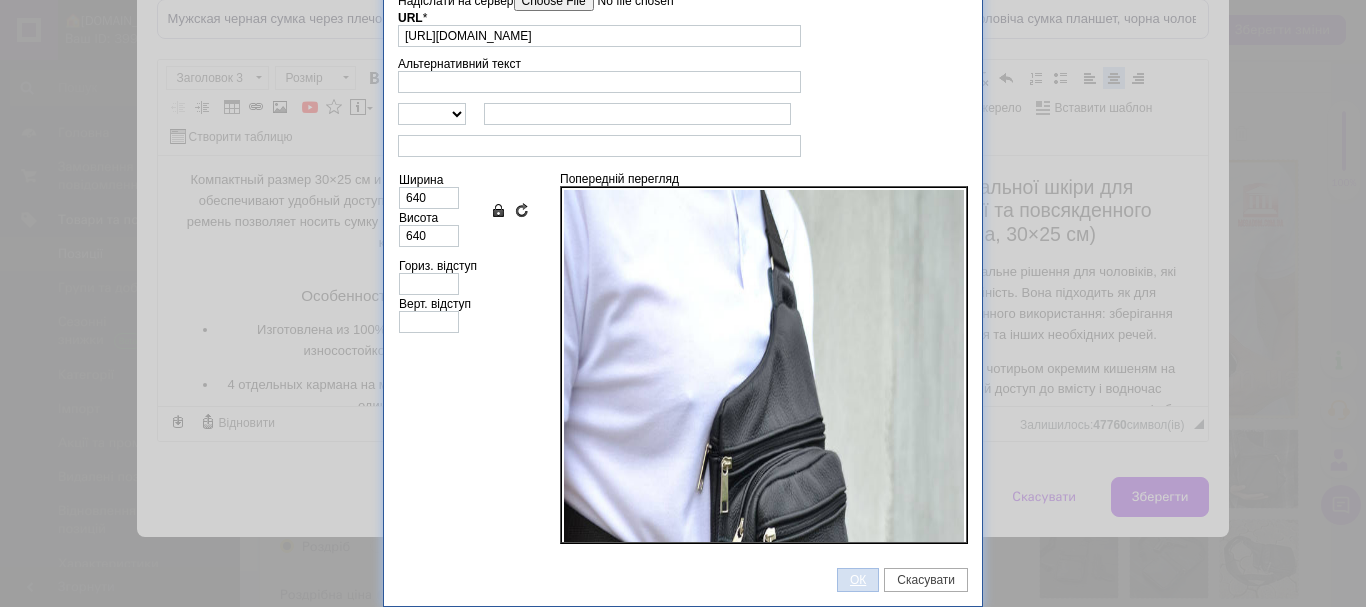 click on "ОК" at bounding box center (858, 580) 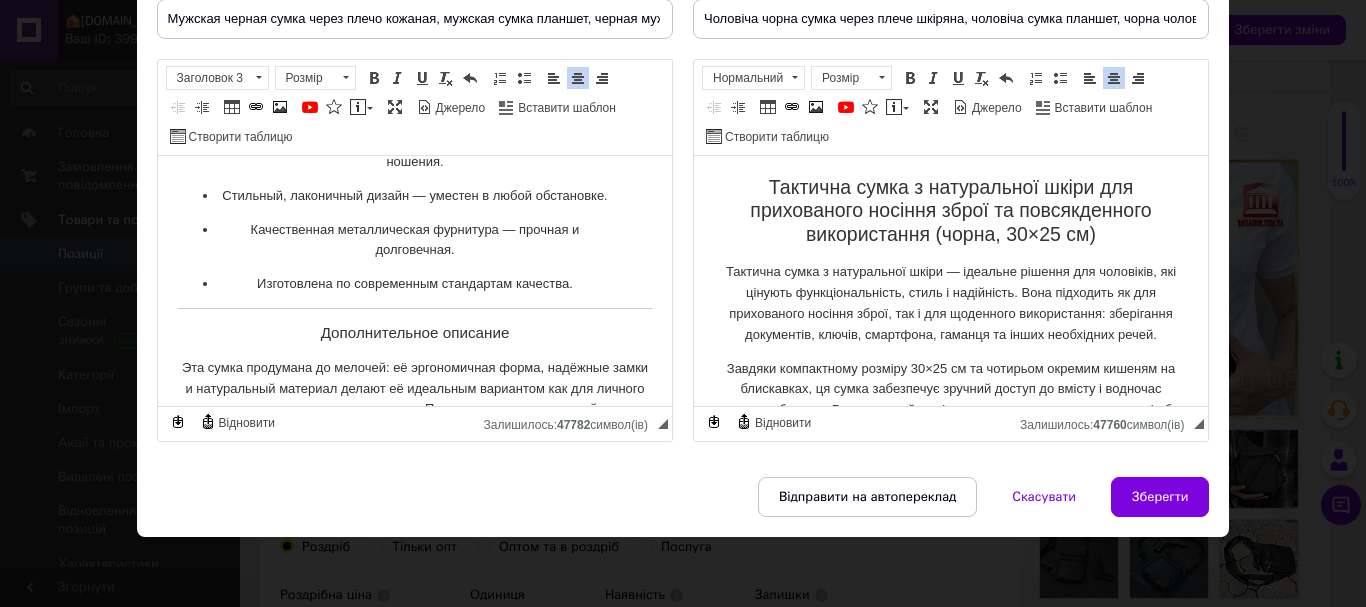 scroll, scrollTop: 2198, scrollLeft: 0, axis: vertical 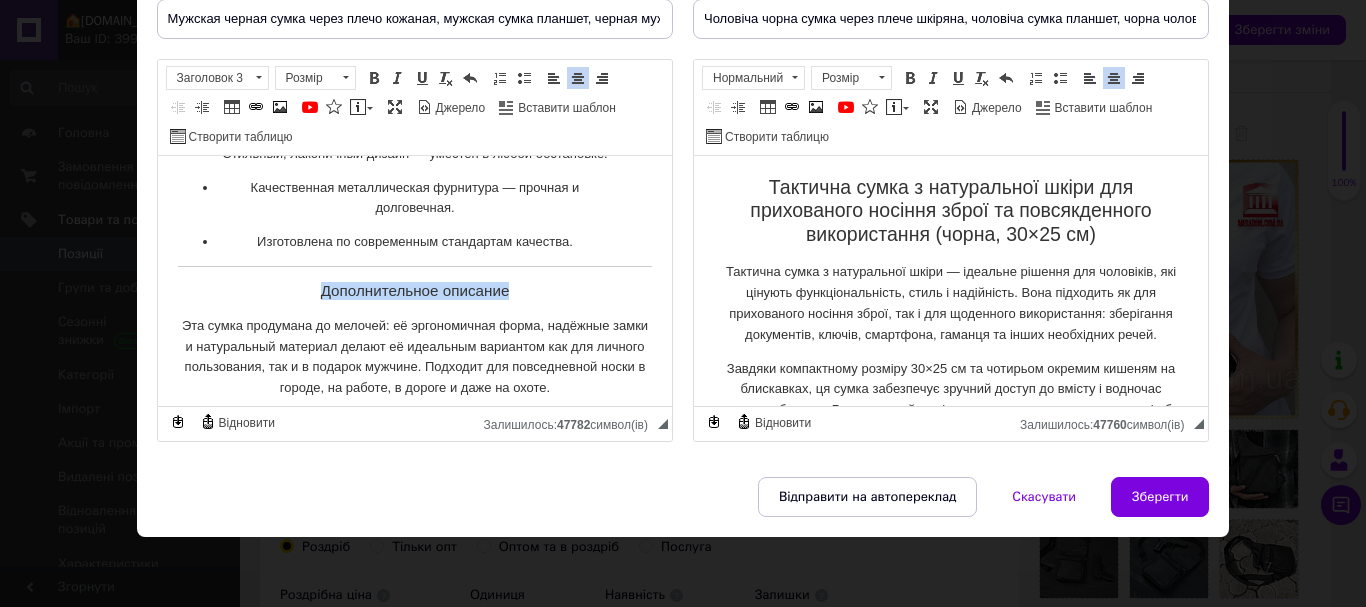 drag, startPoint x: 296, startPoint y: 300, endPoint x: 539, endPoint y: 309, distance: 243.16661 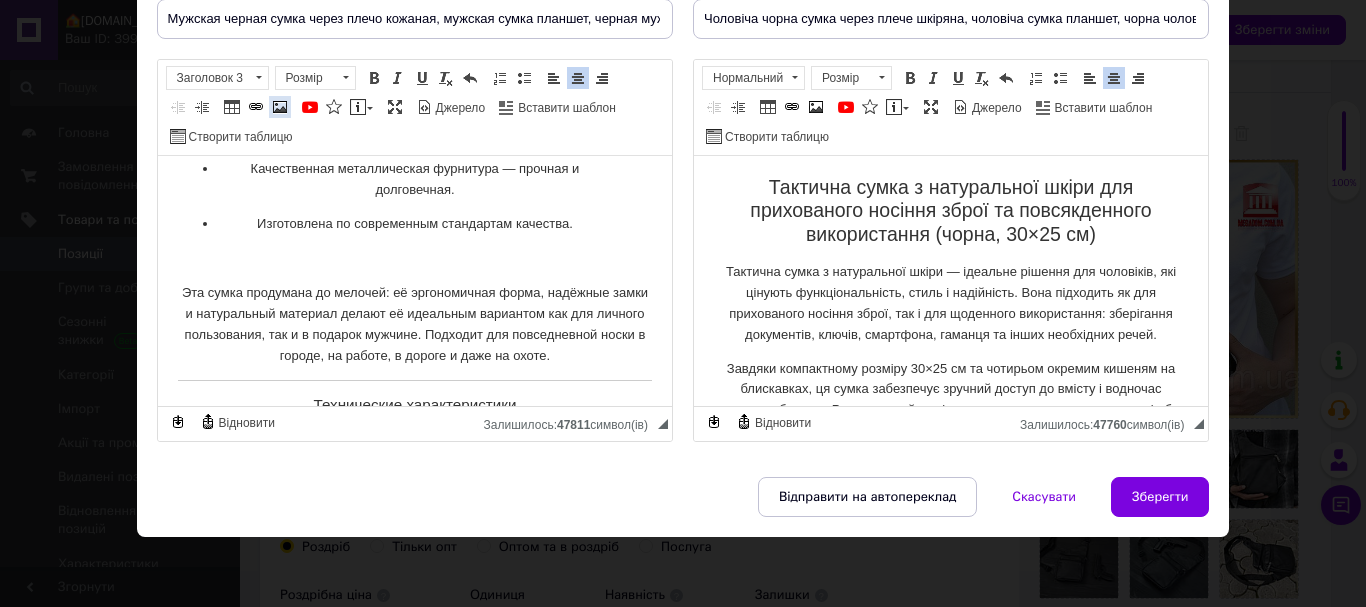click at bounding box center (280, 107) 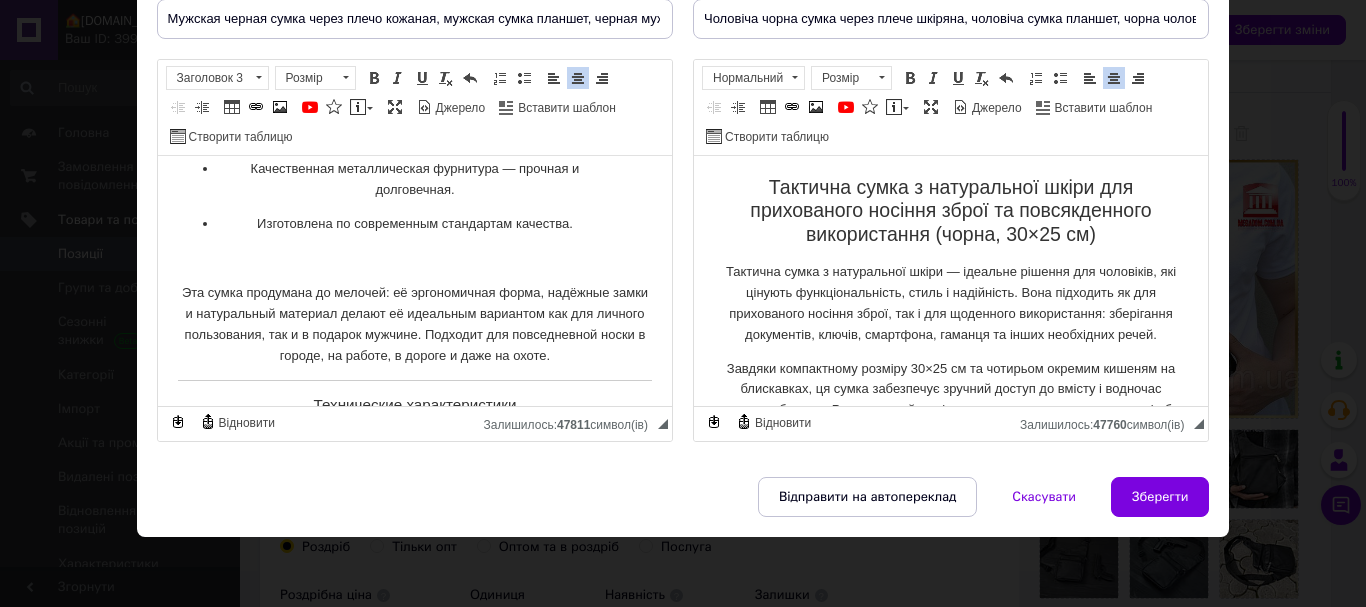 type 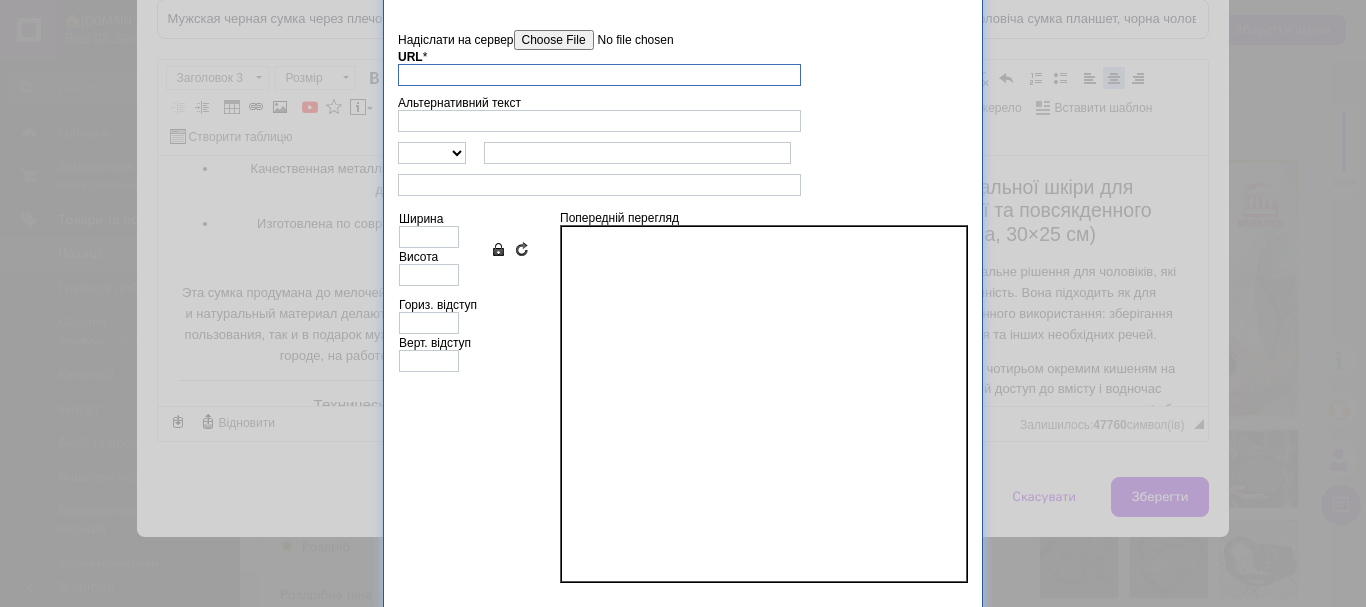 scroll, scrollTop: 0, scrollLeft: 0, axis: both 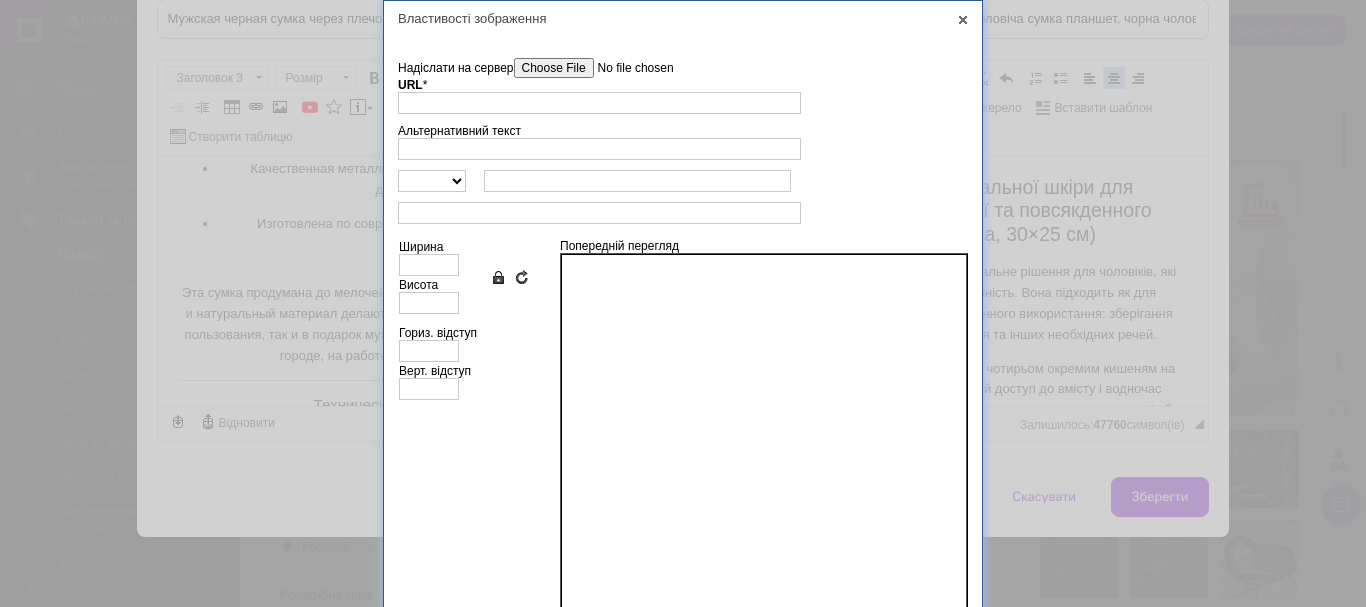 click on "Надіслати на сервер" at bounding box center (627, 68) 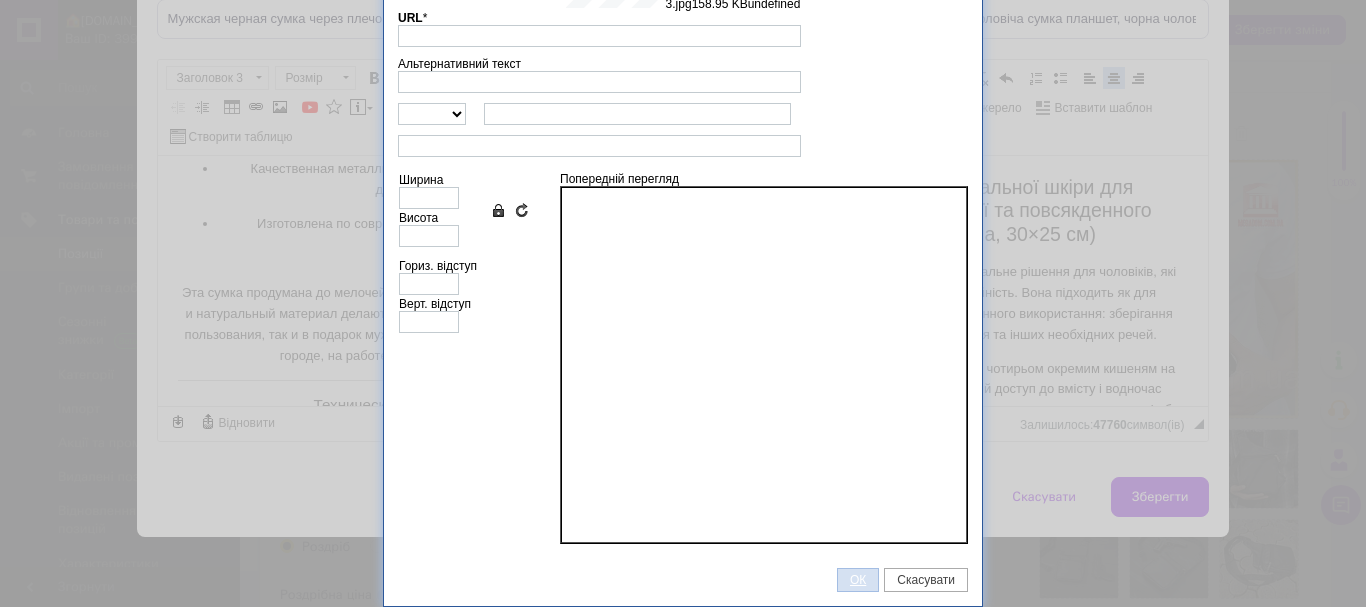 type on "[URL][DOMAIN_NAME]" 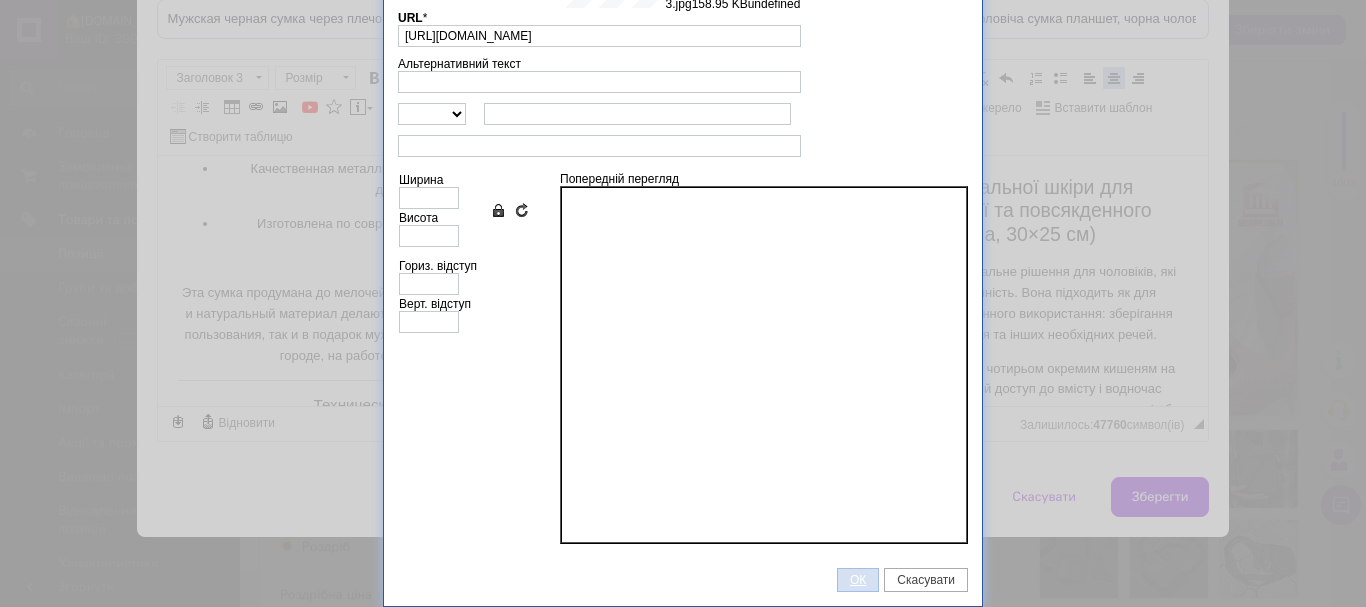 scroll, scrollTop: 67, scrollLeft: 0, axis: vertical 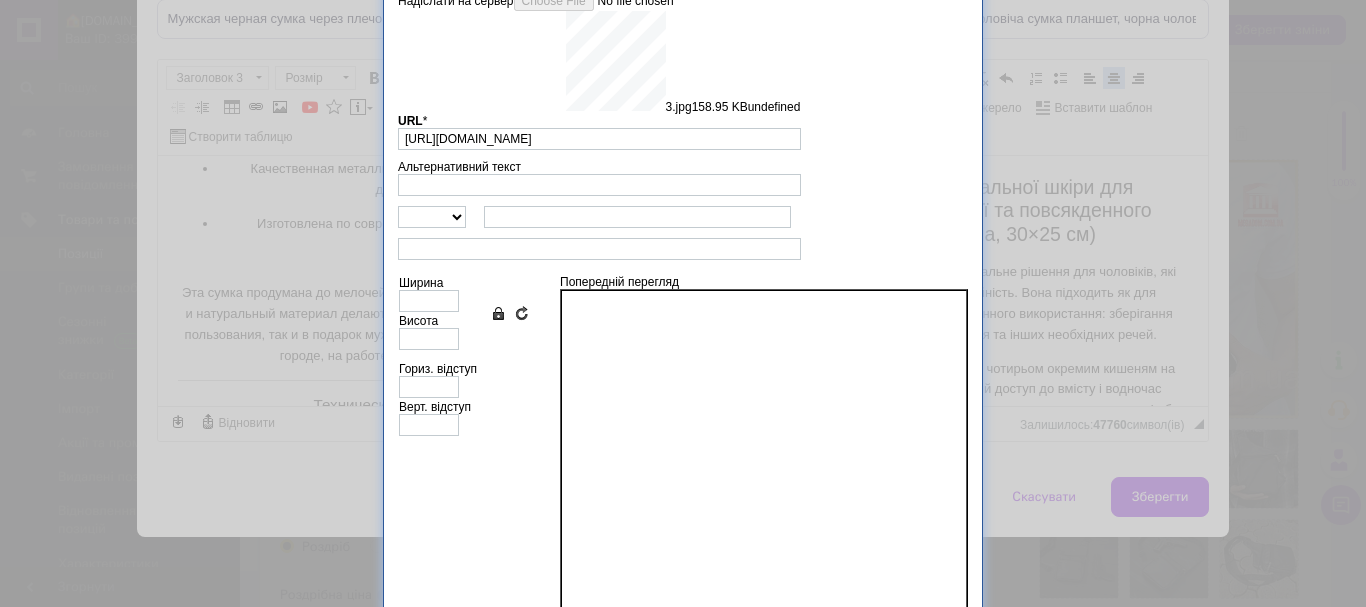type on "640" 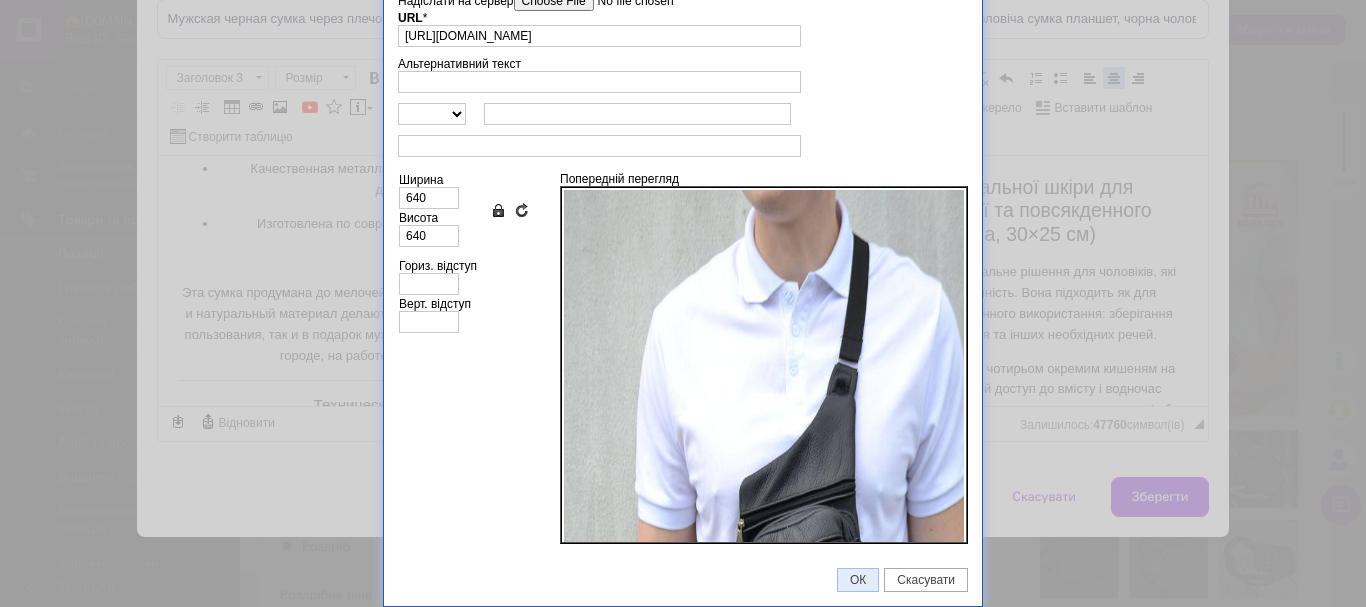 drag, startPoint x: 850, startPoint y: 585, endPoint x: 758, endPoint y: 486, distance: 135.14807 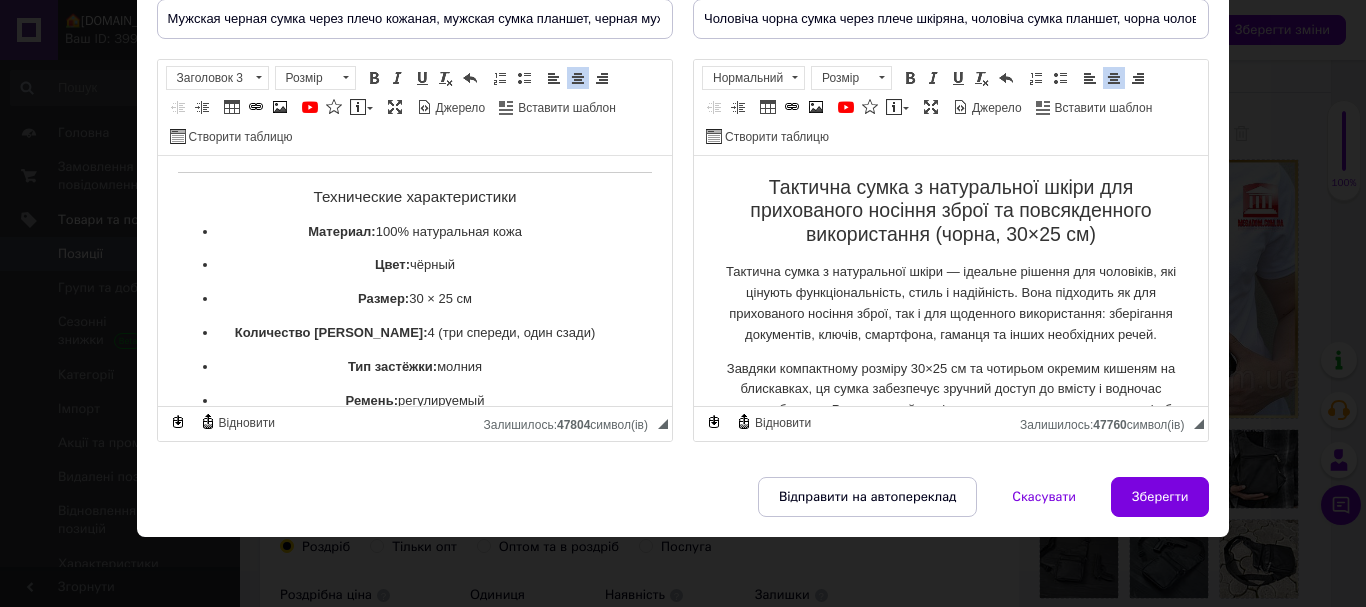 scroll, scrollTop: 3039, scrollLeft: 0, axis: vertical 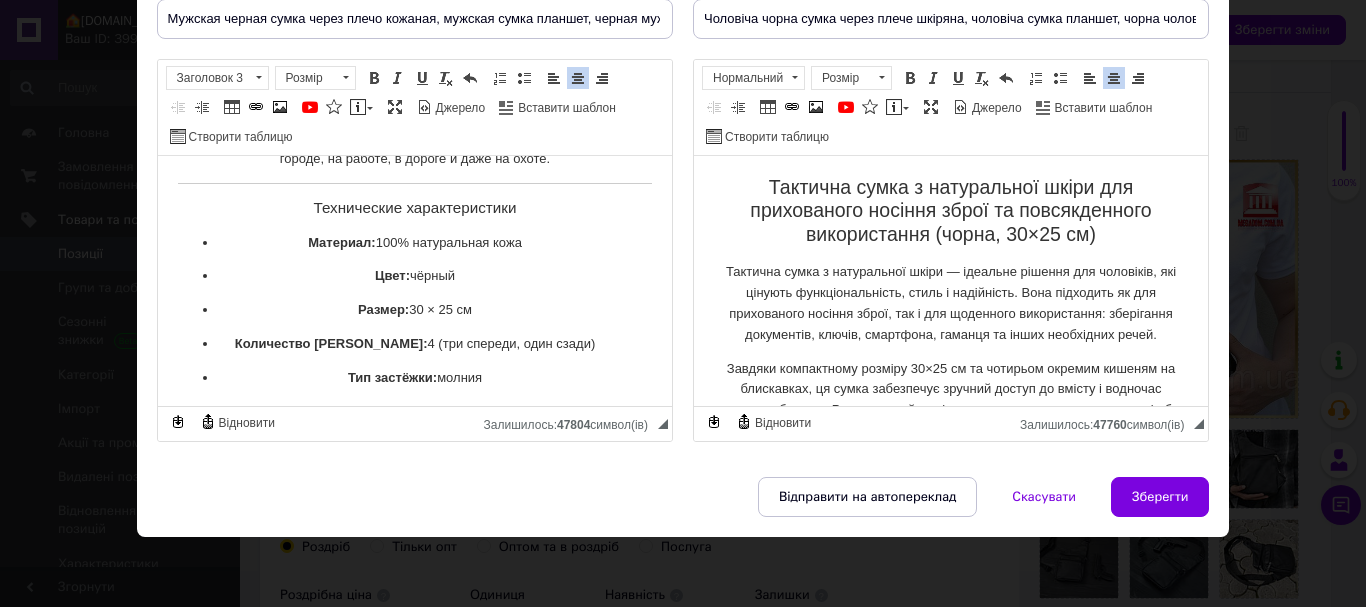 click on "Технические характеристики" at bounding box center (414, 208) 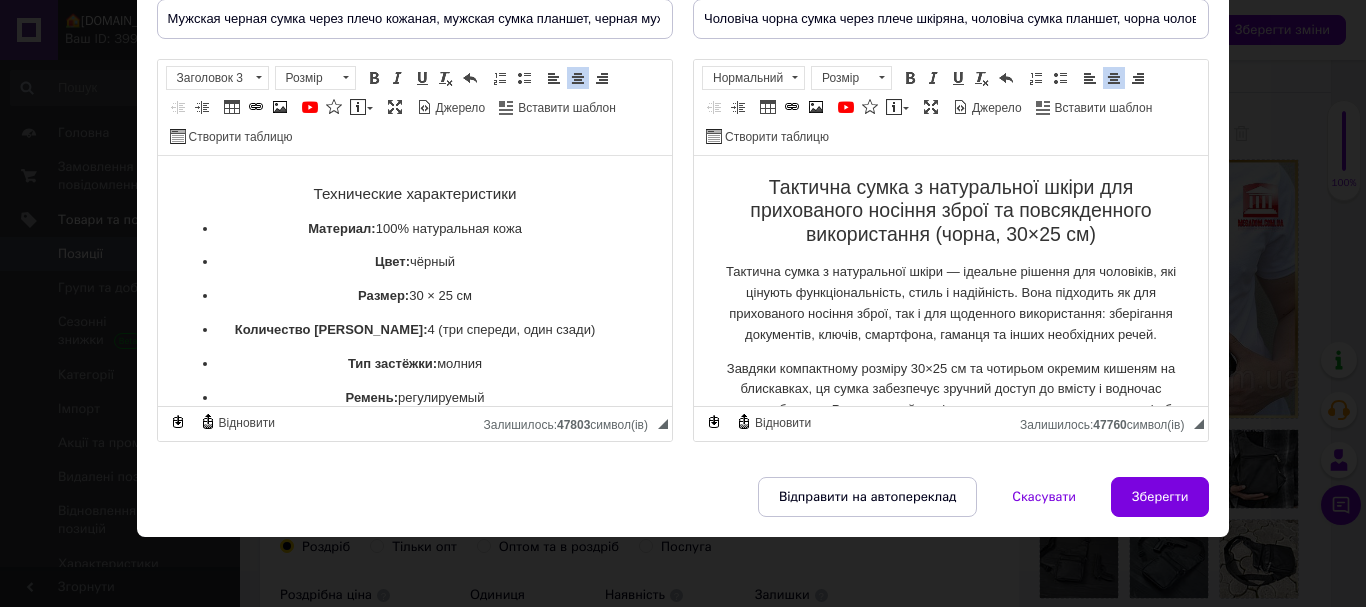 drag, startPoint x: 422, startPoint y: 185, endPoint x: 455, endPoint y: 280, distance: 100.56838 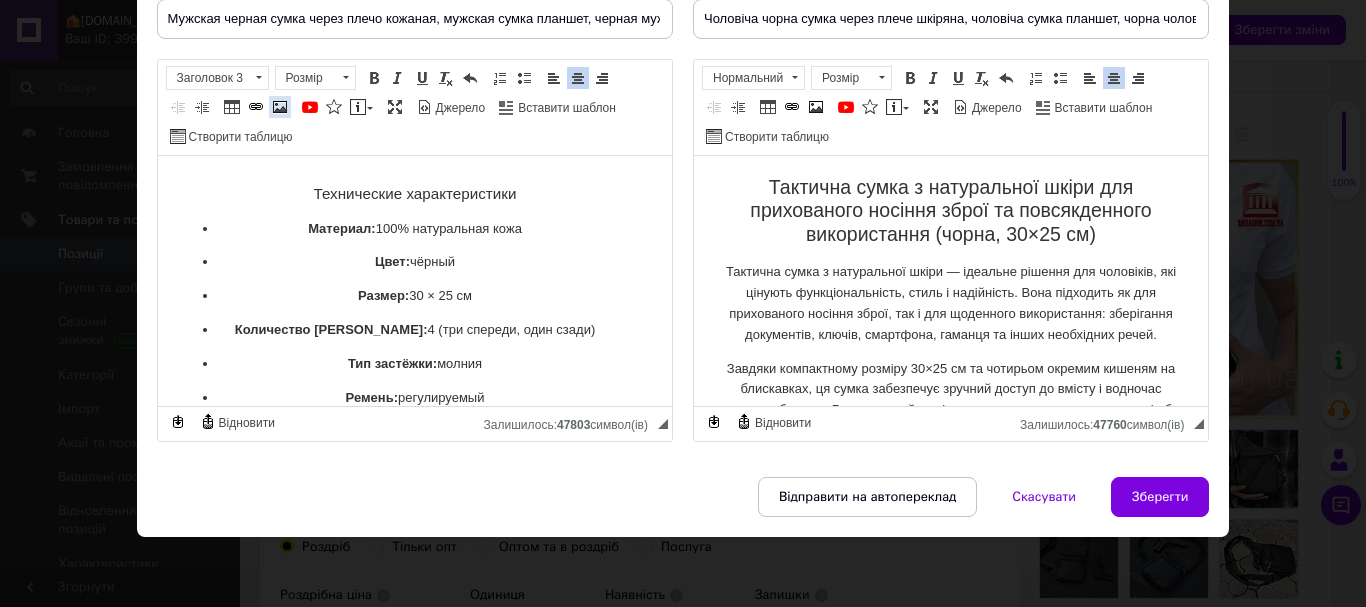 click at bounding box center [280, 107] 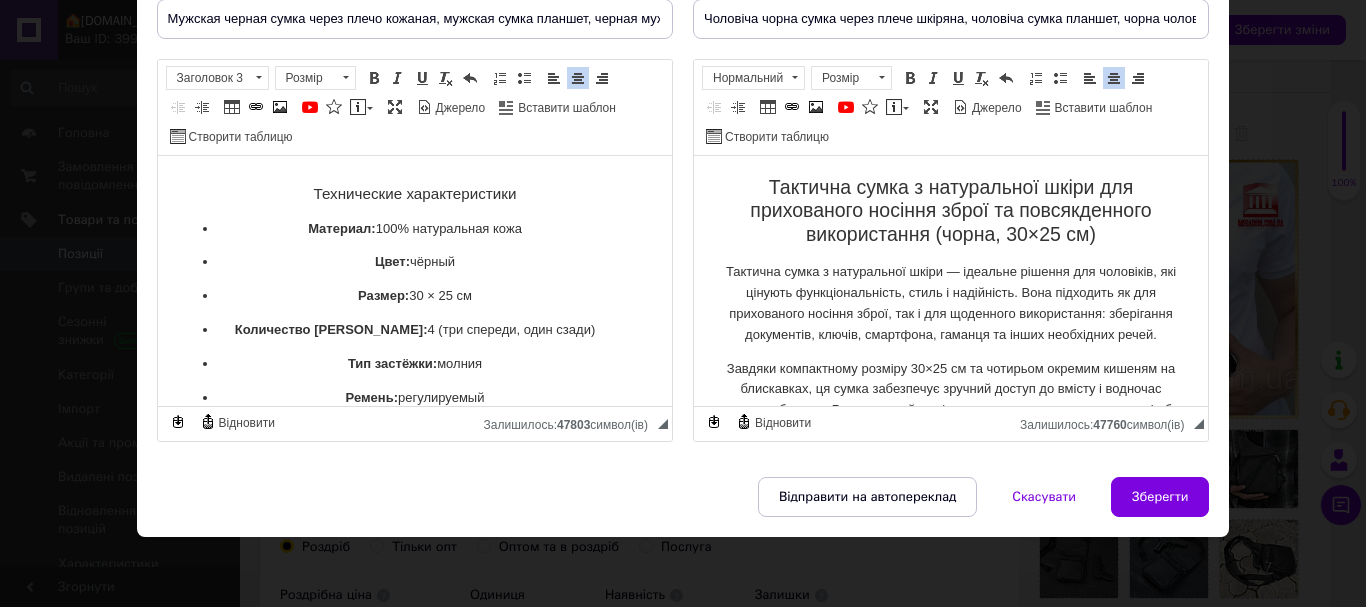 type 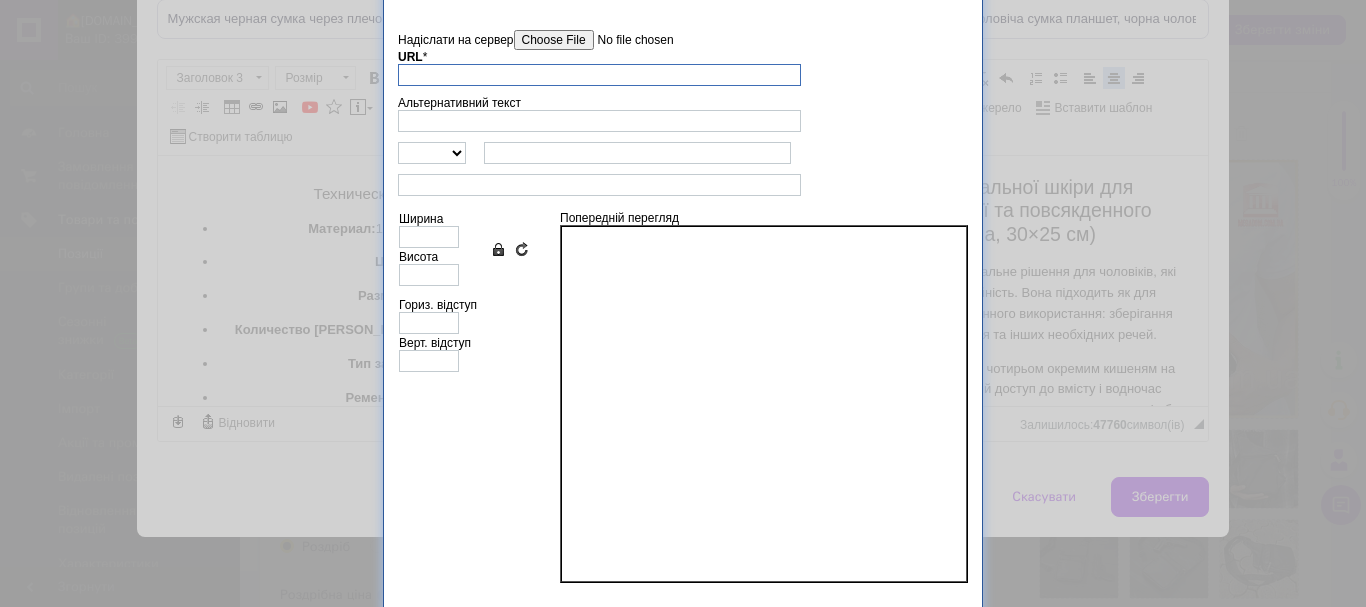 scroll, scrollTop: 0, scrollLeft: 0, axis: both 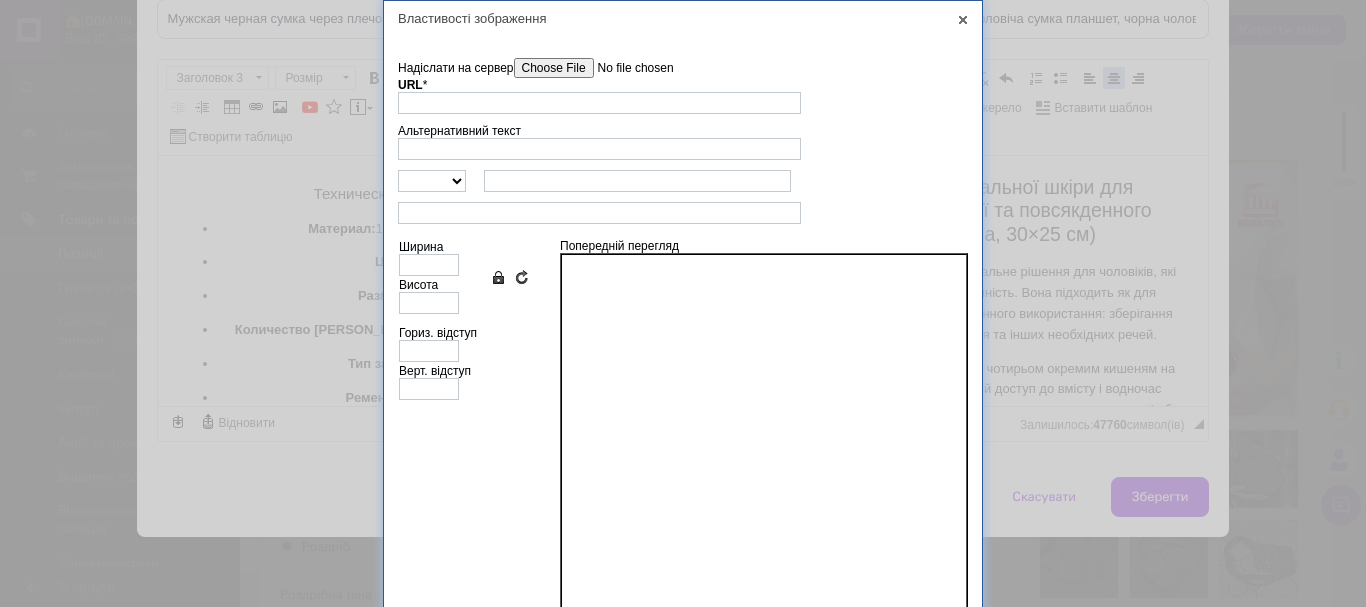 click on "Надіслати на сервер" at bounding box center (627, 68) 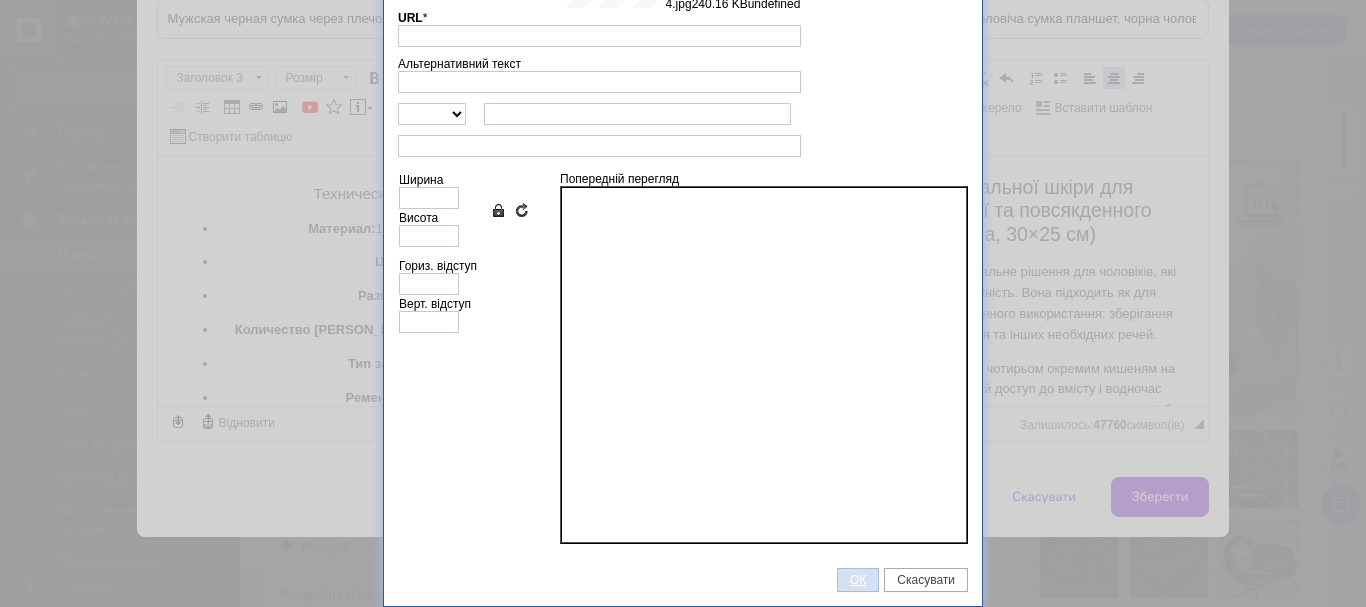 type on "[URL][DOMAIN_NAME]" 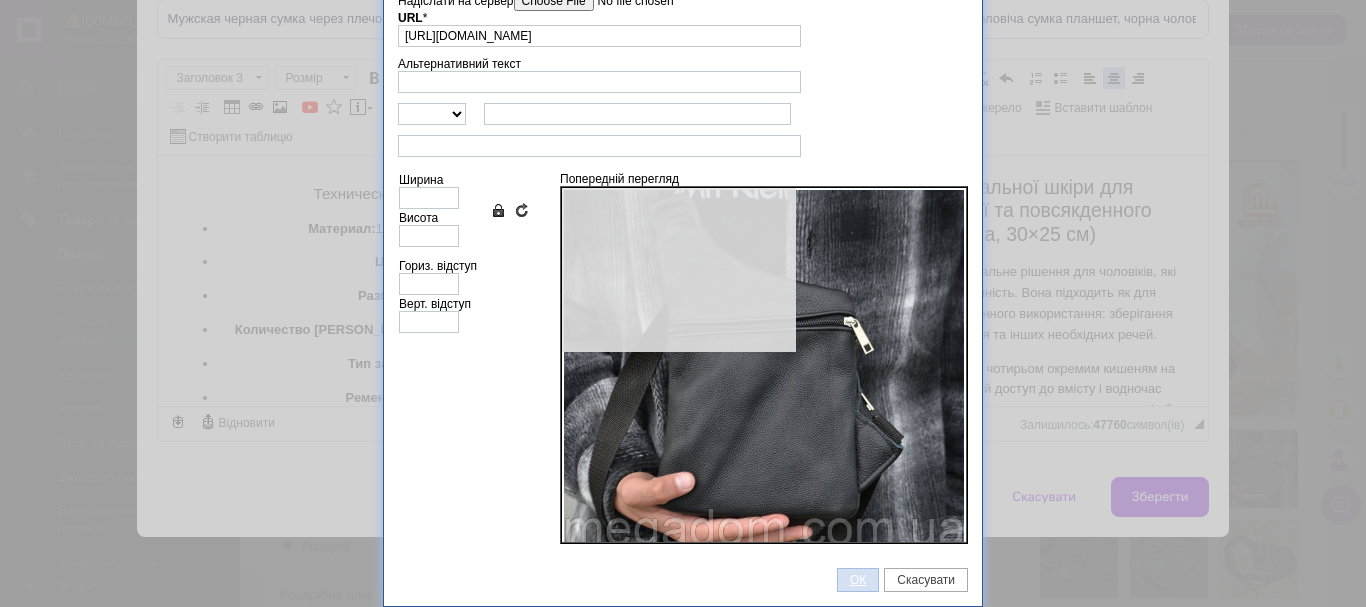 scroll, scrollTop: 67, scrollLeft: 0, axis: vertical 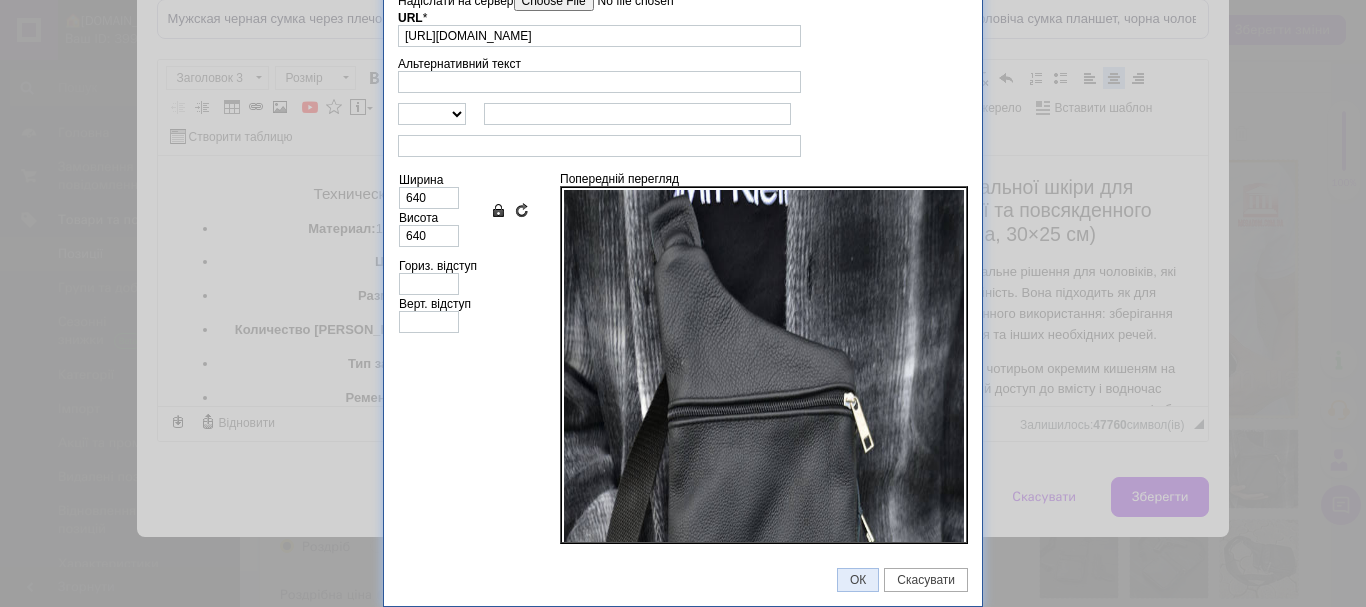 drag, startPoint x: 857, startPoint y: 583, endPoint x: 593, endPoint y: 423, distance: 308.7005 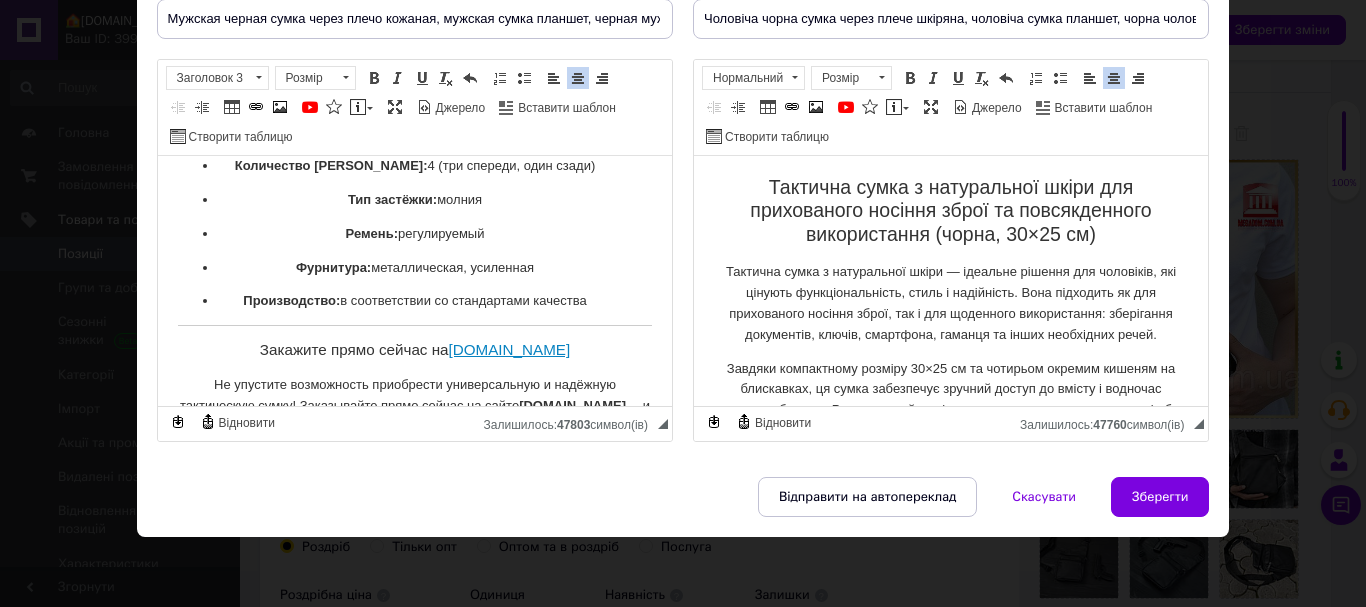 scroll, scrollTop: 3897, scrollLeft: 0, axis: vertical 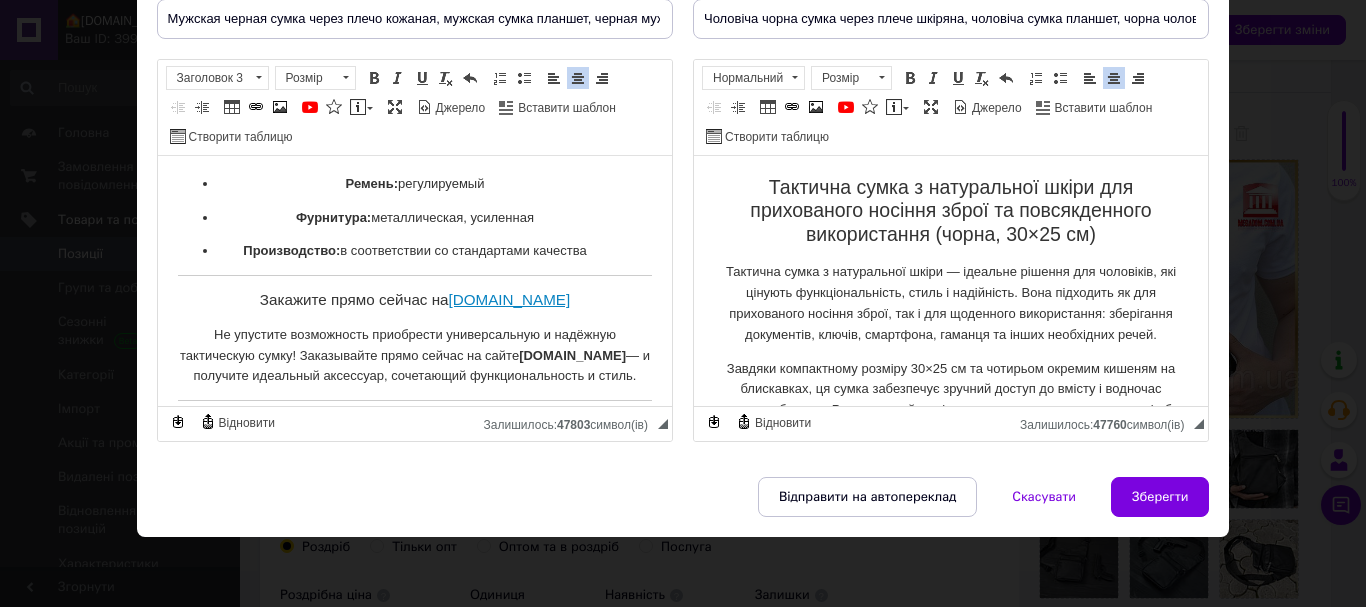 click on "Закажите прямо сейчас на  [DOMAIN_NAME]" at bounding box center [414, 300] 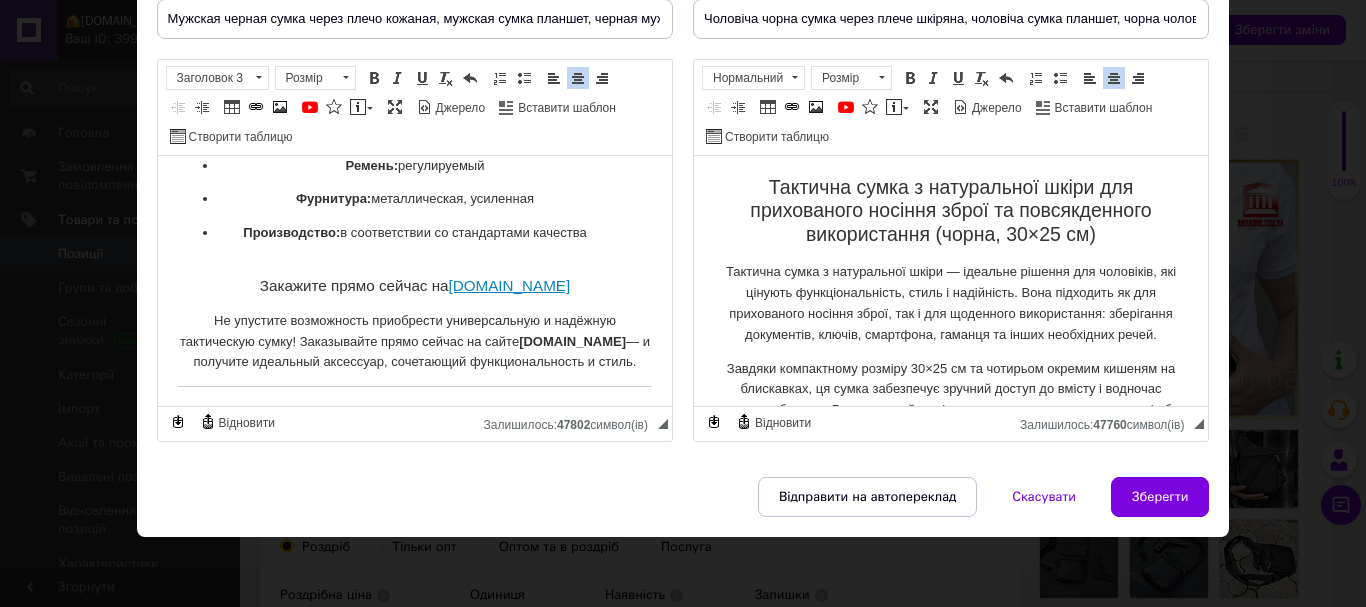 click on "Тактическая сумка из натуральной кожи для скрытого ношения оружия и повседневного использования (чёрная, 30×25 см) Тактическая сумка из натуральной кожи — идеальный выбор для мужчин, которые ценят надёжность, стиль и практичность. Отлично подходит как для скрытого ношения оружия, так и для повседневного использования: хранения документов, ключей, телефона, кошелька и других аксессуаров. Особенности тактической сумки Изготовлена из 100% натуральной кожи — прочной, износостойкой и приятной на ощупь. Изготовлена по современным стандартам качества. Цвет:" at bounding box center (414, -1446) 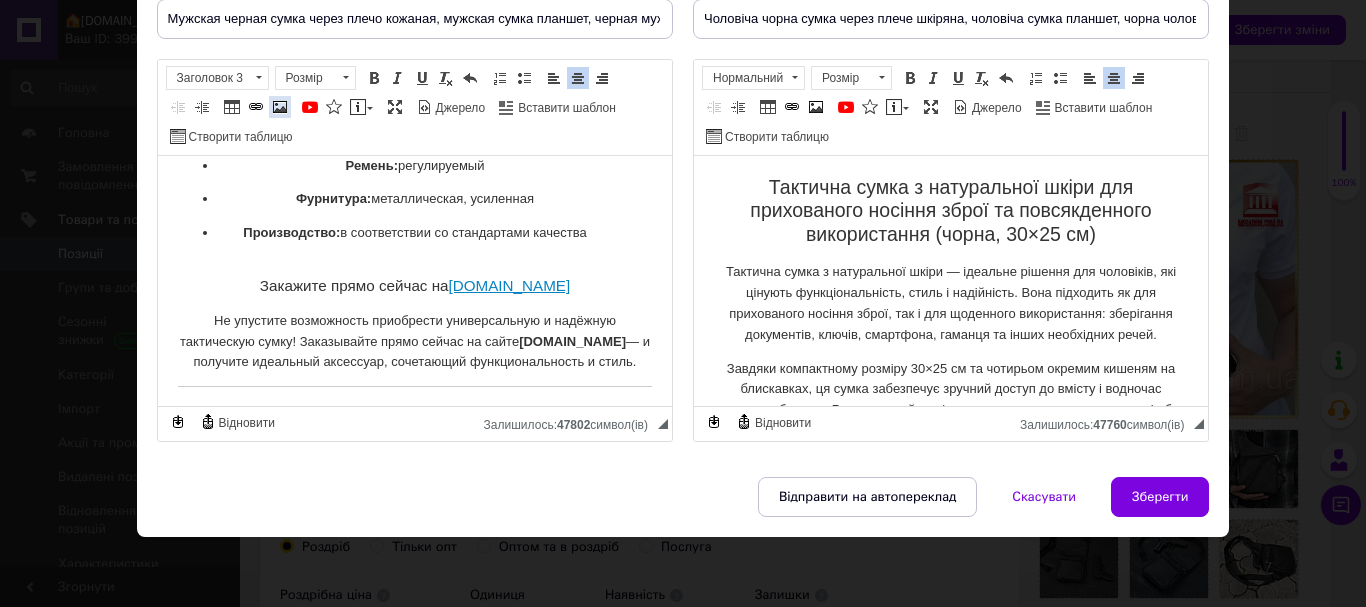 click at bounding box center [280, 107] 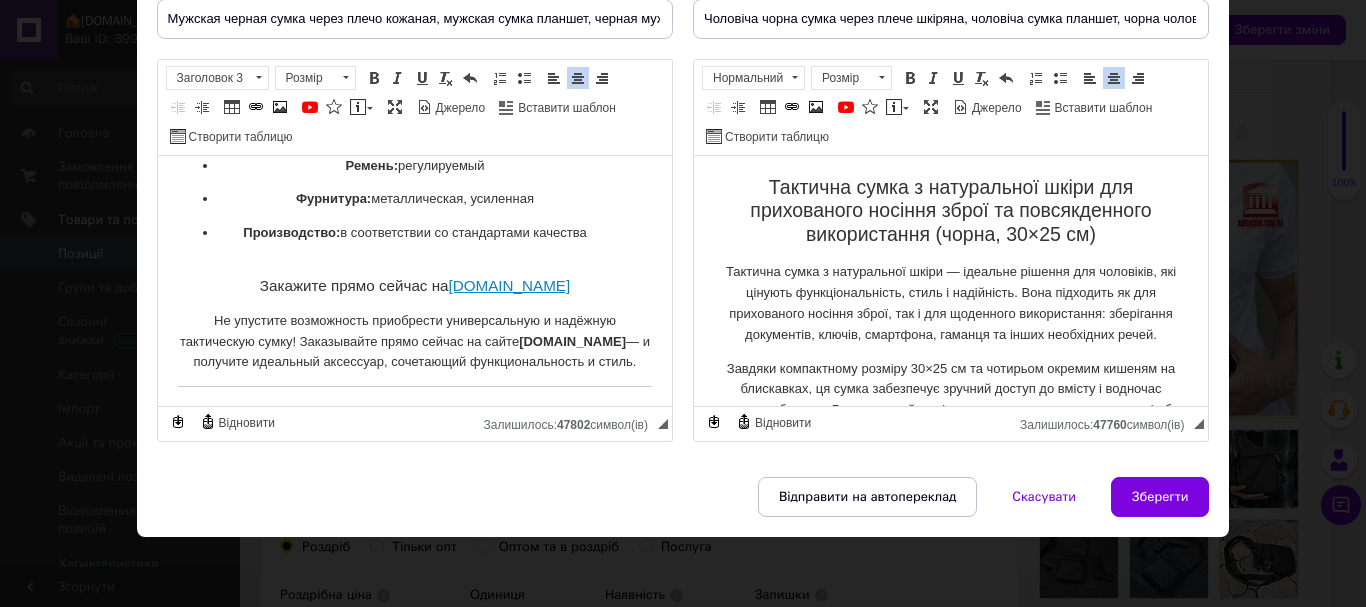 type 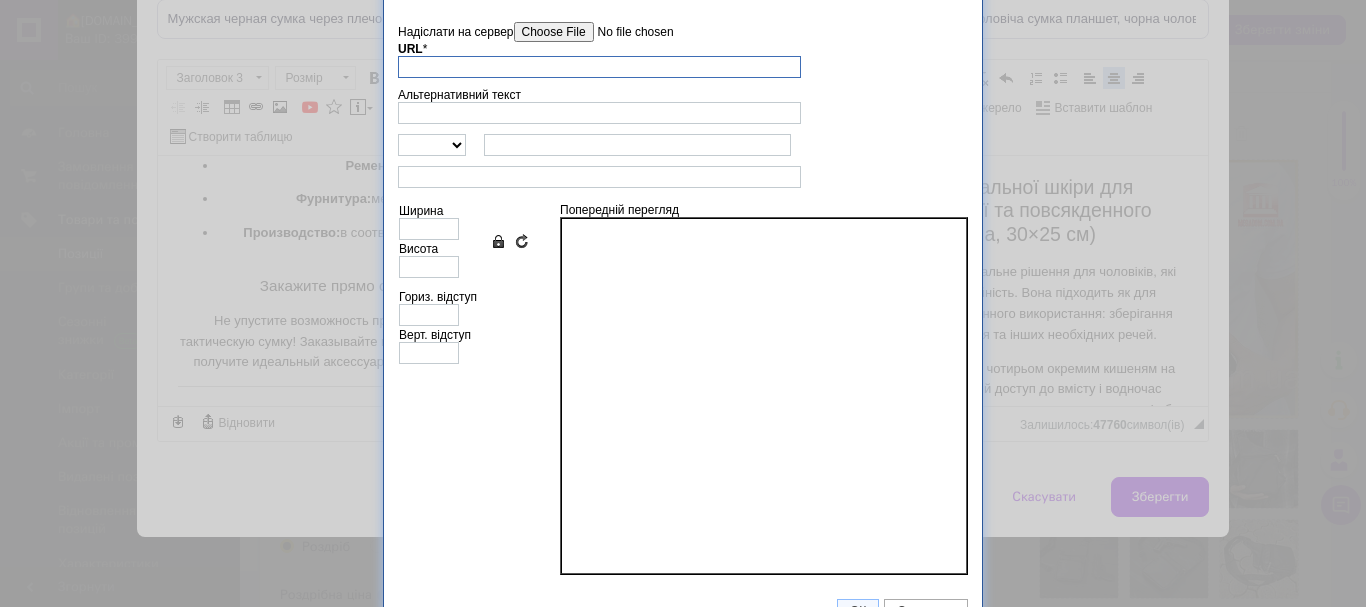 scroll, scrollTop: 0, scrollLeft: 0, axis: both 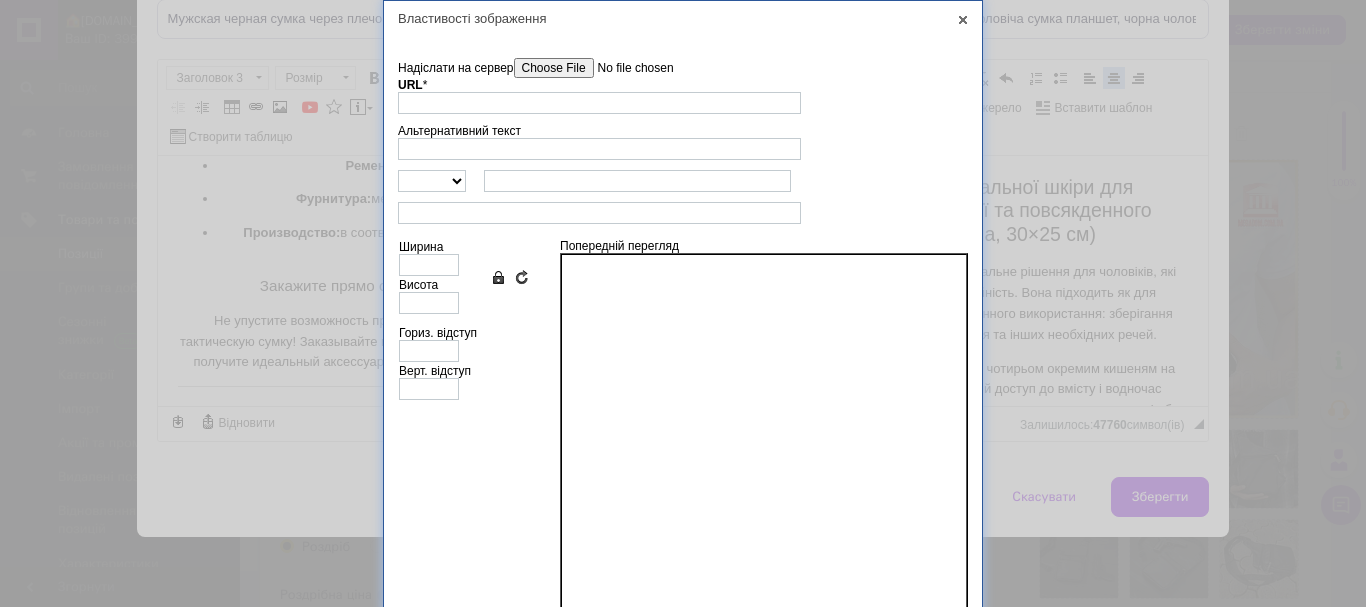click on "Надіслати на сервер" at bounding box center [627, 68] 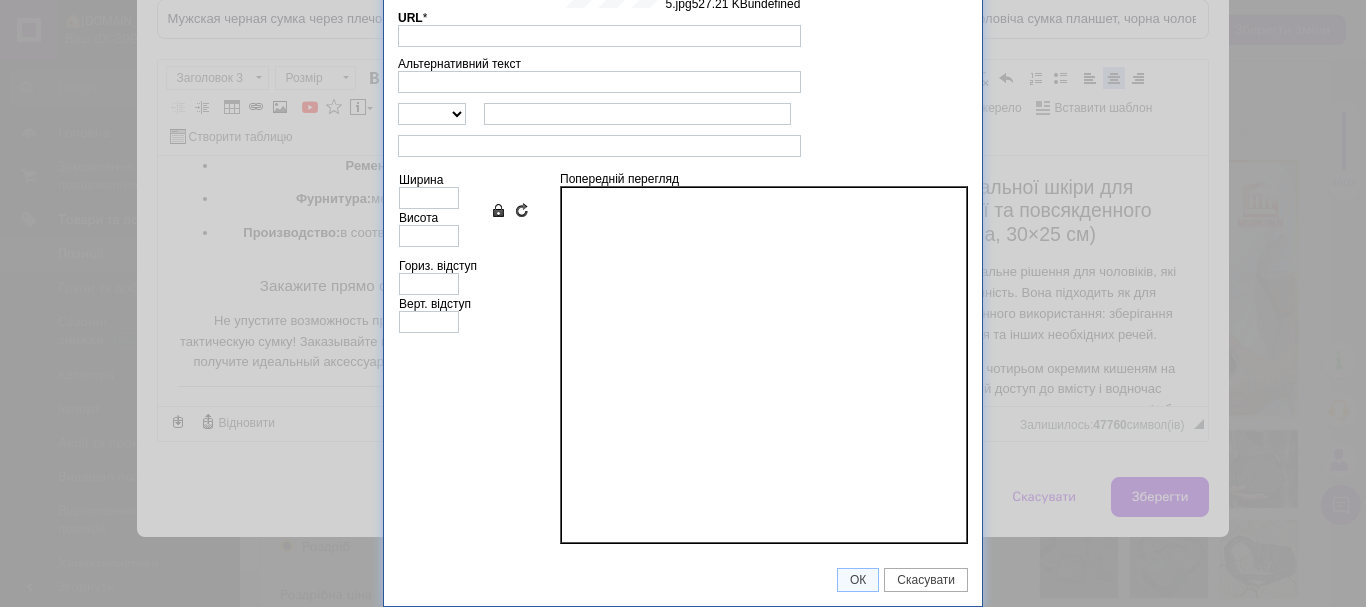 type on "[URL][DOMAIN_NAME]" 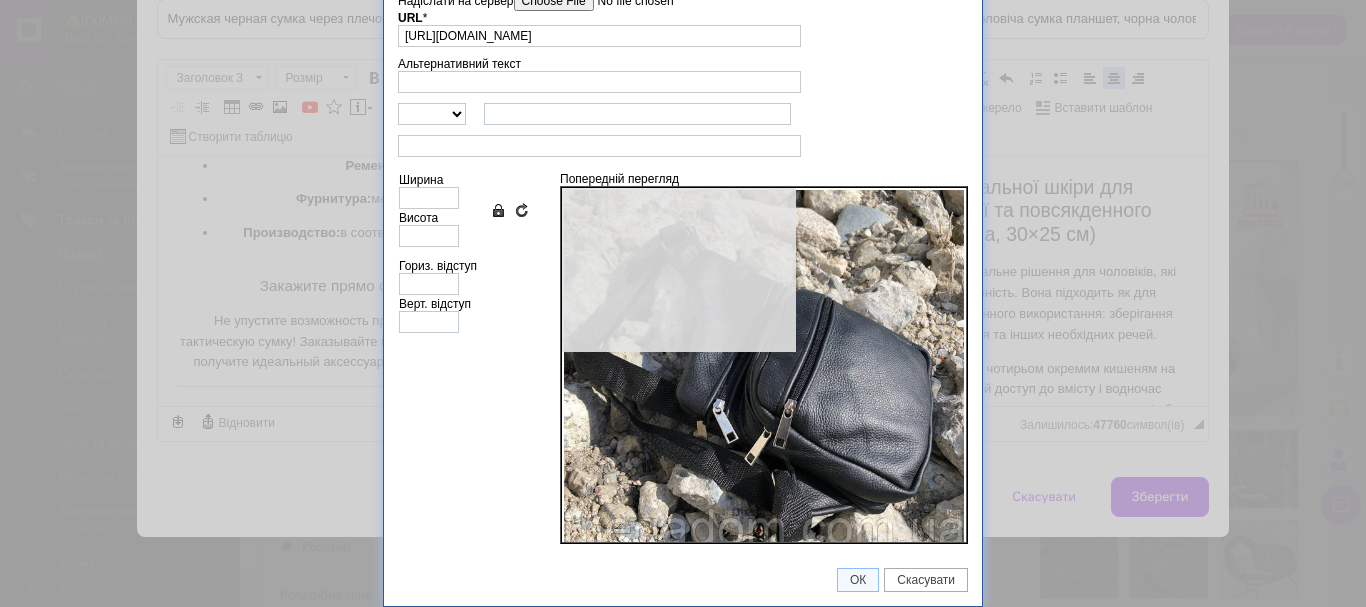 scroll, scrollTop: 67, scrollLeft: 0, axis: vertical 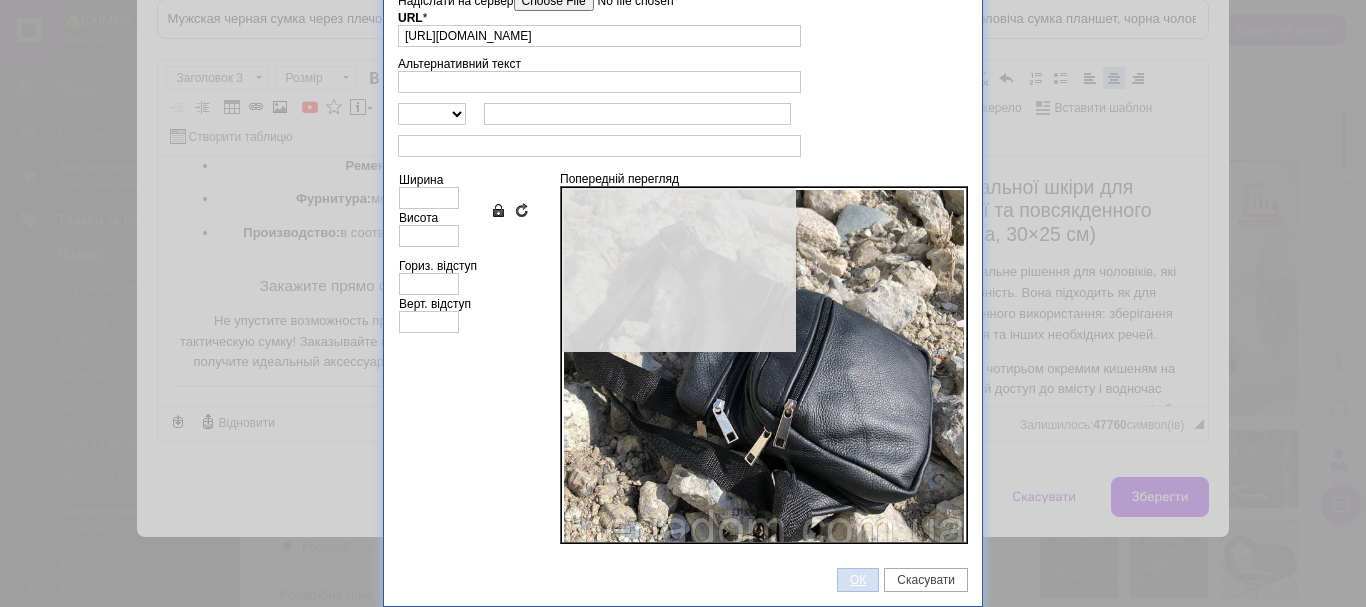 type on "640" 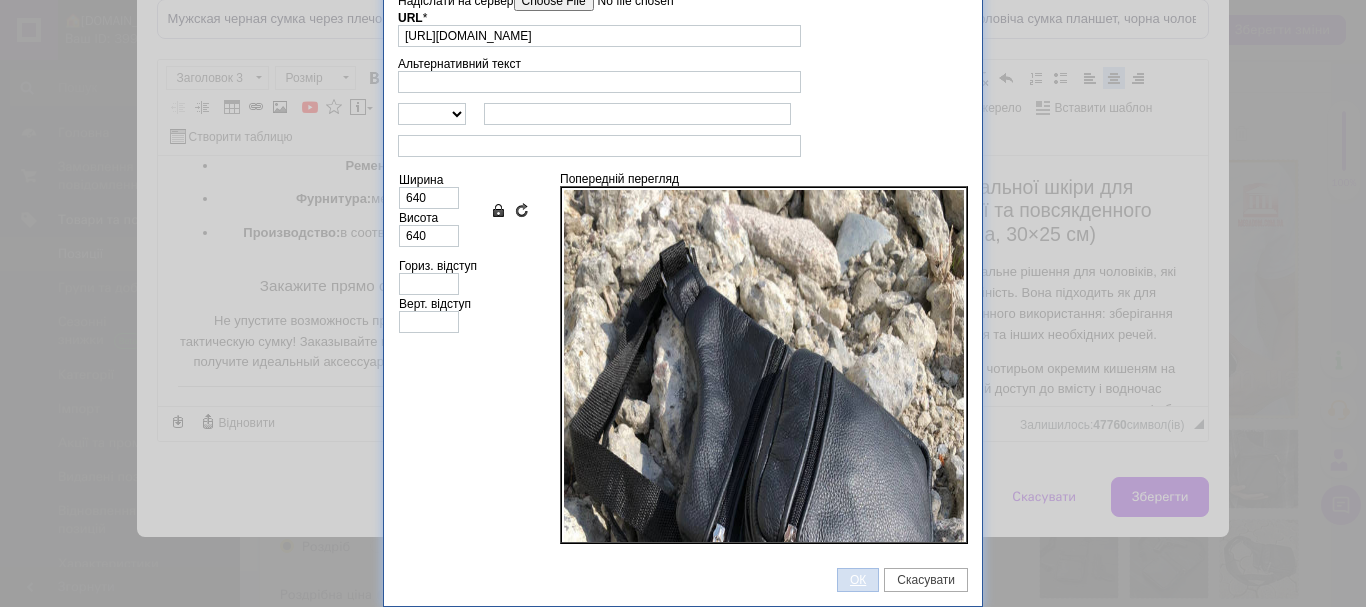click on "ОК" at bounding box center [858, 580] 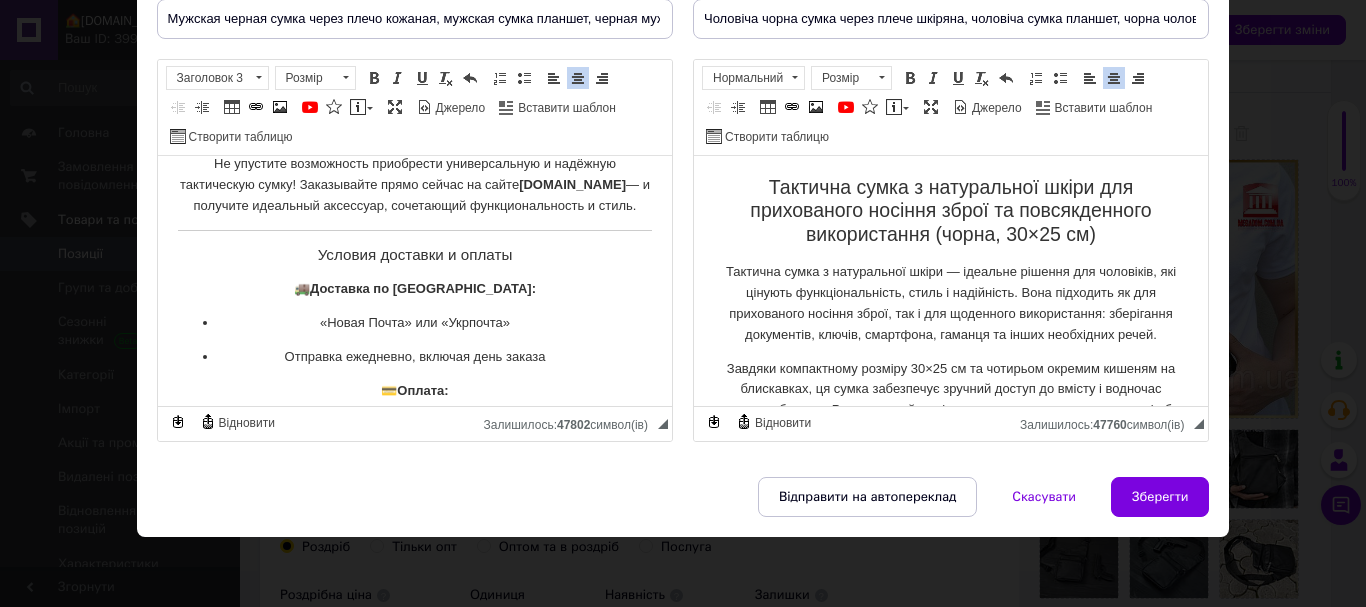 scroll, scrollTop: 4647, scrollLeft: 0, axis: vertical 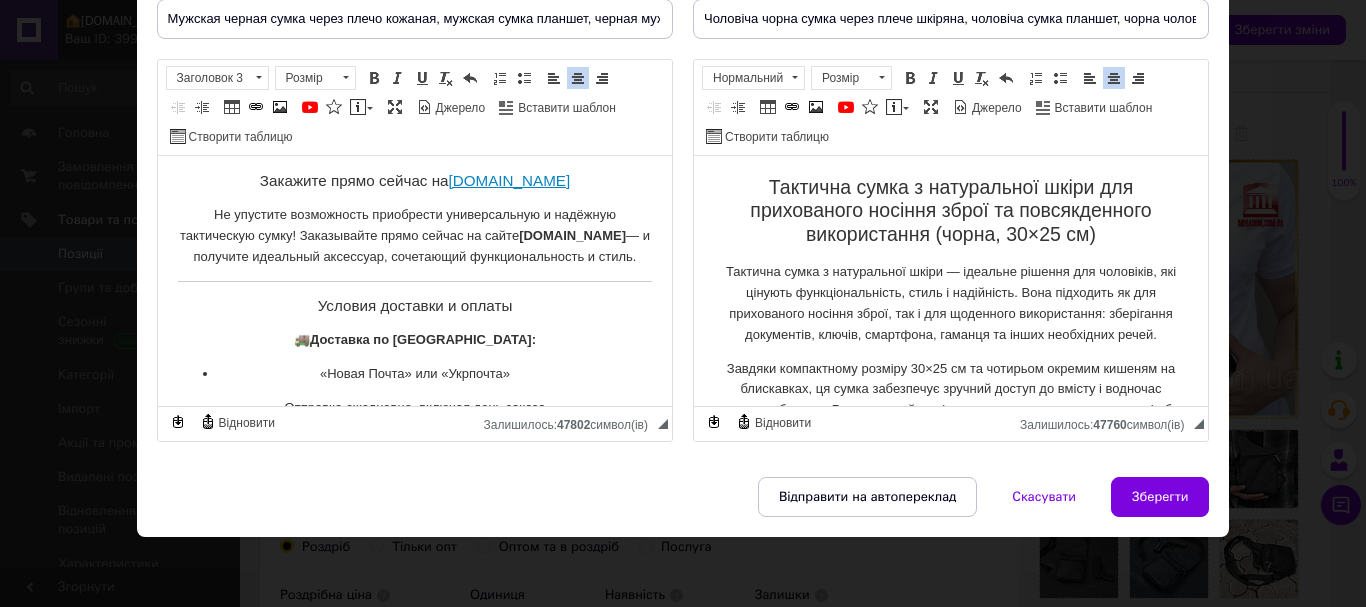click on "Условия доставки и оплаты" at bounding box center (414, 306) 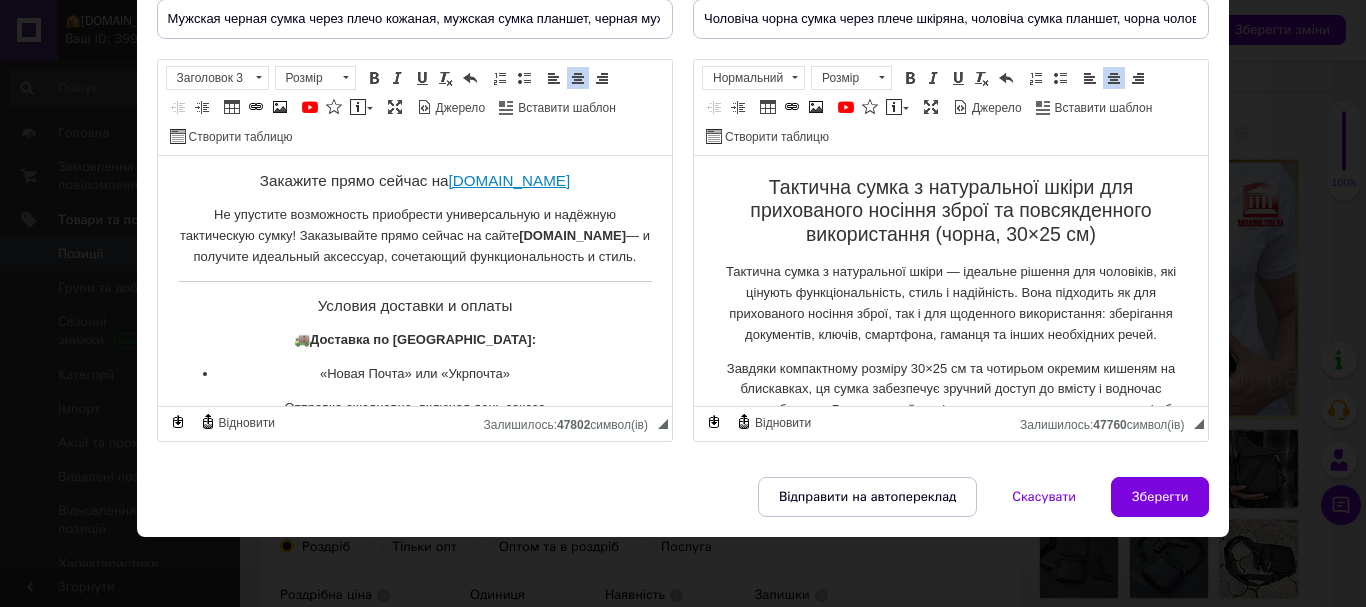 drag, startPoint x: 237, startPoint y: 230, endPoint x: 478, endPoint y: 291, distance: 248.60008 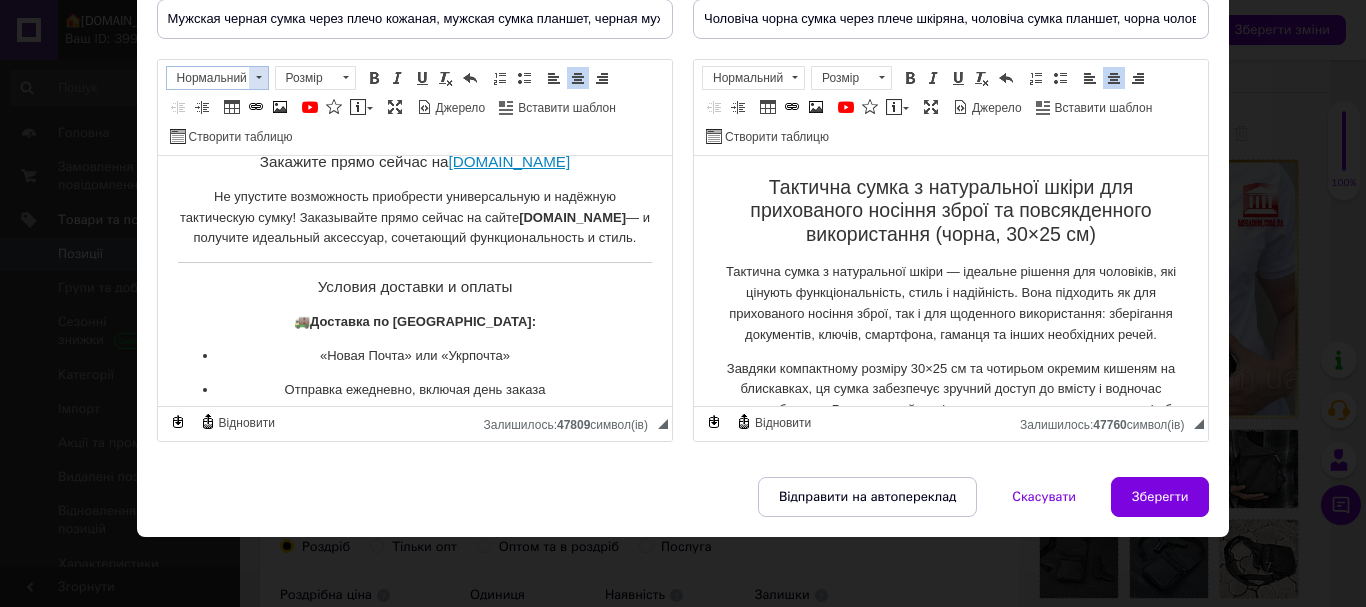 click at bounding box center [258, 78] 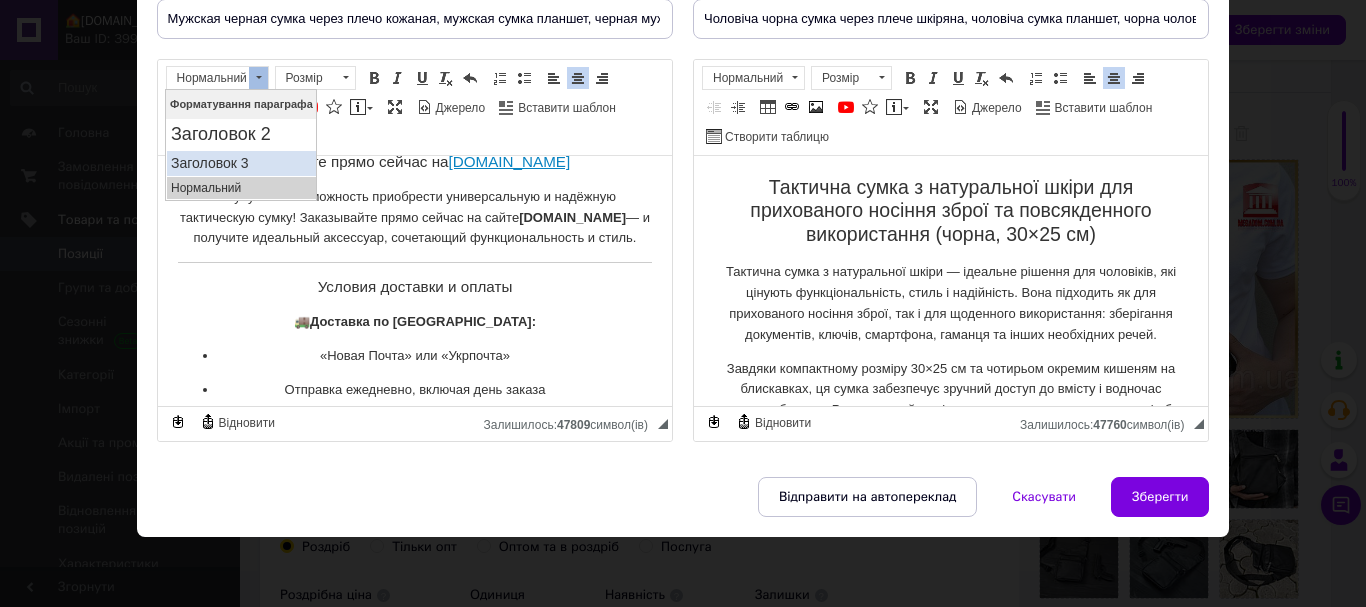 click on "Заголовок 3" at bounding box center (241, 163) 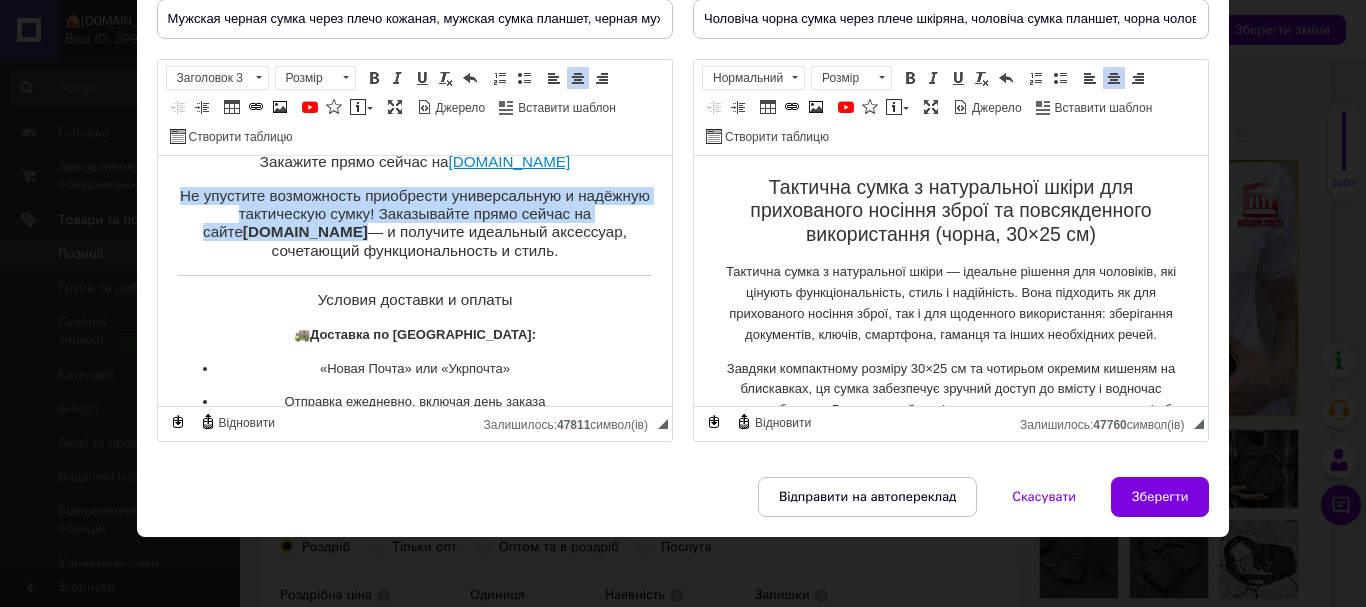 scroll, scrollTop: 4747, scrollLeft: 0, axis: vertical 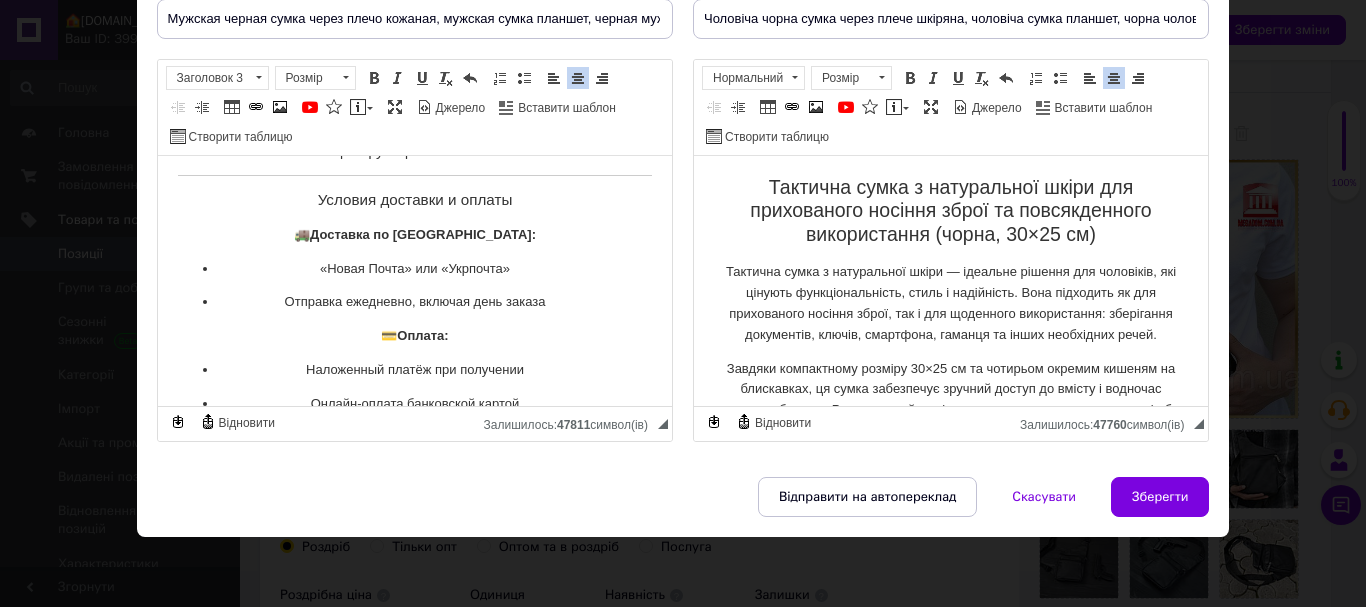 click on "Условия доставки и оплаты" at bounding box center (414, 200) 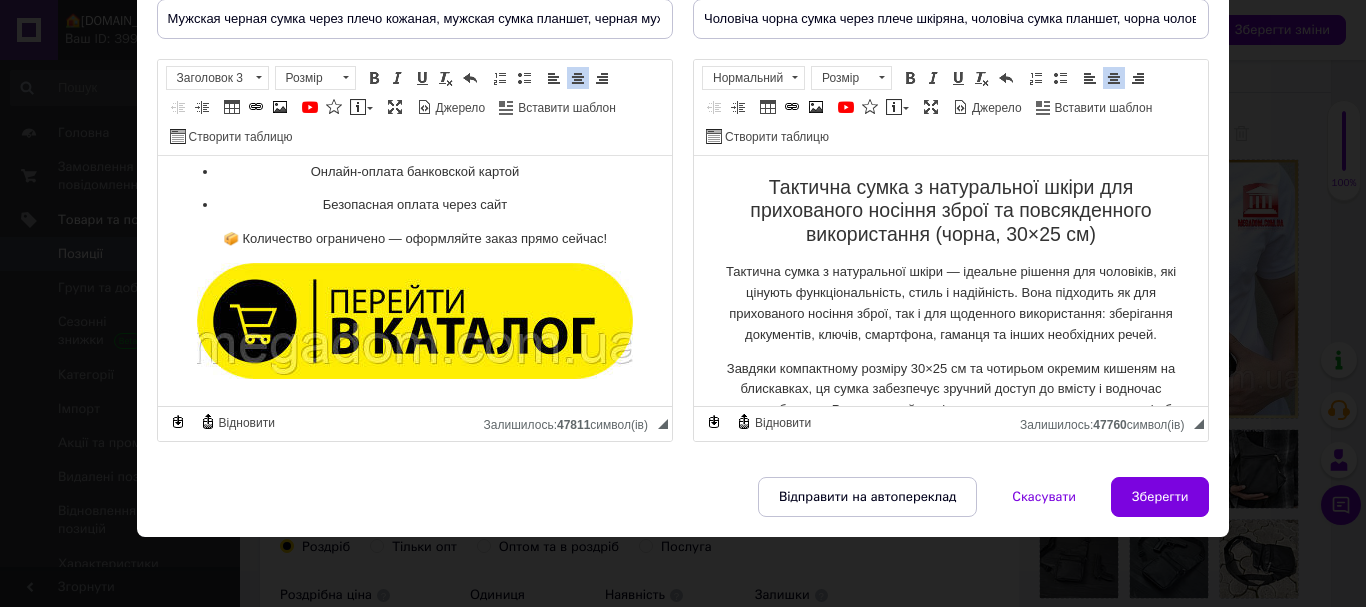 scroll, scrollTop: 4998, scrollLeft: 0, axis: vertical 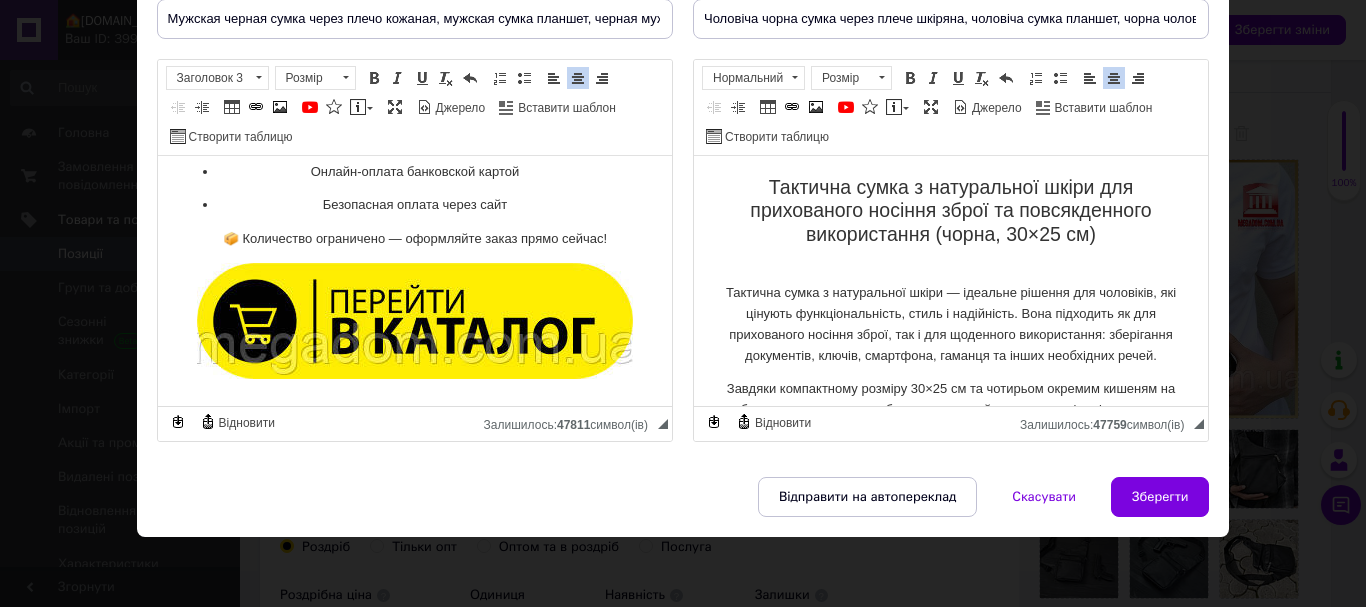 click on "​​​​​​​ Тактична сумка з натуральної шкіри — ідеальне рішення для чоловіків, які цінують функціональність, стиль і надійність. Вона підходить як для прихованого носіння зброї, так і для щоденного використання: зберігання документів, ключів, смартфона, гаманця та інших необхідних речей." at bounding box center [950, 314] 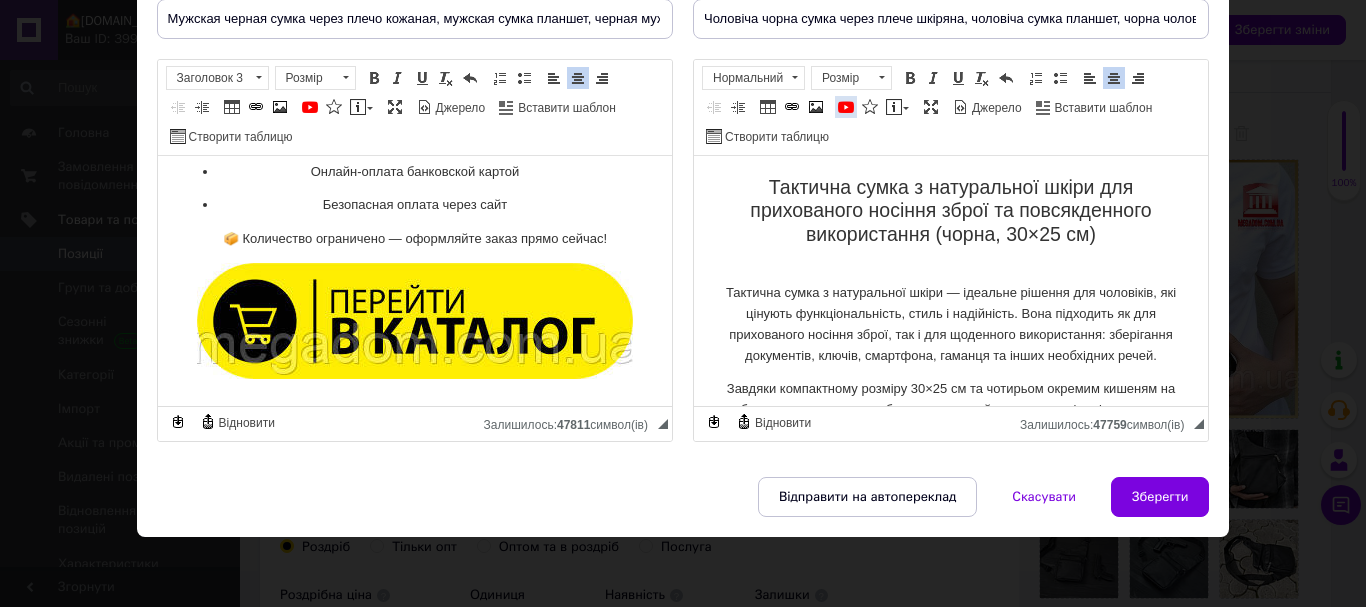 click on "YouTube" at bounding box center [846, 107] 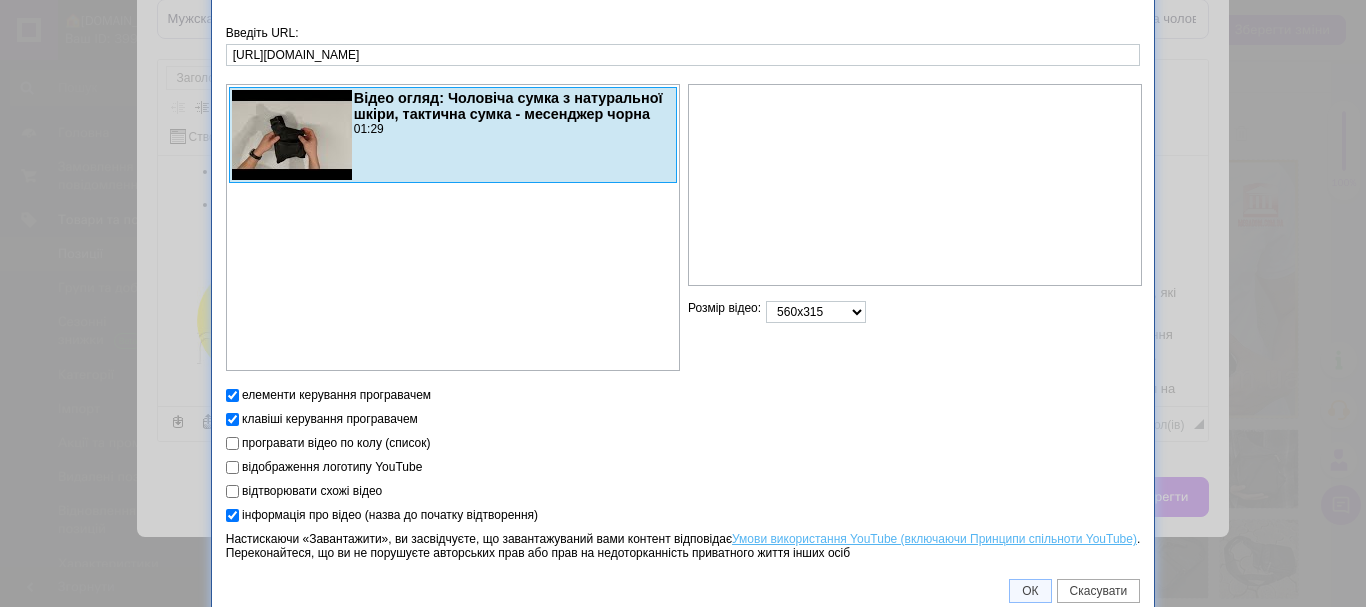 scroll, scrollTop: 38, scrollLeft: 0, axis: vertical 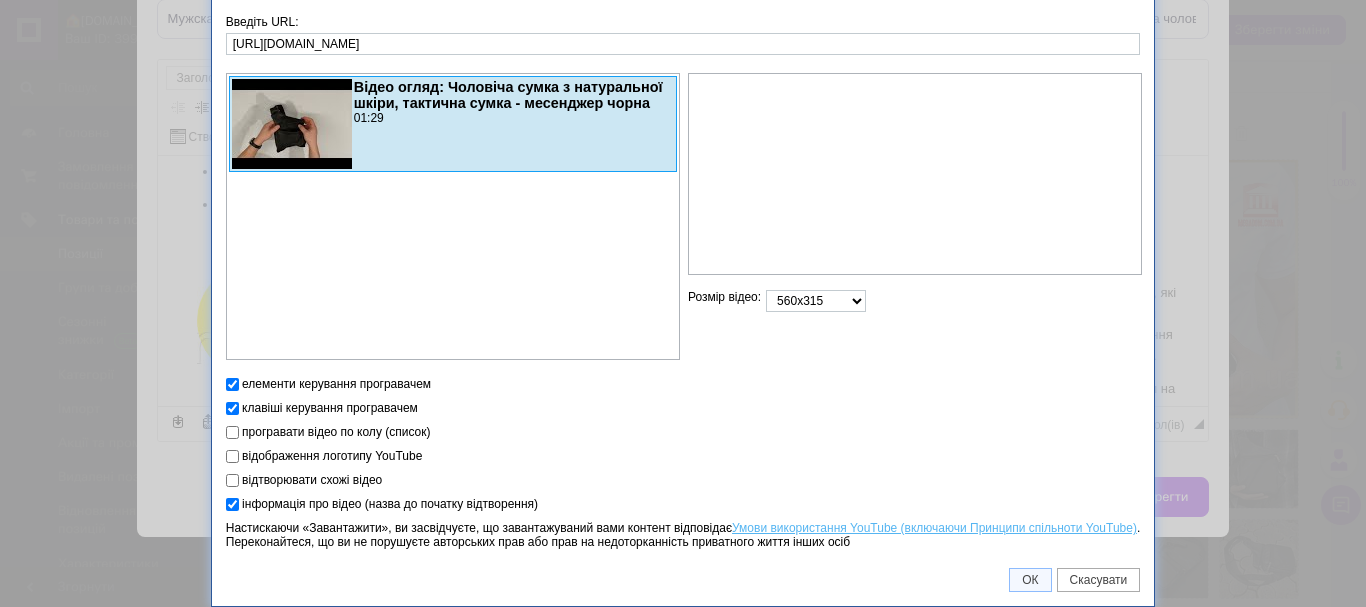 type on "[URL][DOMAIN_NAME]" 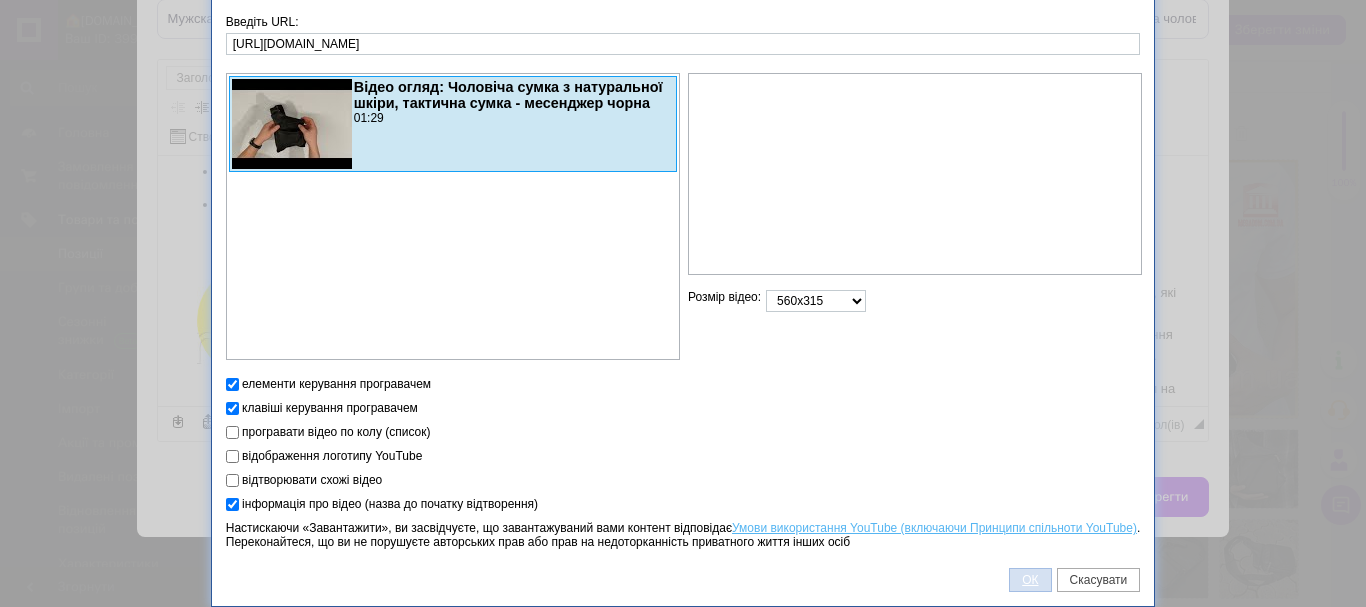 click on "ОК" at bounding box center (1030, 580) 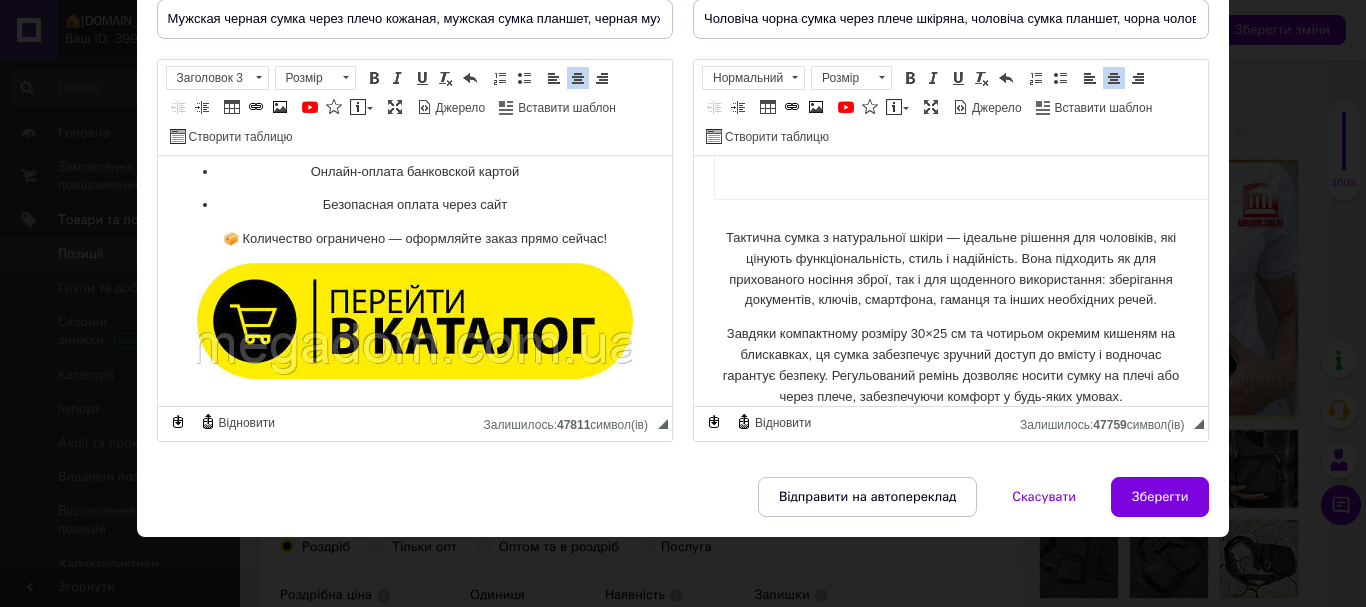 scroll, scrollTop: 412, scrollLeft: 0, axis: vertical 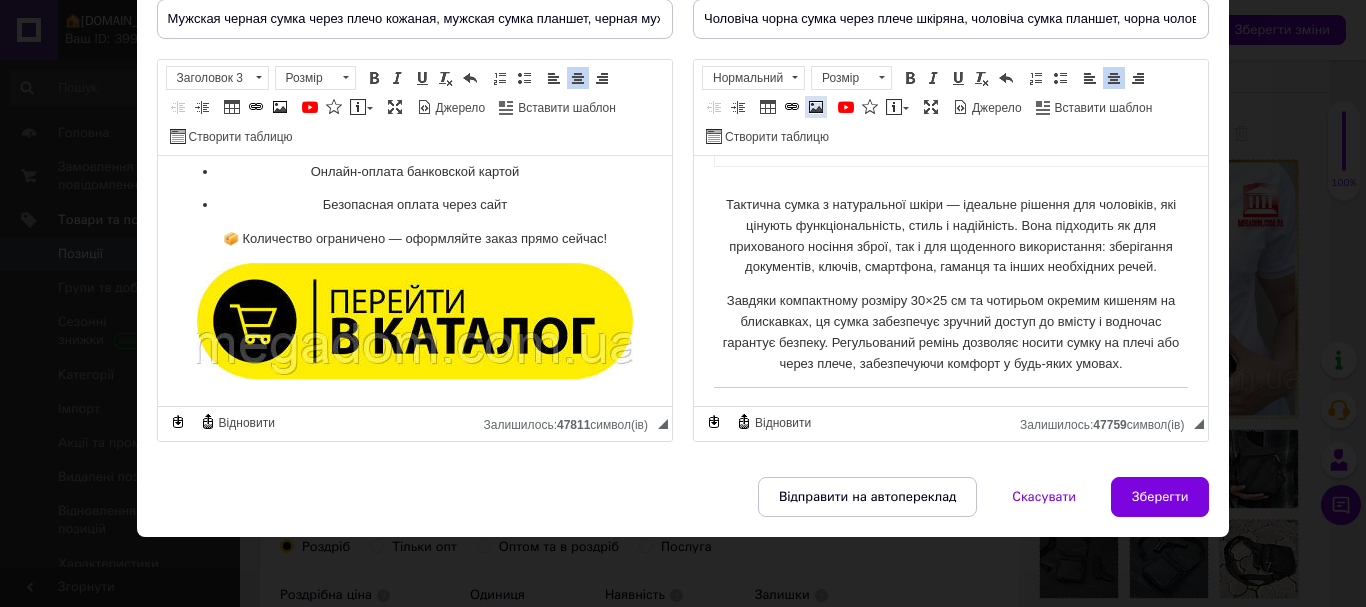 click at bounding box center [816, 107] 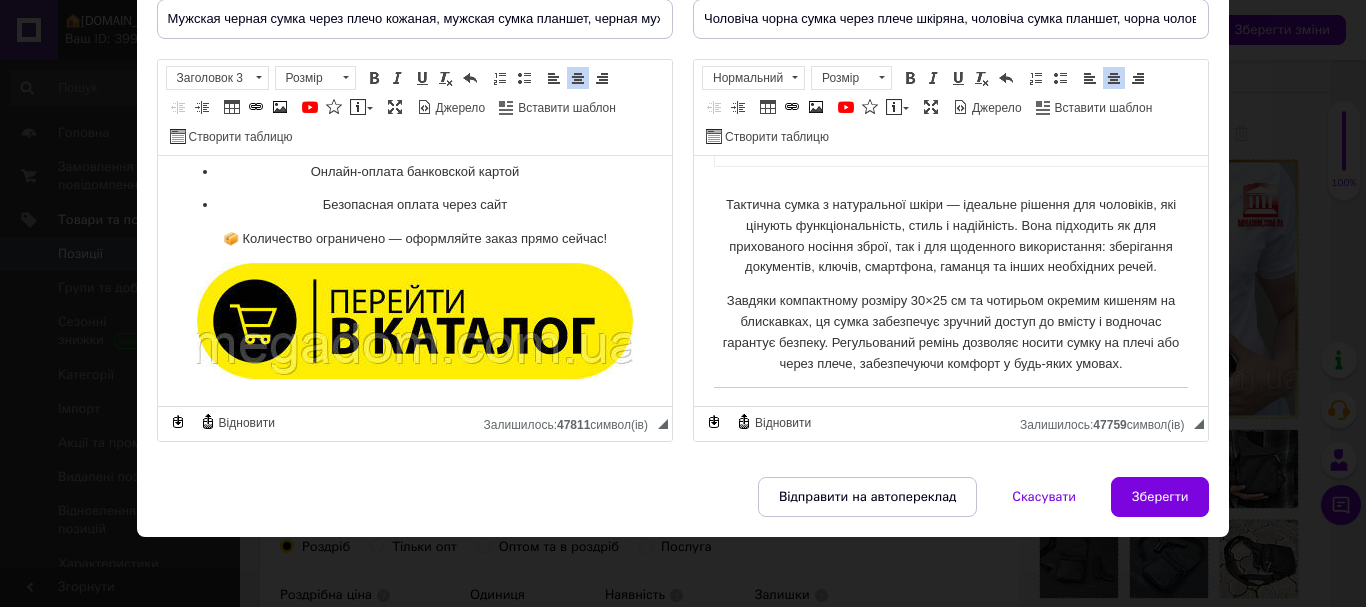 type 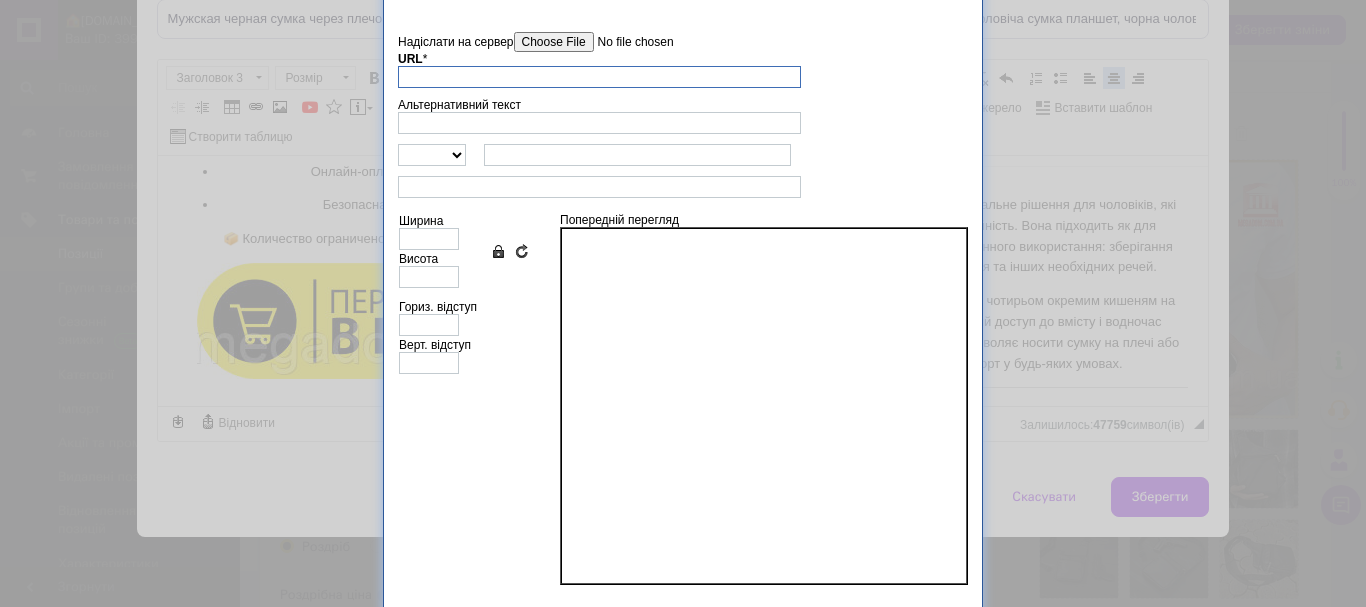scroll, scrollTop: 0, scrollLeft: 0, axis: both 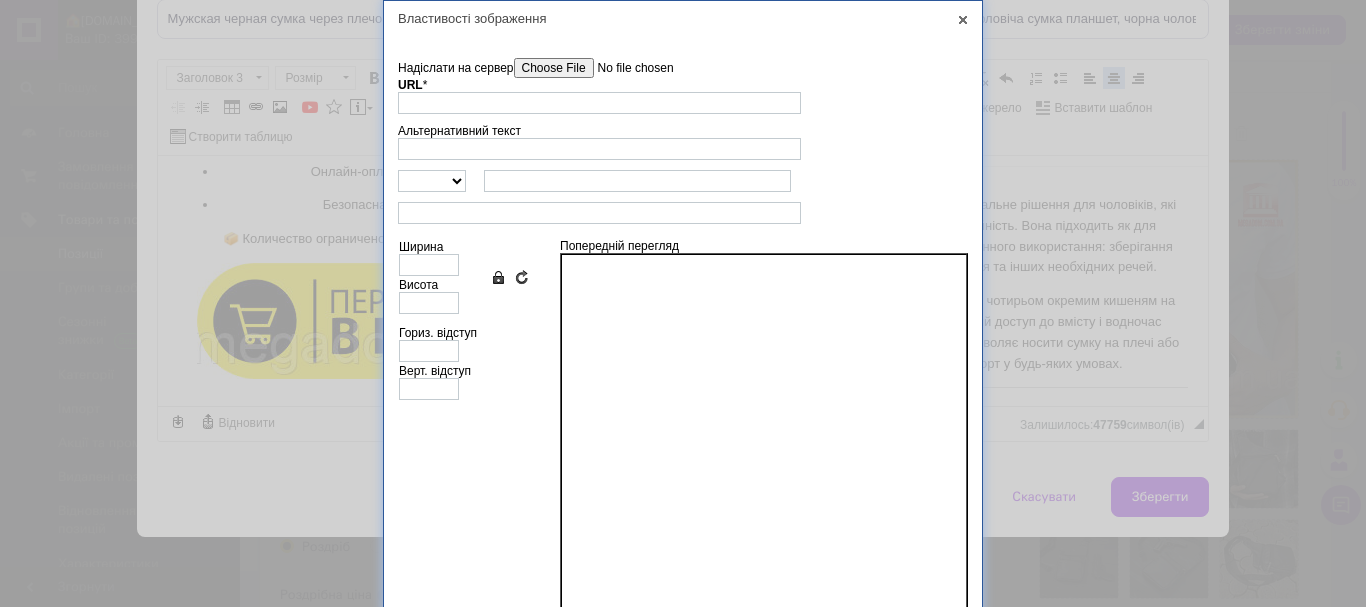 click on "Надіслати на сервер" at bounding box center (627, 68) 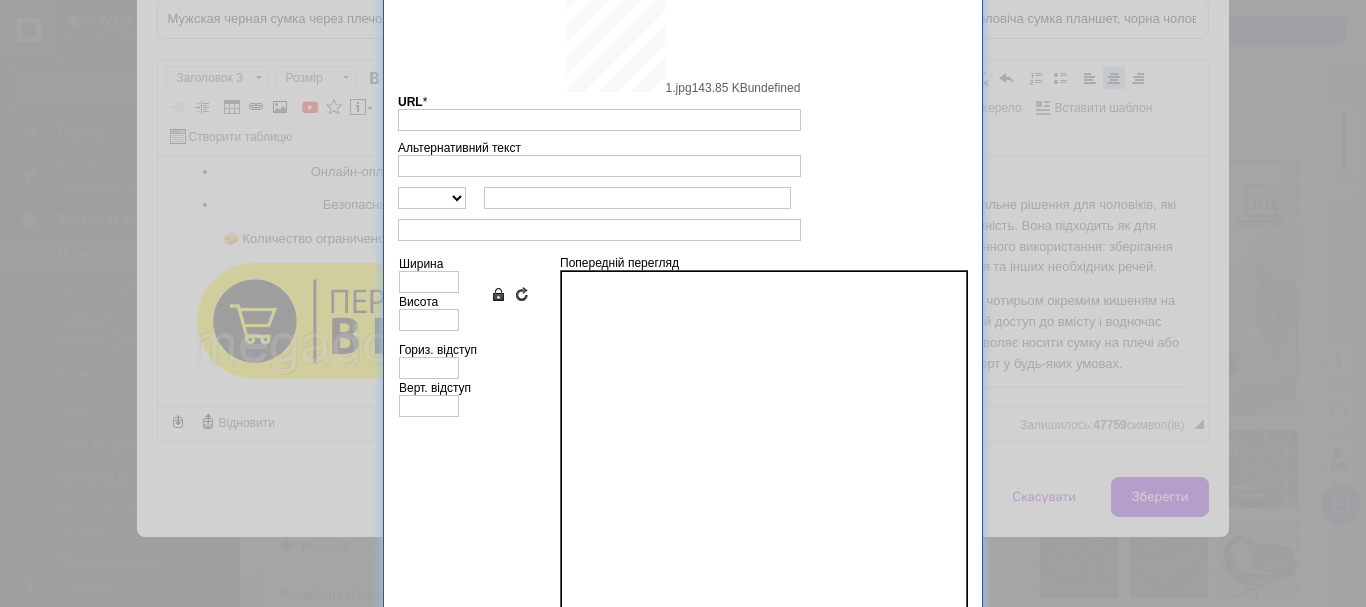 type on "[URL][DOMAIN_NAME]" 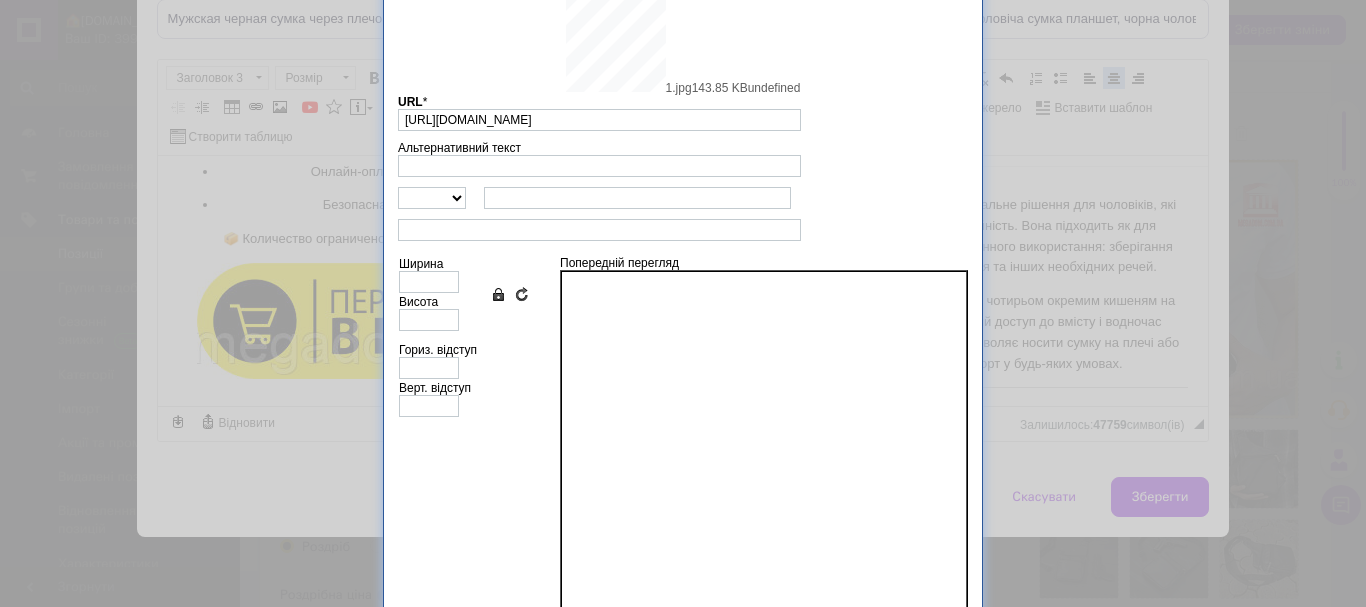 type on "640" 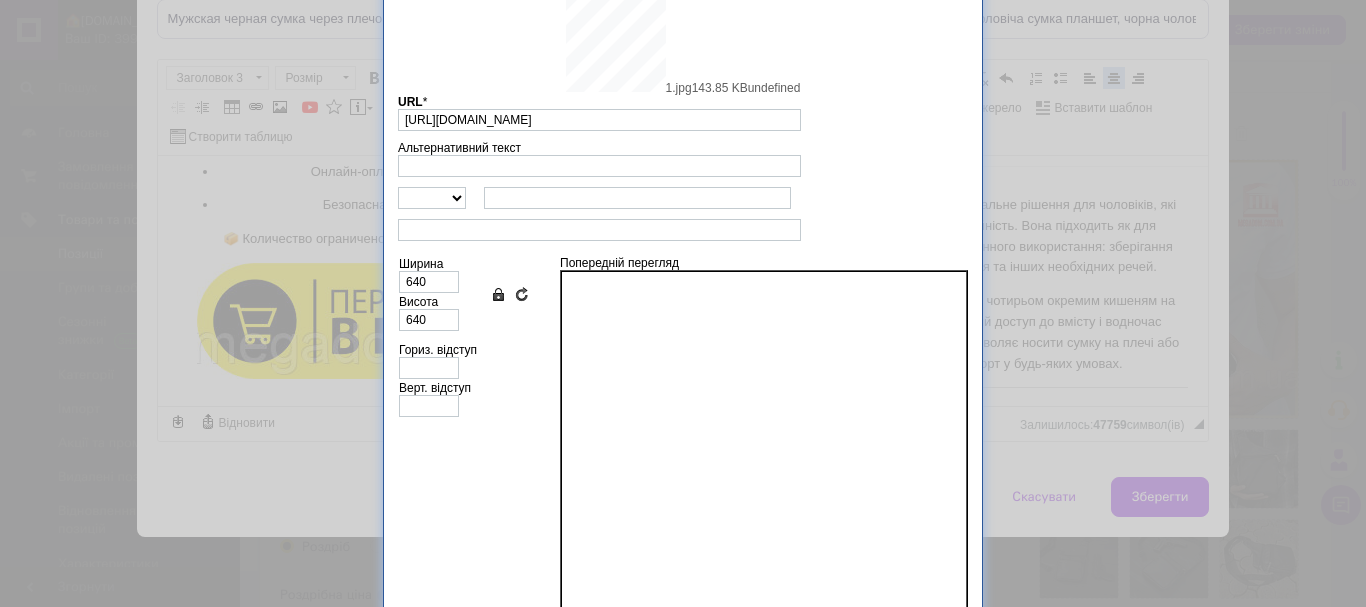 scroll, scrollTop: 67, scrollLeft: 0, axis: vertical 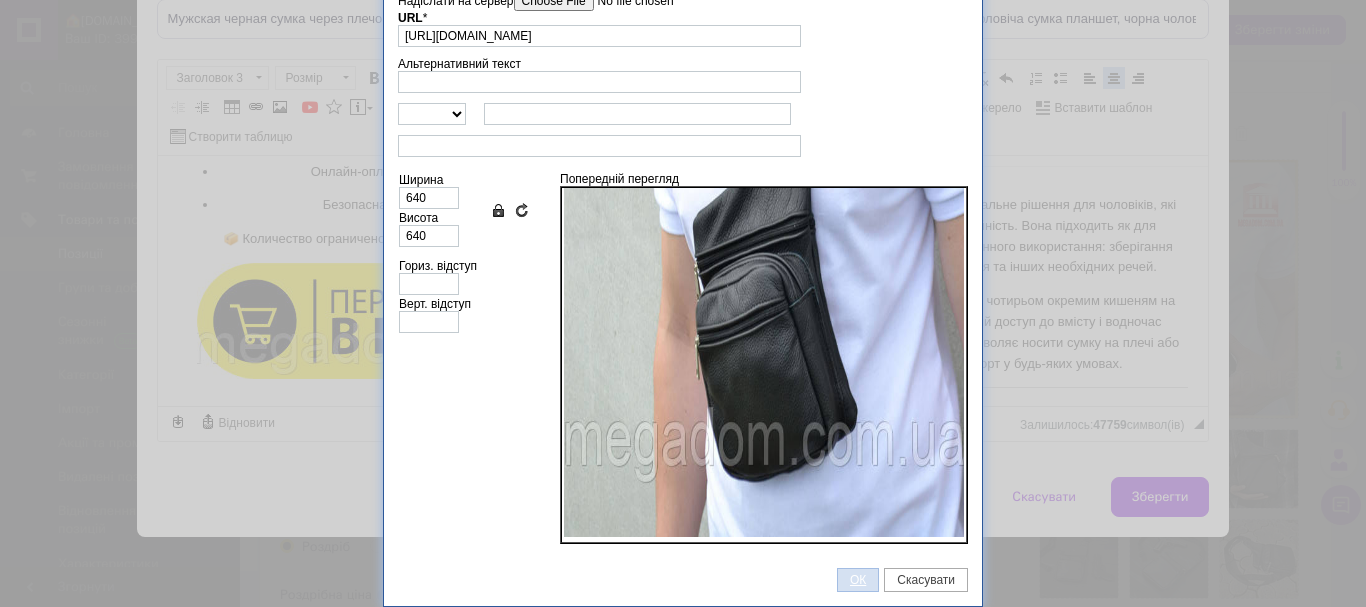 click on "ОК" at bounding box center [858, 580] 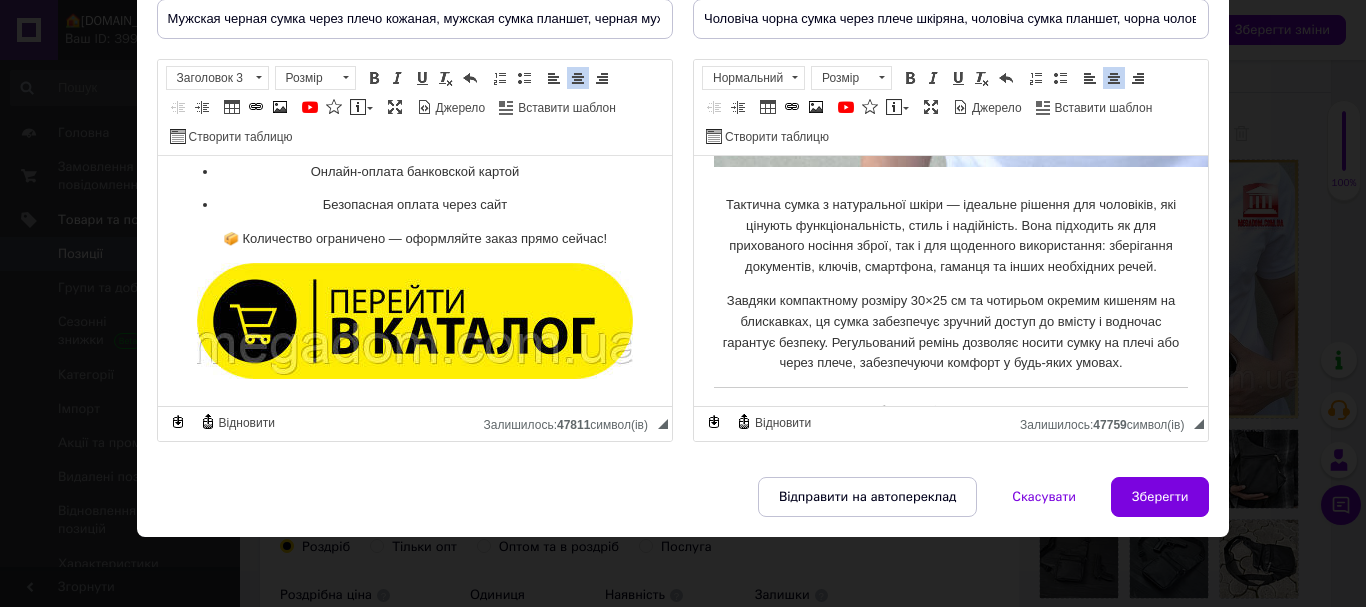 scroll, scrollTop: 1159, scrollLeft: 0, axis: vertical 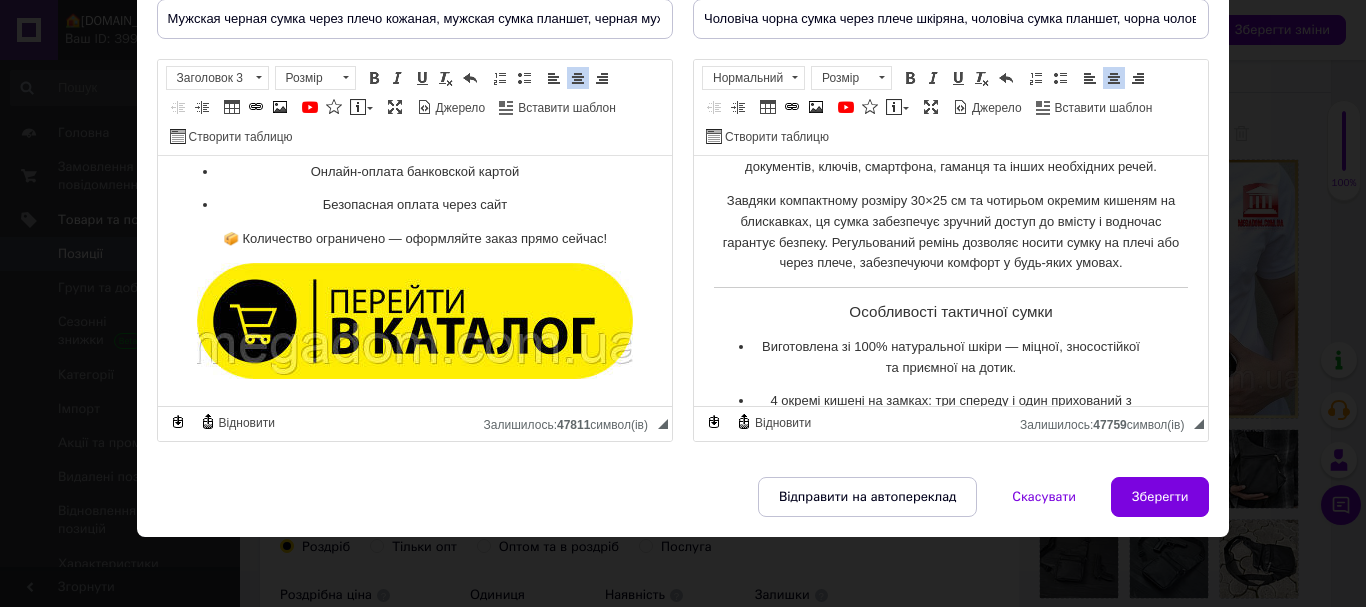 click on "Особливості тактичної сумки" at bounding box center (950, 312) 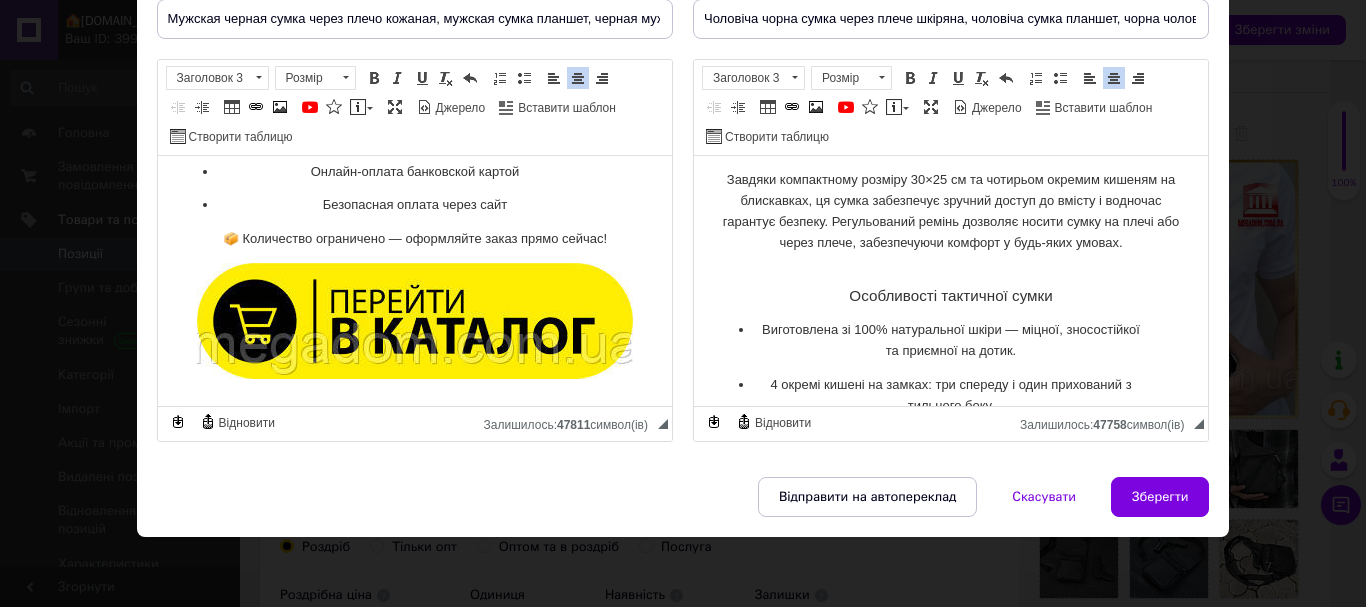 click on "​​​​​​​ Особливості тактичної сумки" at bounding box center [950, 287] 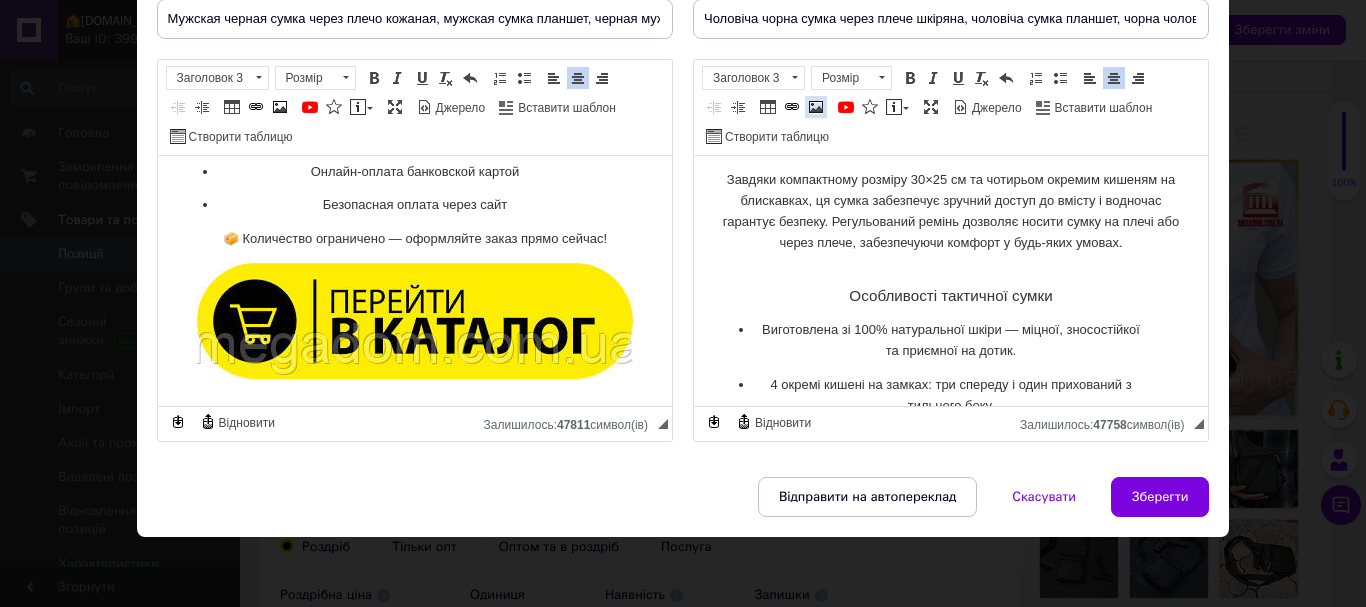click at bounding box center [816, 107] 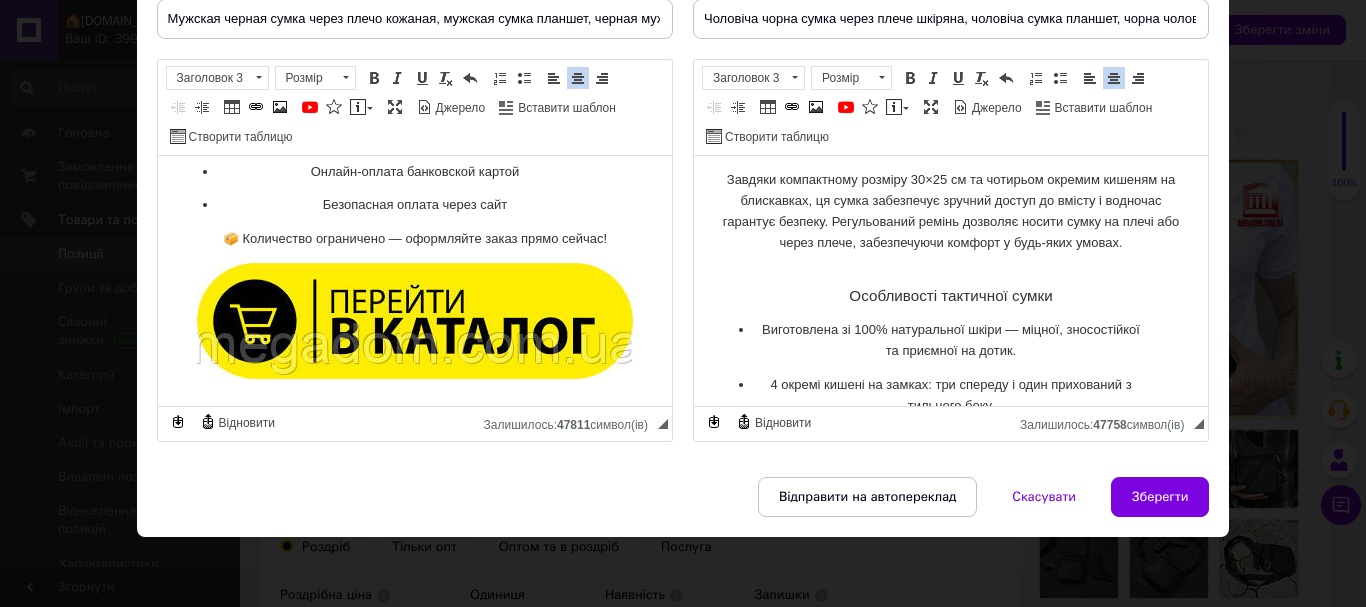 type 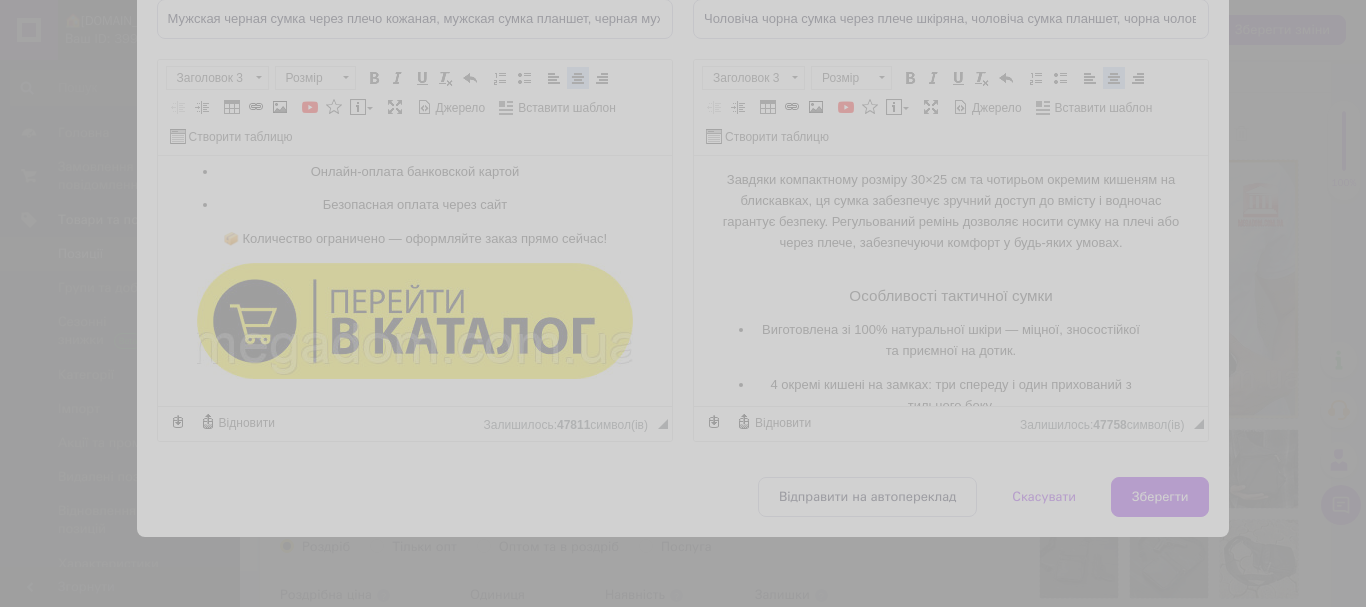 scroll, scrollTop: 0, scrollLeft: 0, axis: both 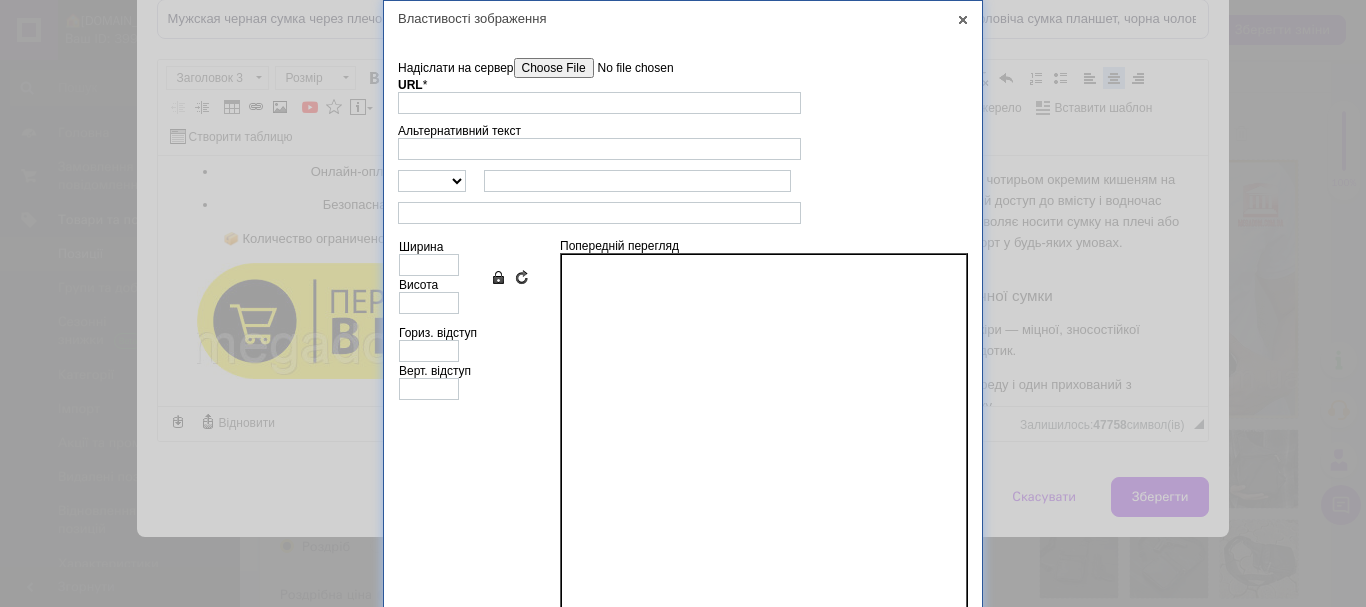 click on "Надіслати на сервер undefined URL * Огляд Сервера" at bounding box center (683, 86) 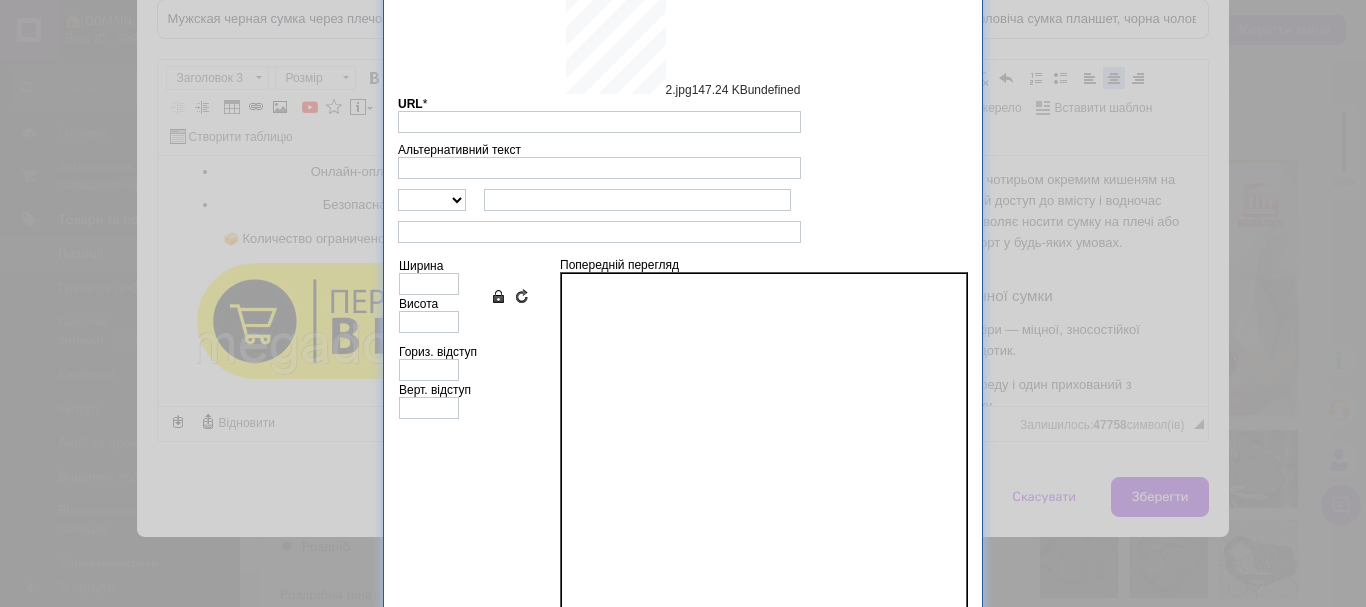 type on "[URL][DOMAIN_NAME]" 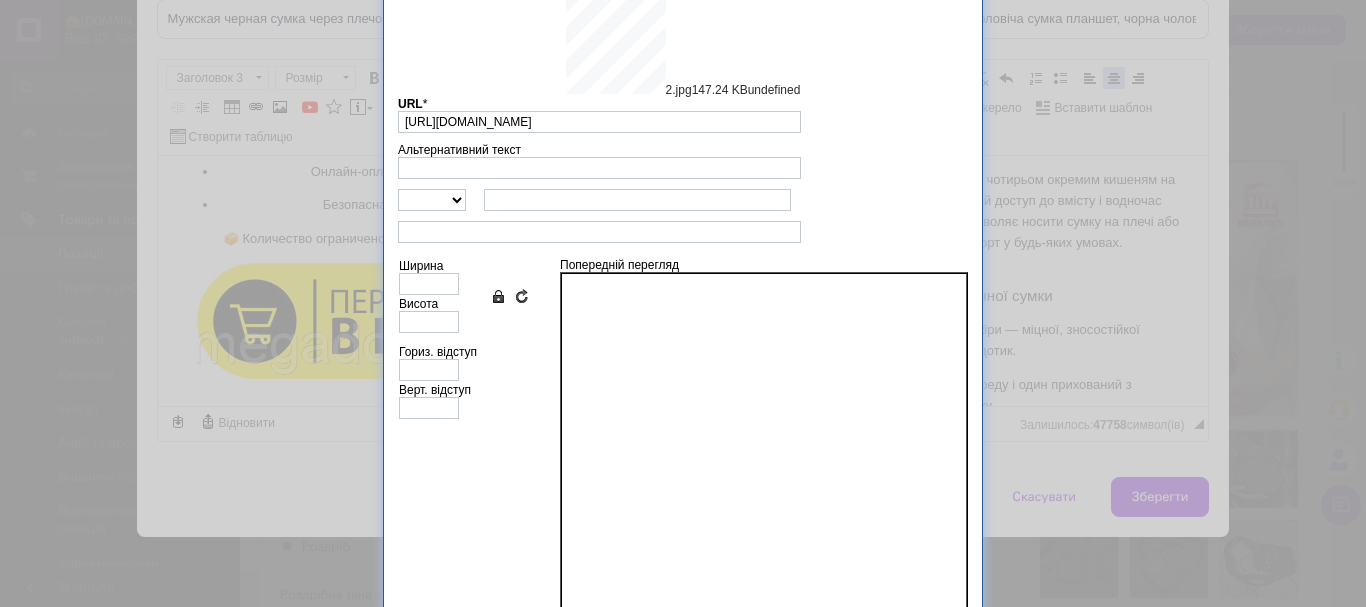 type on "640" 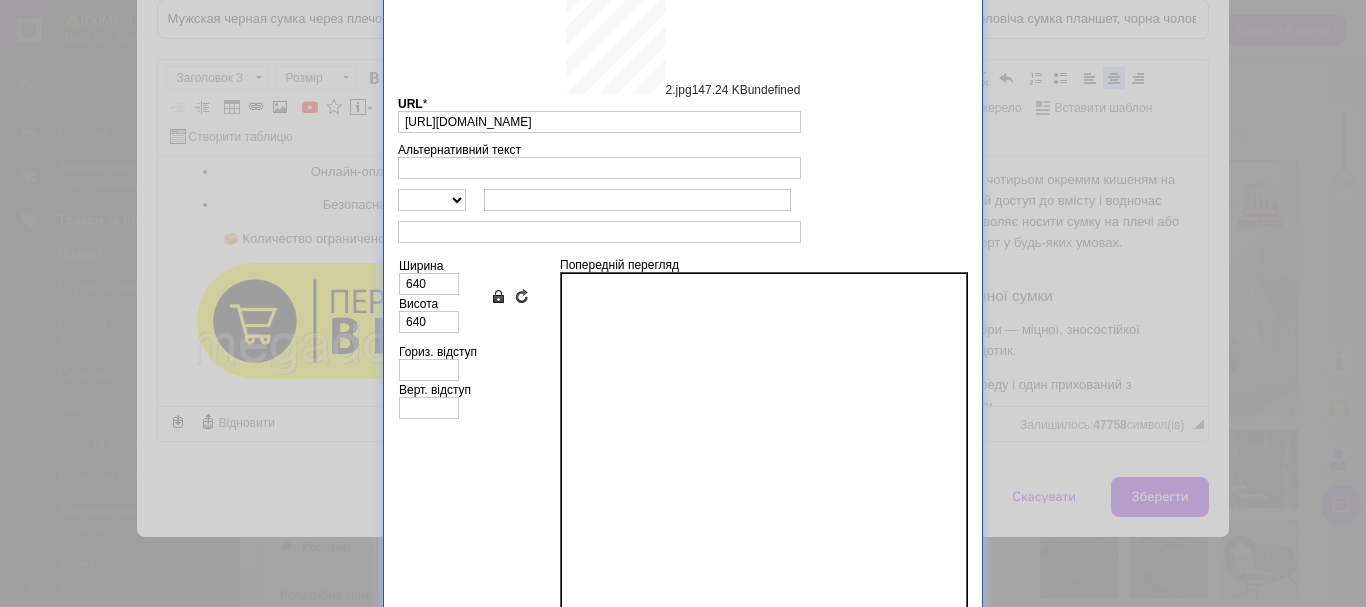 scroll, scrollTop: 67, scrollLeft: 0, axis: vertical 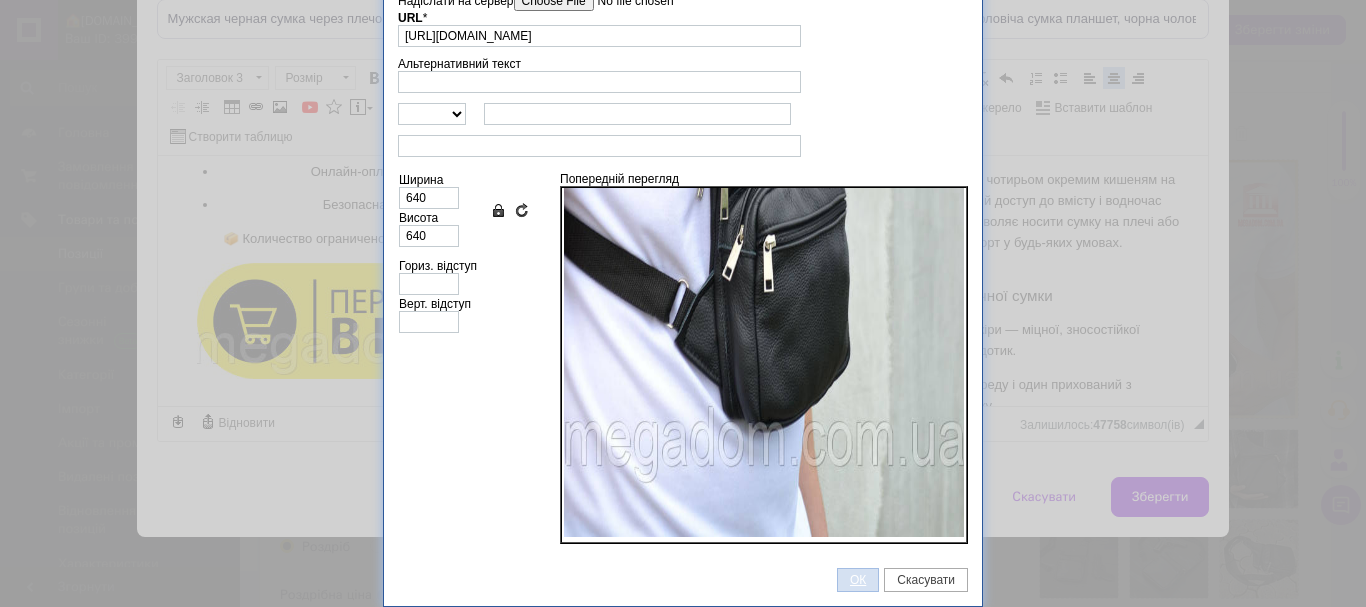 click on "ОК" at bounding box center [858, 580] 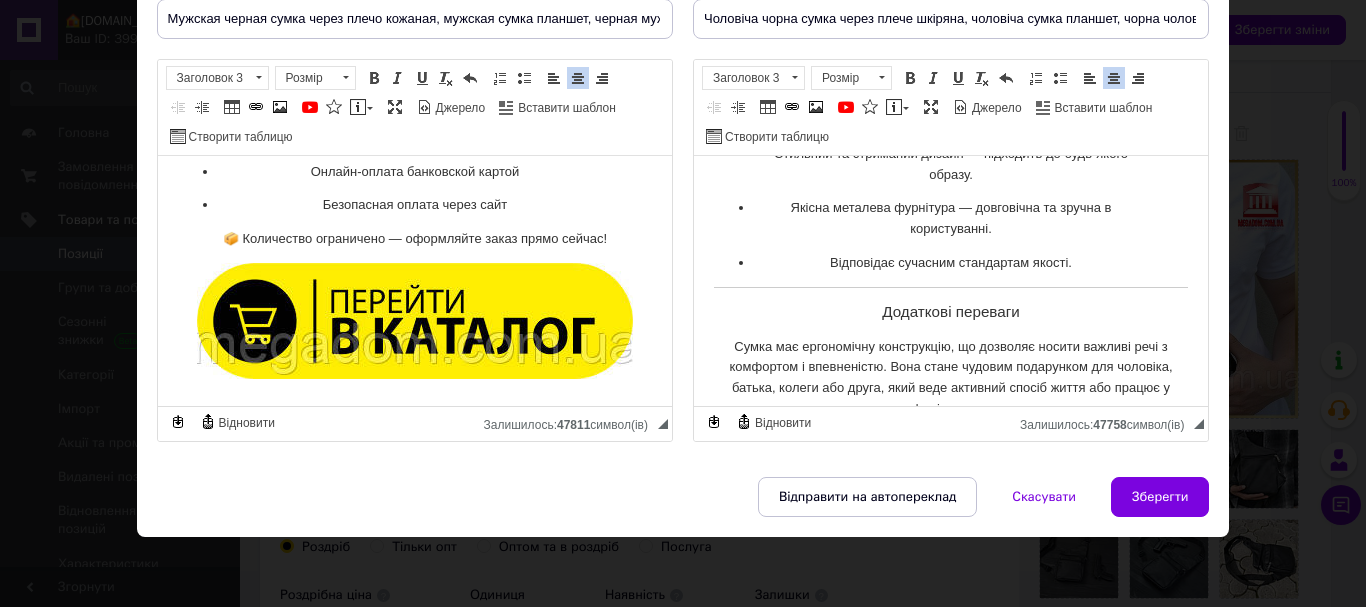 scroll, scrollTop: 2298, scrollLeft: 0, axis: vertical 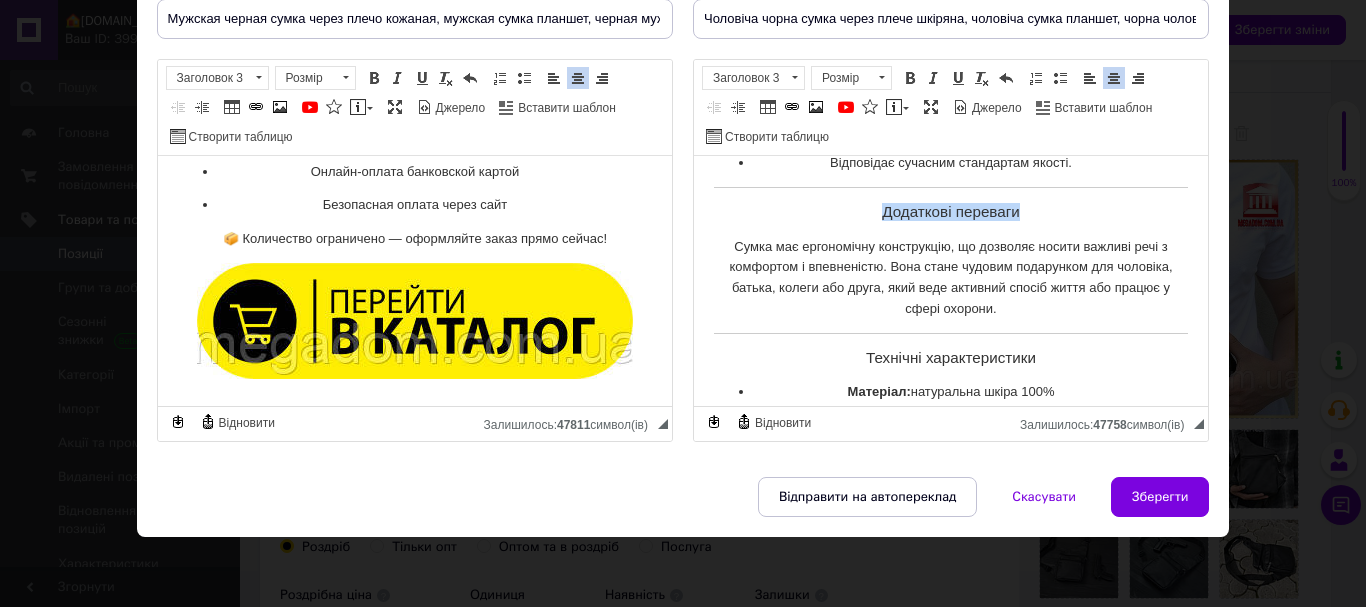 drag, startPoint x: 866, startPoint y: 213, endPoint x: 1029, endPoint y: 210, distance: 163.0276 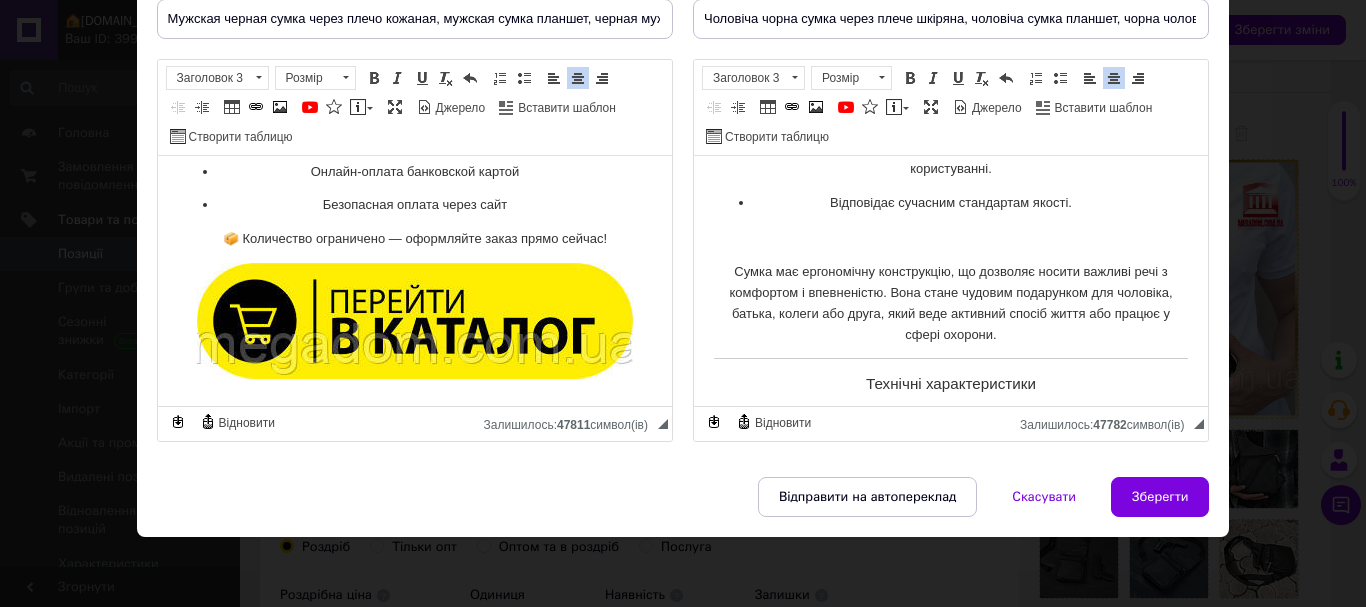 scroll, scrollTop: 2198, scrollLeft: 0, axis: vertical 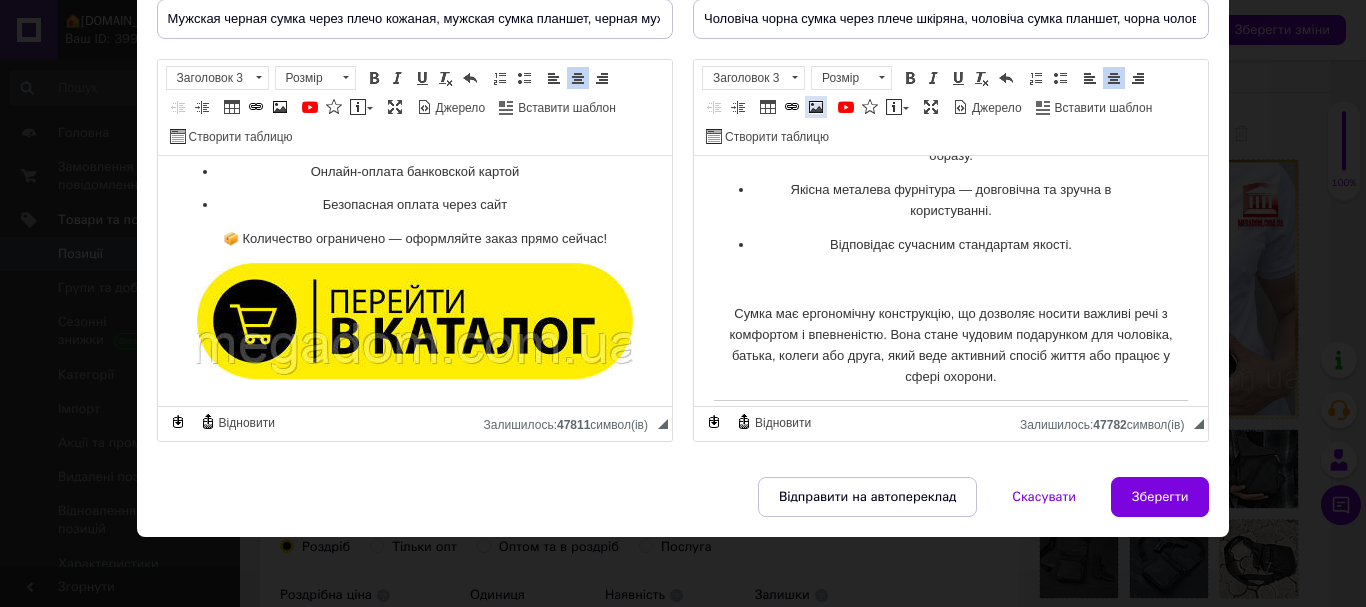 click at bounding box center (816, 107) 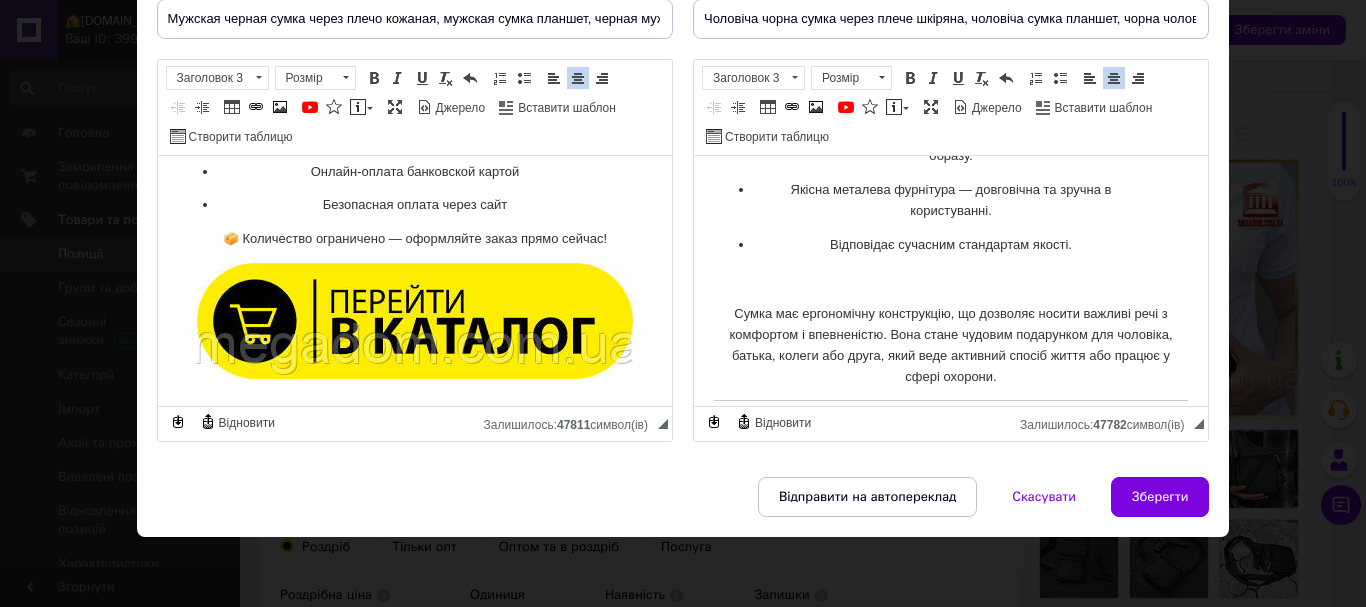 type 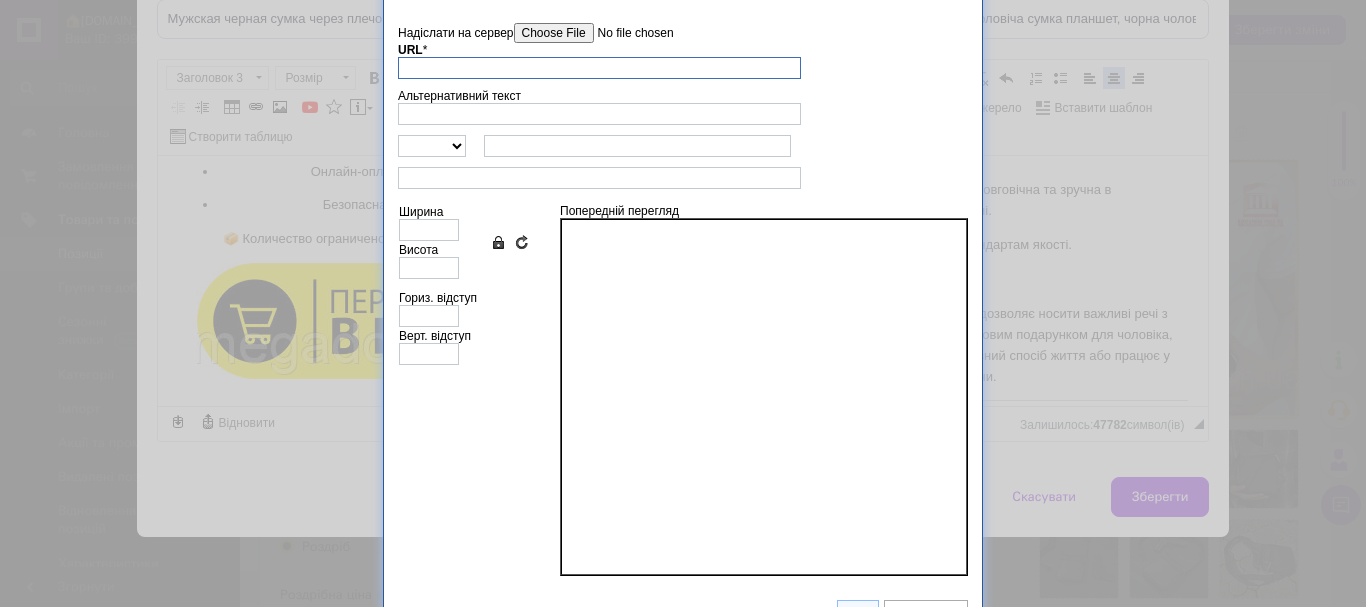 scroll, scrollTop: 0, scrollLeft: 0, axis: both 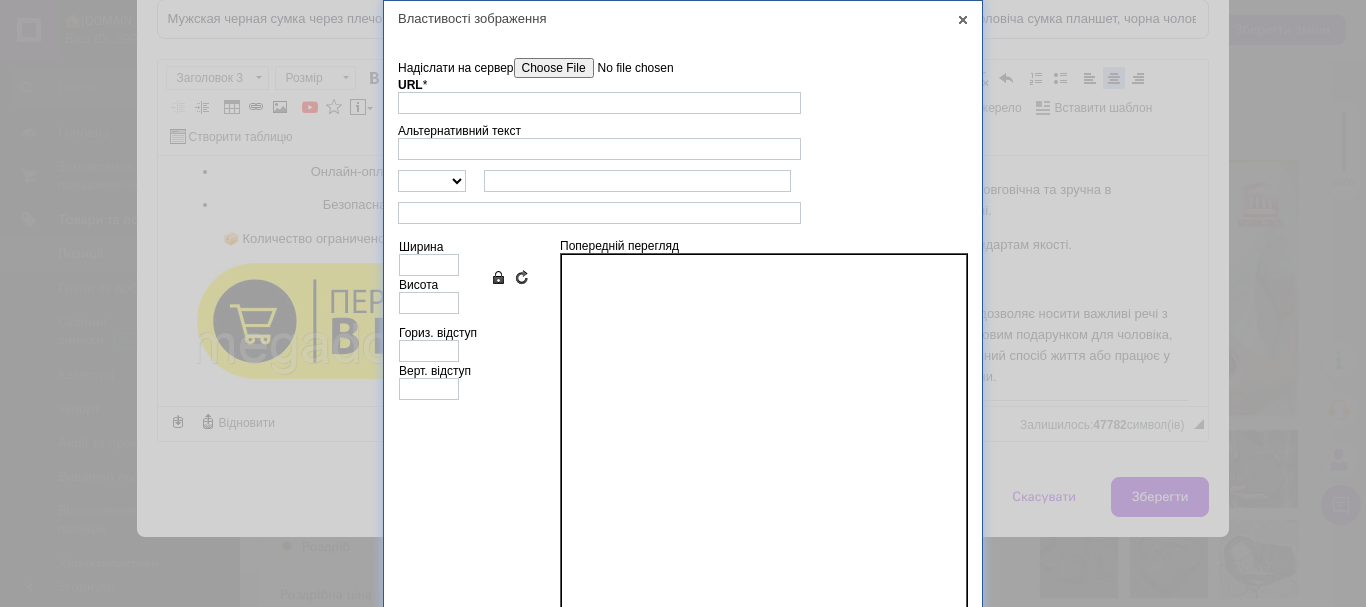 click on "Надіслати на сервер" at bounding box center (627, 68) 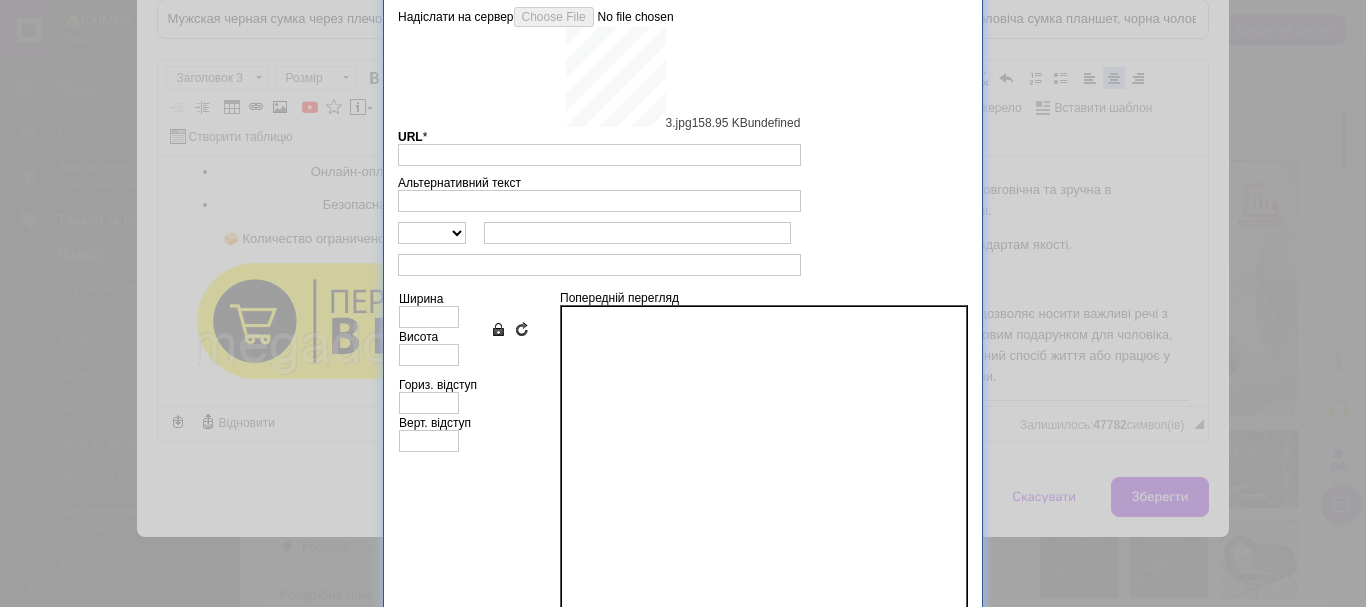 scroll, scrollTop: 67, scrollLeft: 0, axis: vertical 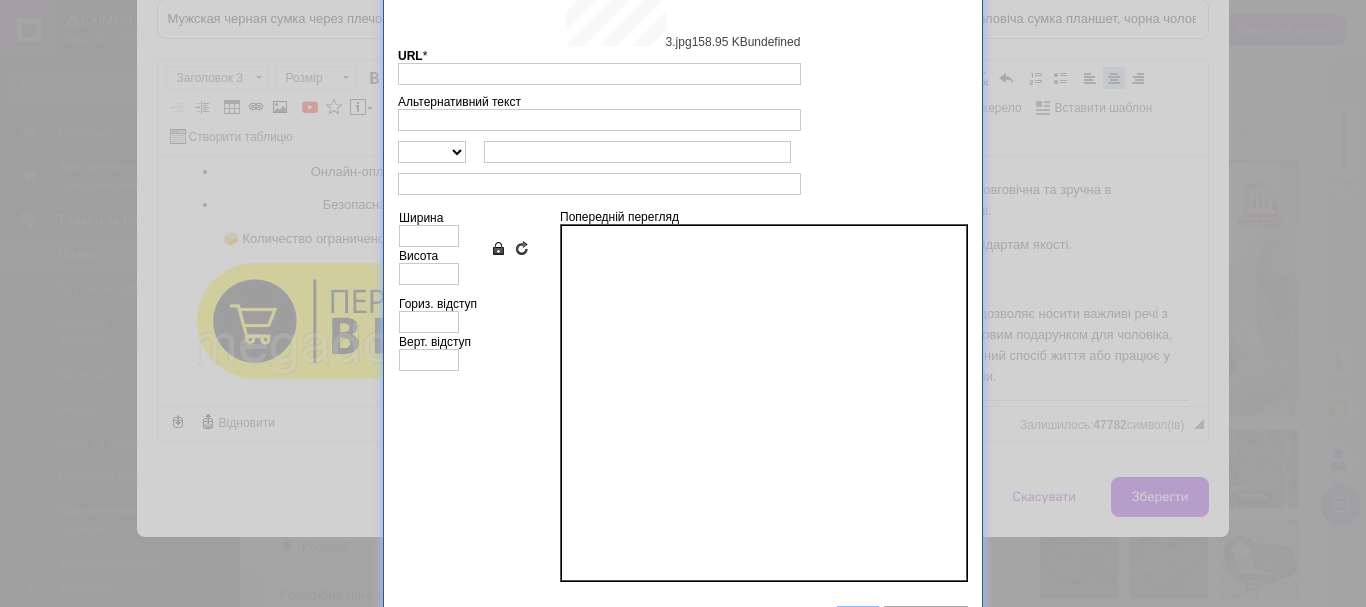 type on "[URL][DOMAIN_NAME]" 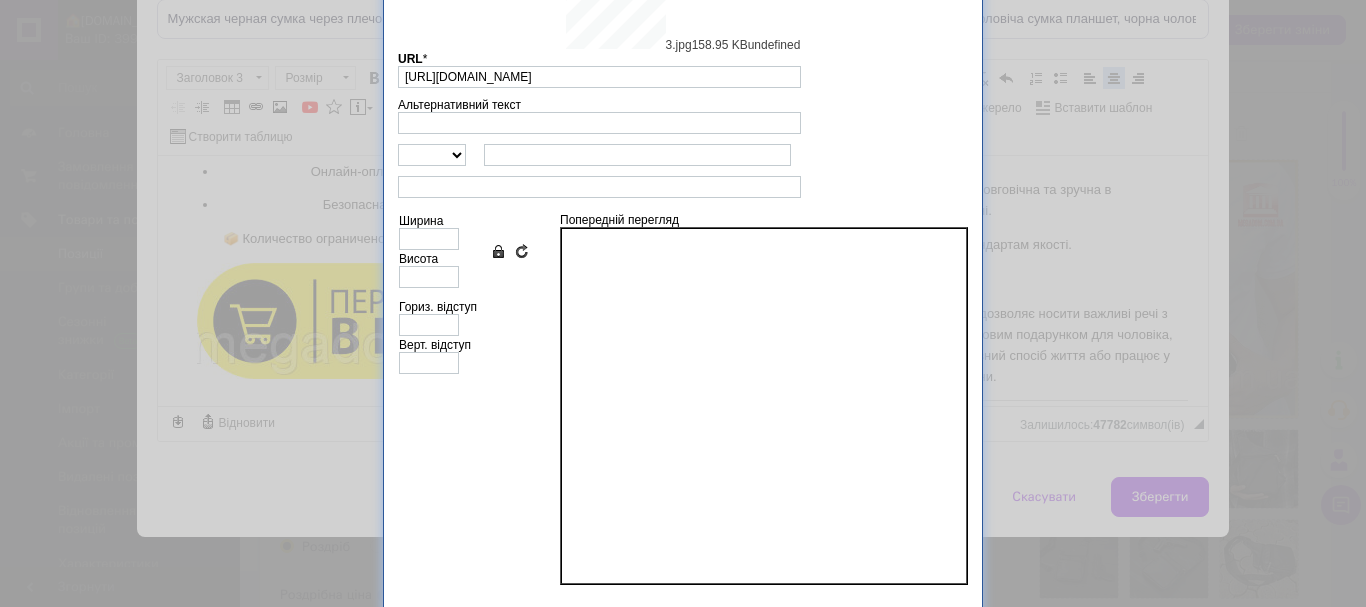 type on "640" 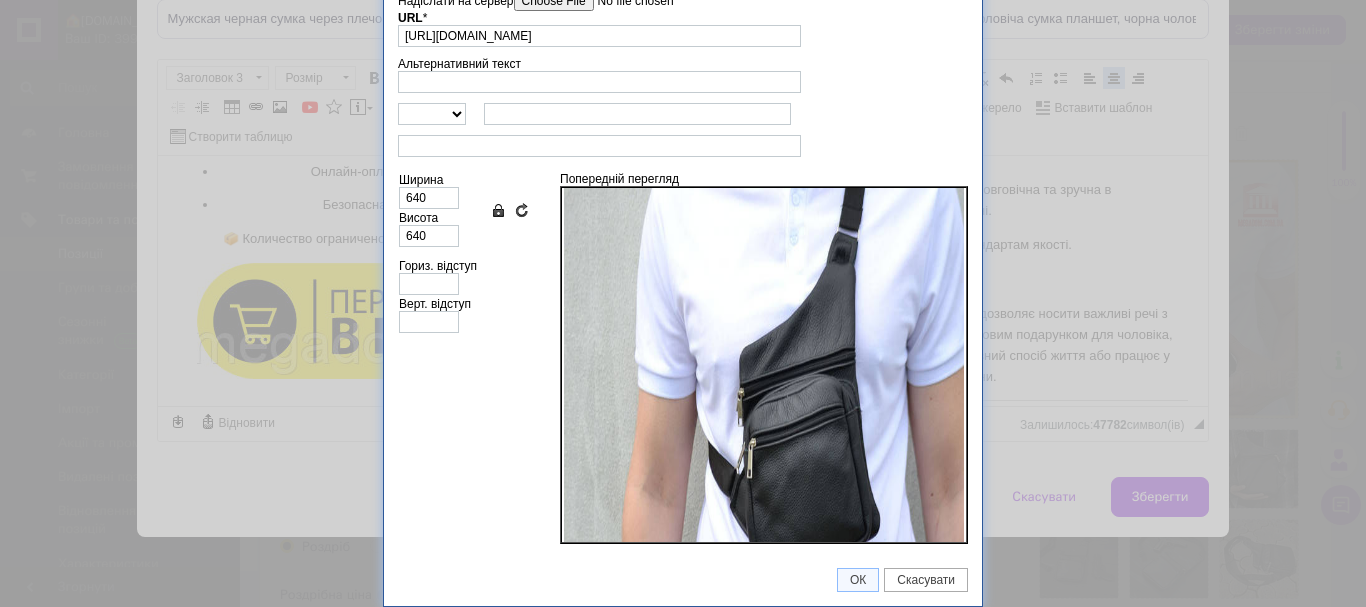 scroll, scrollTop: 299, scrollLeft: 0, axis: vertical 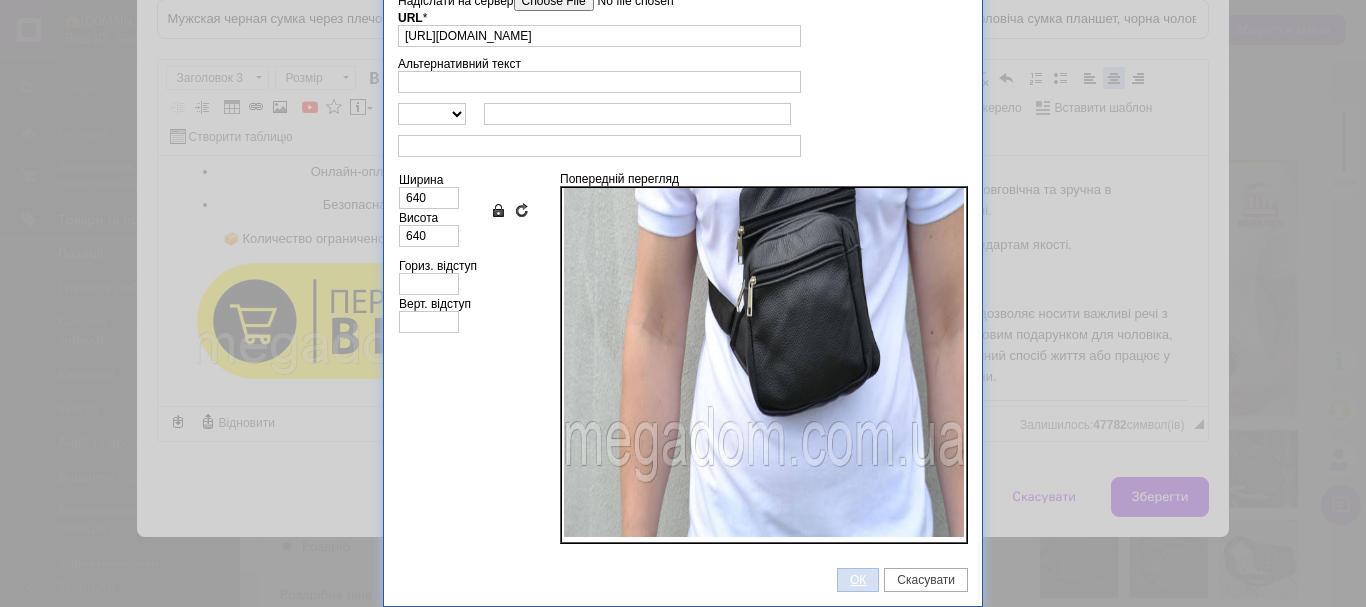 click on "ОК" at bounding box center [858, 580] 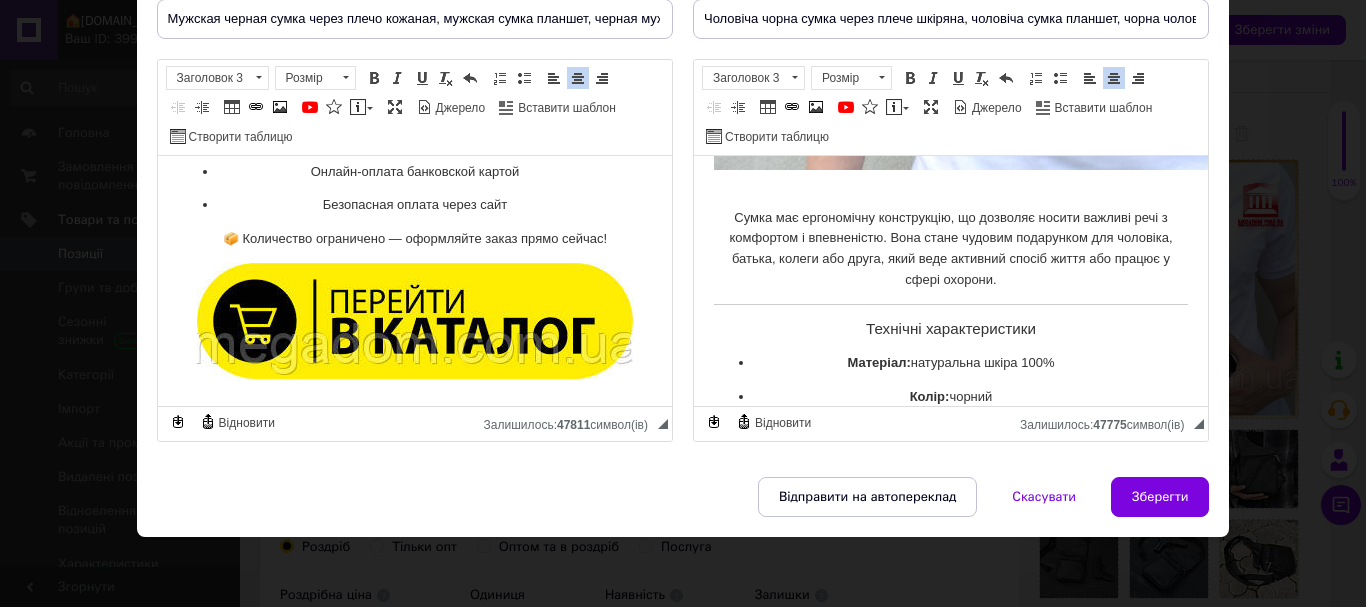 scroll, scrollTop: 3039, scrollLeft: 0, axis: vertical 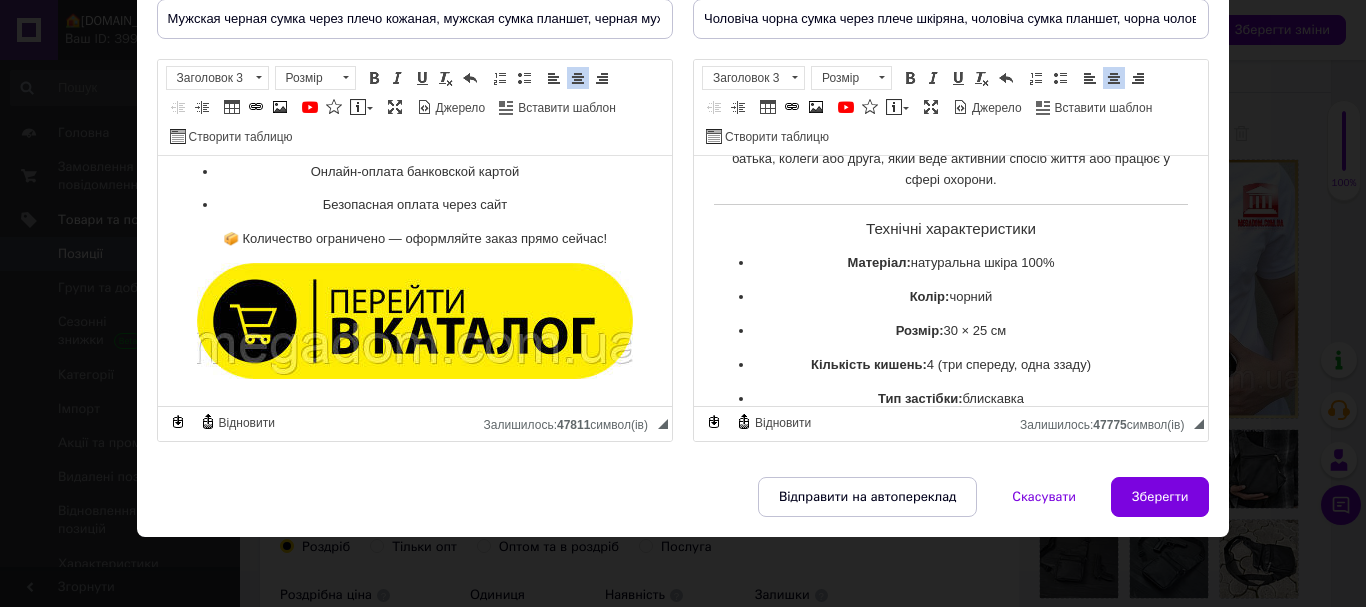 click on "Технічні характеристики" at bounding box center [950, 229] 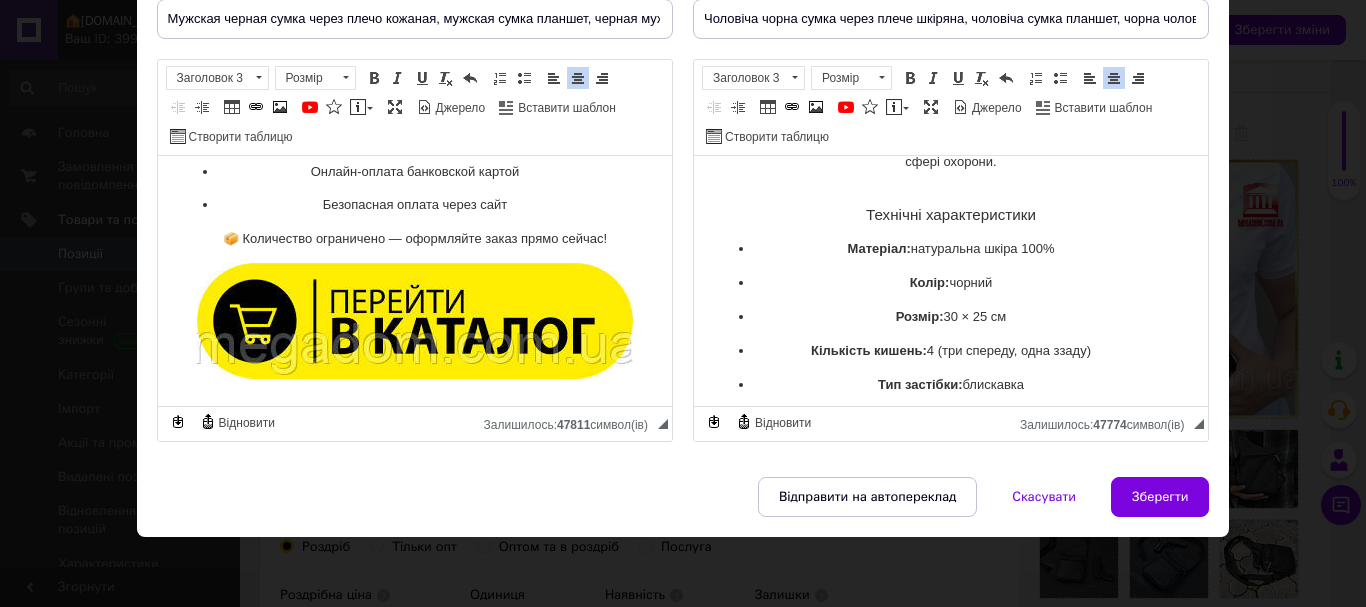 drag, startPoint x: 947, startPoint y: 183, endPoint x: 1562, endPoint y: 306, distance: 627.1794 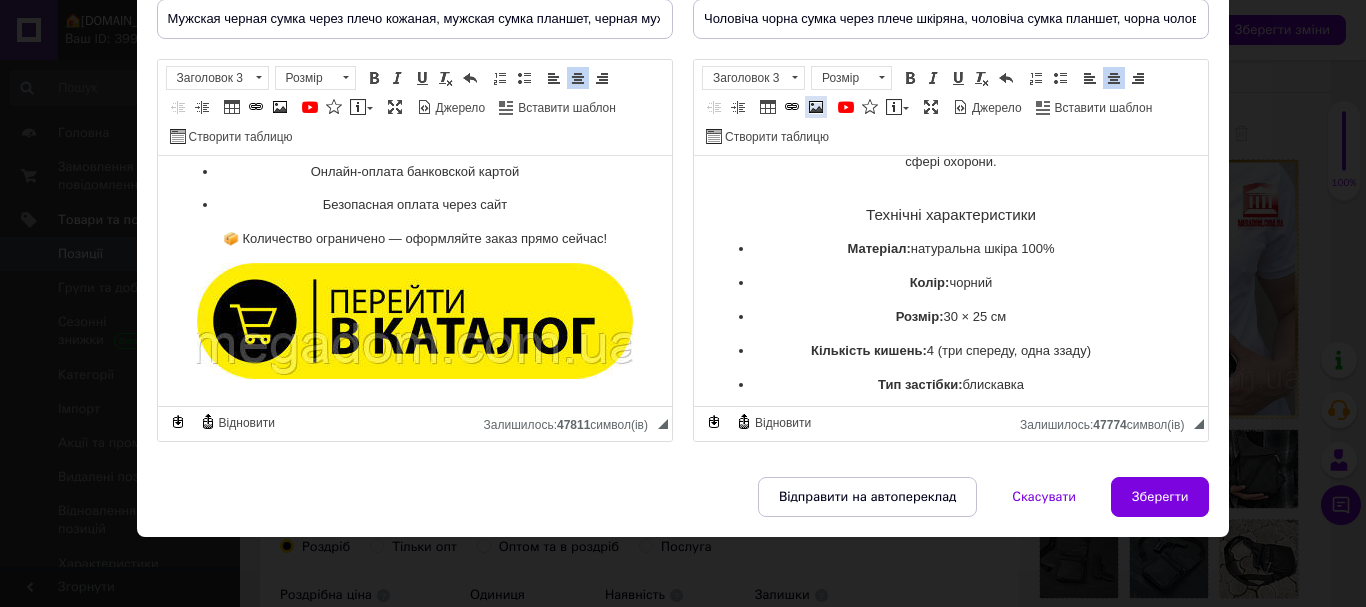 click at bounding box center [816, 107] 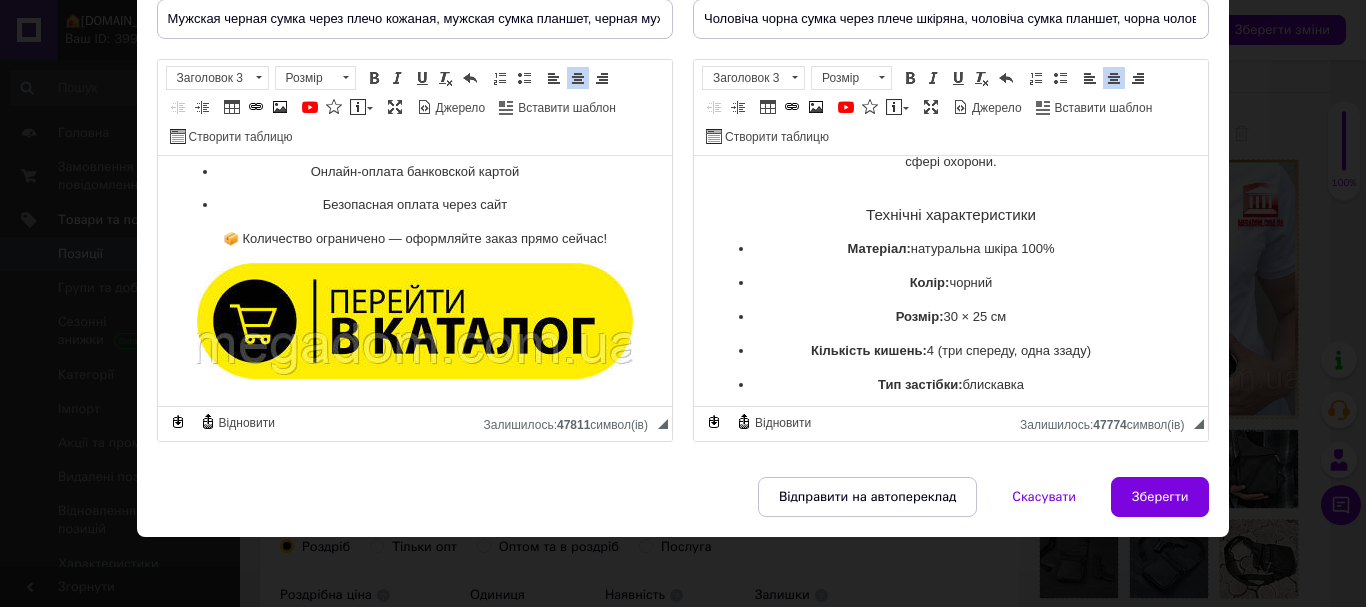 type 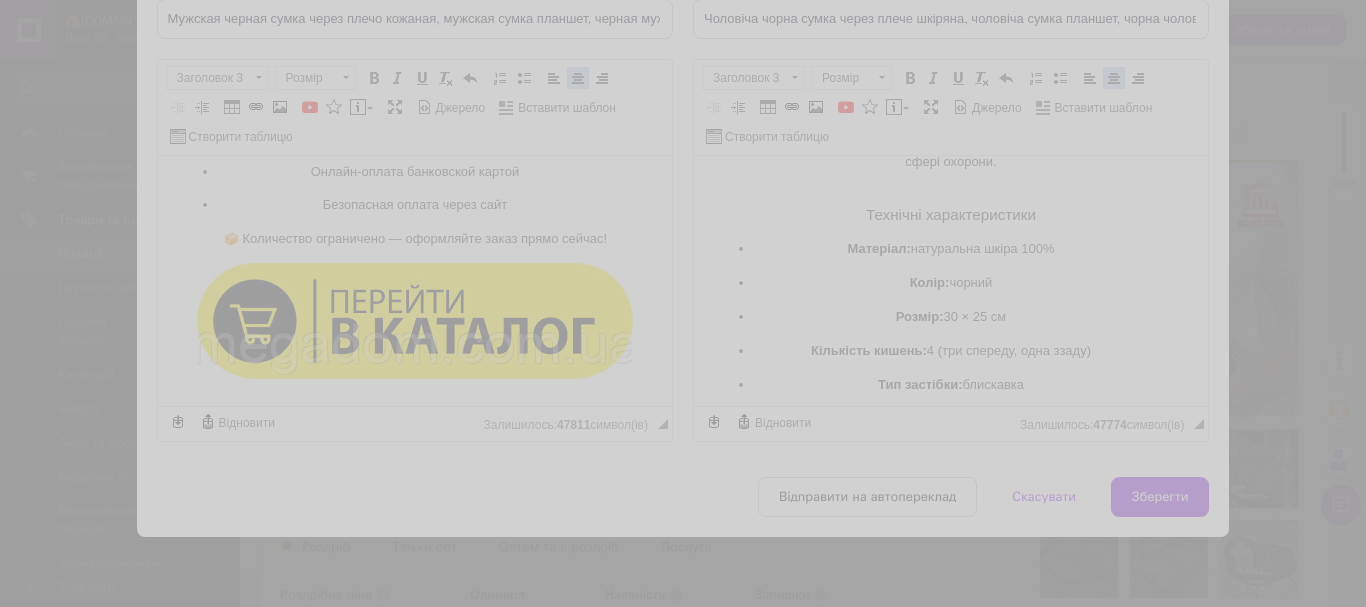 scroll, scrollTop: 0, scrollLeft: 0, axis: both 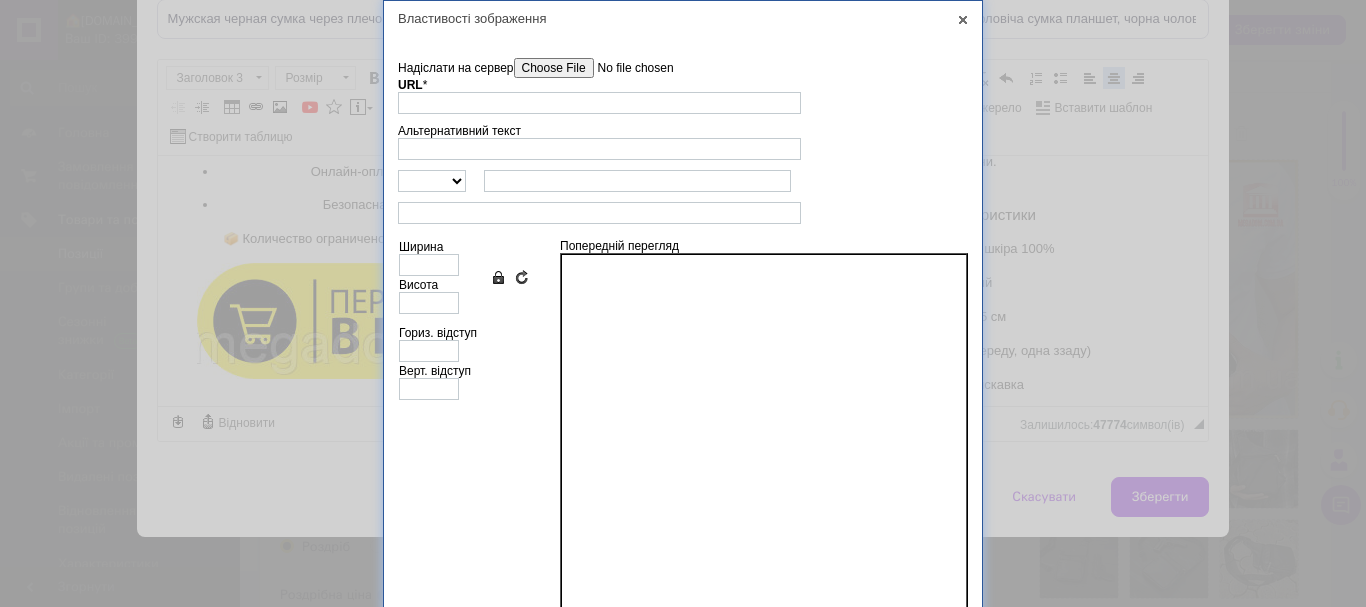 click on "Надіслати на сервер" at bounding box center (627, 68) 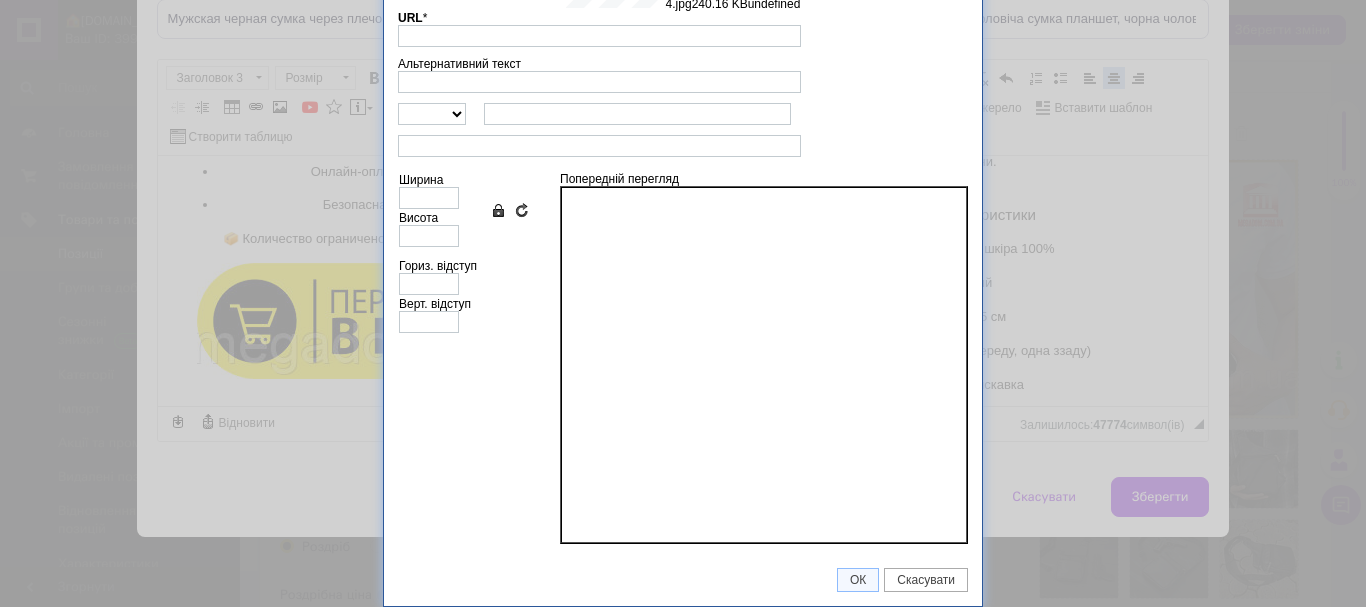 type on "[URL][DOMAIN_NAME]" 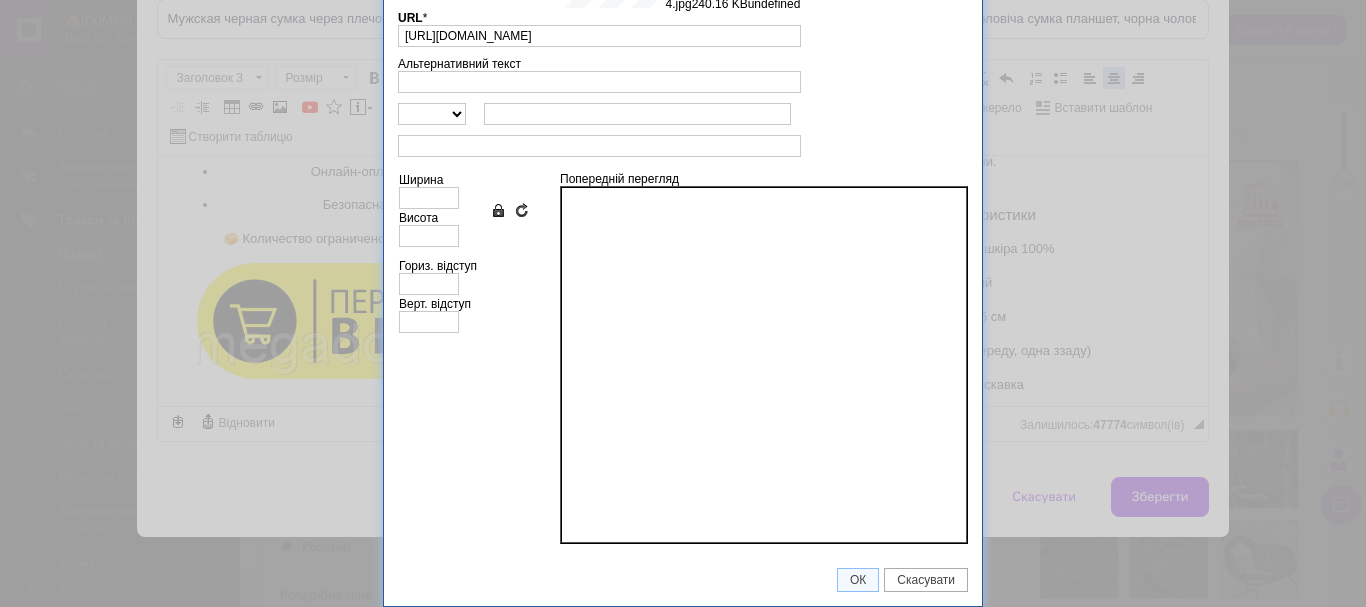 type on "640" 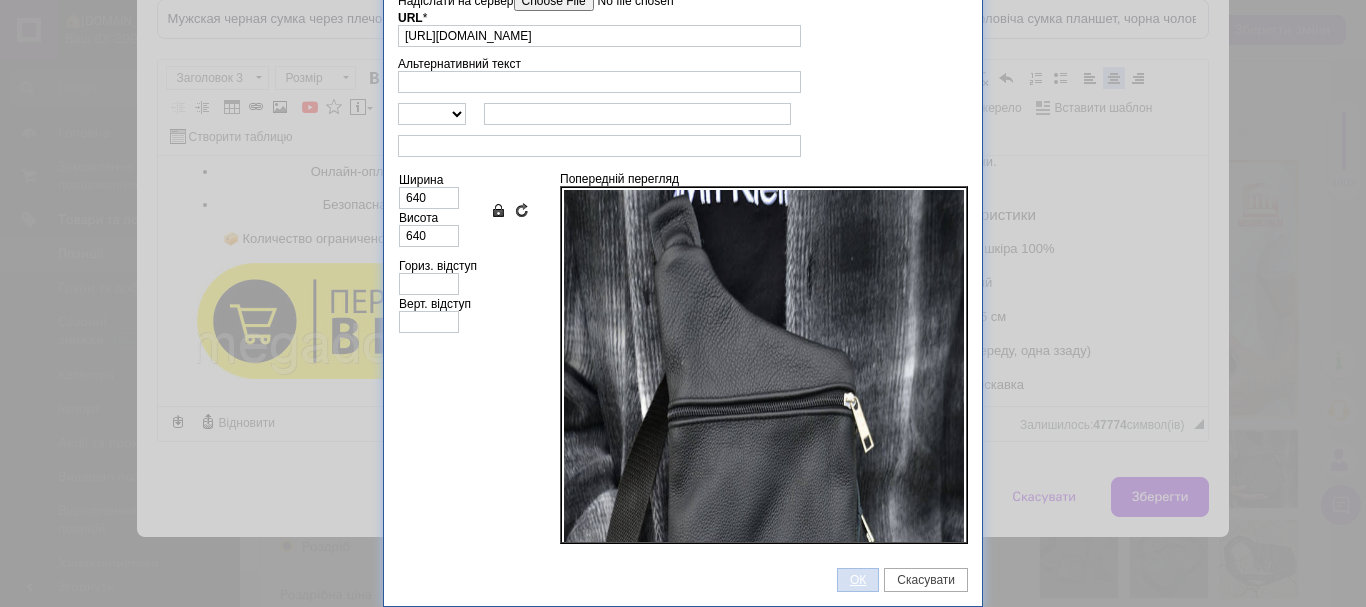click on "ОК" at bounding box center (858, 580) 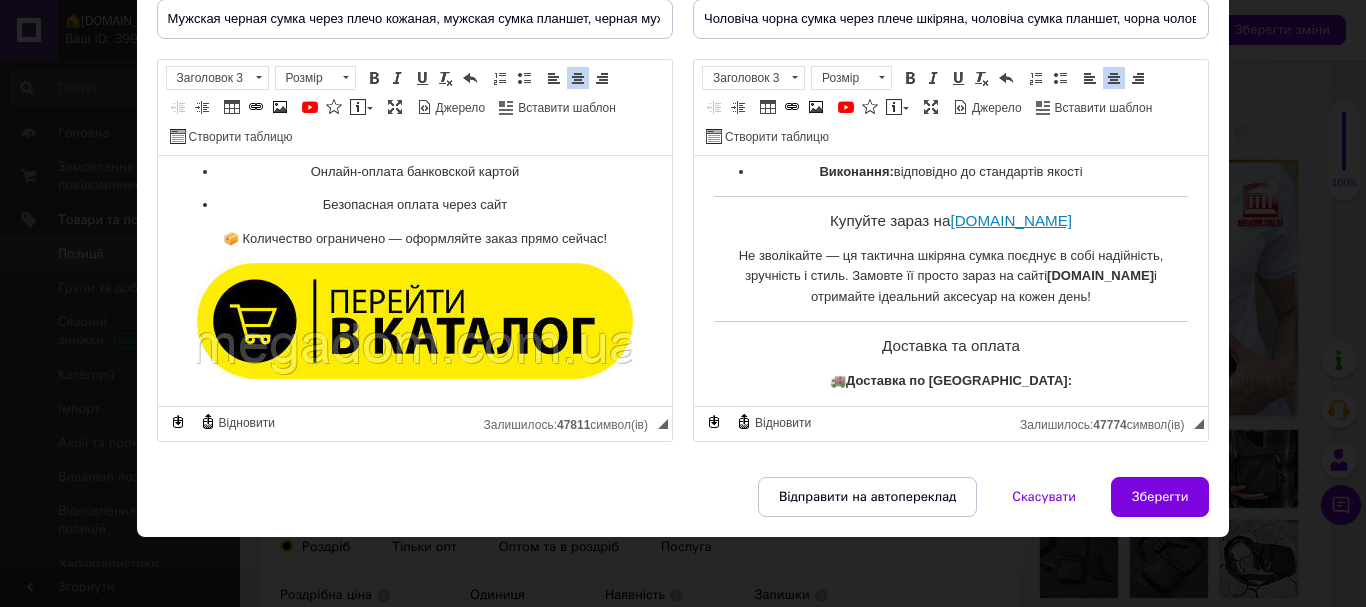 click on "Купуйте зараз на  [DOMAIN_NAME]" at bounding box center (950, 221) 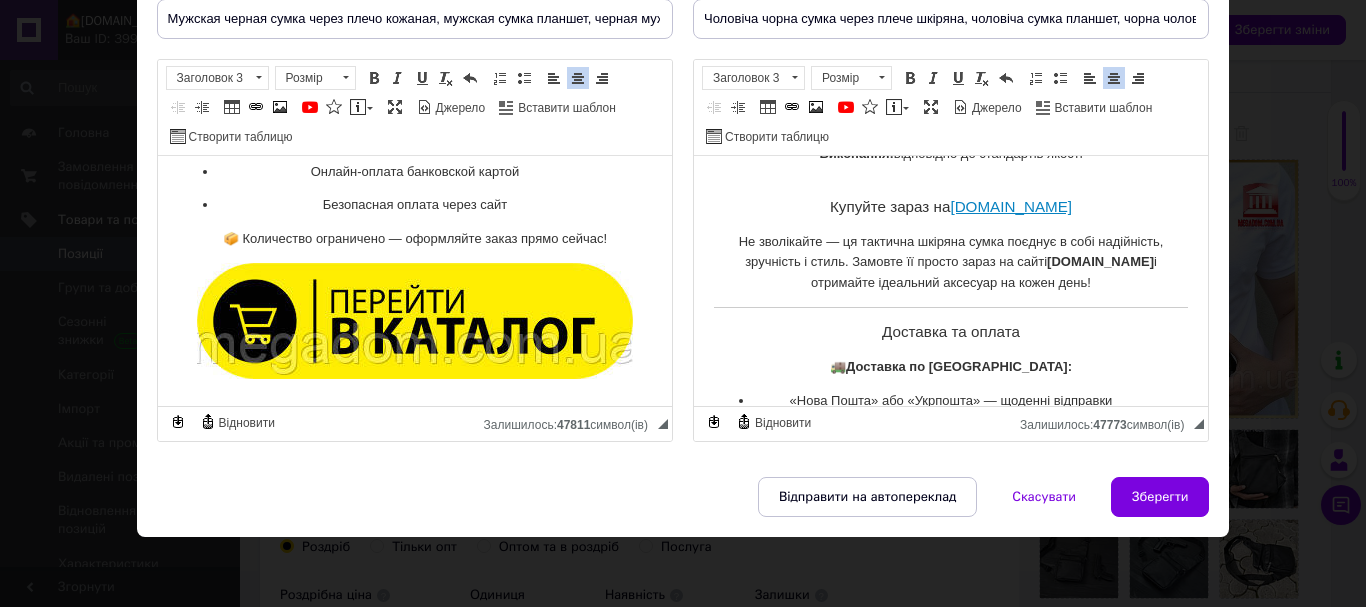 click on "​​​​​​​ Купуйте зараз на  [DOMAIN_NAME]" at bounding box center (950, 198) 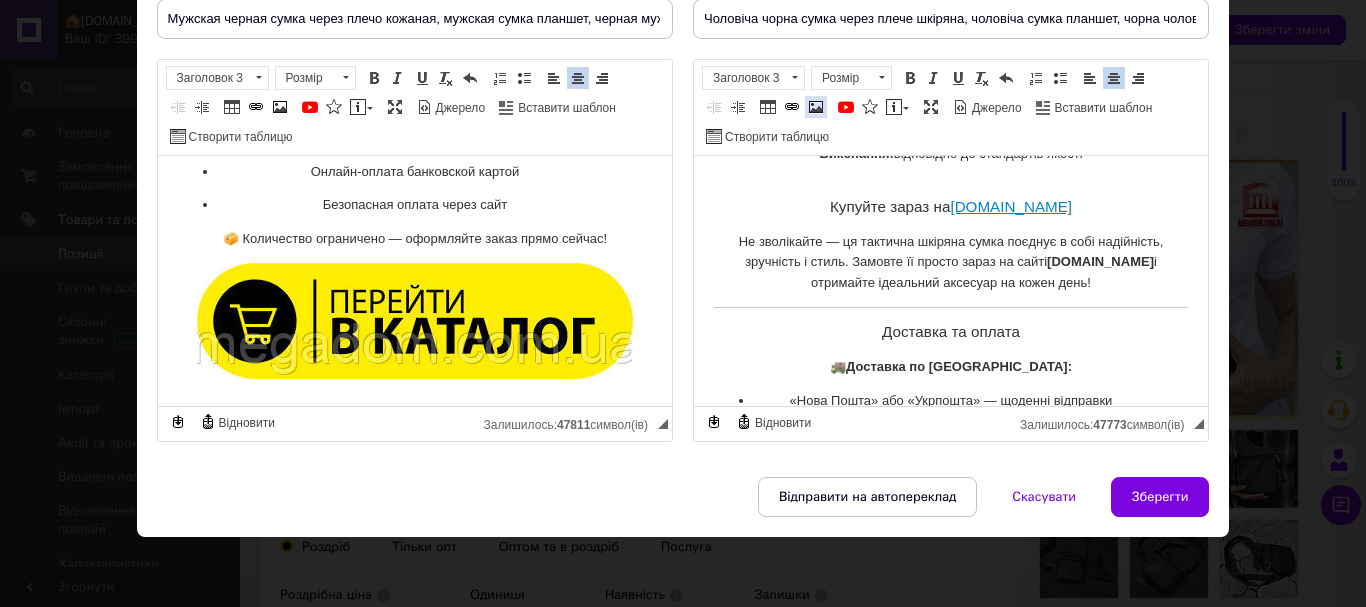 click at bounding box center (816, 107) 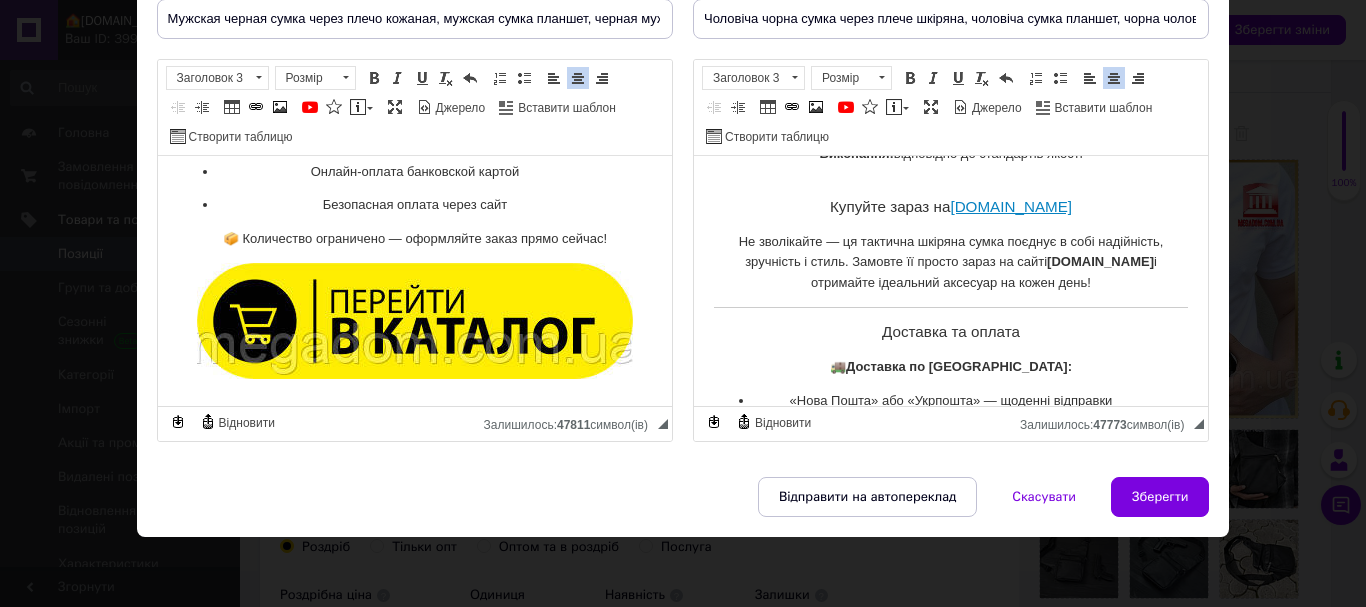type 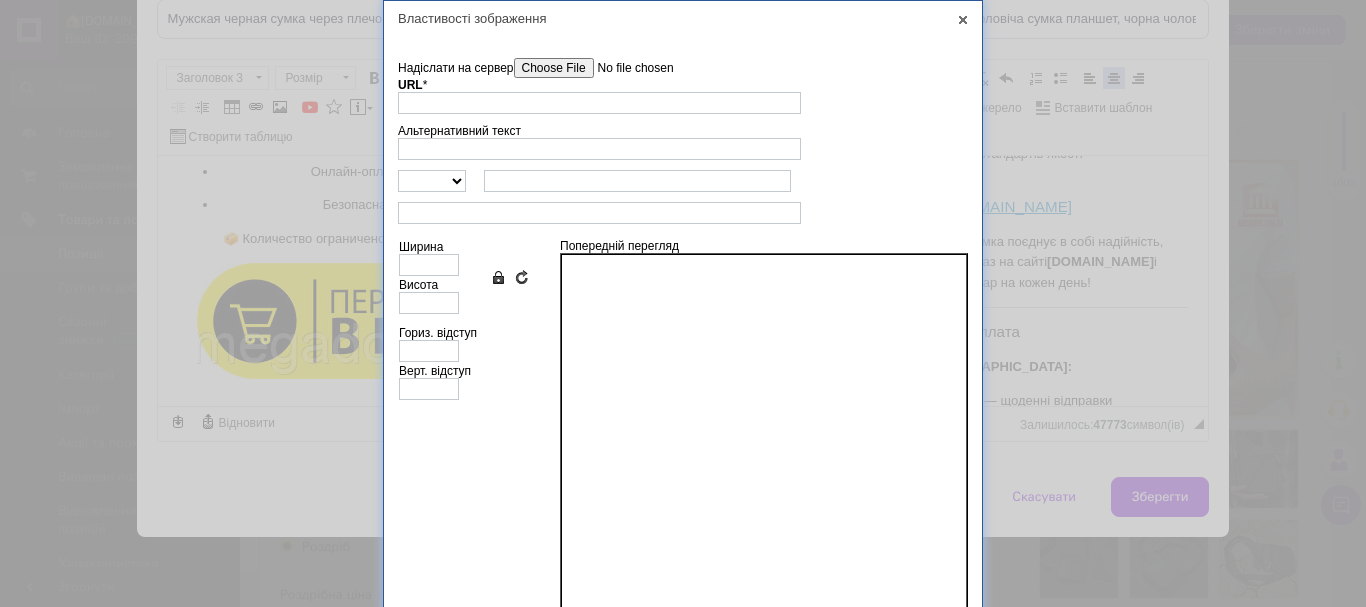 click on "Надіслати на сервер" at bounding box center [627, 68] 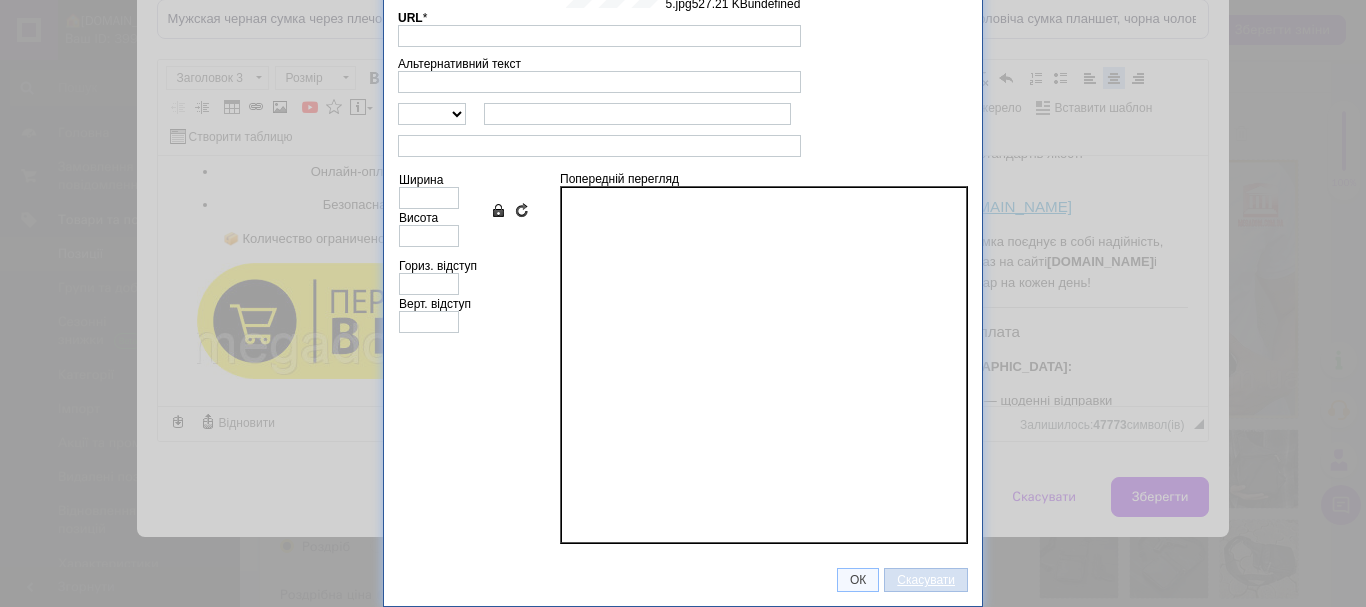 type on "[URL][DOMAIN_NAME]" 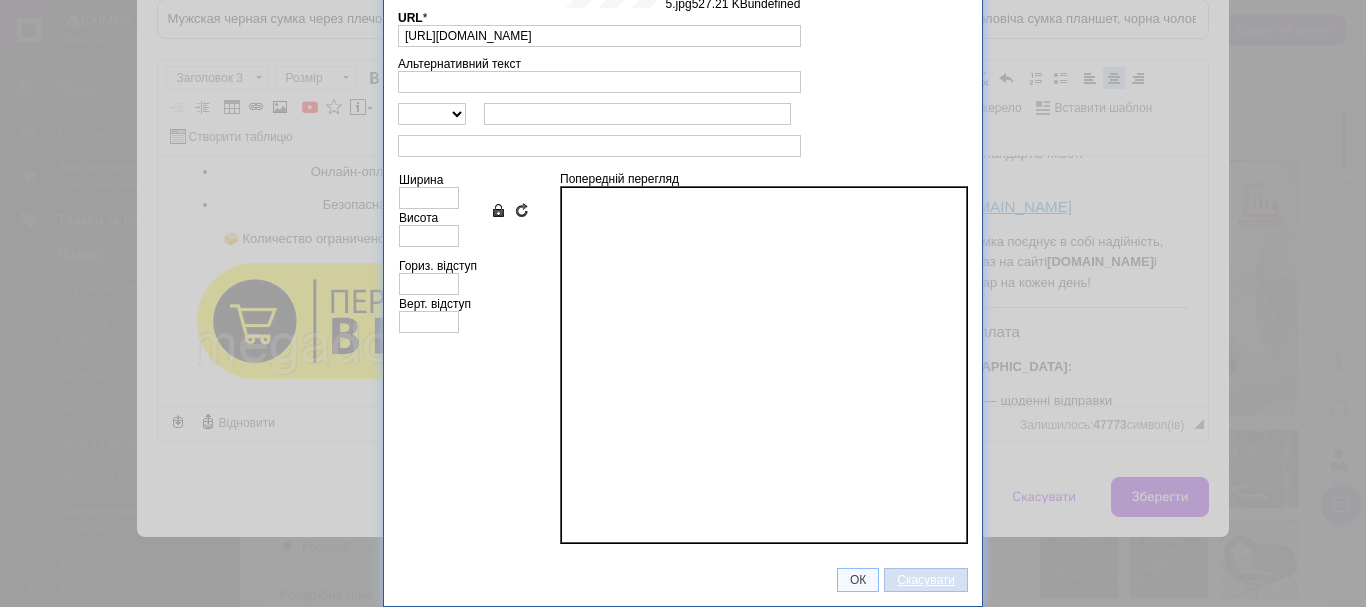 type on "640" 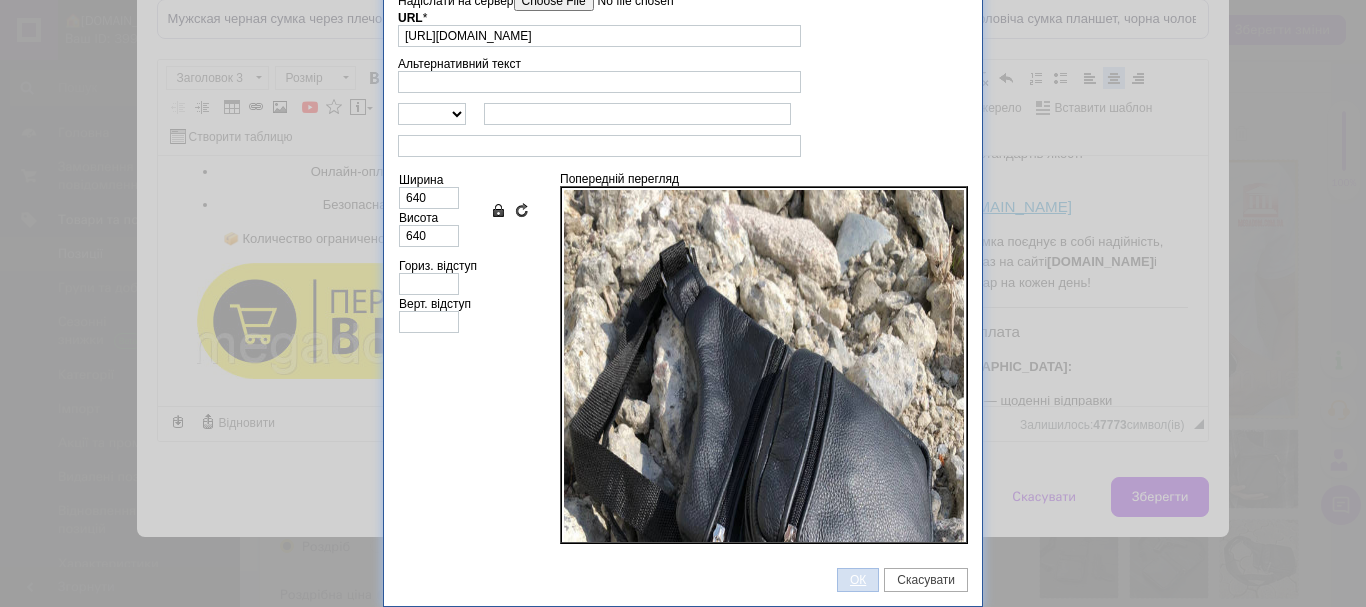 click on "ОК" at bounding box center (858, 580) 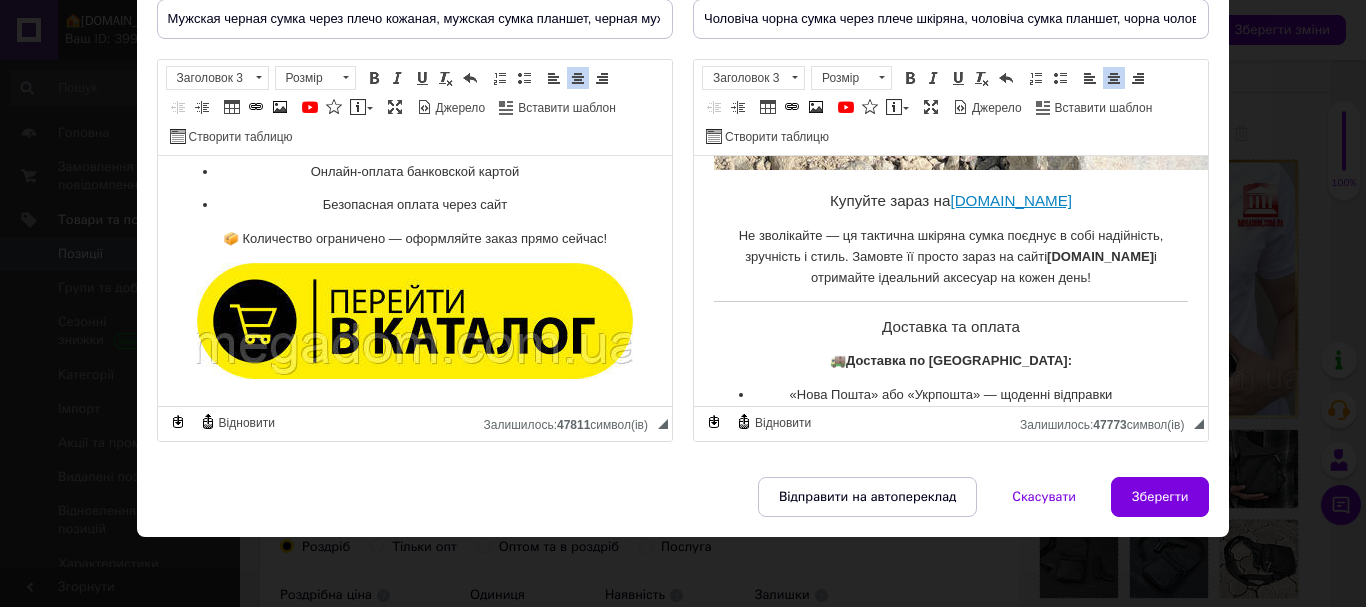 drag, startPoint x: 730, startPoint y: 232, endPoint x: 1096, endPoint y: 277, distance: 368.756 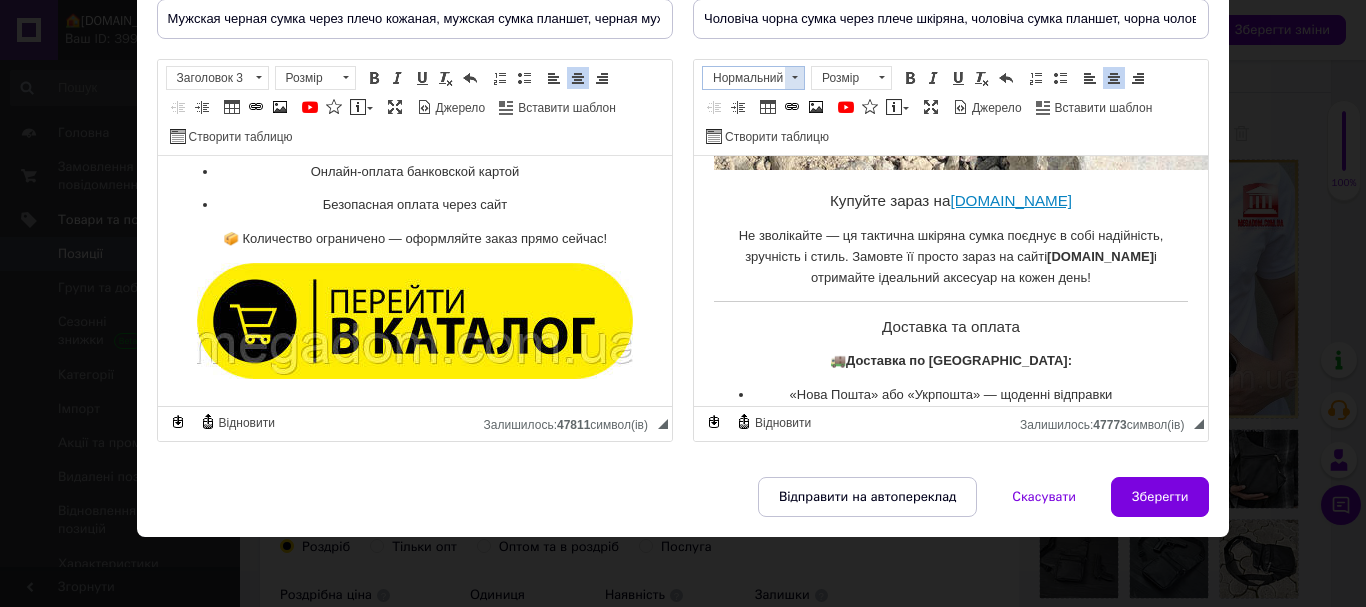 click at bounding box center [794, 78] 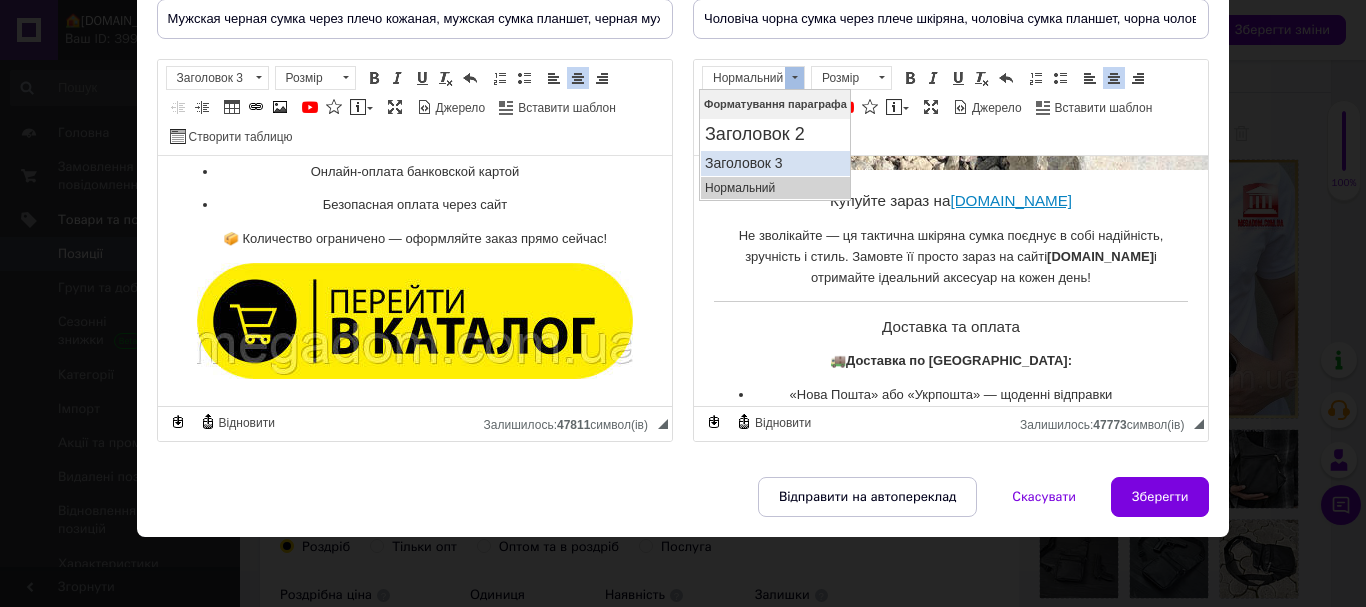 click on "Заголовок 3" at bounding box center (775, 163) 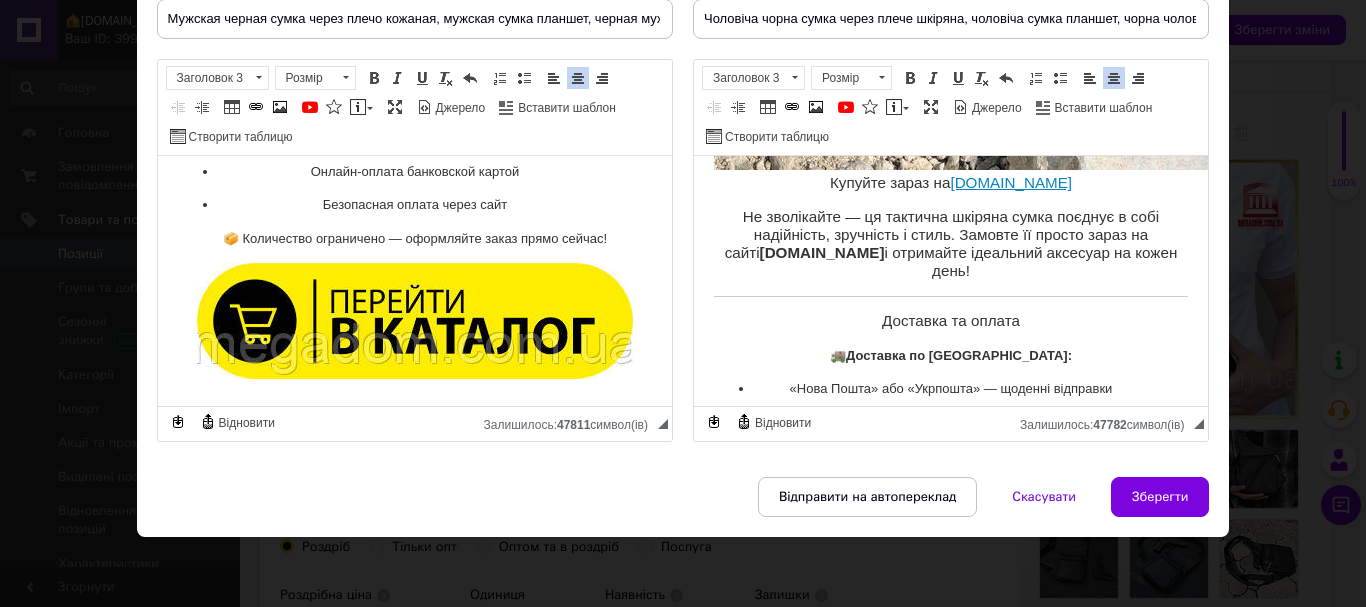 click on "Доставка та оплата" at bounding box center [950, 321] 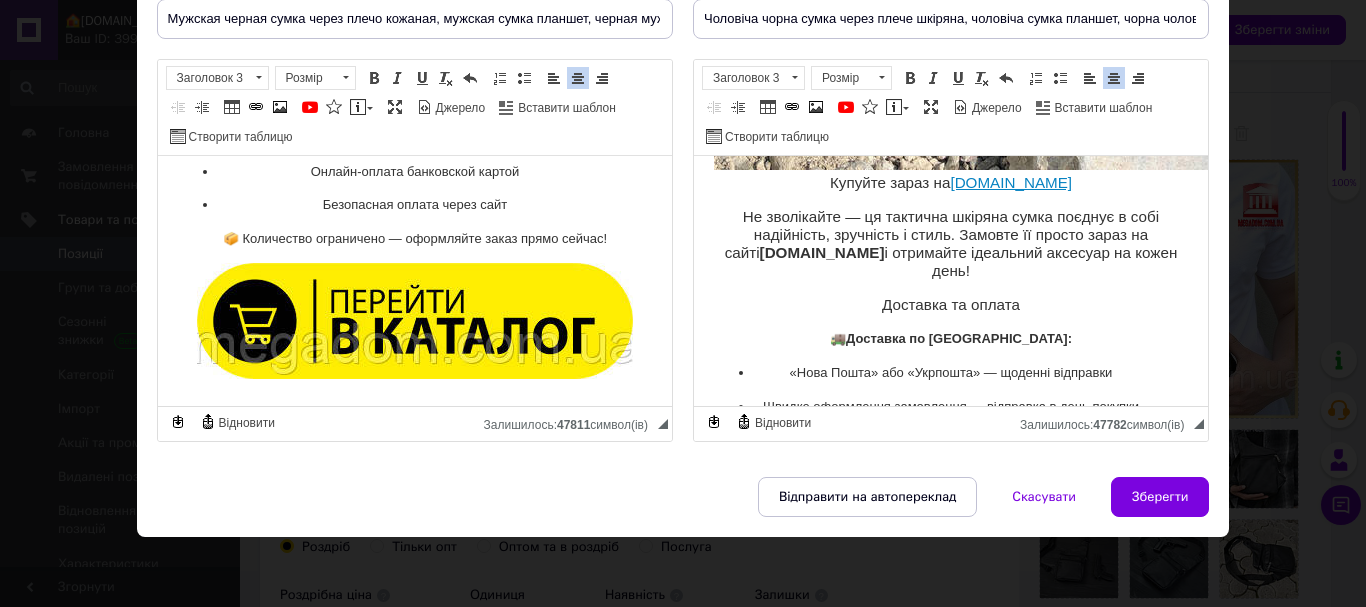 click on "Купуйте зараз на  [DOMAIN_NAME]" at bounding box center (950, -139) 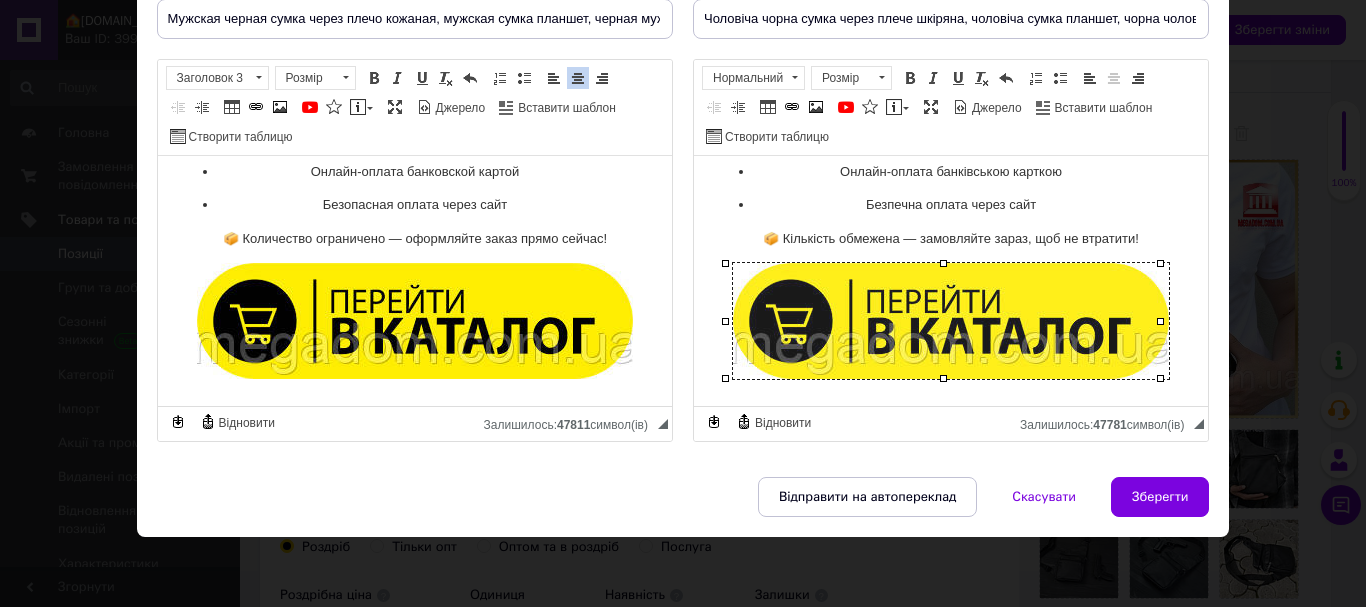 click at bounding box center (950, 321) 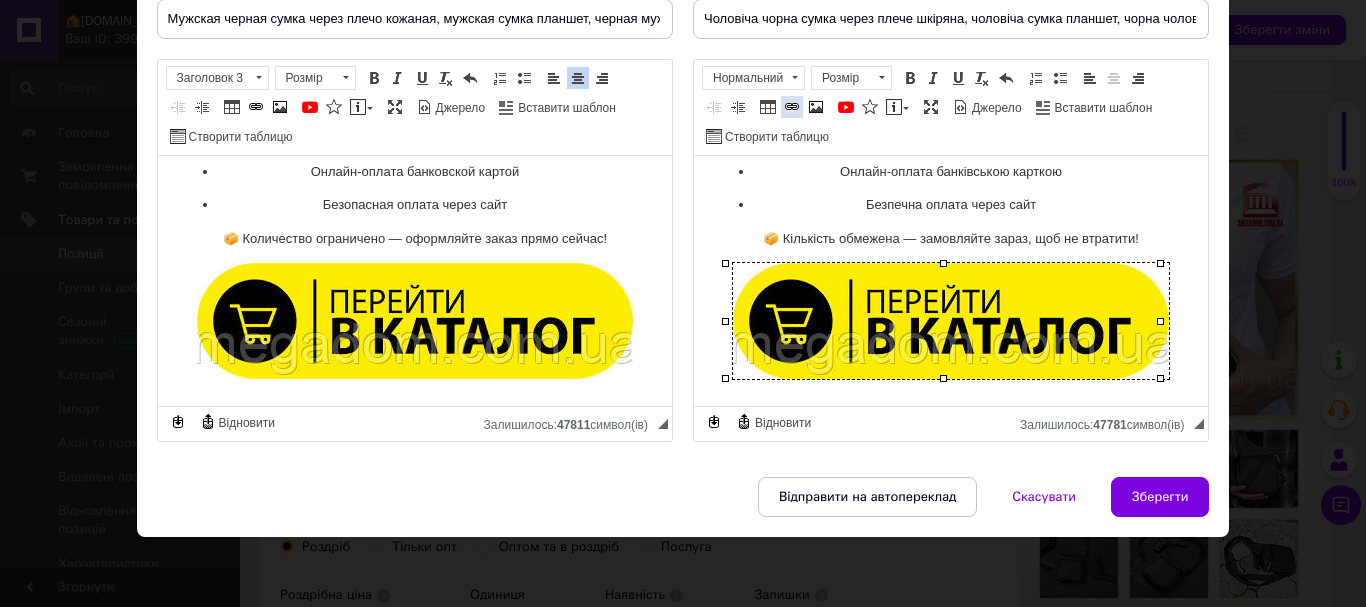 click at bounding box center (792, 107) 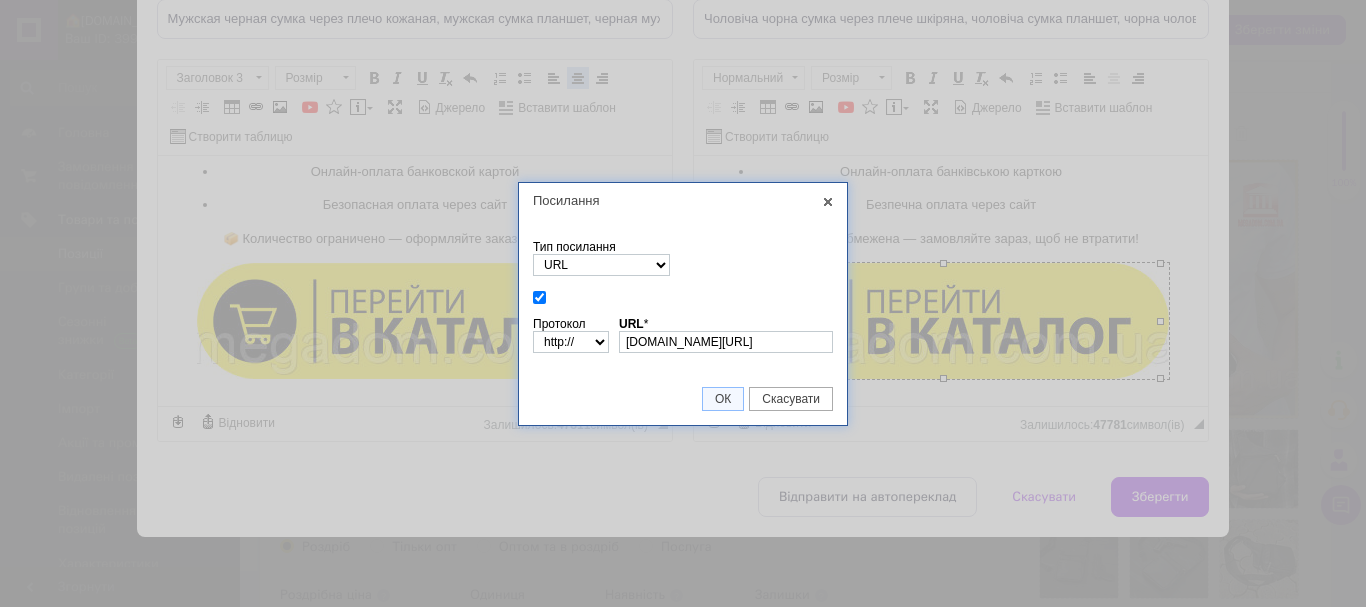 scroll, scrollTop: 0, scrollLeft: 103, axis: horizontal 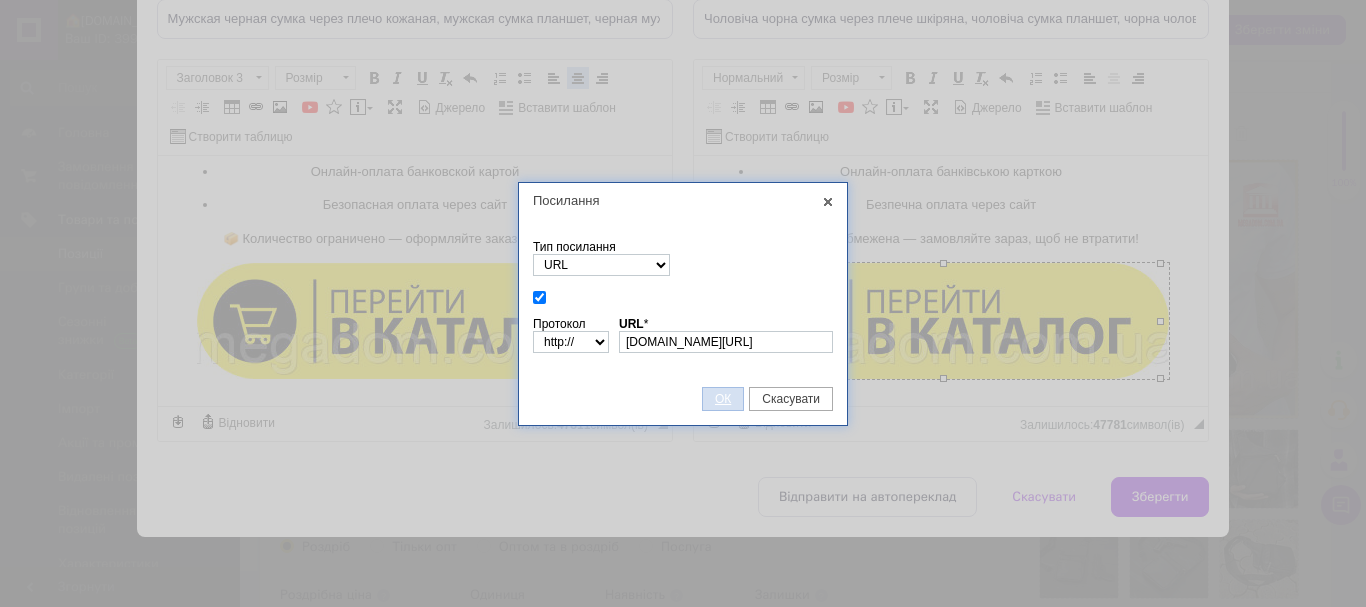 type on "[DOMAIN_NAME][URL]" 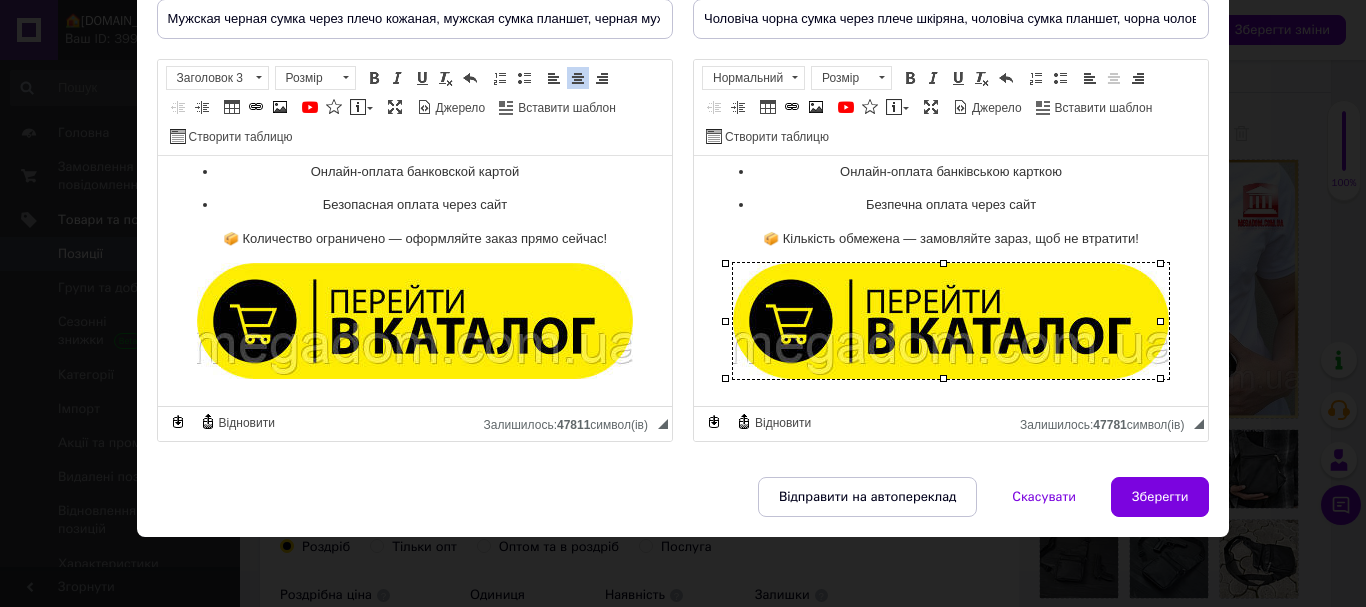 scroll, scrollTop: 0, scrollLeft: 0, axis: both 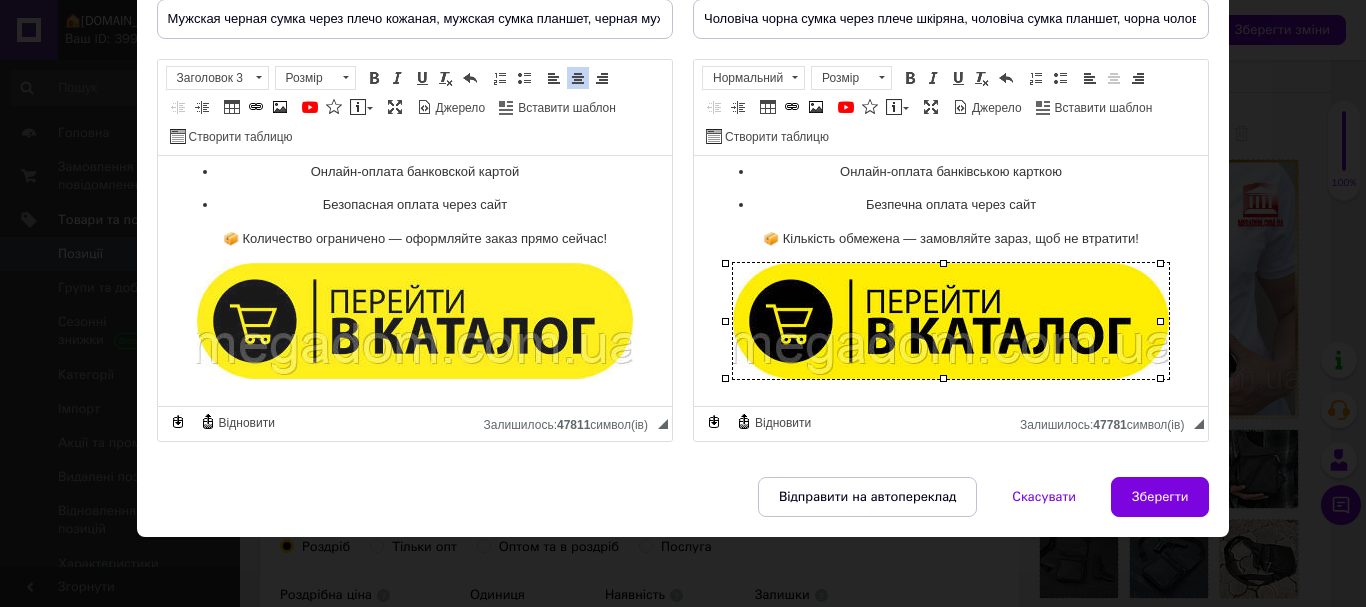 click at bounding box center (414, 321) 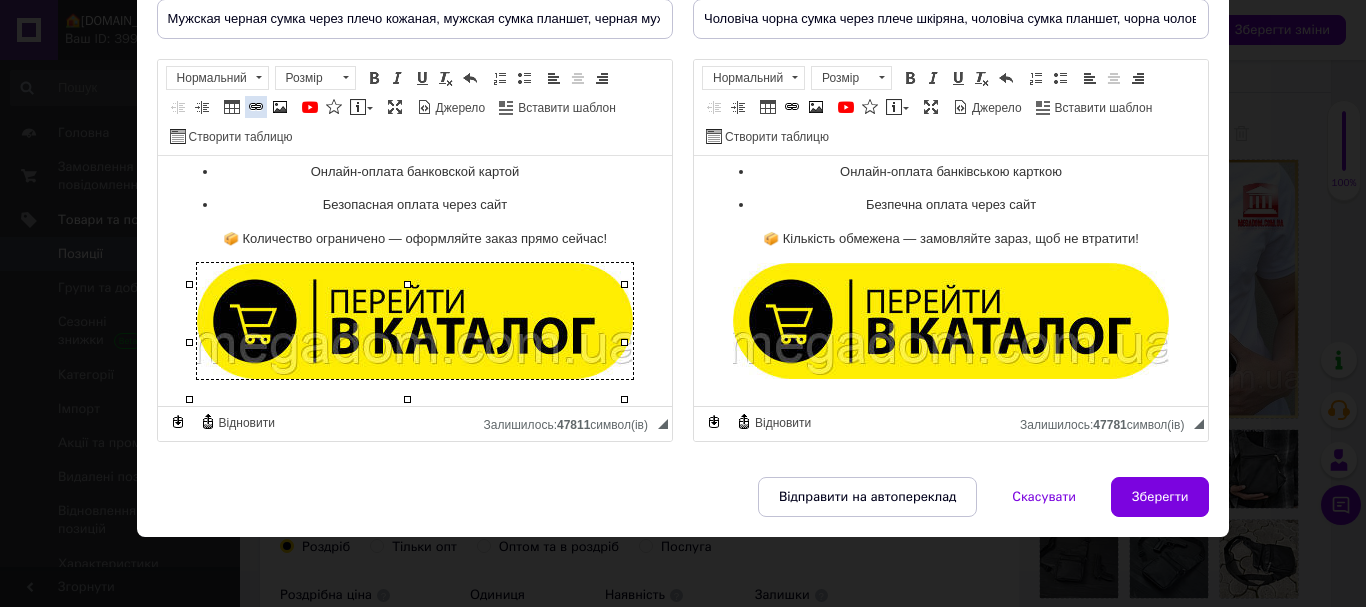 click at bounding box center [256, 107] 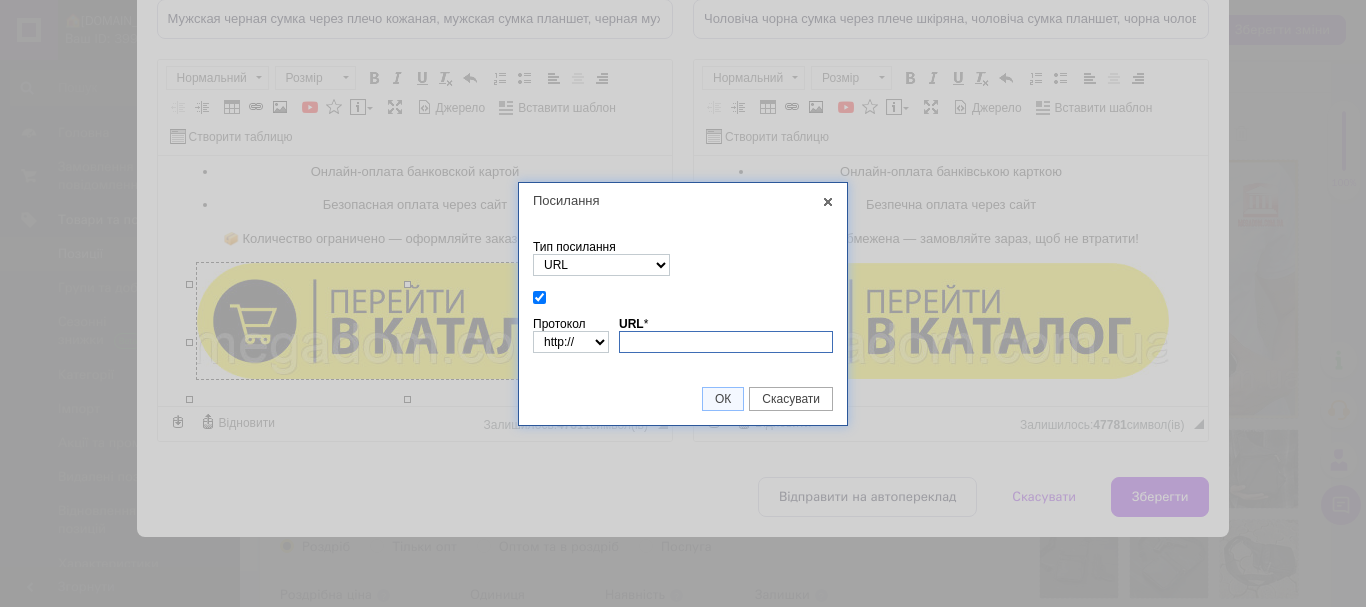 click on "URL *" at bounding box center [726, 342] 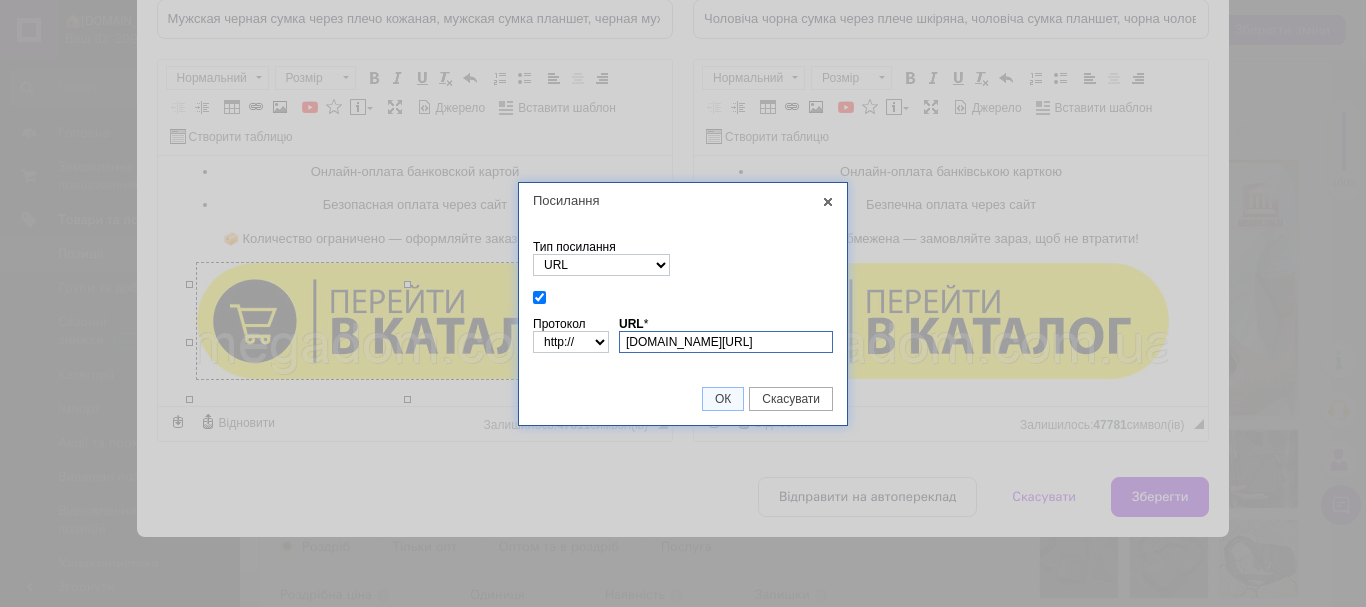 scroll, scrollTop: 0, scrollLeft: 103, axis: horizontal 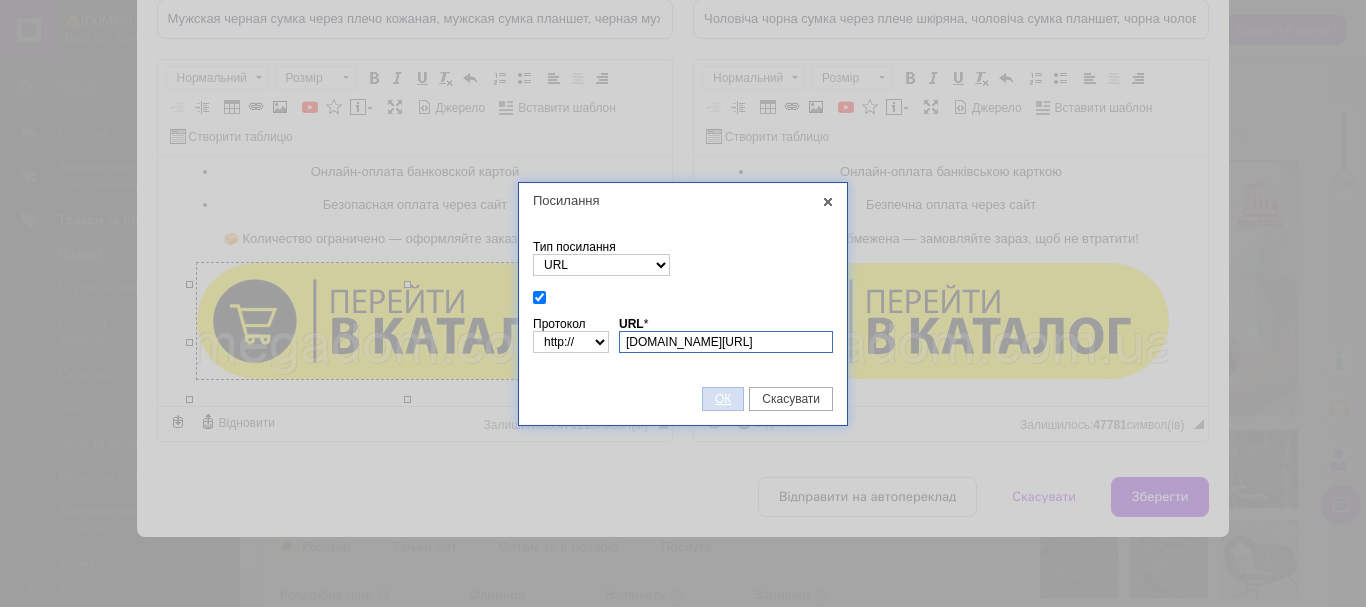 type on "[DOMAIN_NAME][URL]" 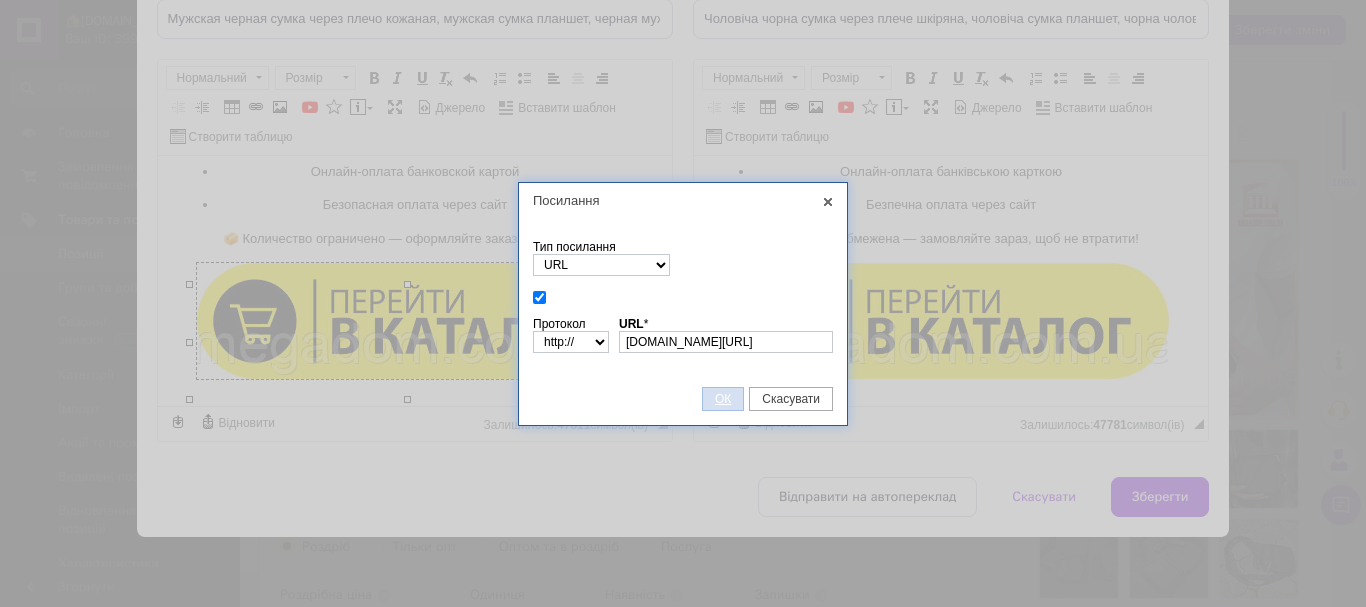 click on "ОК" at bounding box center [723, 399] 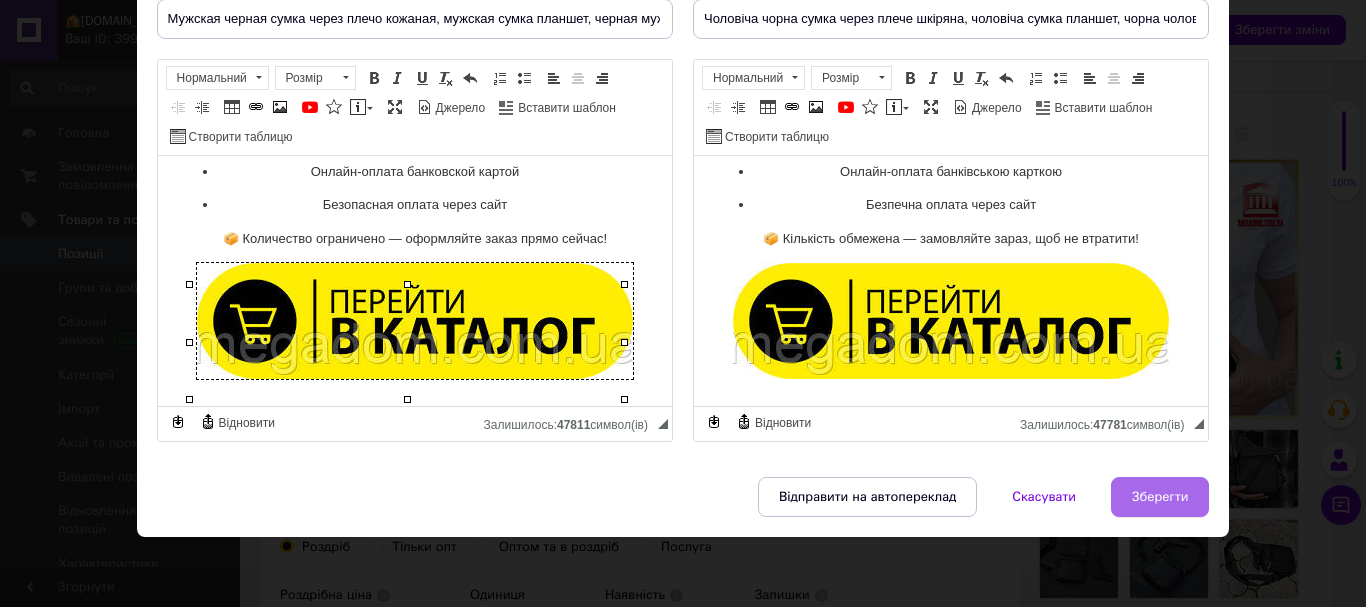 click on "Зберегти" at bounding box center (1160, 497) 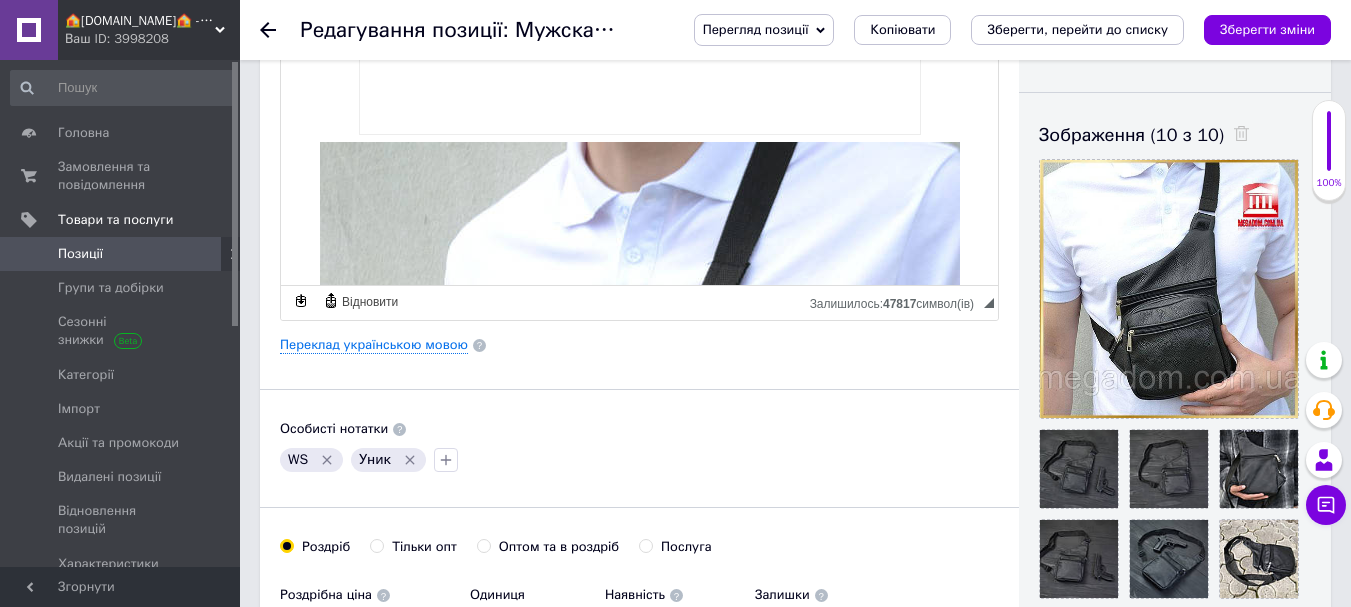 scroll, scrollTop: 300, scrollLeft: 0, axis: vertical 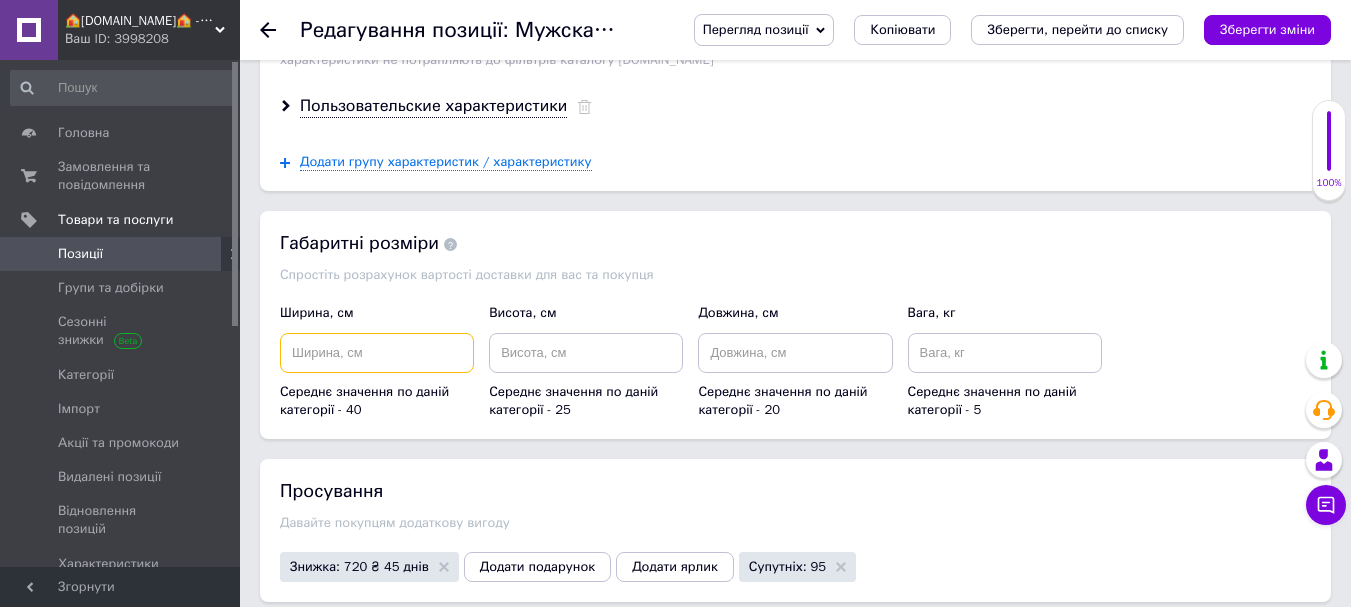 click at bounding box center (377, 353) 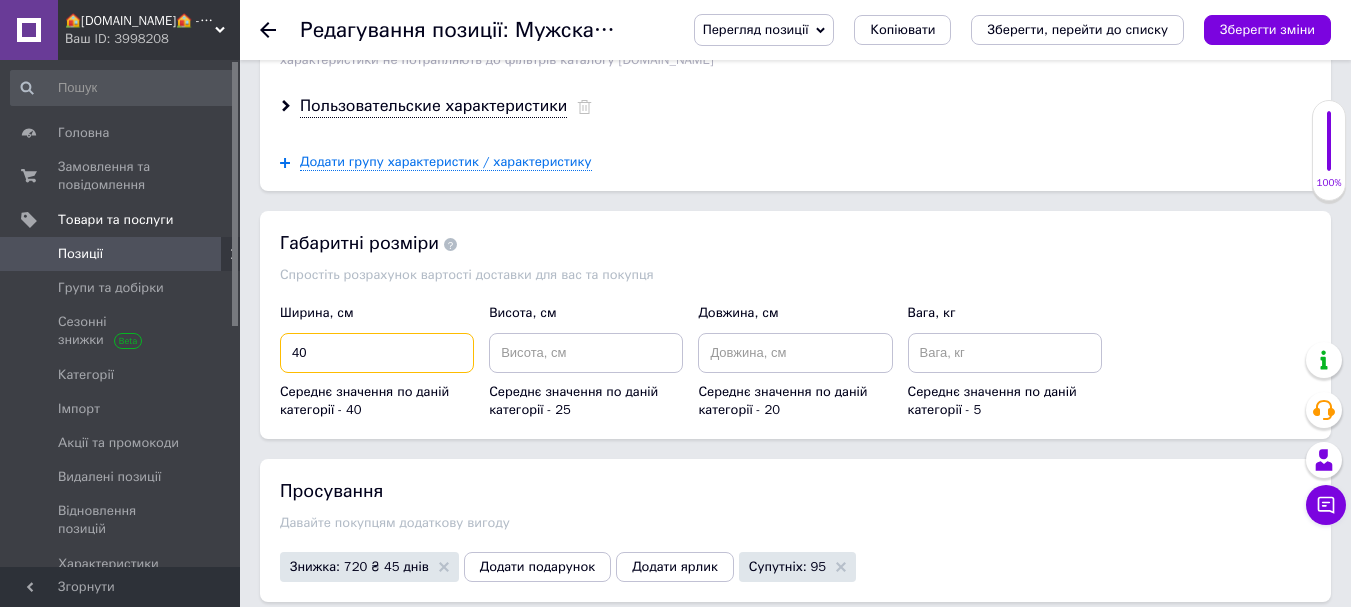 type on "40" 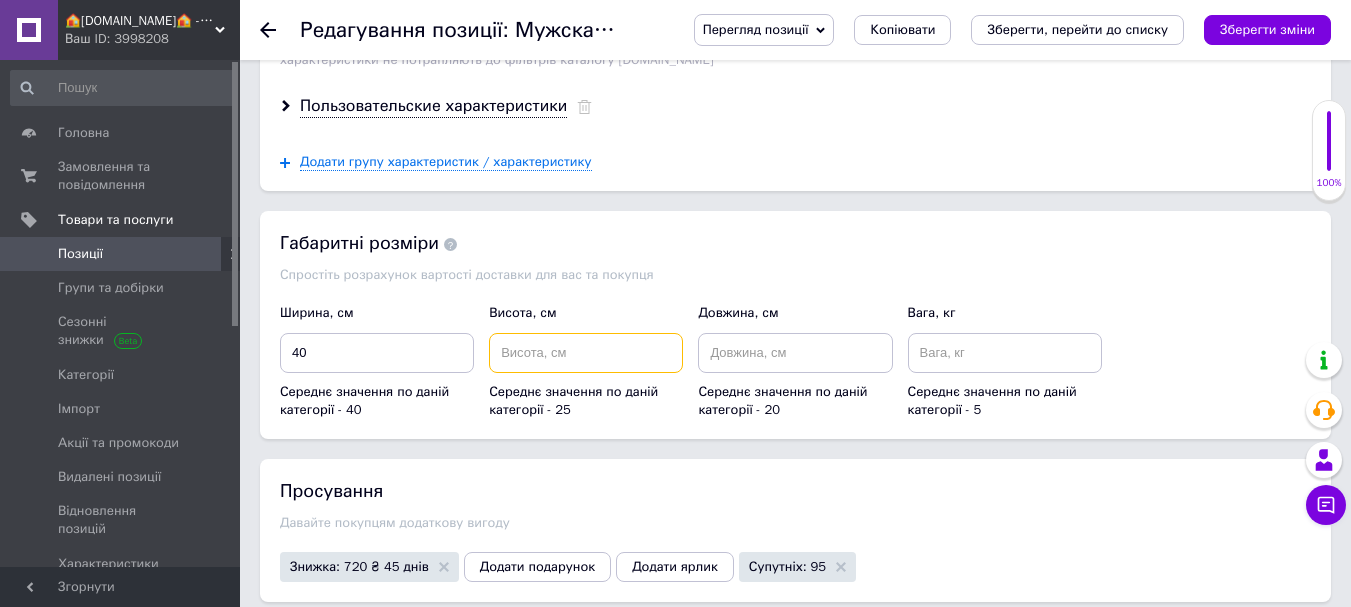 click at bounding box center [586, 353] 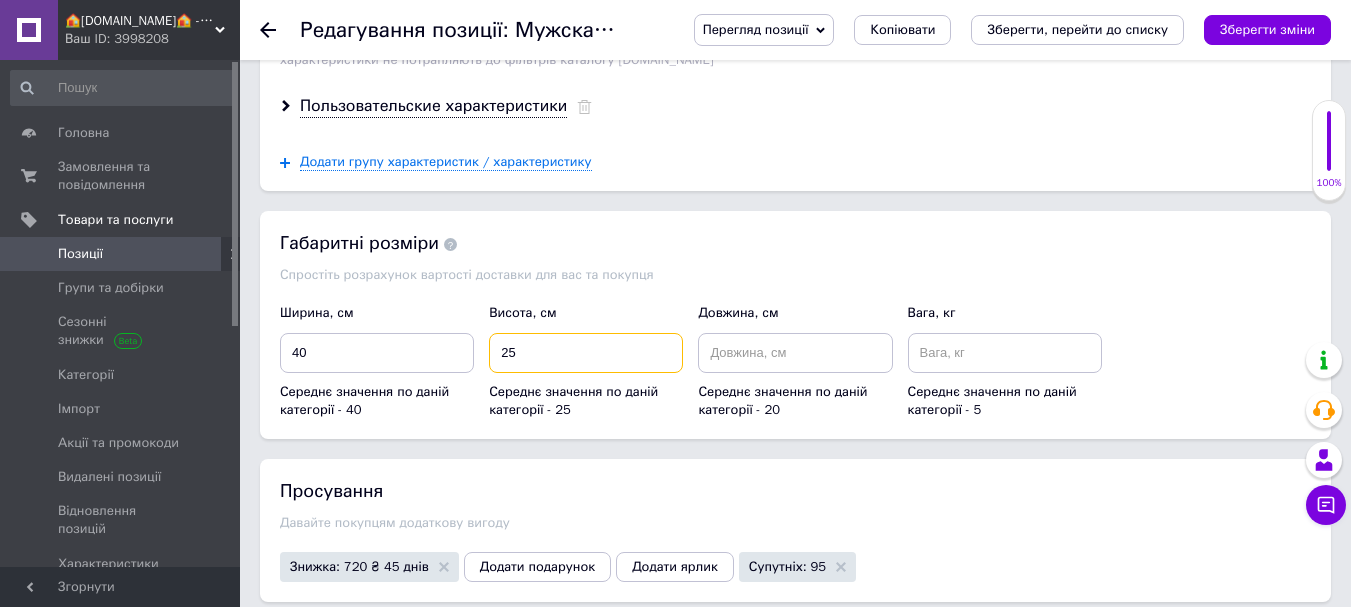 type on "25" 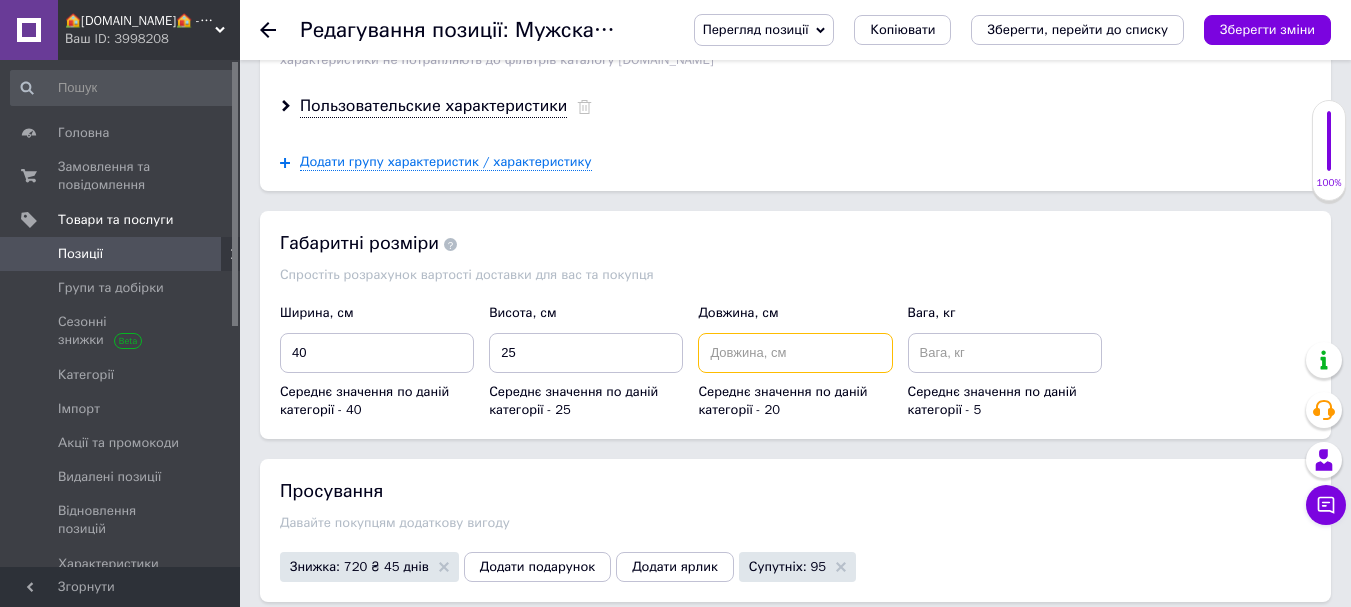 click at bounding box center (795, 353) 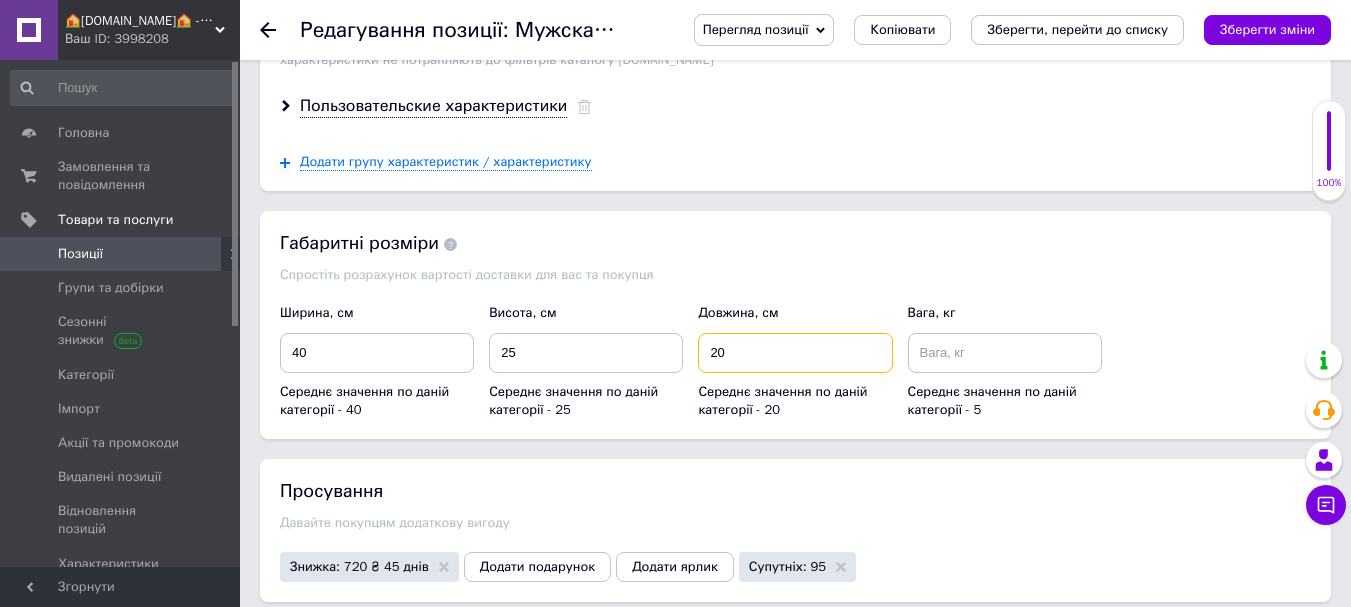 type on "20" 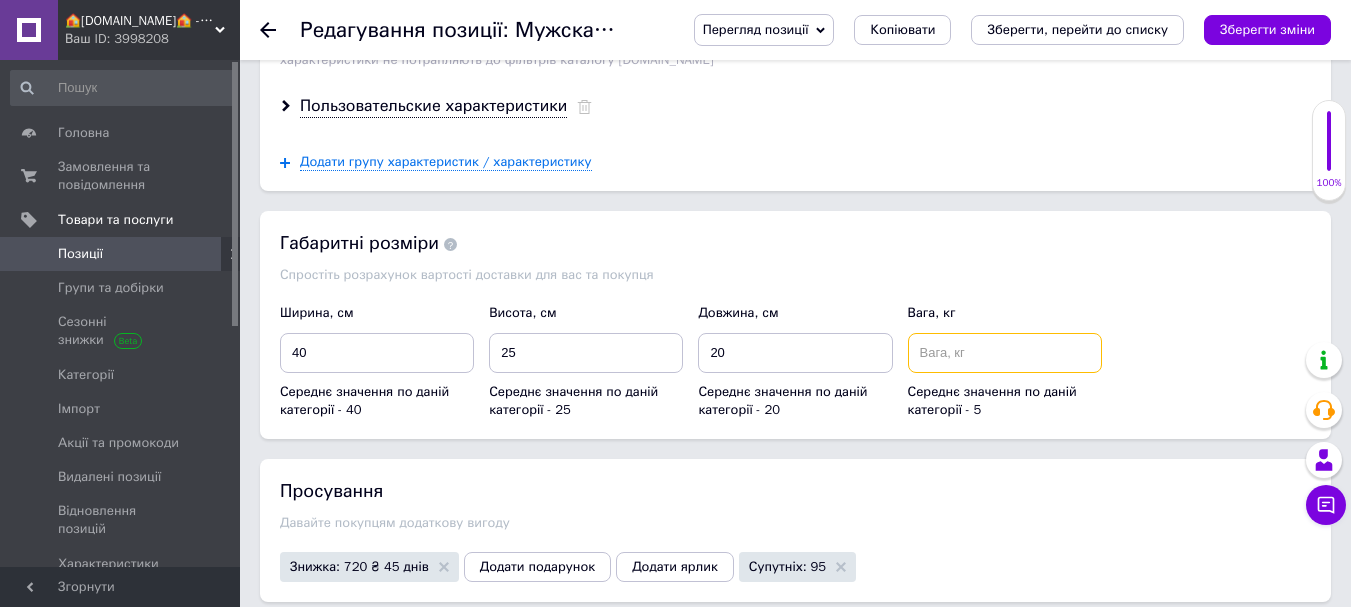click at bounding box center [1005, 353] 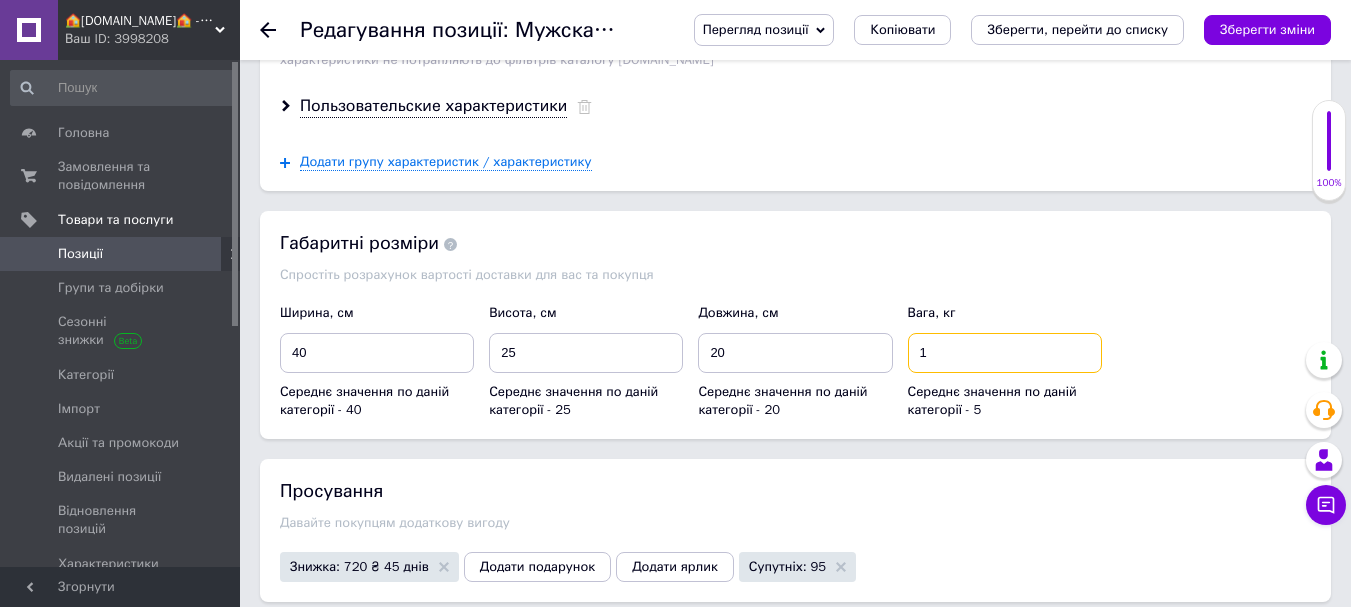 type on "1" 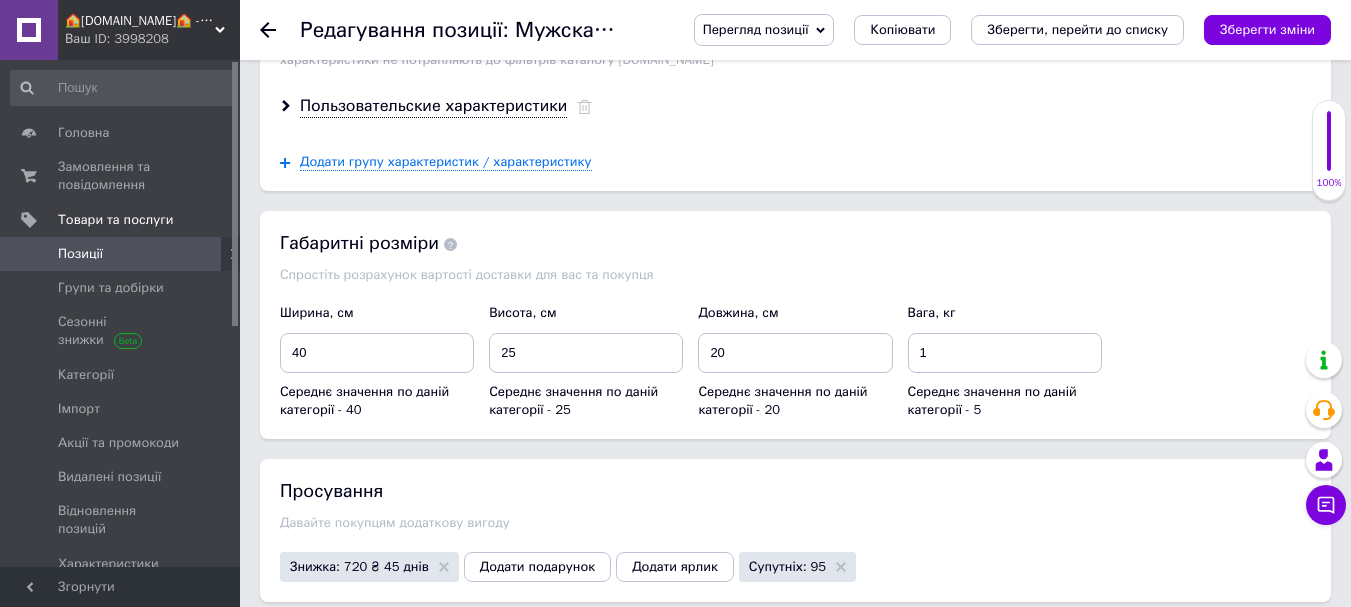click on "Ширина, см 40 Середнє значення по даній категорії - 40 Висота, см 25 Середнє значення по даній категорії - 25 Довжина, см 20 Середнє значення по даній категорії - 20 Вага, кг 1 Середнє значення по даній категорії - 5" at bounding box center (796, 362) 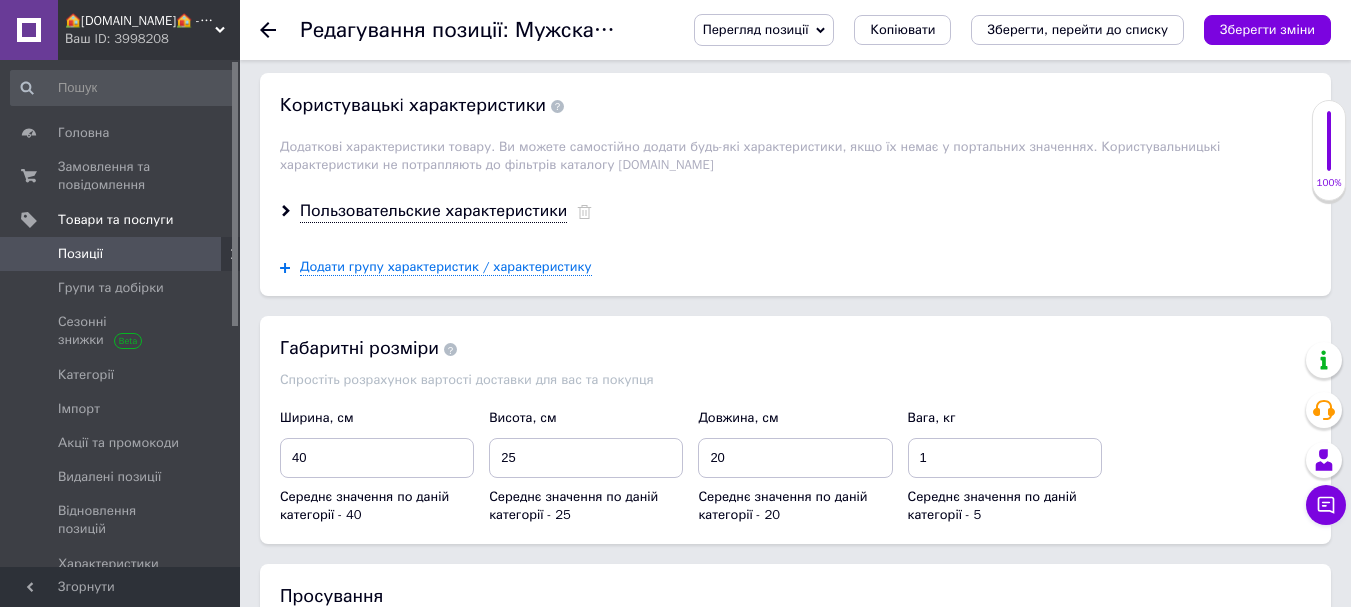 scroll, scrollTop: 2100, scrollLeft: 0, axis: vertical 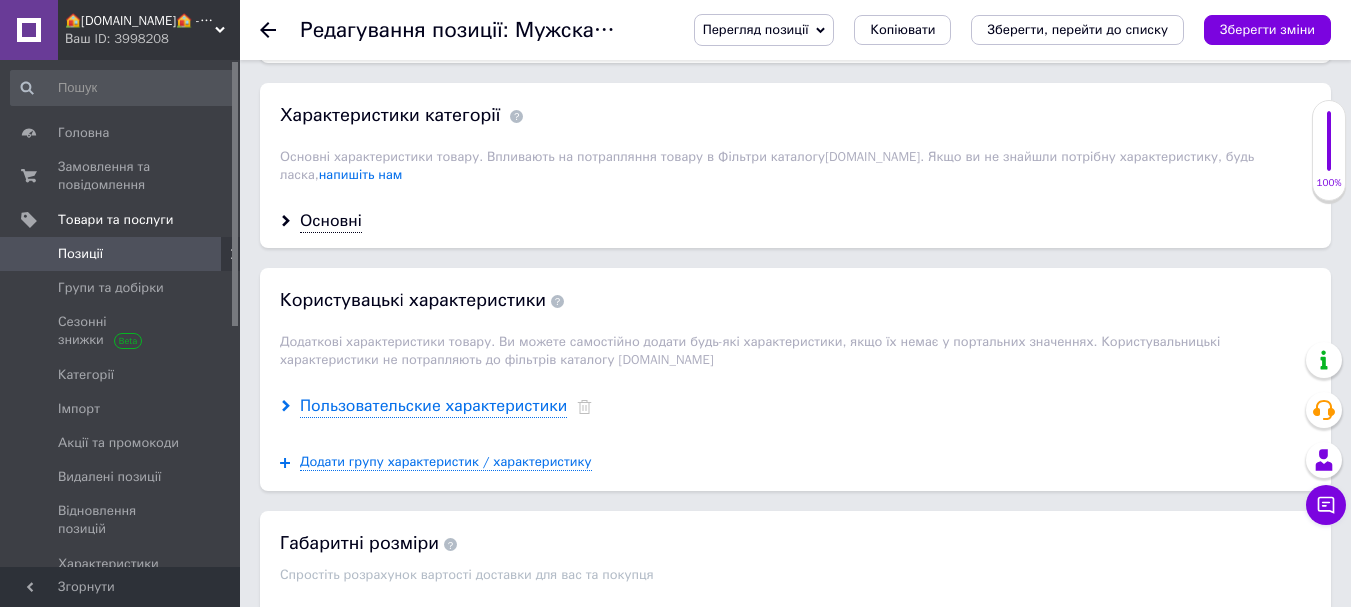 click on "Пользовательские характеристики" at bounding box center [433, 406] 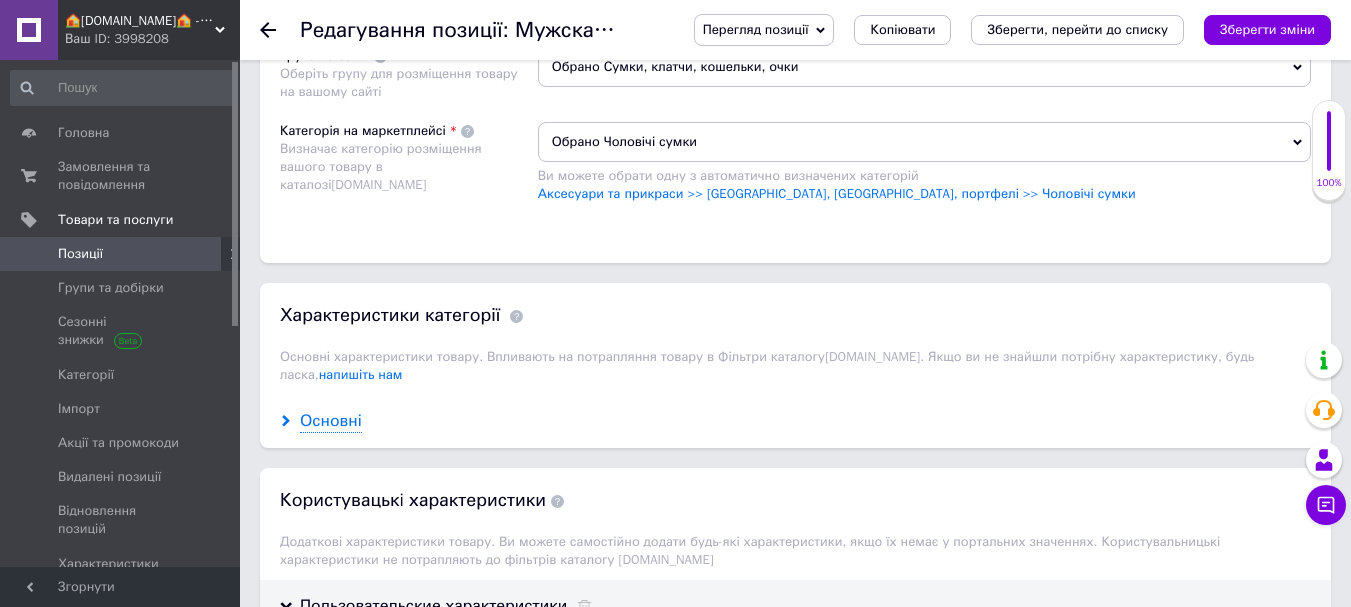 click on "Основні" at bounding box center [331, 421] 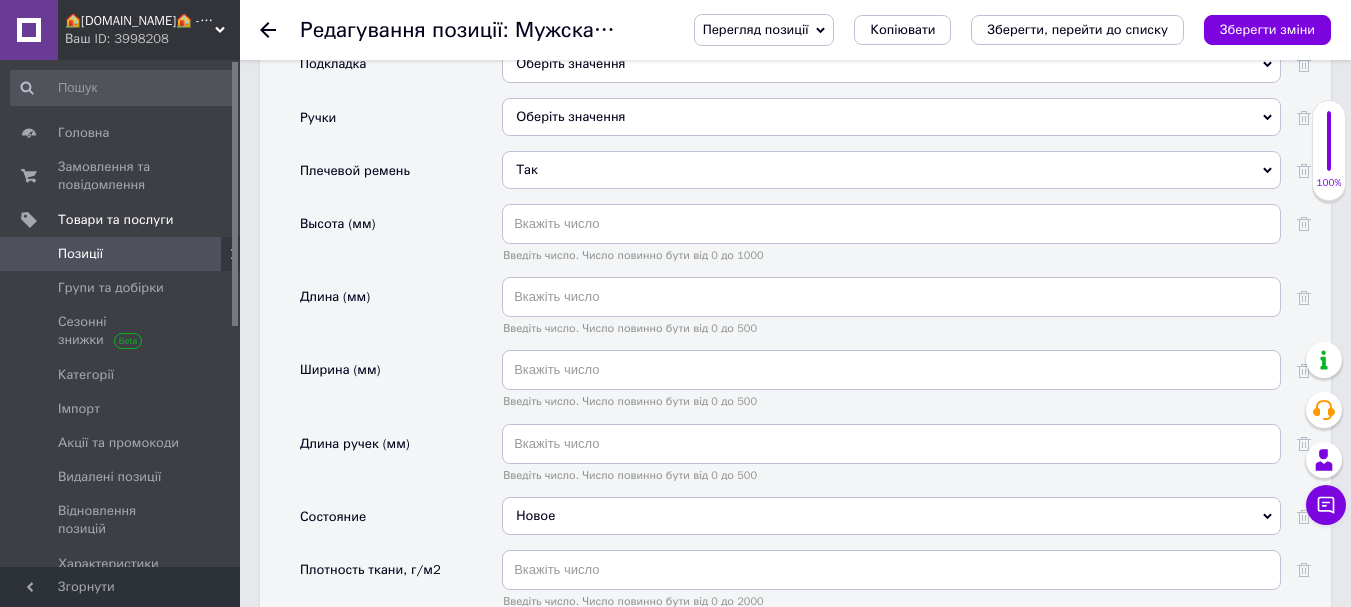 scroll, scrollTop: 3000, scrollLeft: 0, axis: vertical 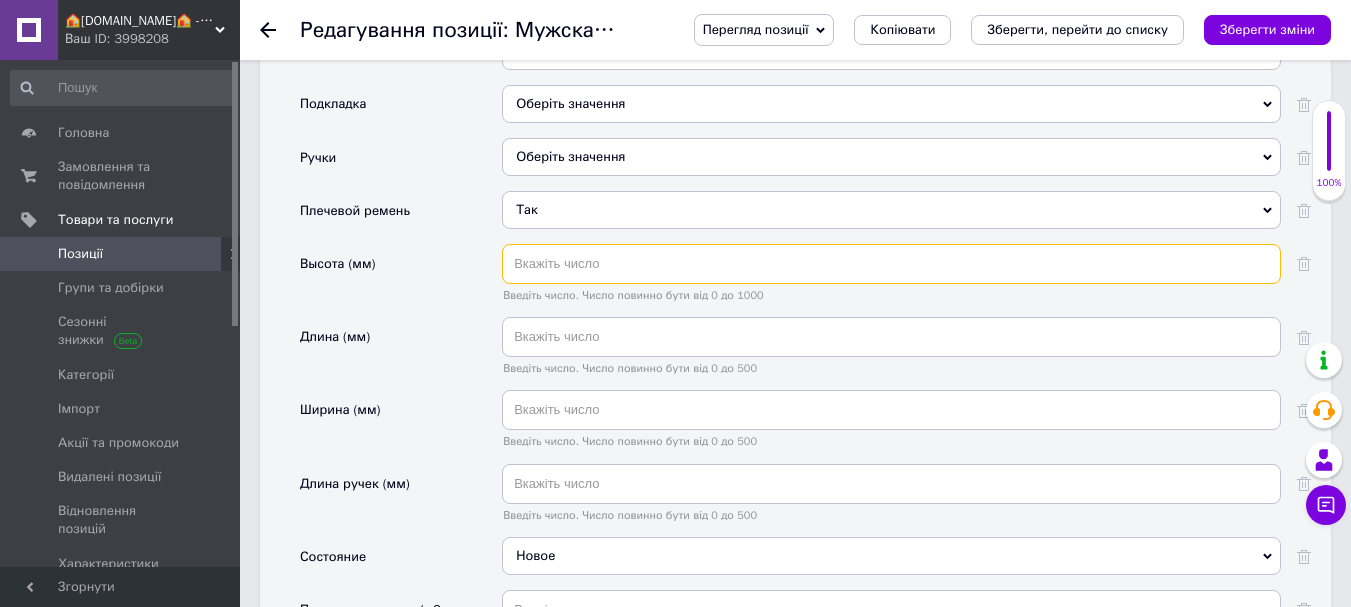 click at bounding box center [891, 264] 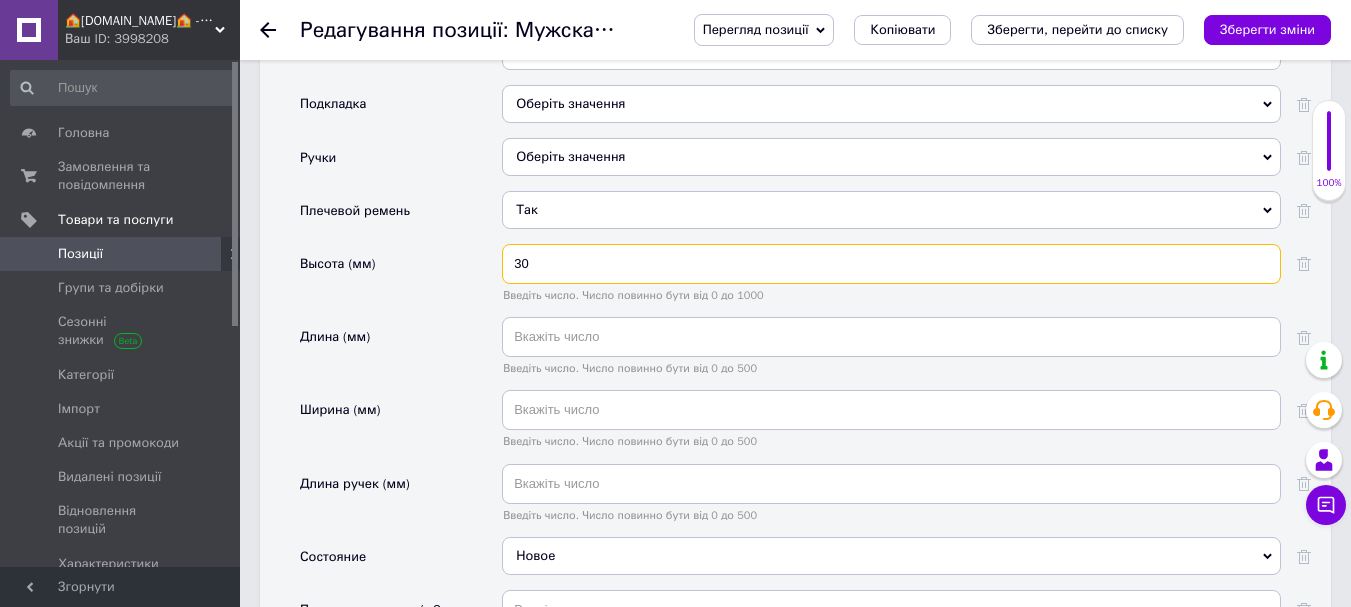 type on "30" 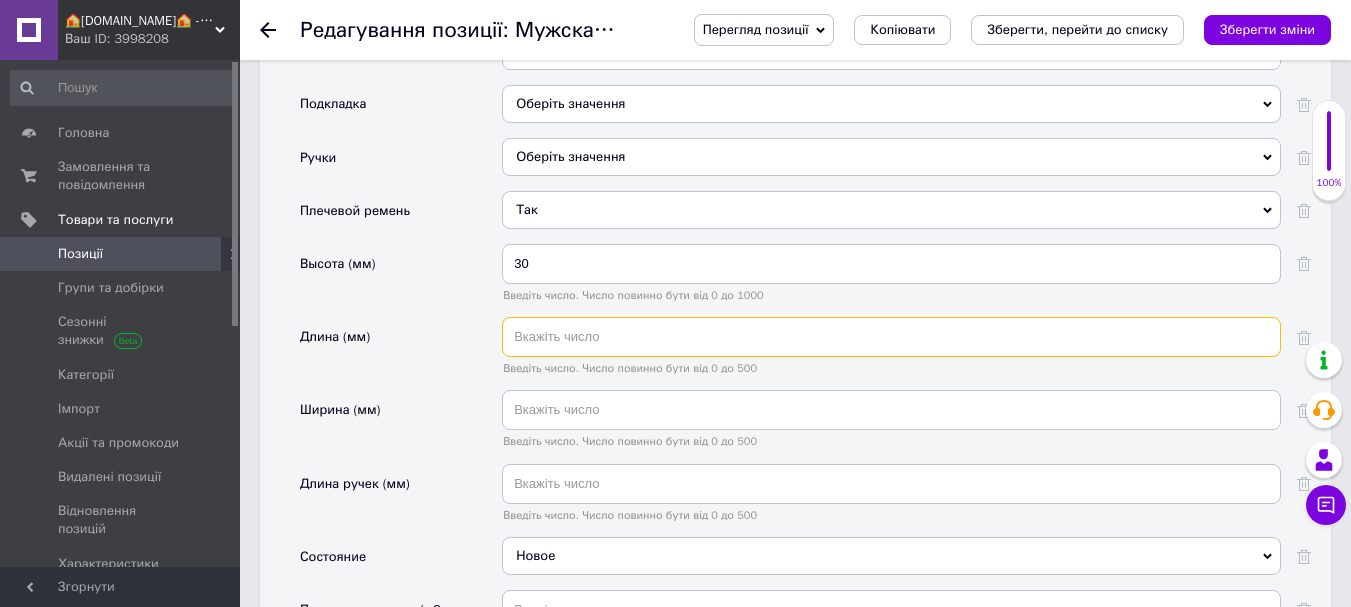 click at bounding box center (891, 337) 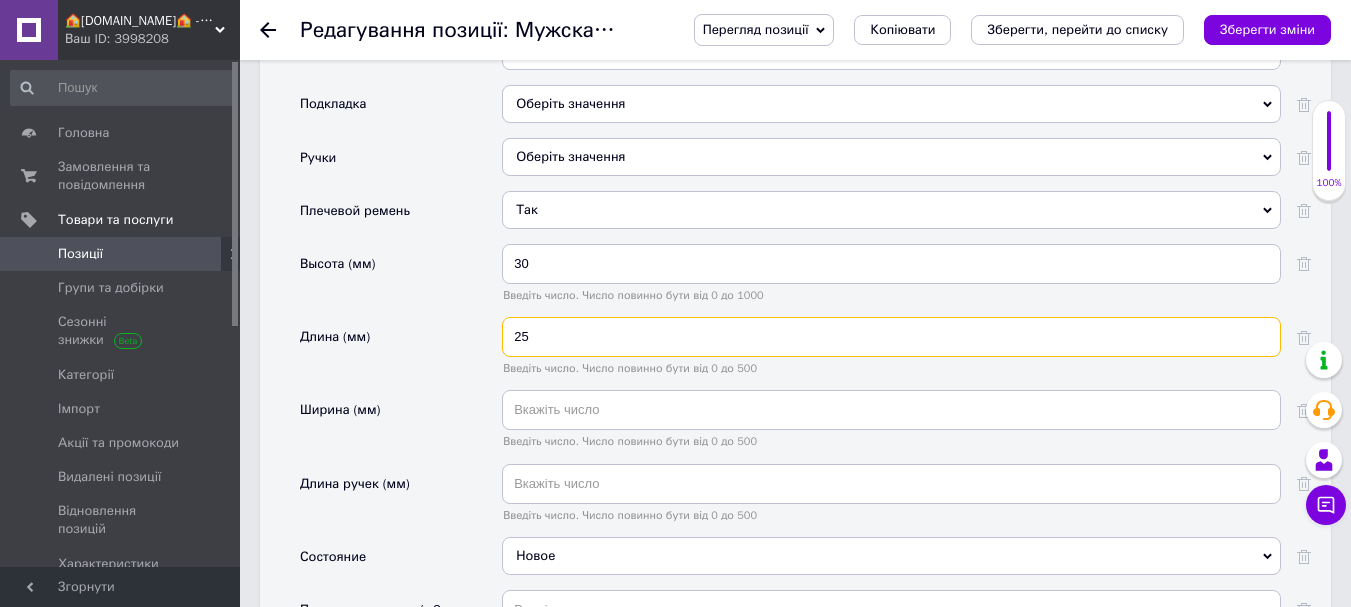 type on "25" 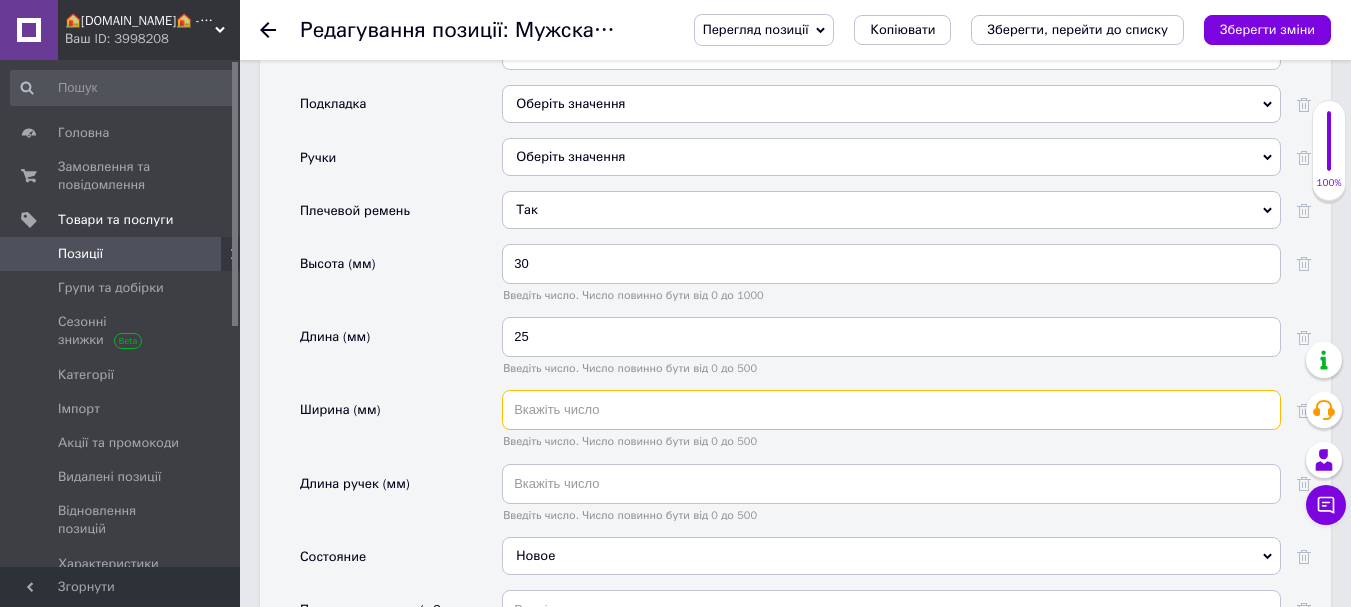 click at bounding box center (891, 410) 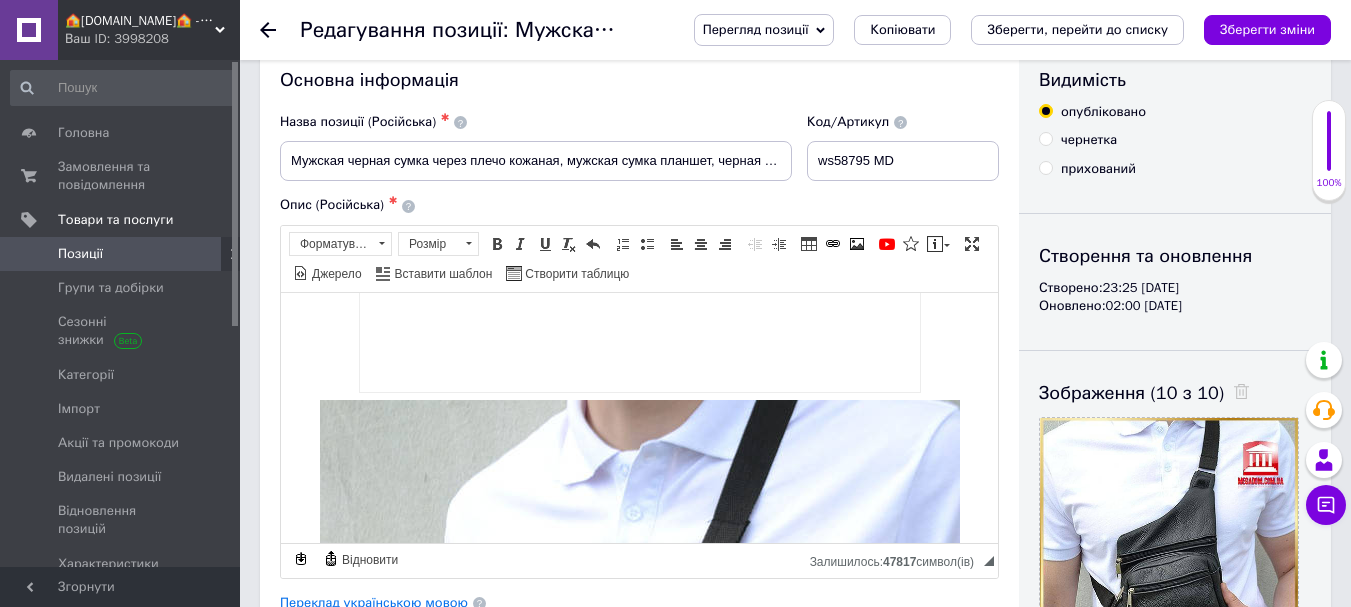 scroll, scrollTop: 0, scrollLeft: 0, axis: both 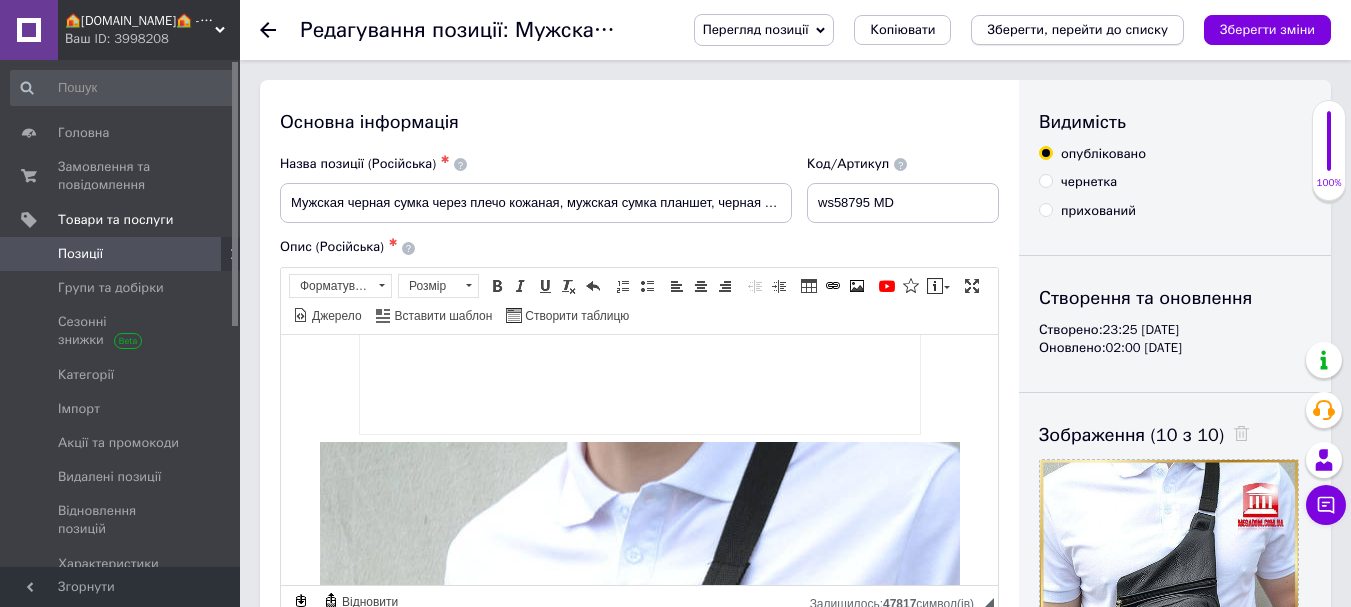 type on "5" 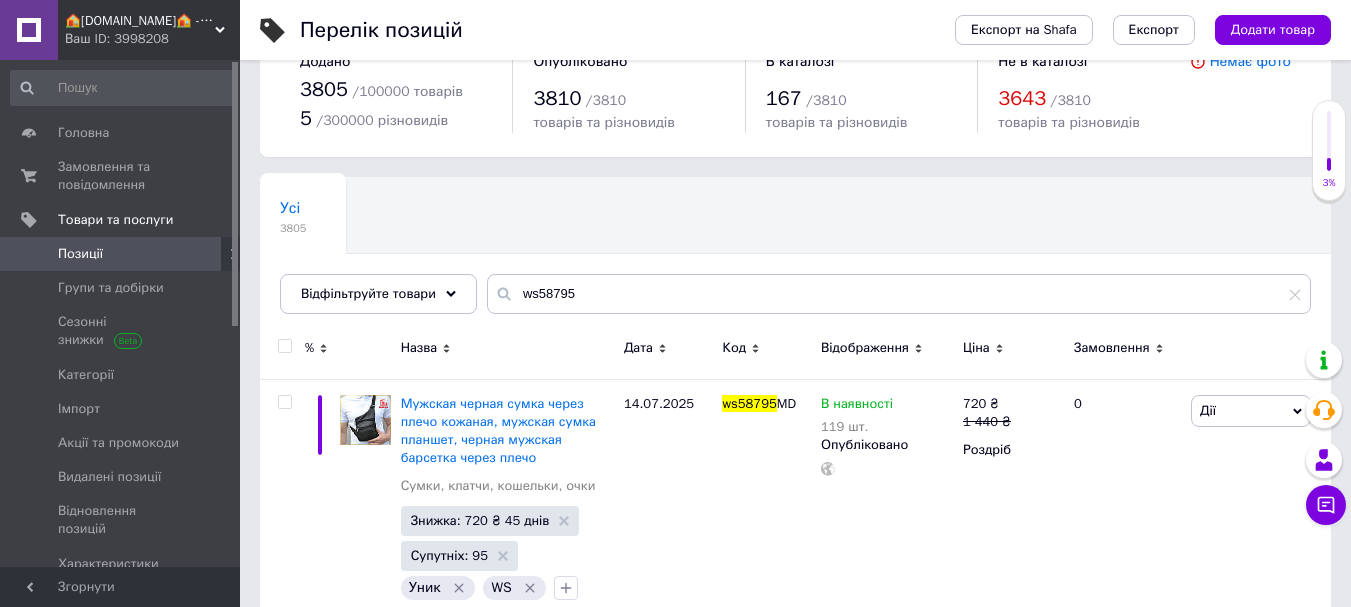 scroll, scrollTop: 90, scrollLeft: 0, axis: vertical 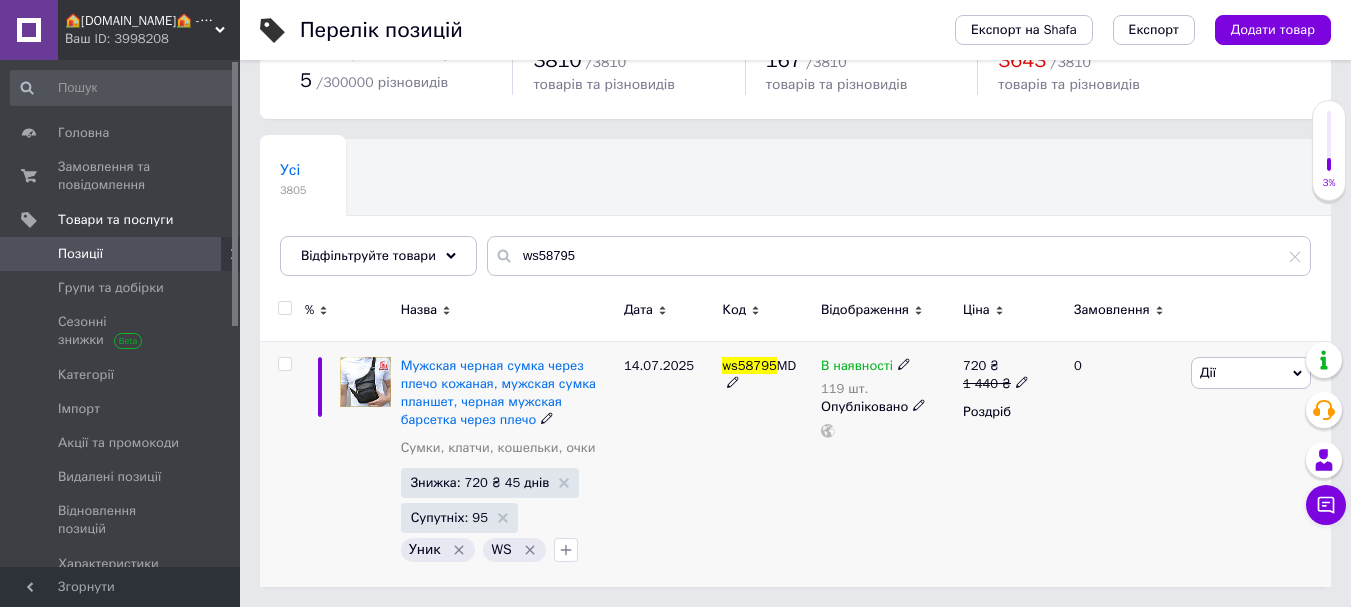 click on "Дії" at bounding box center (1251, 373) 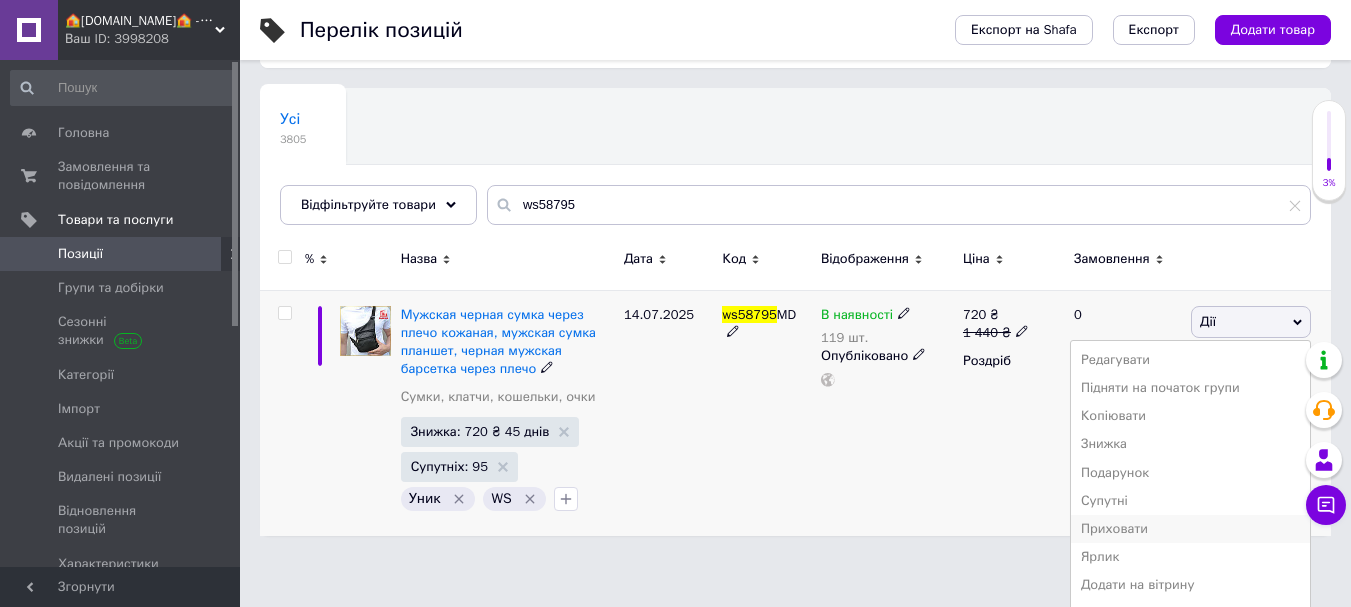 scroll, scrollTop: 196, scrollLeft: 0, axis: vertical 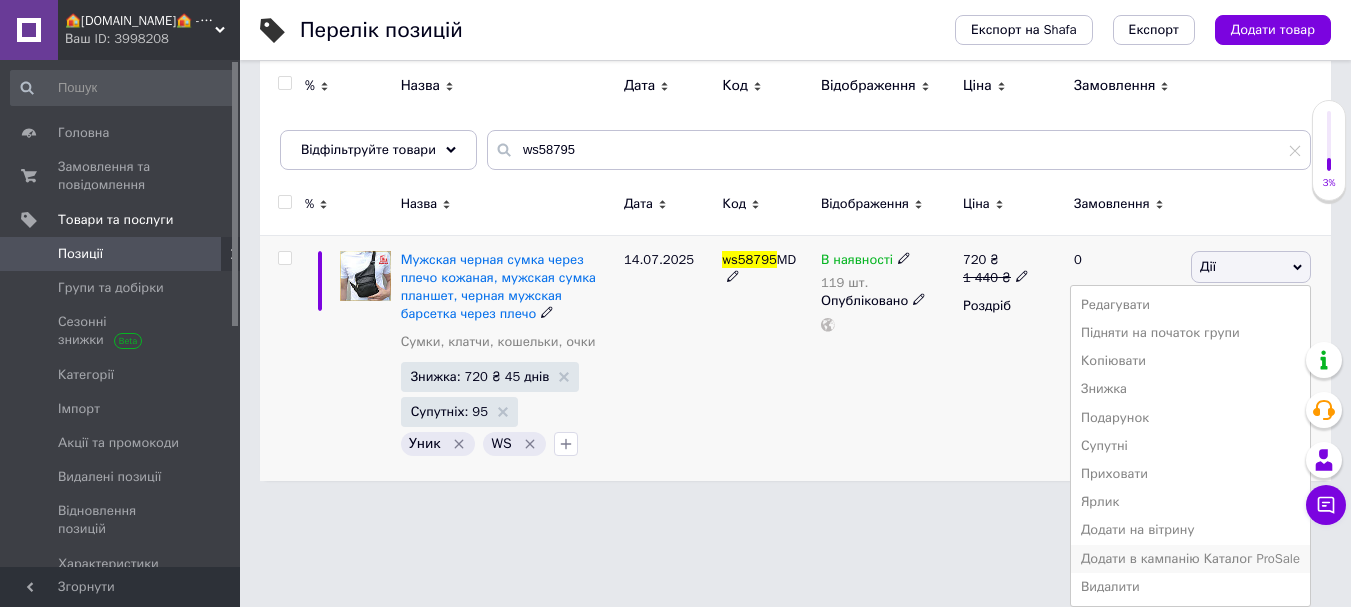click on "Додати в кампанію Каталог ProSale" at bounding box center [1190, 559] 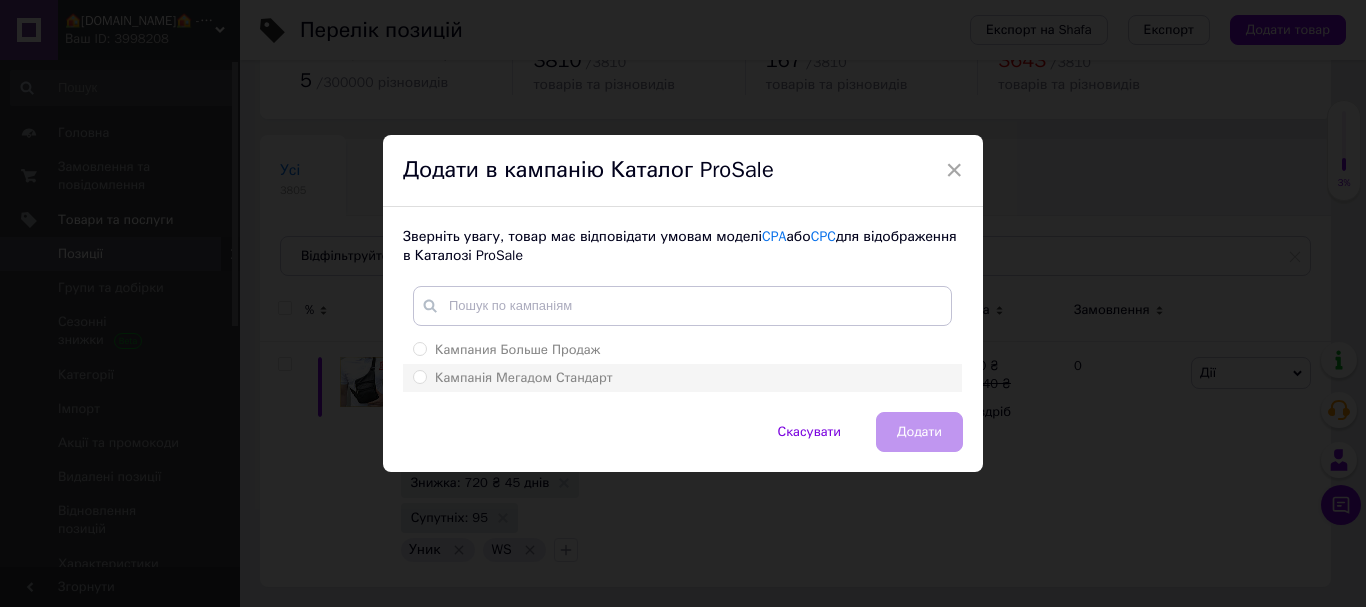 click on "Кампанія Мегадом Стандарт" at bounding box center [682, 378] 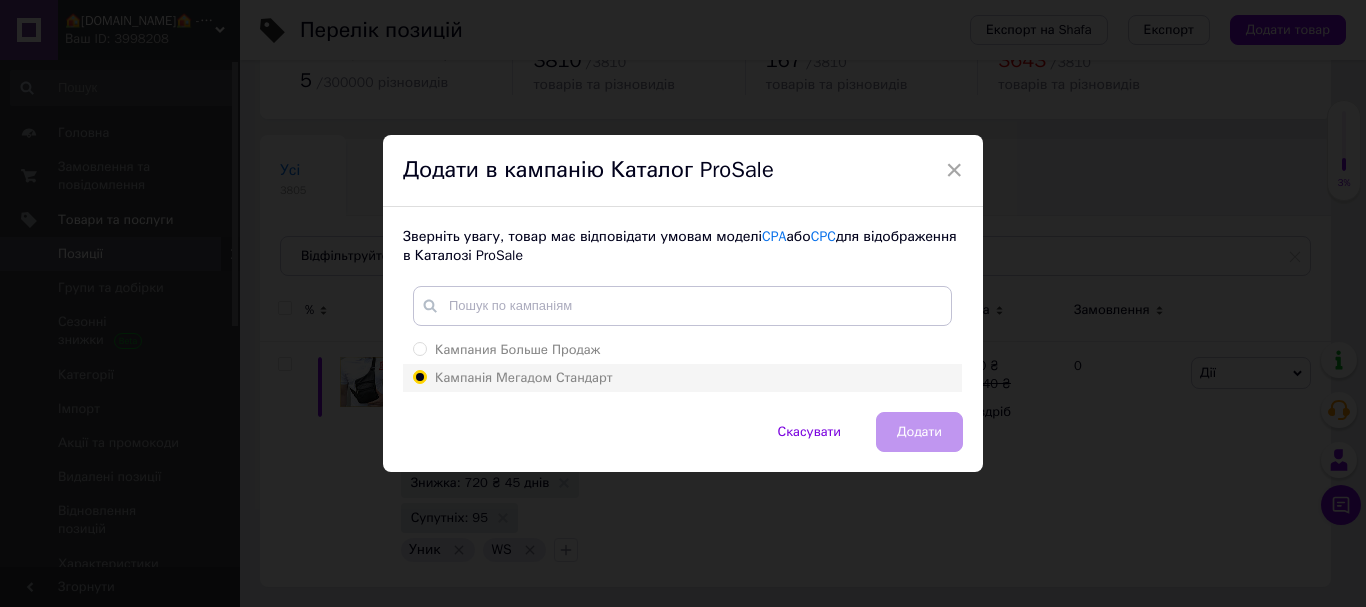 radio on "true" 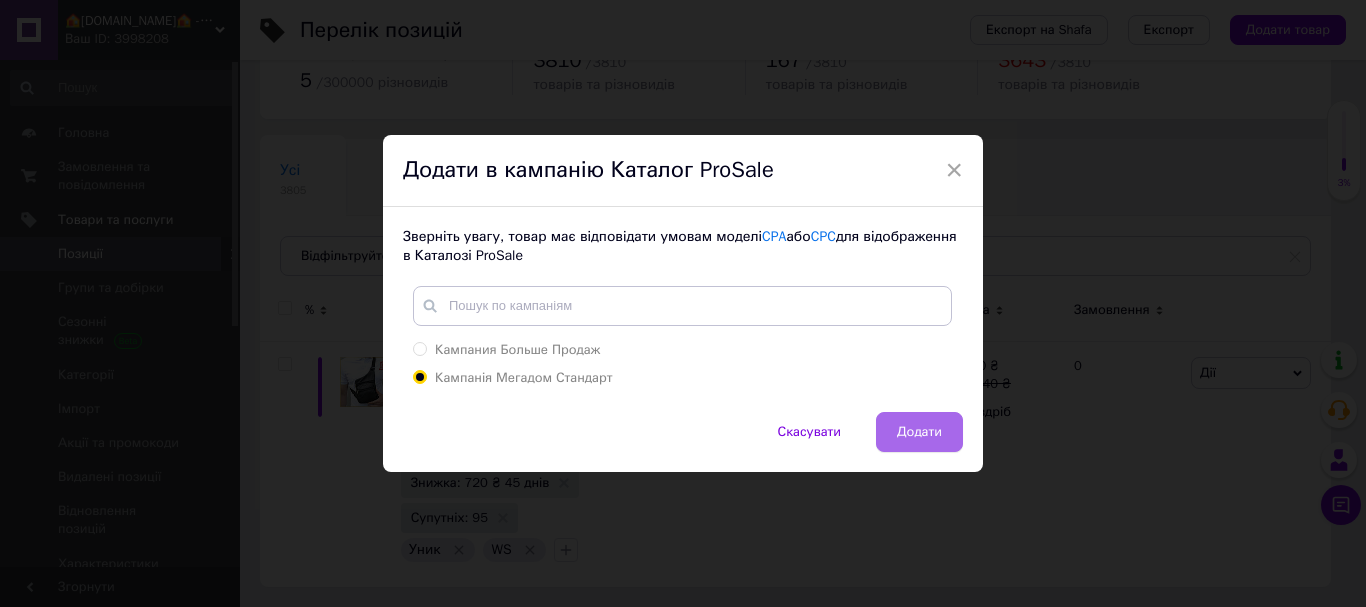click on "Додати" at bounding box center (919, 432) 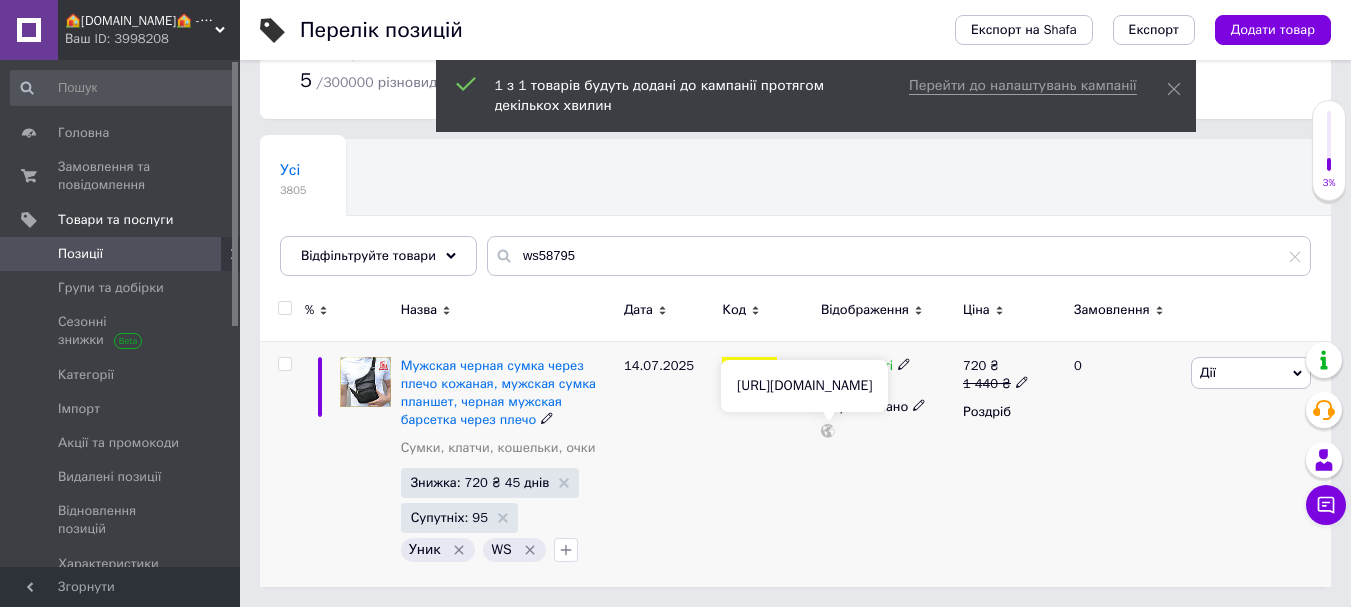 click 